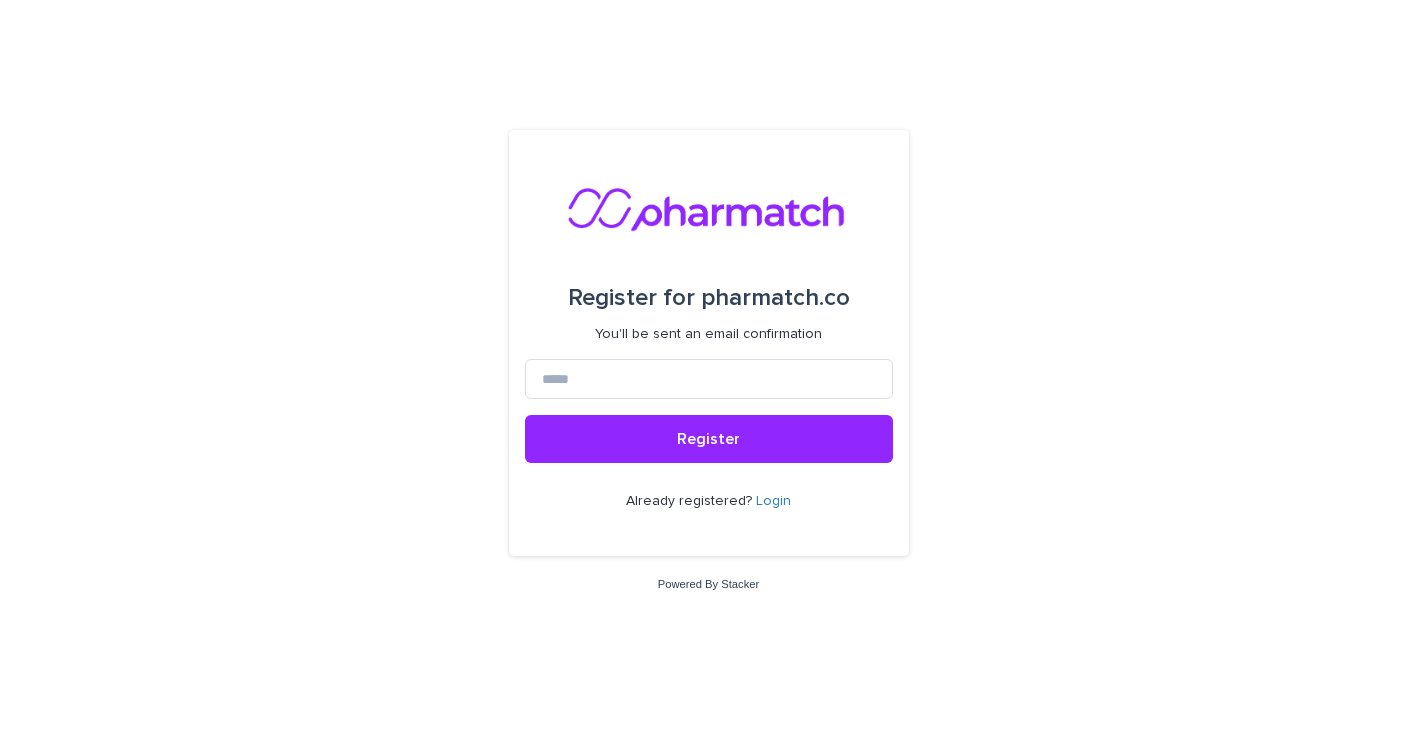 scroll, scrollTop: 0, scrollLeft: 0, axis: both 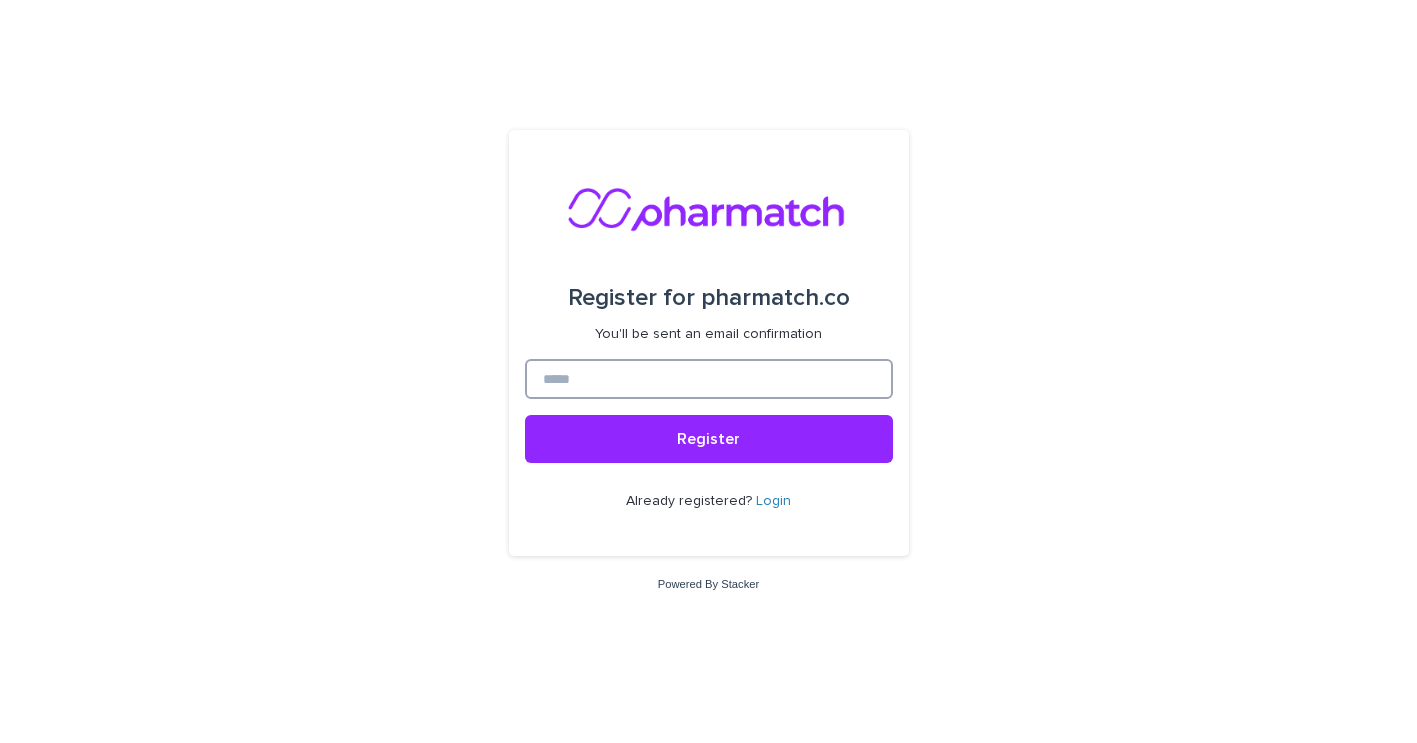 click at bounding box center [709, 379] 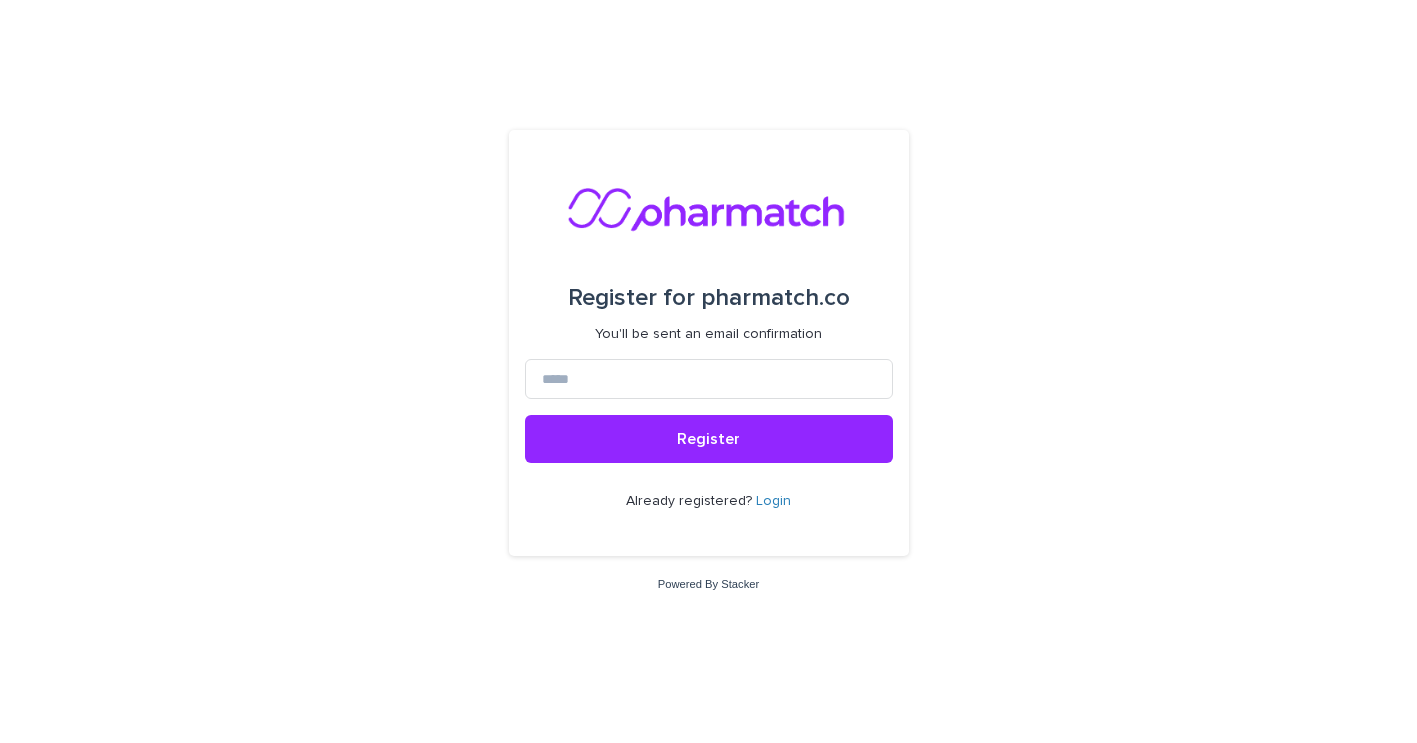 click on "Register for   pharmatch.co You'll be sent an email confirmation Register Already registered?   Login Powered By Stacker" at bounding box center [708, 371] 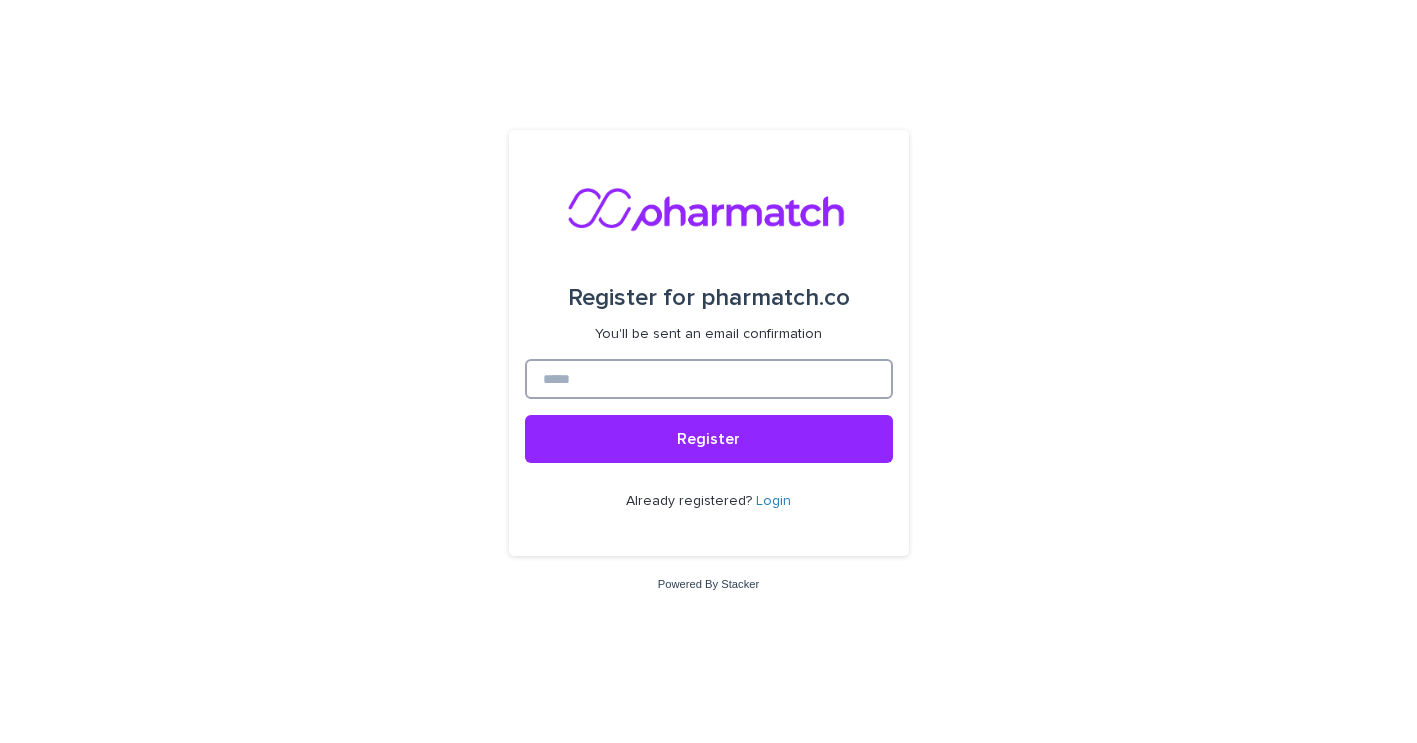 click at bounding box center [709, 379] 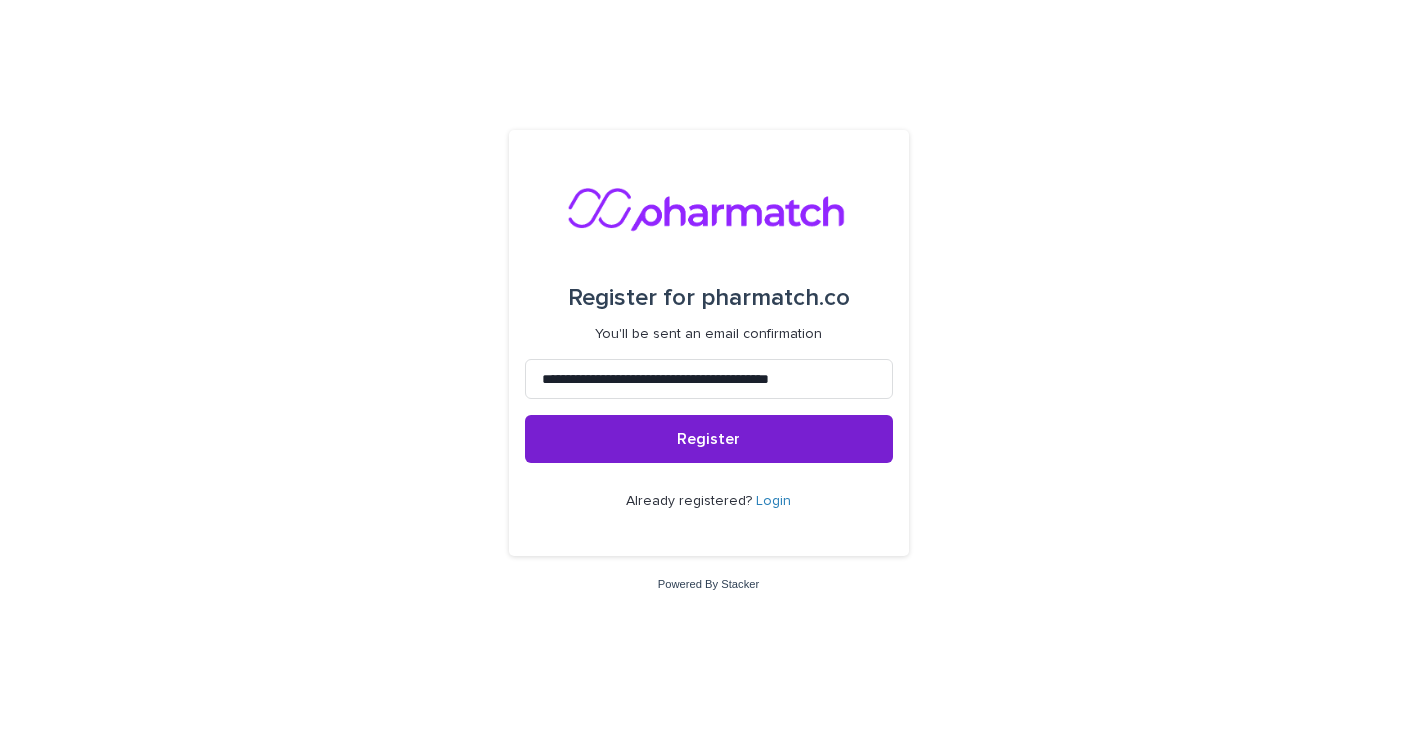 click on "Register" at bounding box center (709, 439) 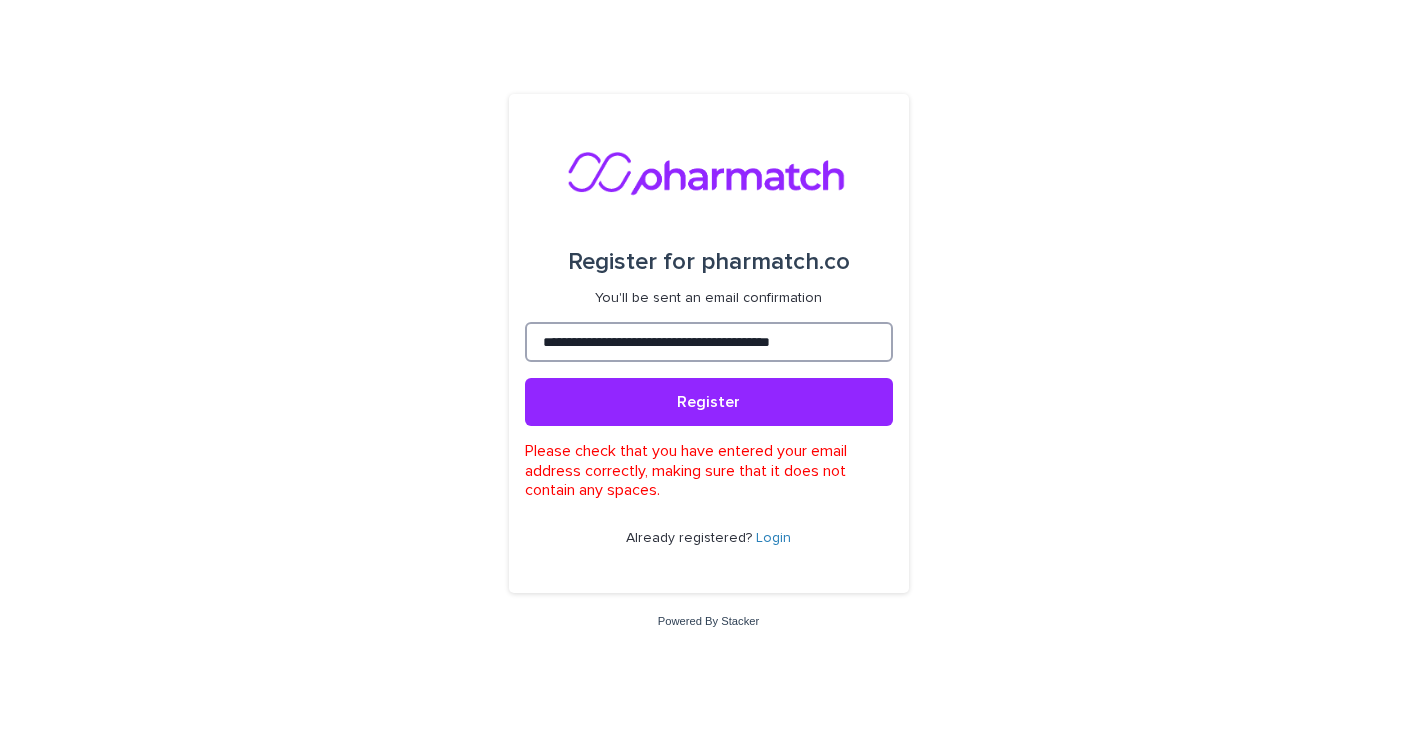 click on "**********" at bounding box center (709, 342) 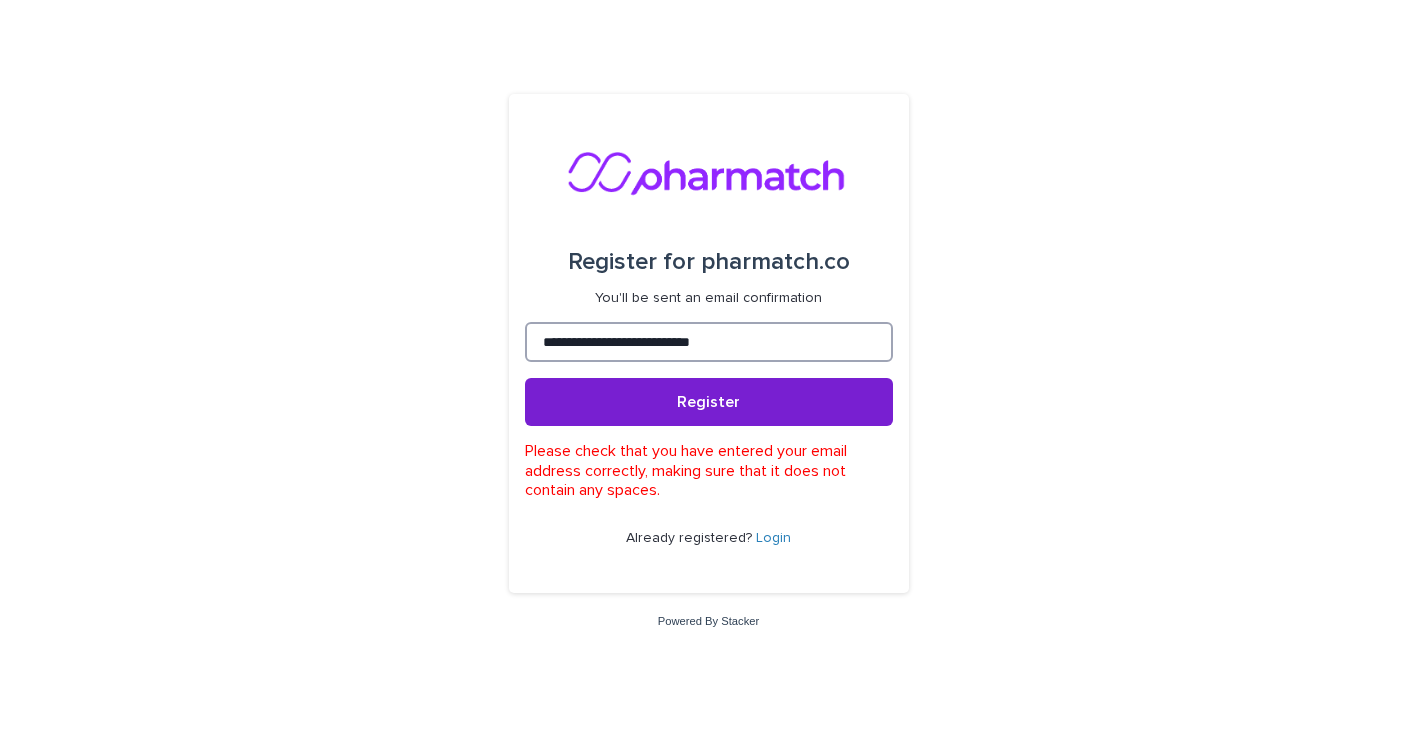 type on "**********" 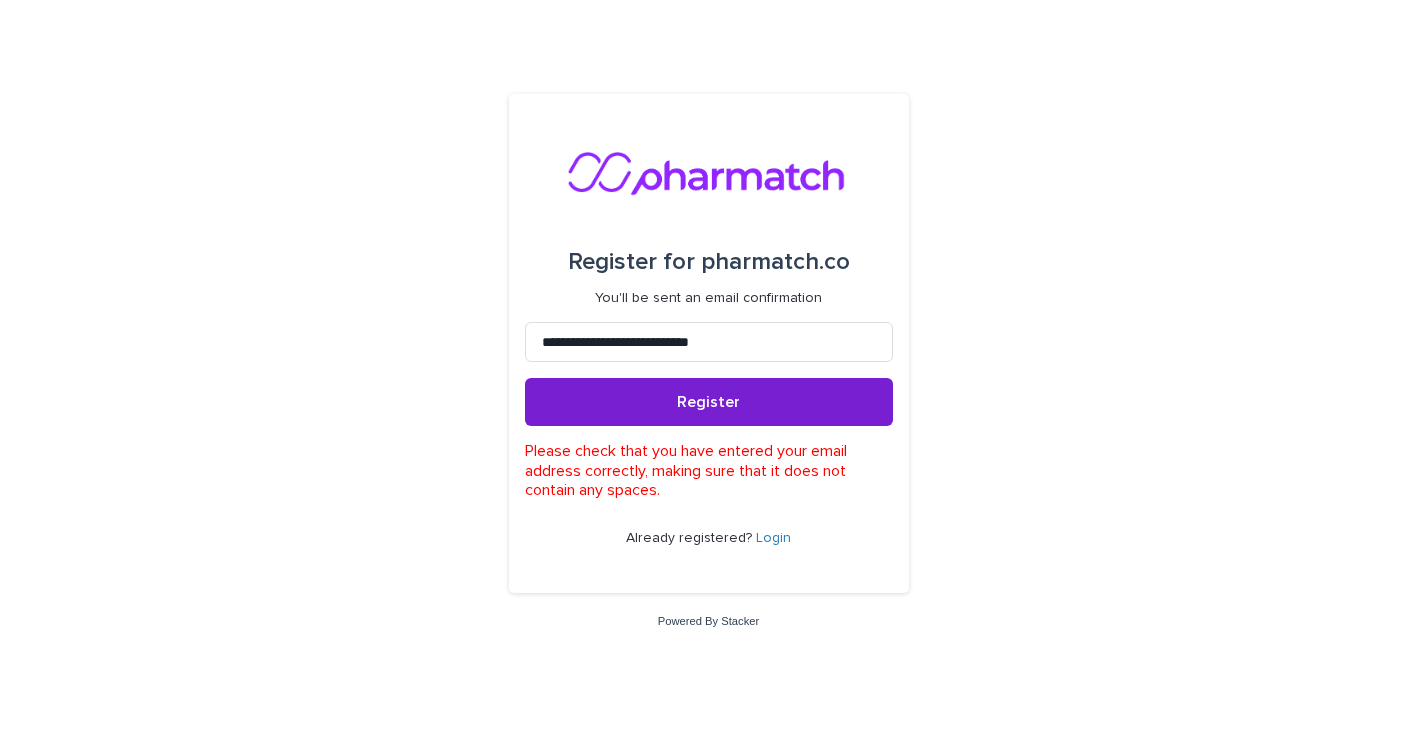 click on "Register" at bounding box center (709, 402) 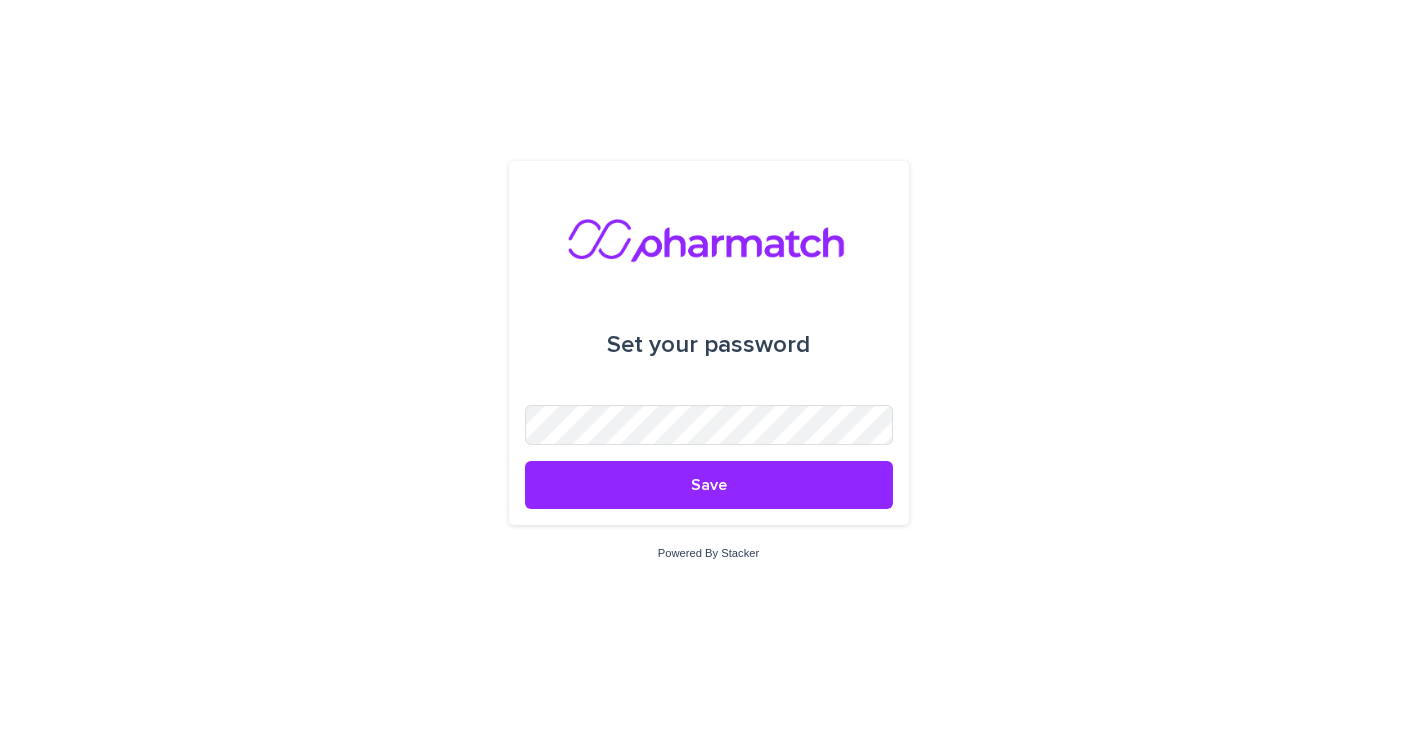 scroll, scrollTop: 0, scrollLeft: 0, axis: both 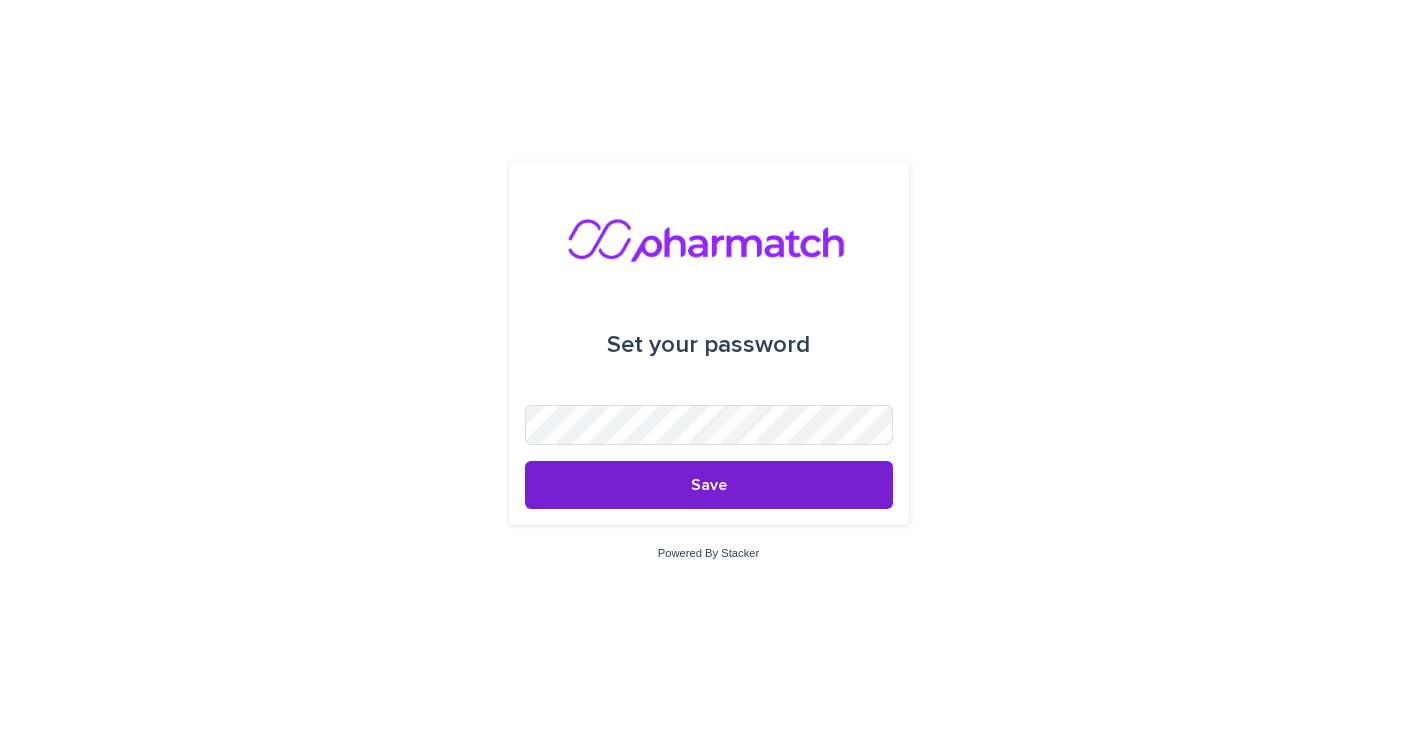 click on "Save" at bounding box center (709, 485) 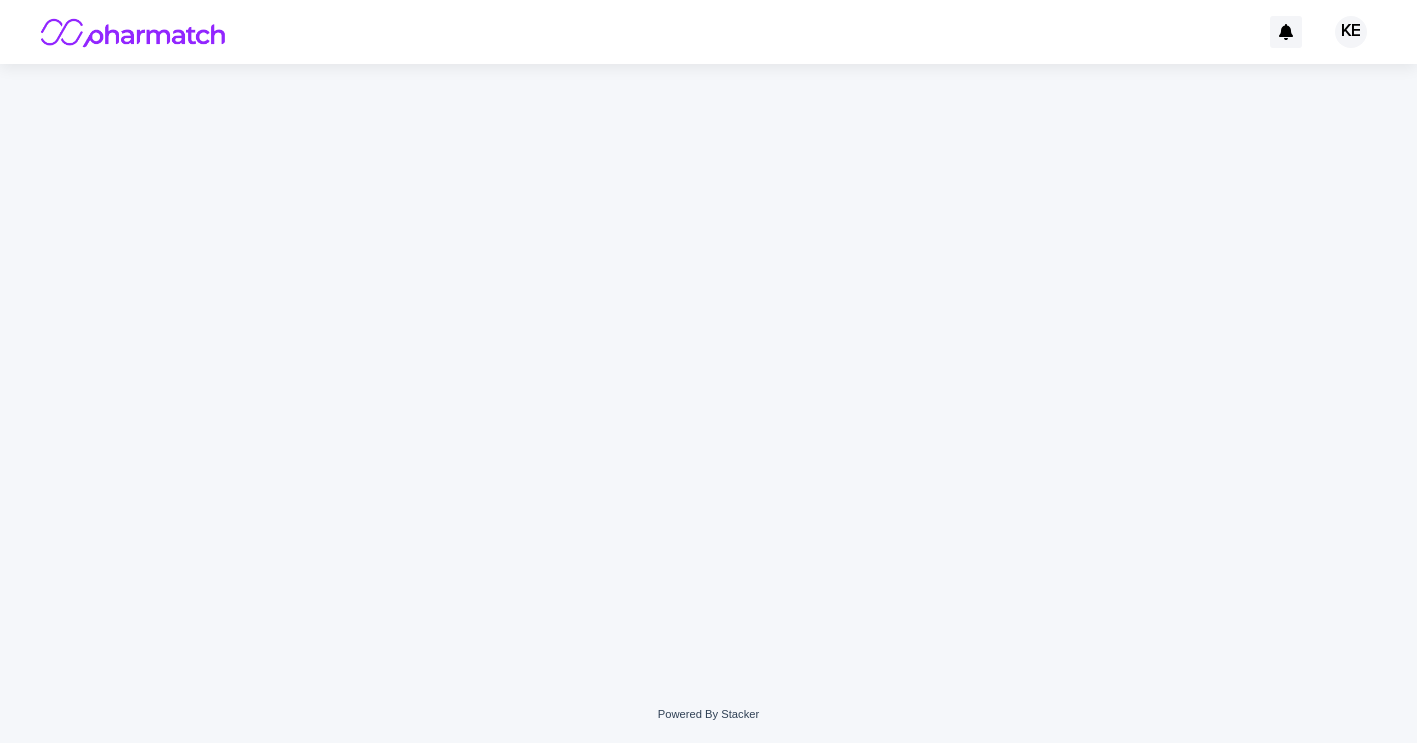scroll, scrollTop: 0, scrollLeft: 0, axis: both 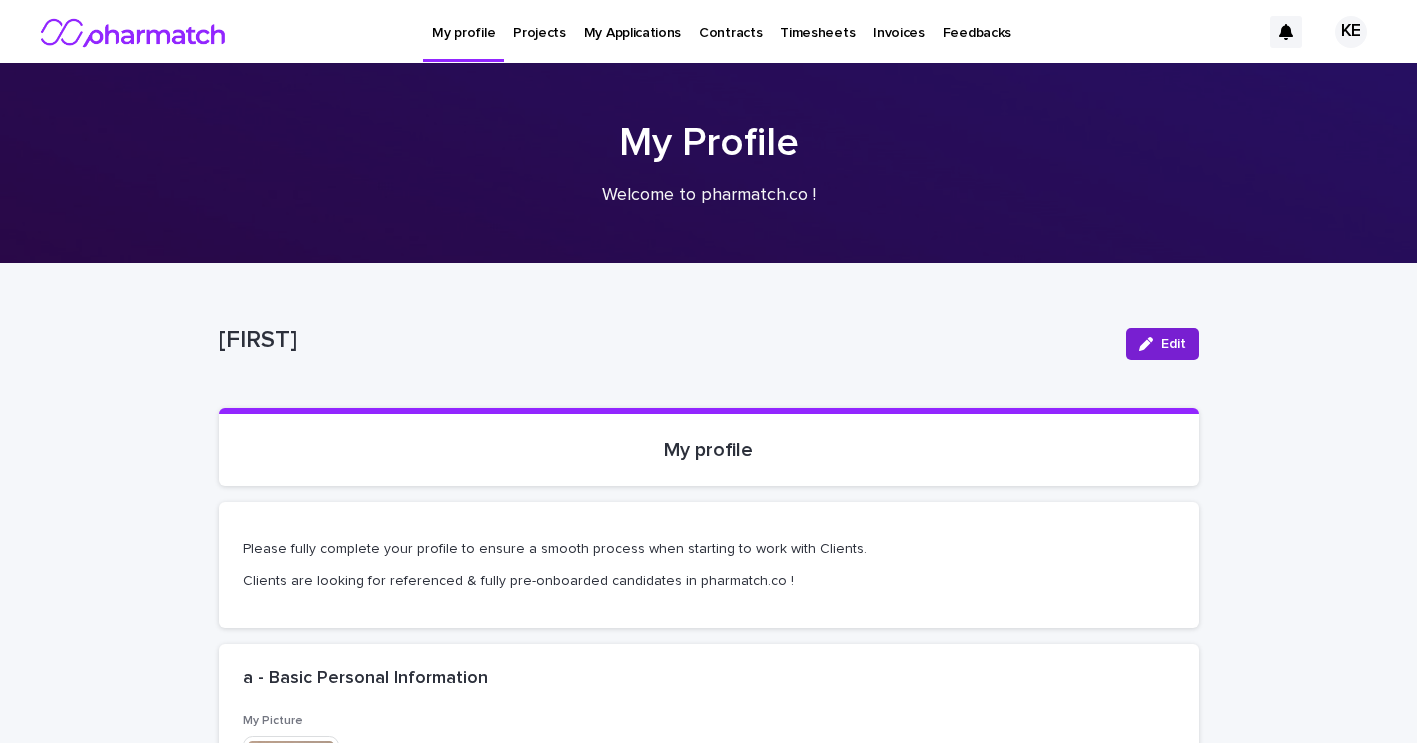 click 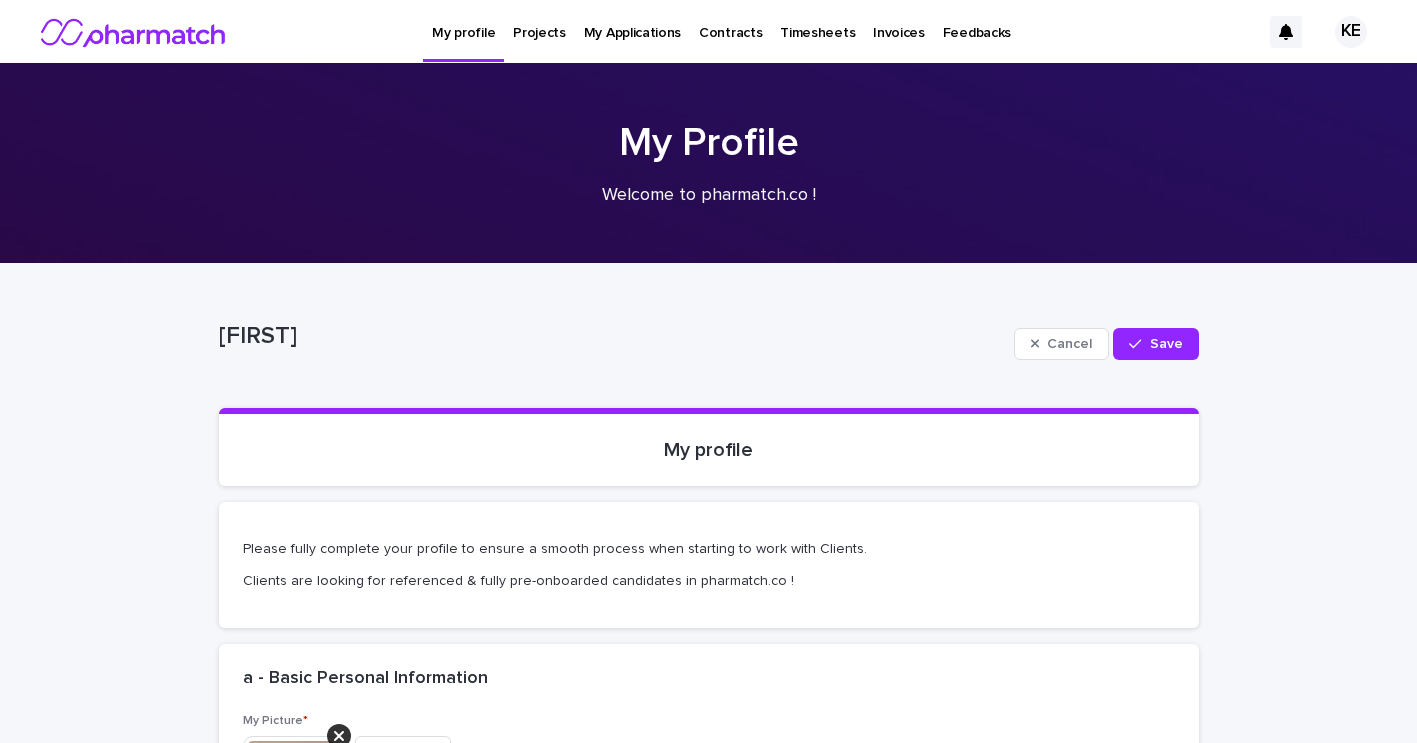 click on "[FIRST]" at bounding box center [612, 336] 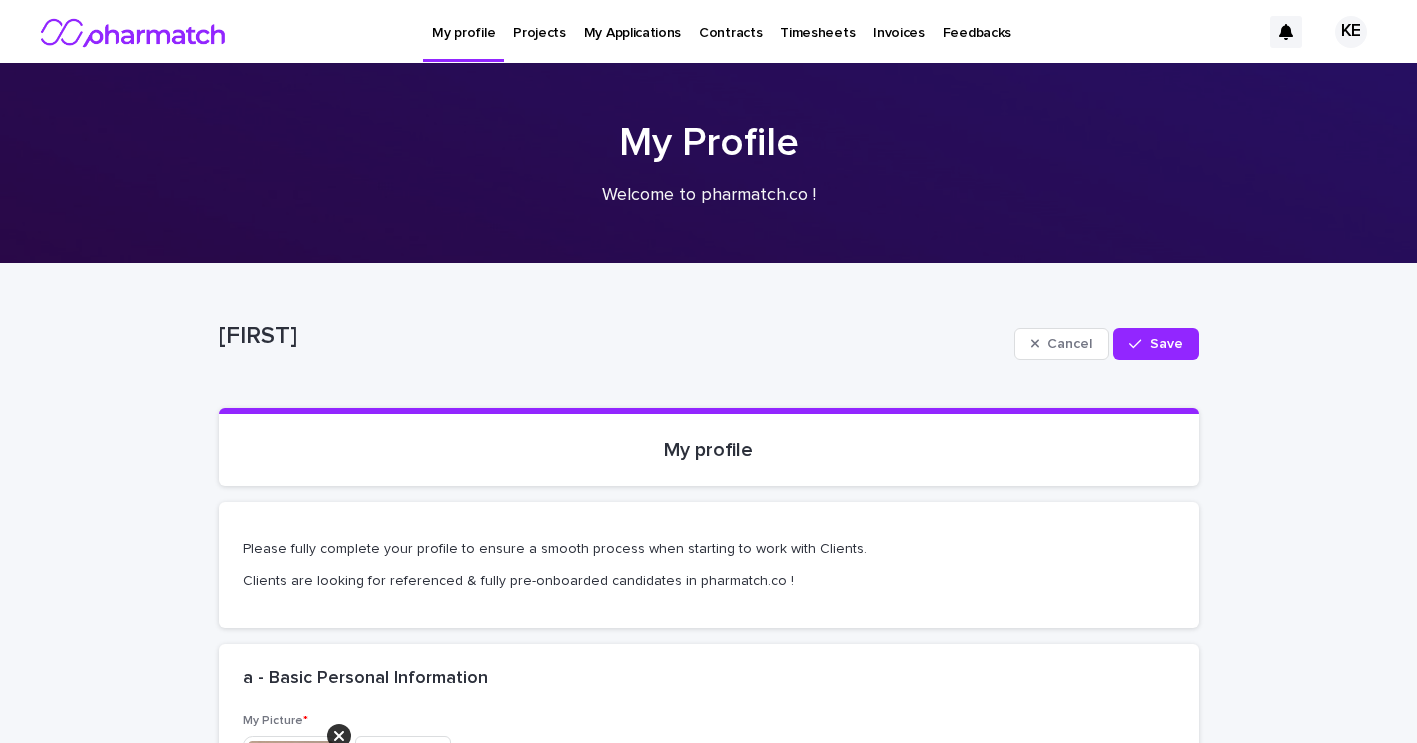 click on "[FIRST]" at bounding box center [612, 336] 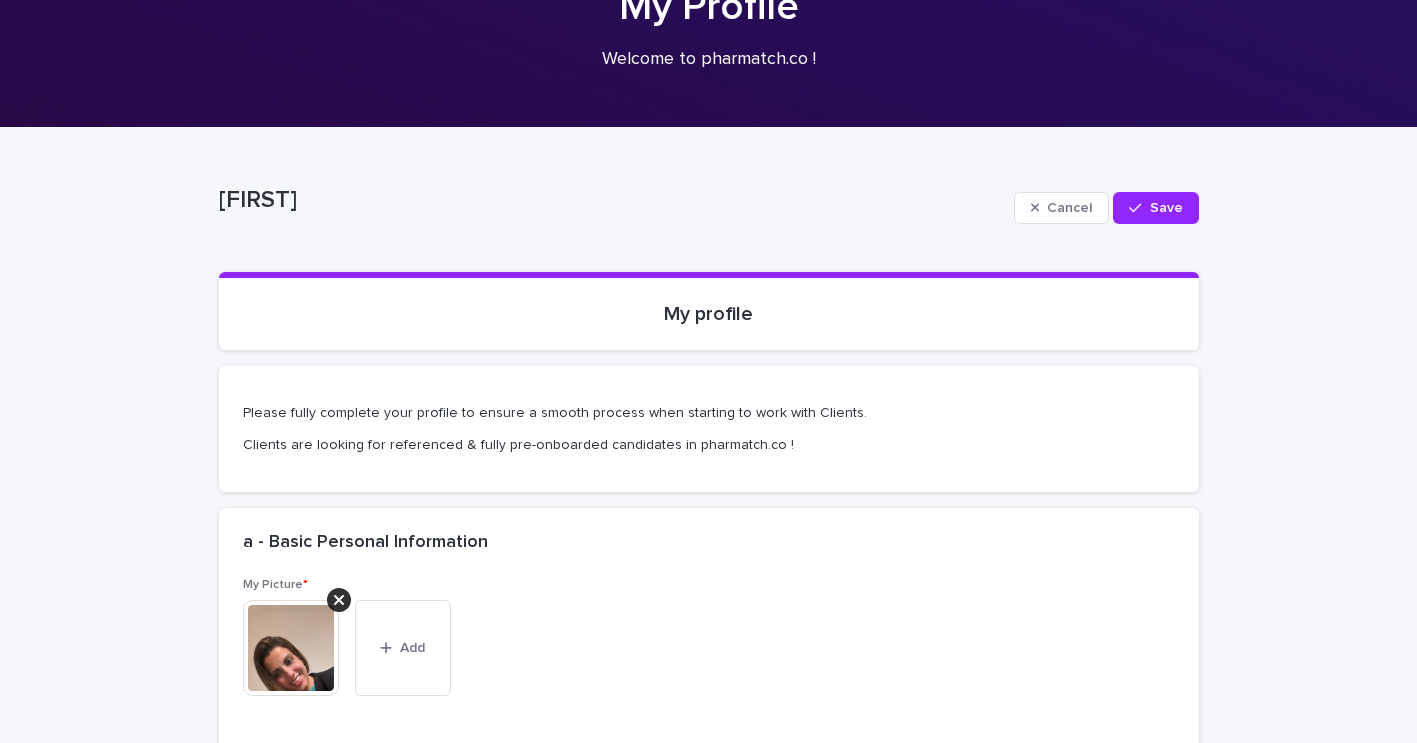 scroll, scrollTop: 142, scrollLeft: 0, axis: vertical 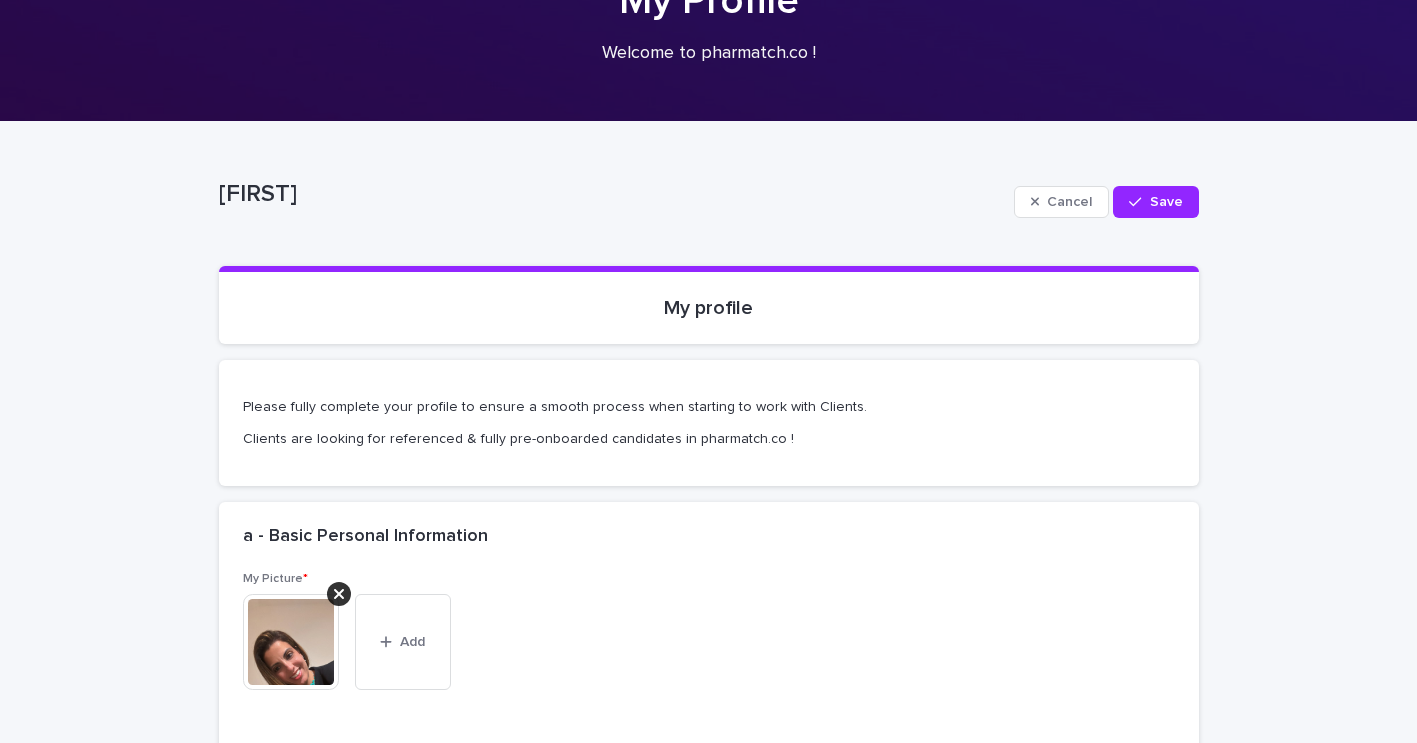 click on "[FIRST]" at bounding box center (612, 194) 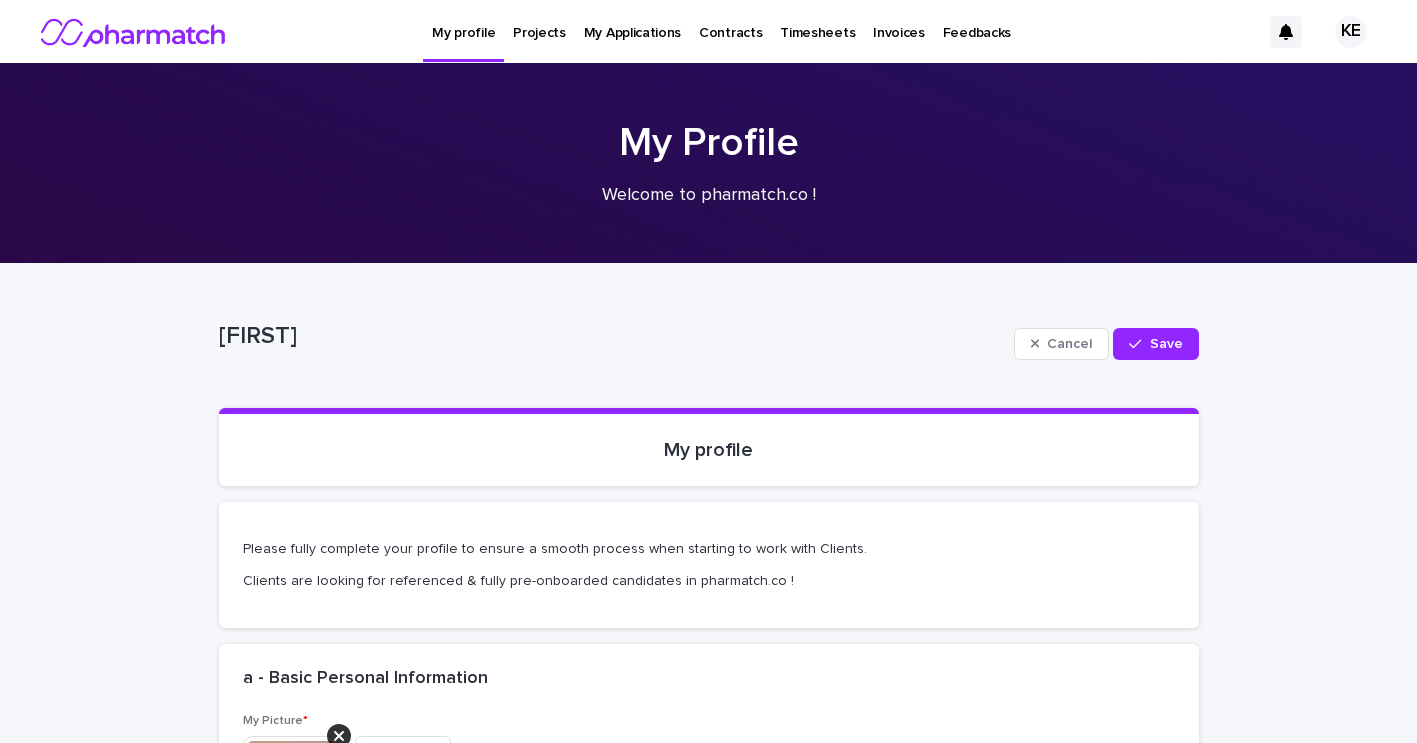 scroll, scrollTop: 0, scrollLeft: 0, axis: both 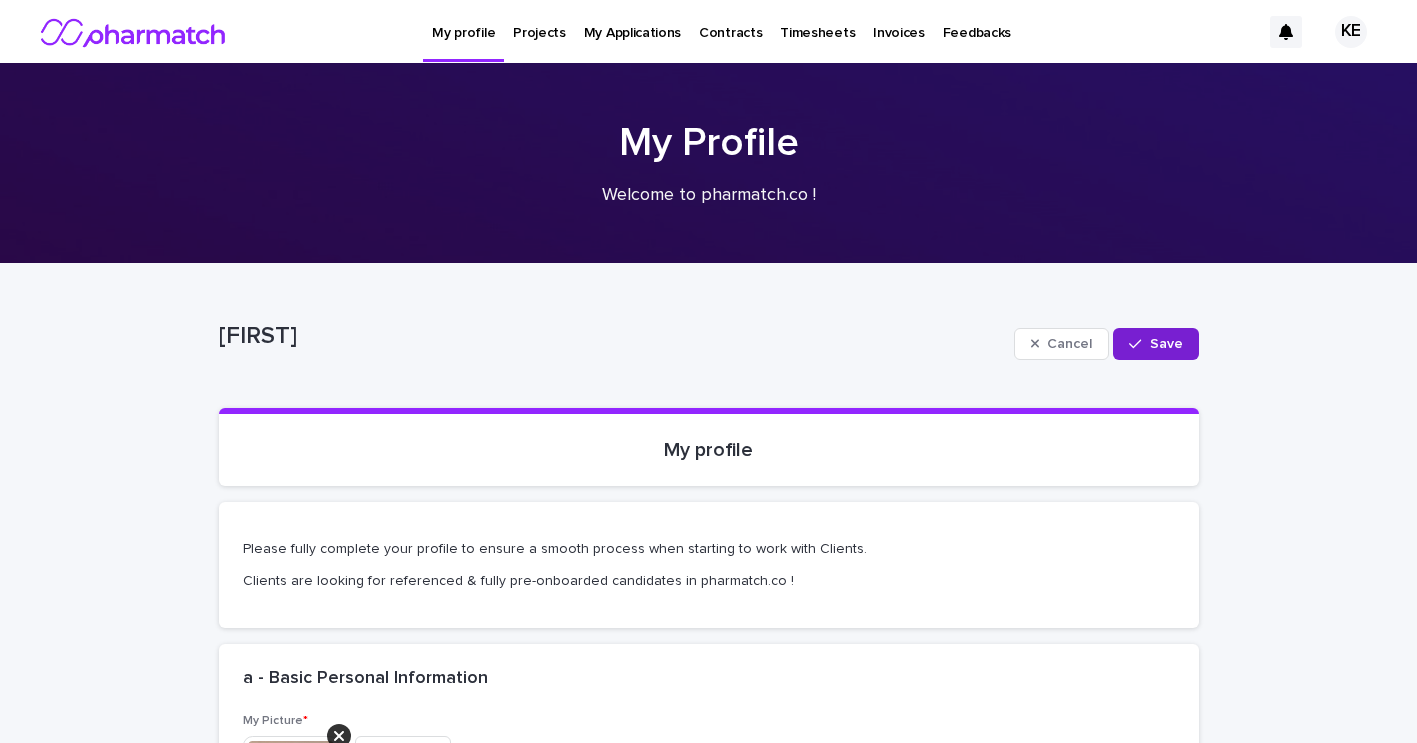 click on "Save" at bounding box center (1166, 344) 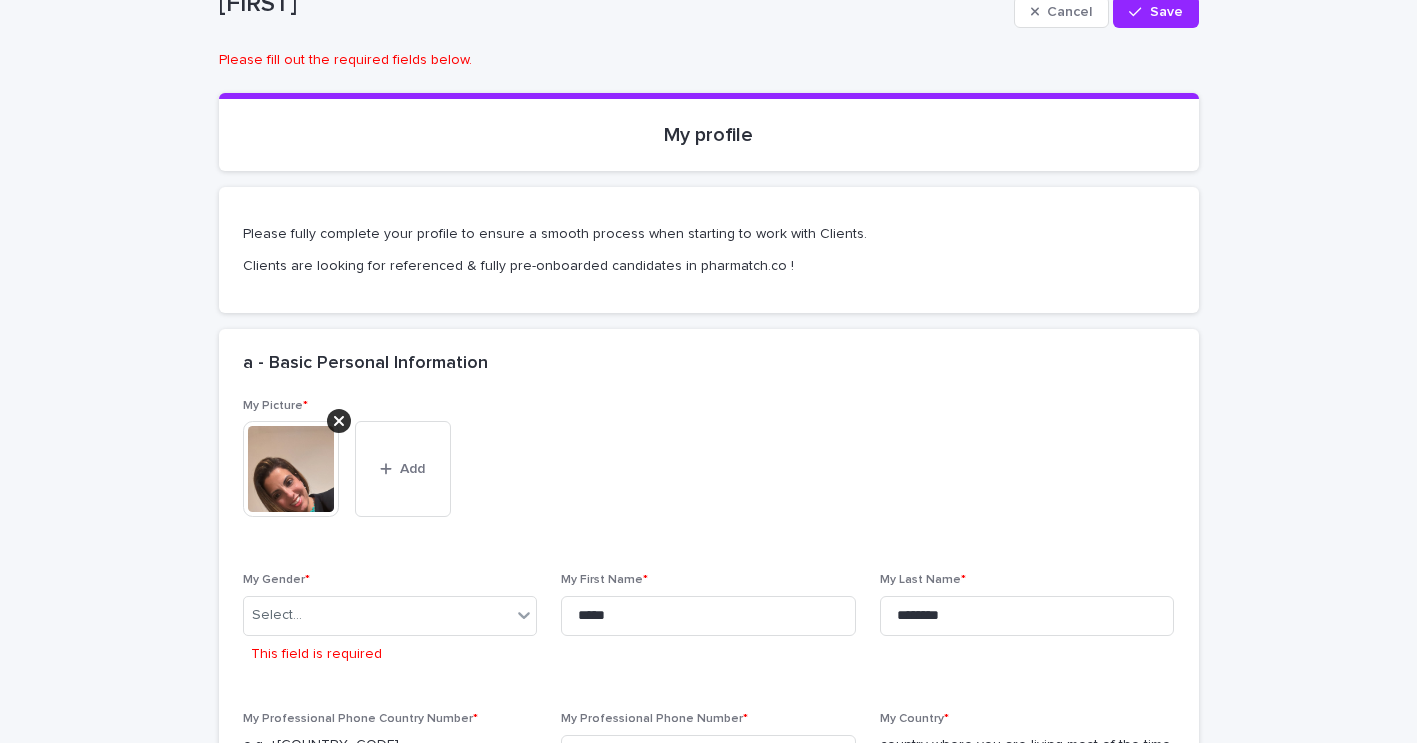 scroll, scrollTop: 334, scrollLeft: 0, axis: vertical 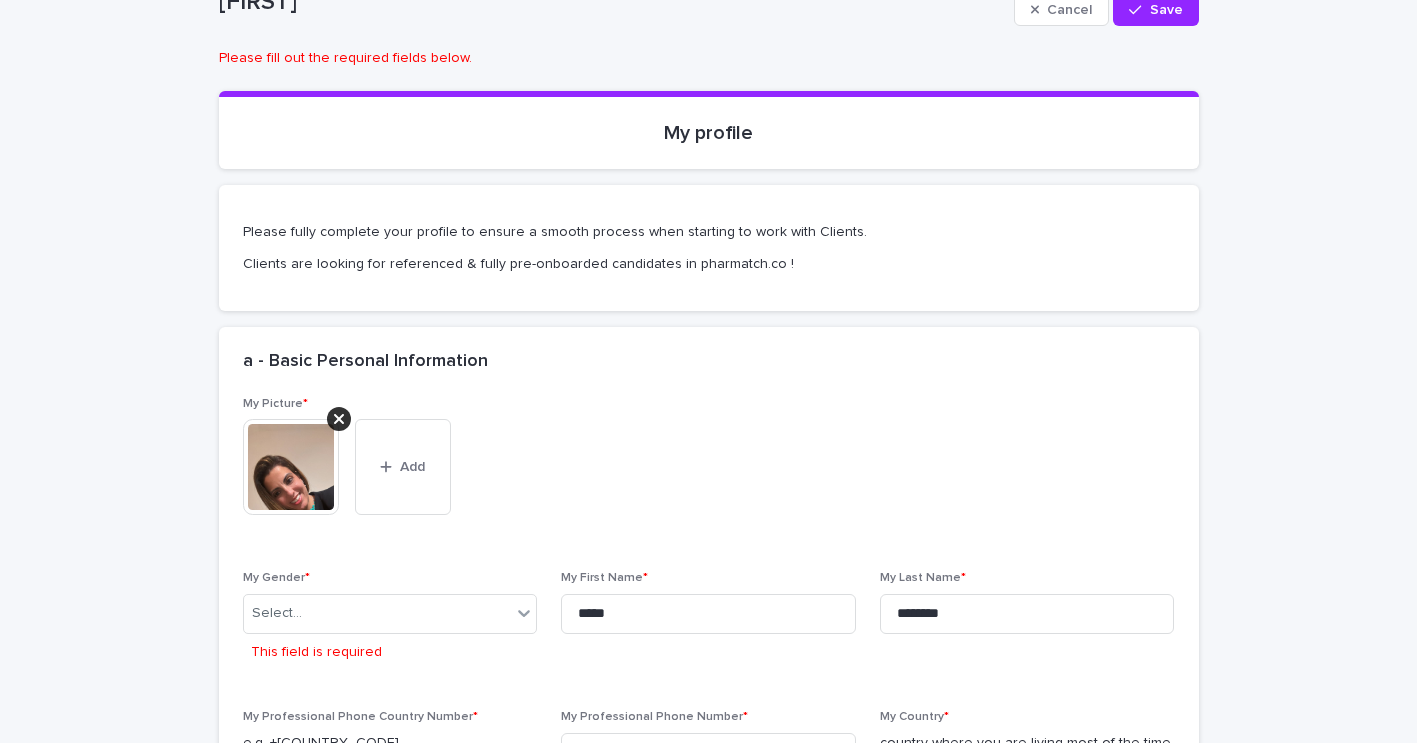 click at bounding box center [291, 467] 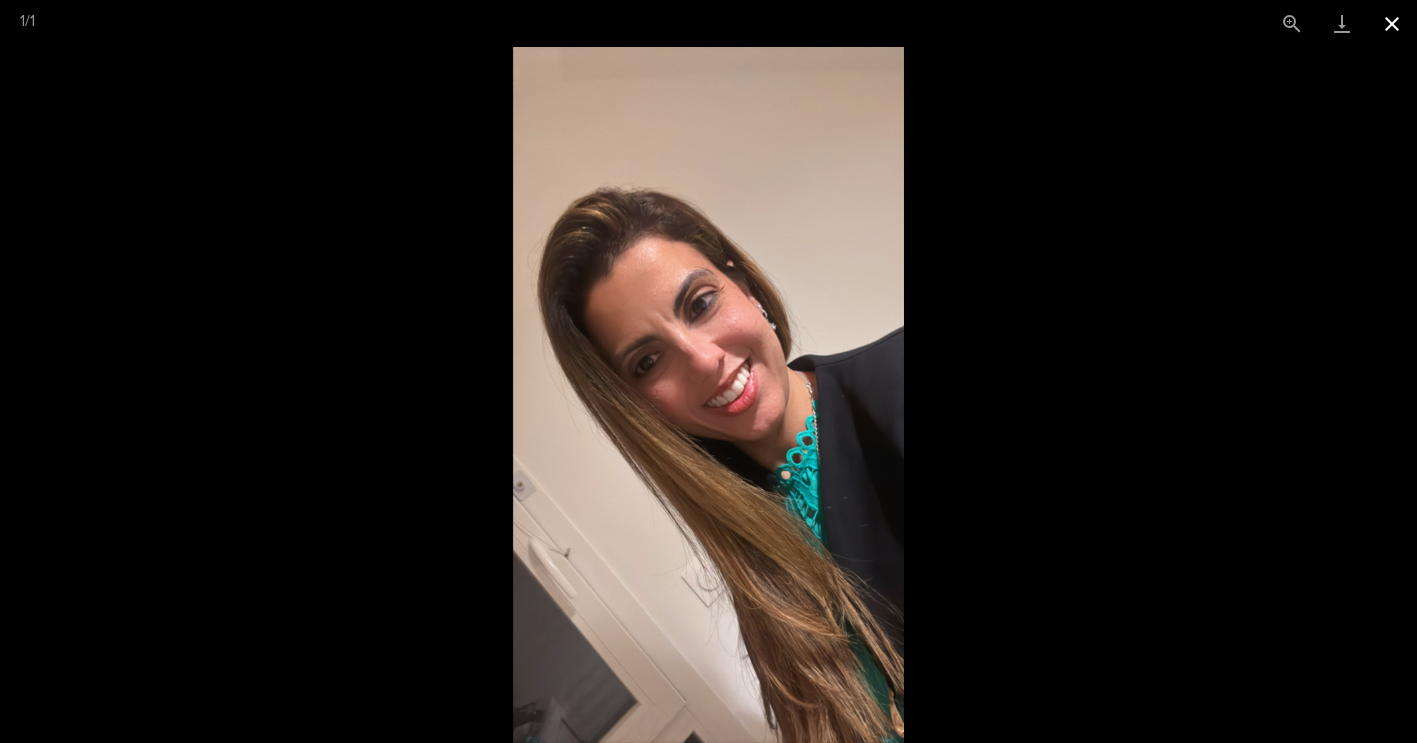 click at bounding box center [1392, 23] 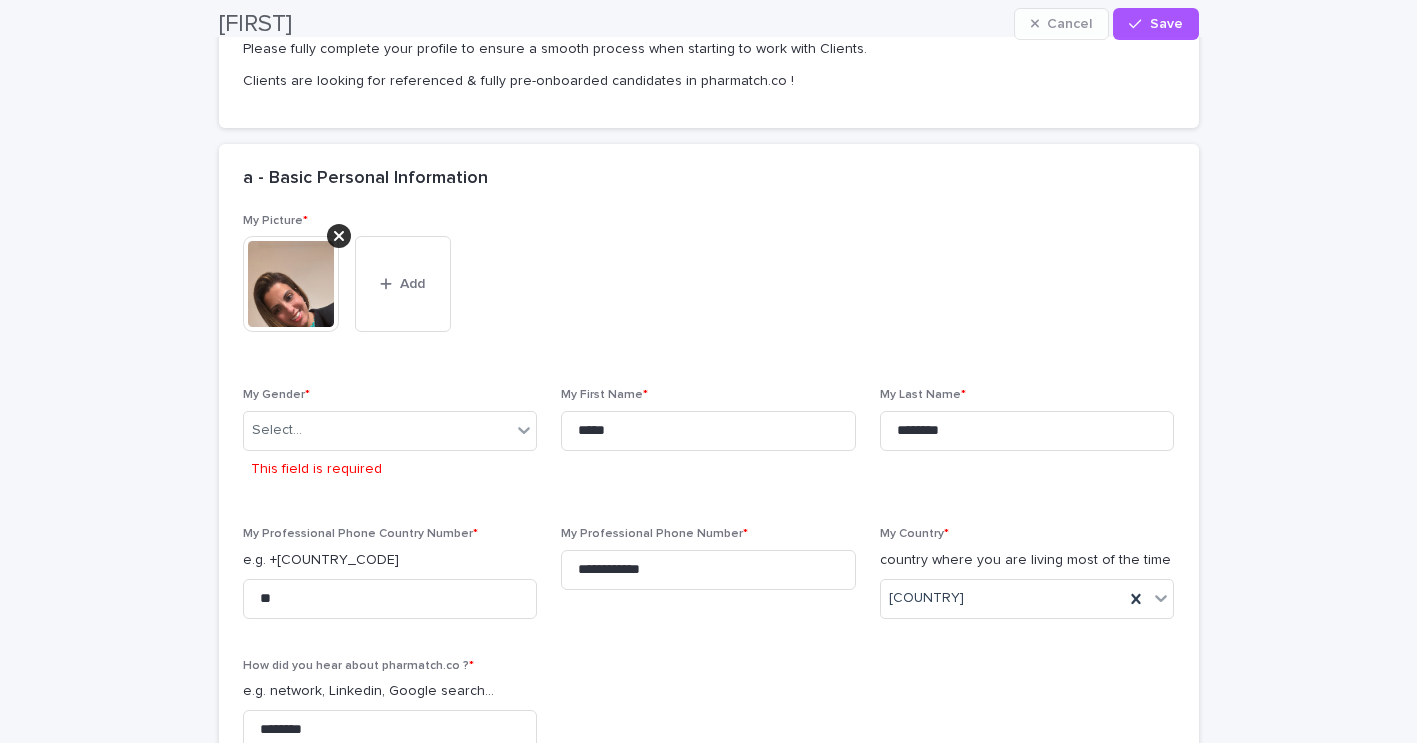 scroll, scrollTop: 522, scrollLeft: 0, axis: vertical 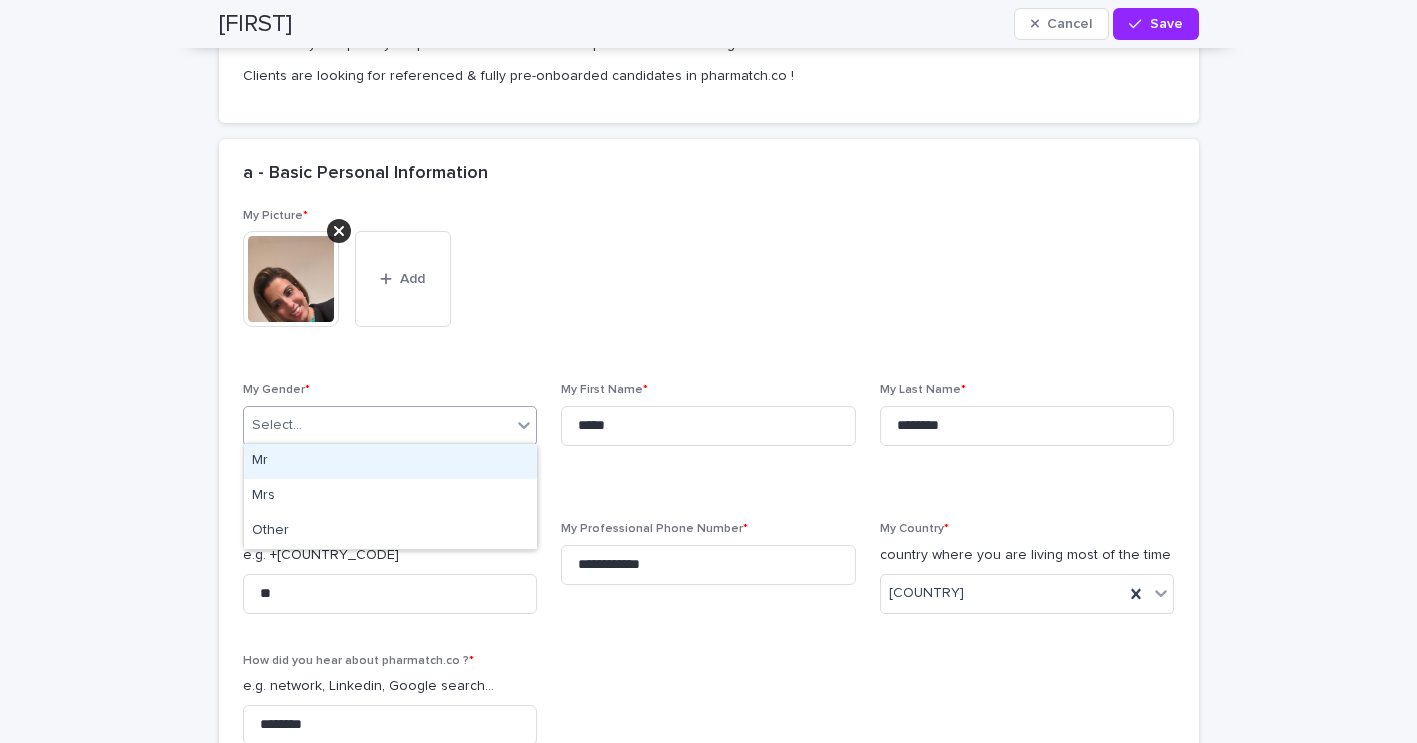 click on "Select..." at bounding box center (378, 425) 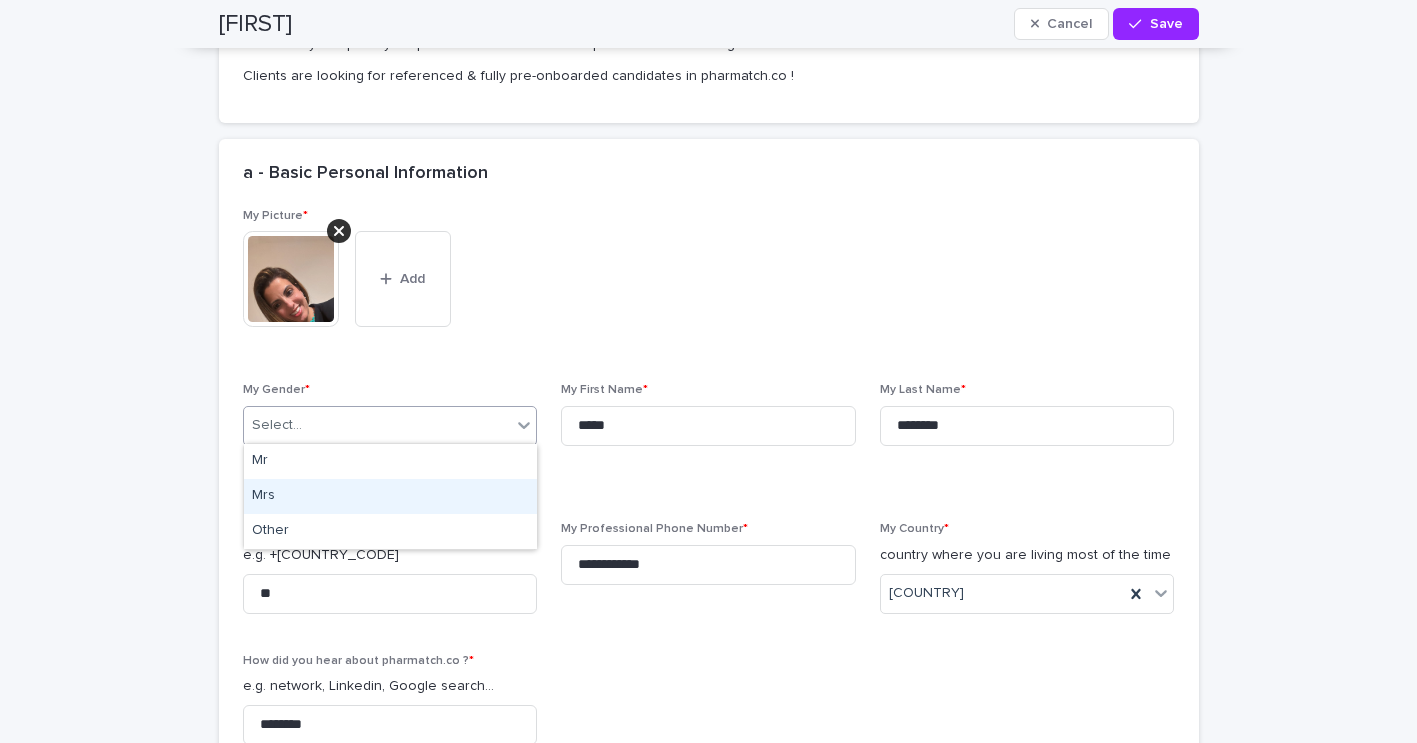 click on "Mrs" at bounding box center [390, 496] 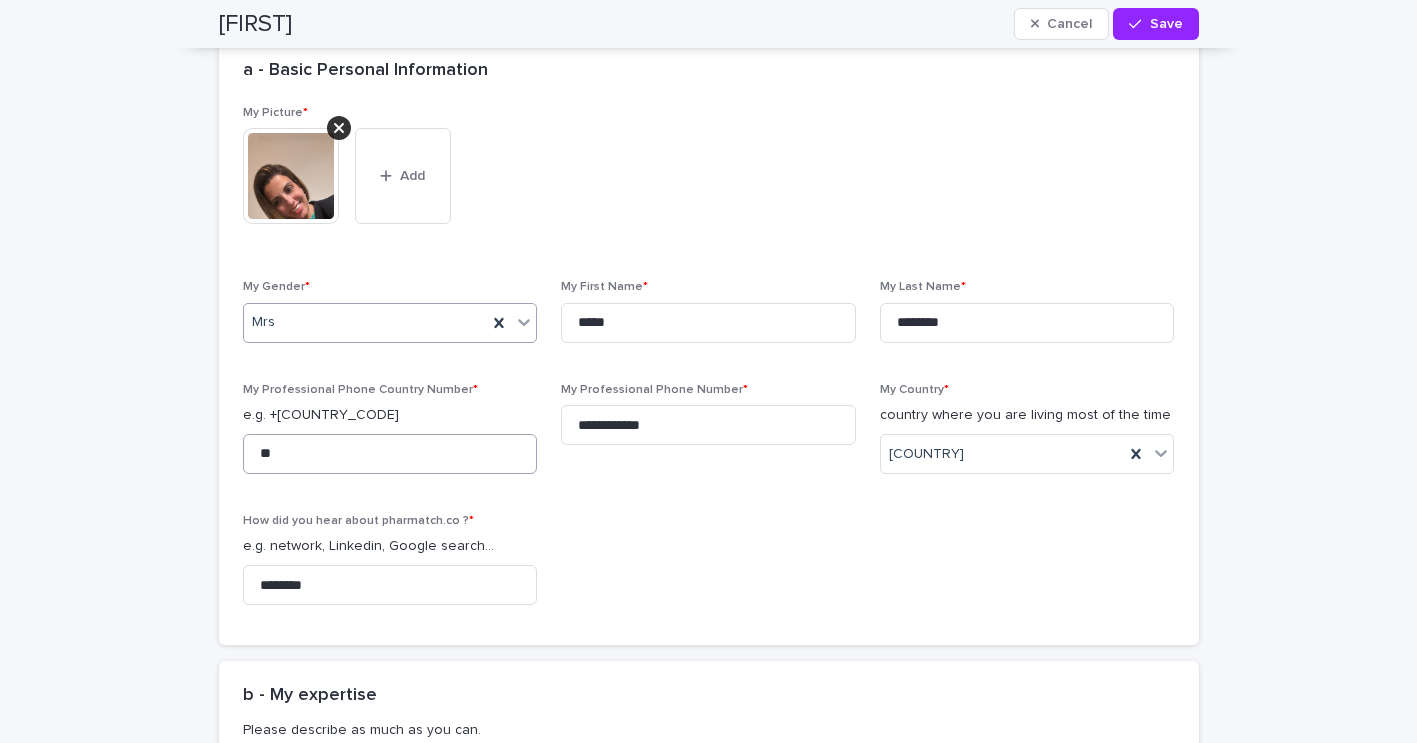 scroll, scrollTop: 621, scrollLeft: 0, axis: vertical 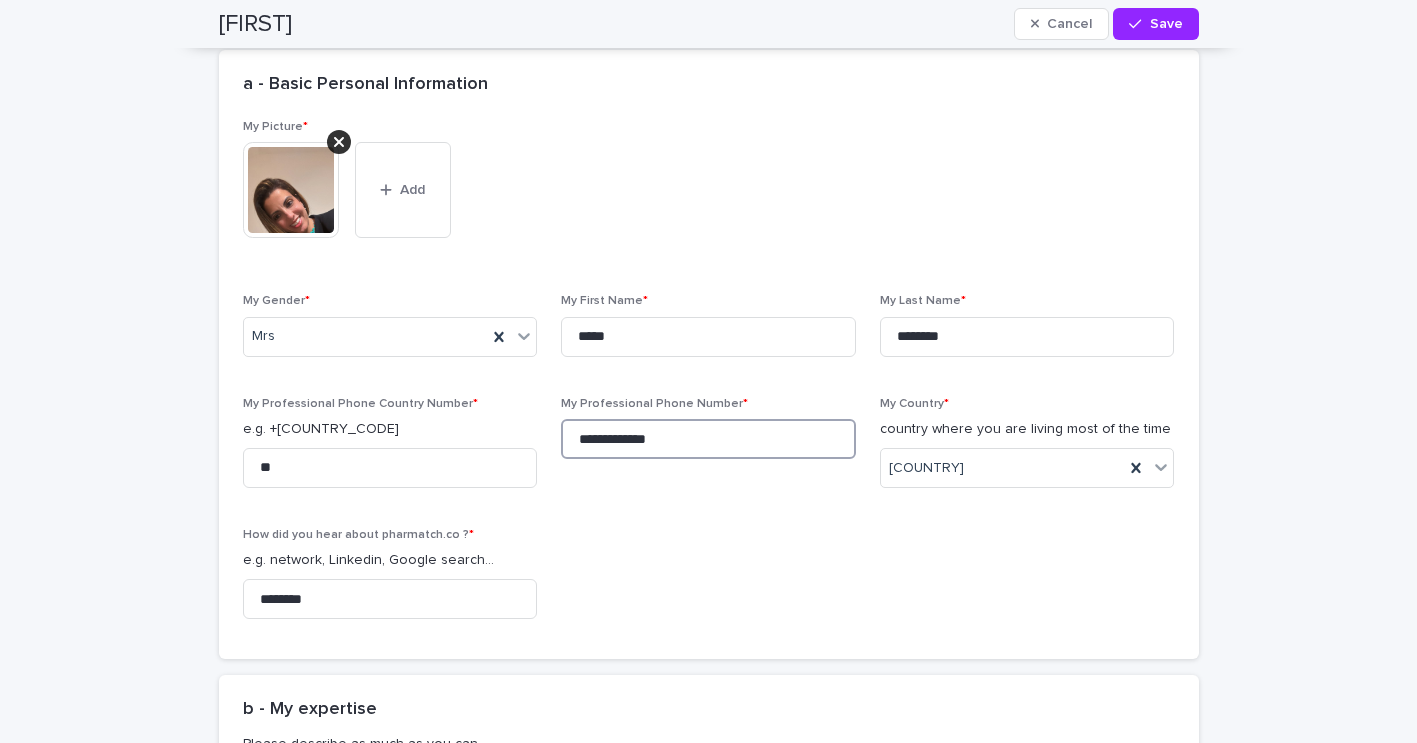 type on "**********" 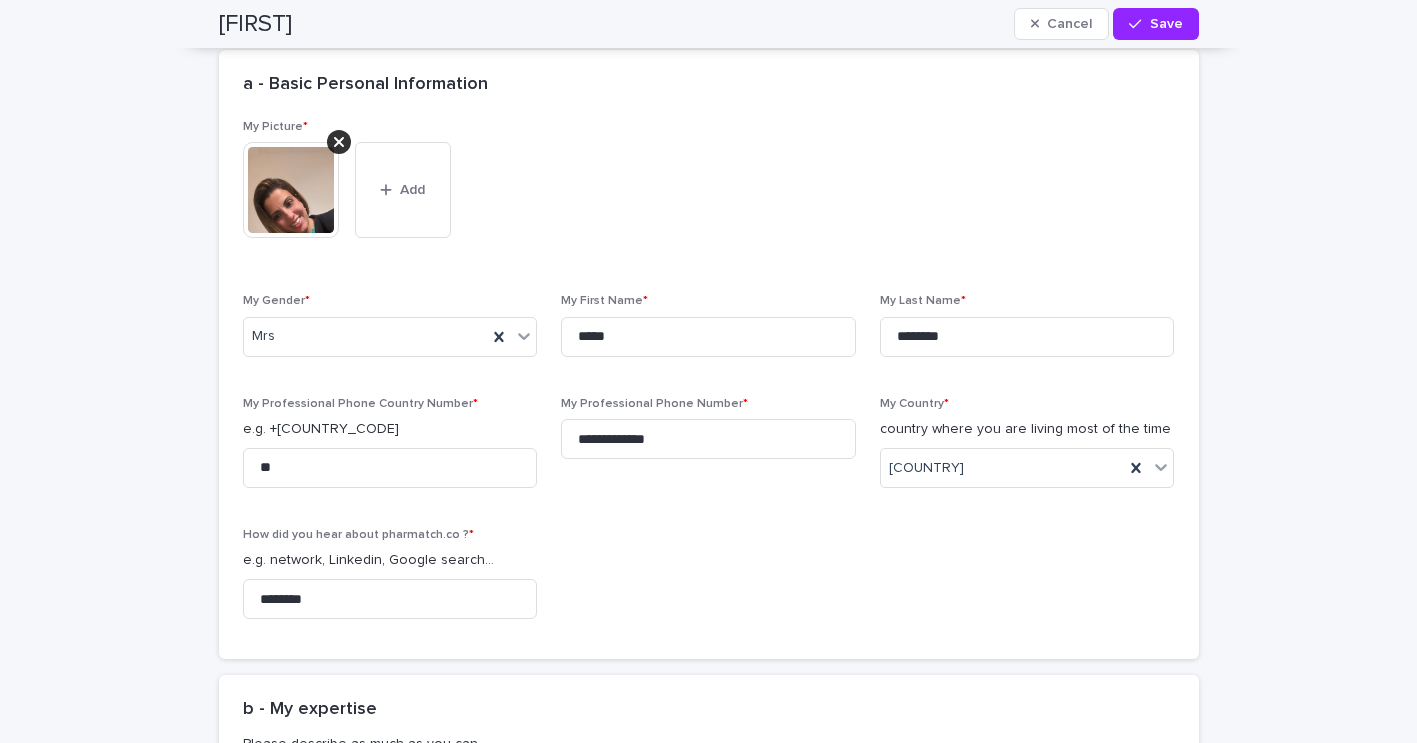 click on "**********" at bounding box center (709, 377) 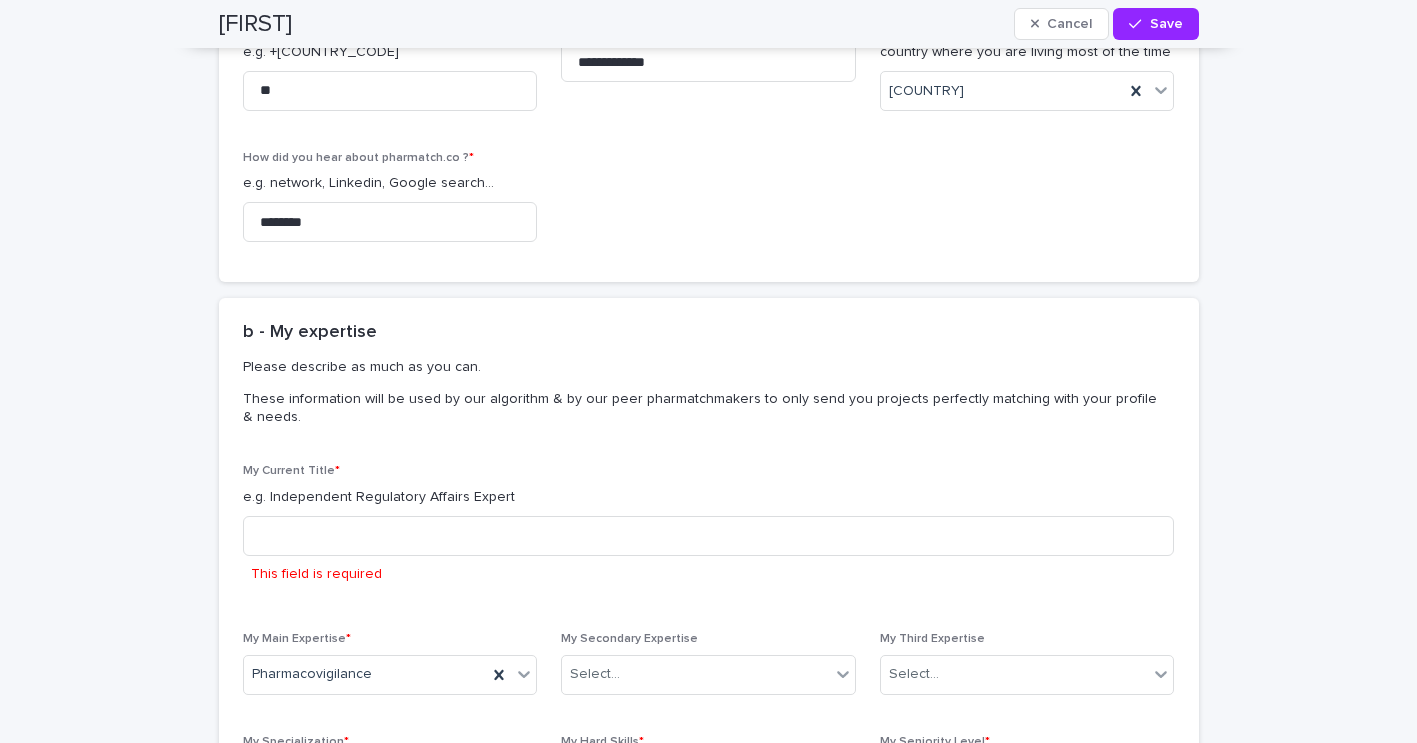 scroll, scrollTop: 974, scrollLeft: 0, axis: vertical 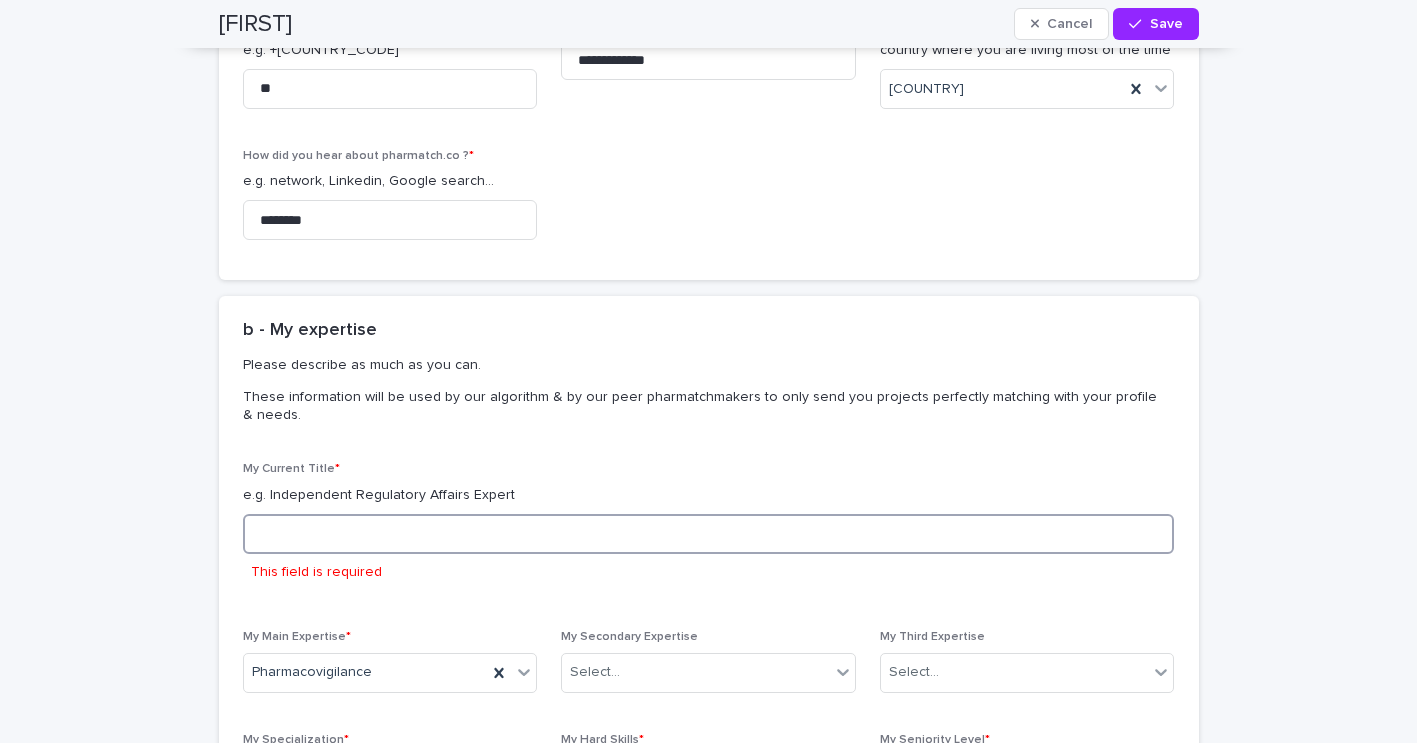 click at bounding box center [709, 534] 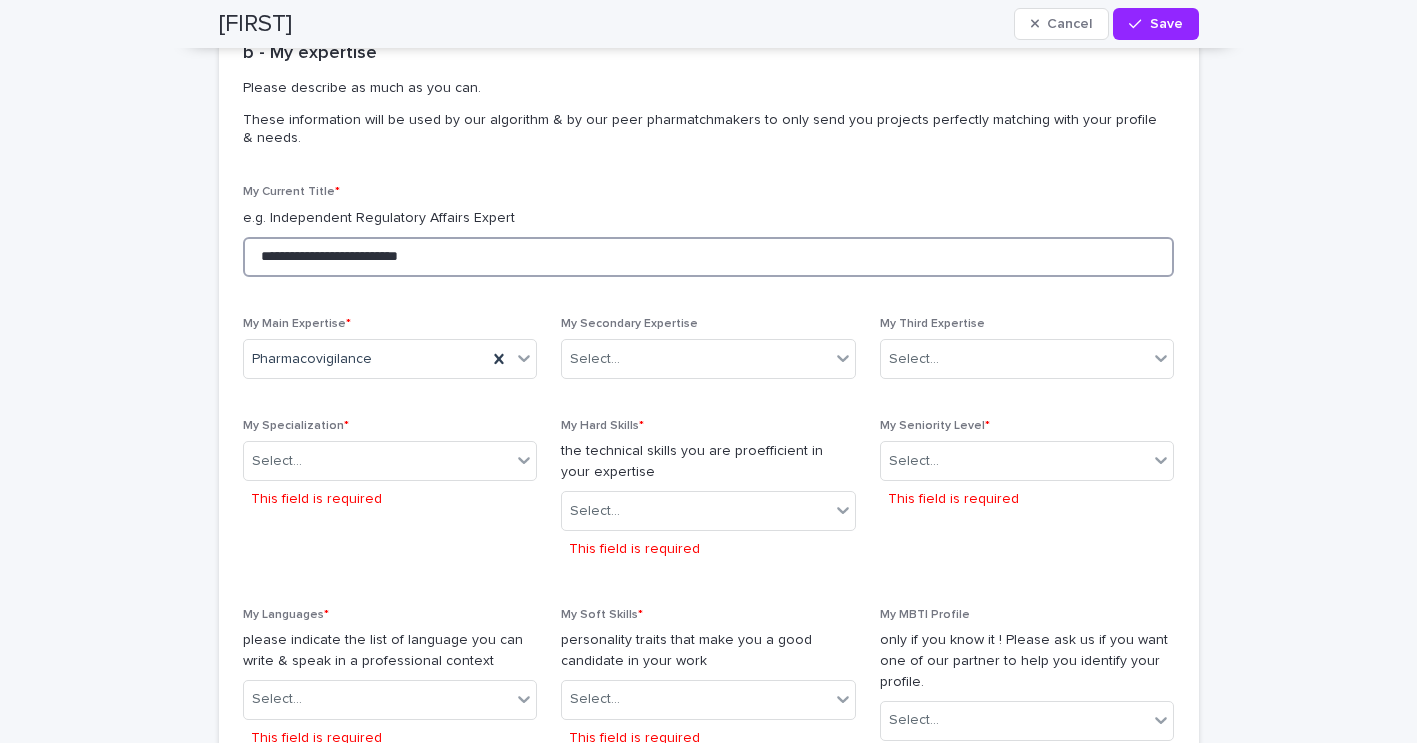 scroll, scrollTop: 1248, scrollLeft: 0, axis: vertical 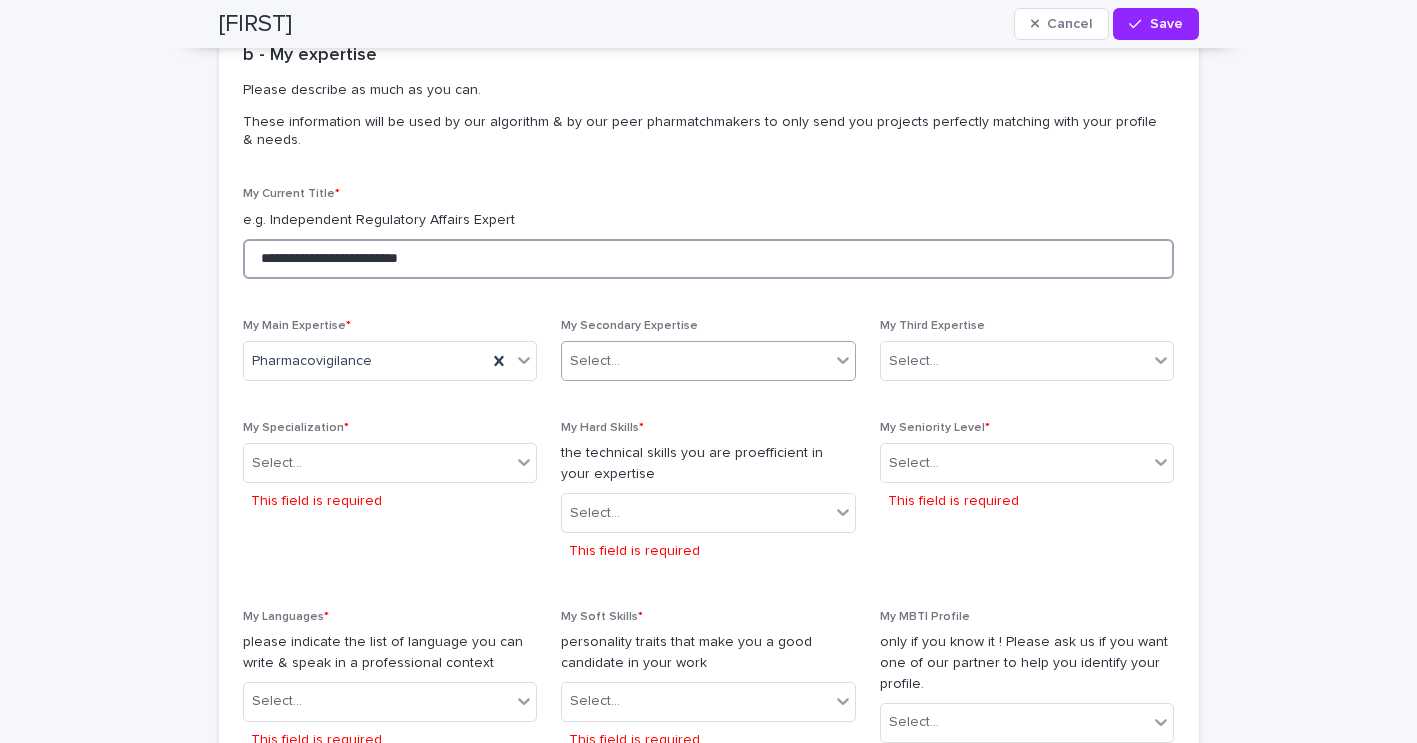 type on "**********" 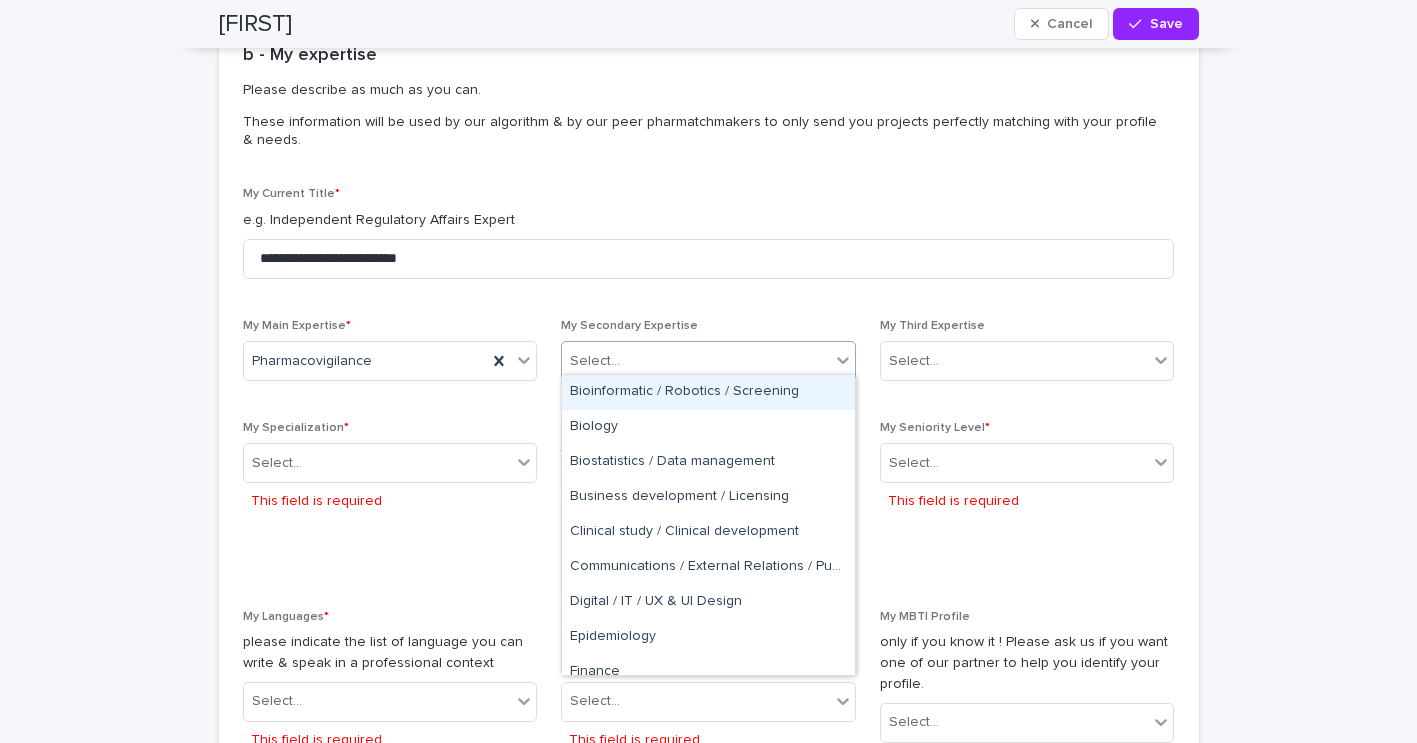 click on "Select..." at bounding box center [696, 361] 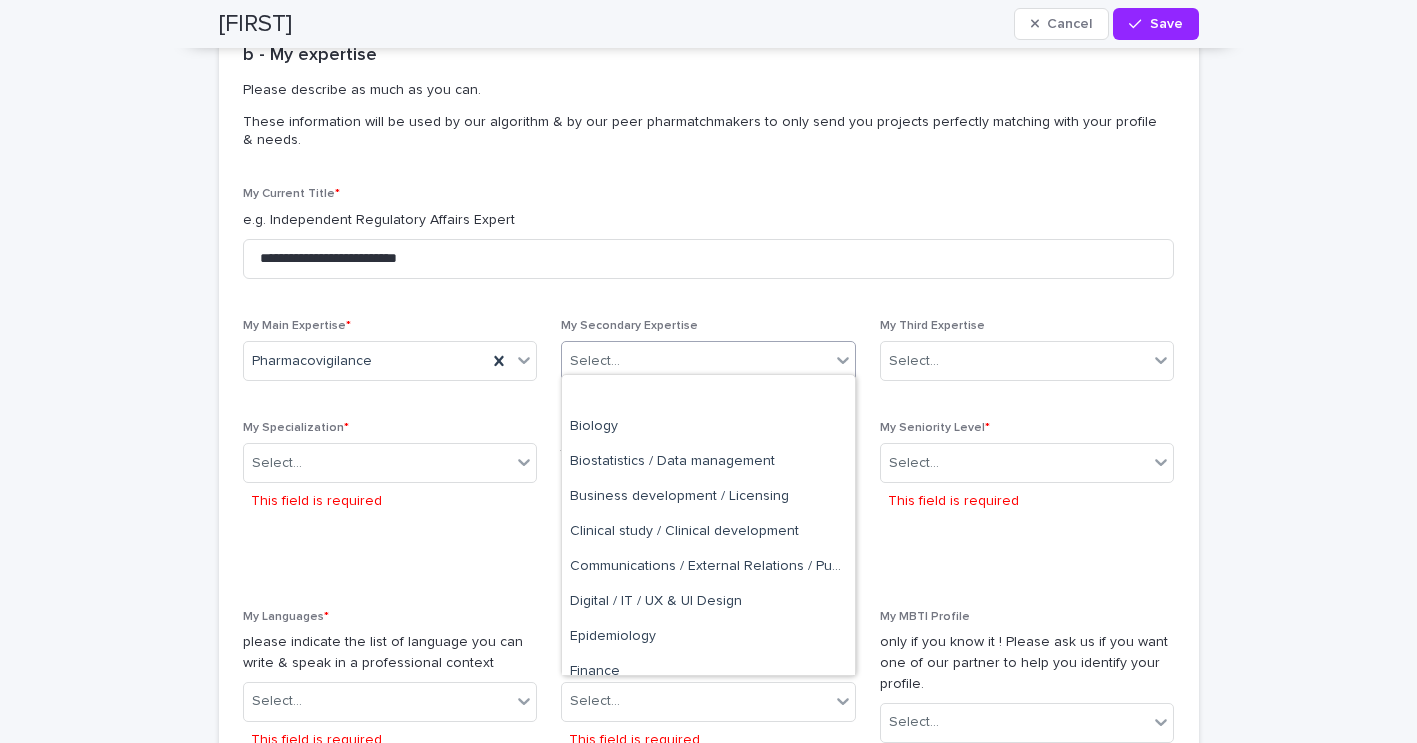 scroll, scrollTop: 0, scrollLeft: 0, axis: both 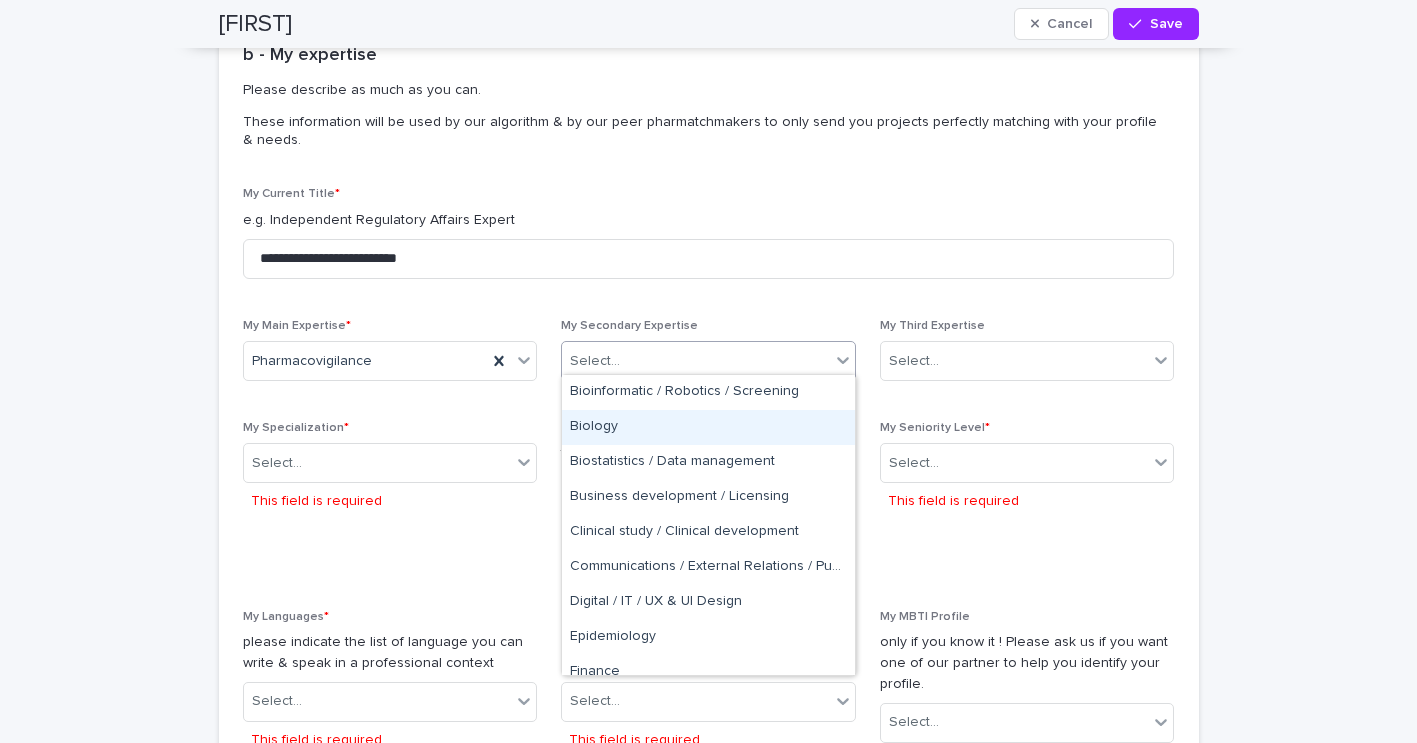 click on "Biology" at bounding box center (708, 427) 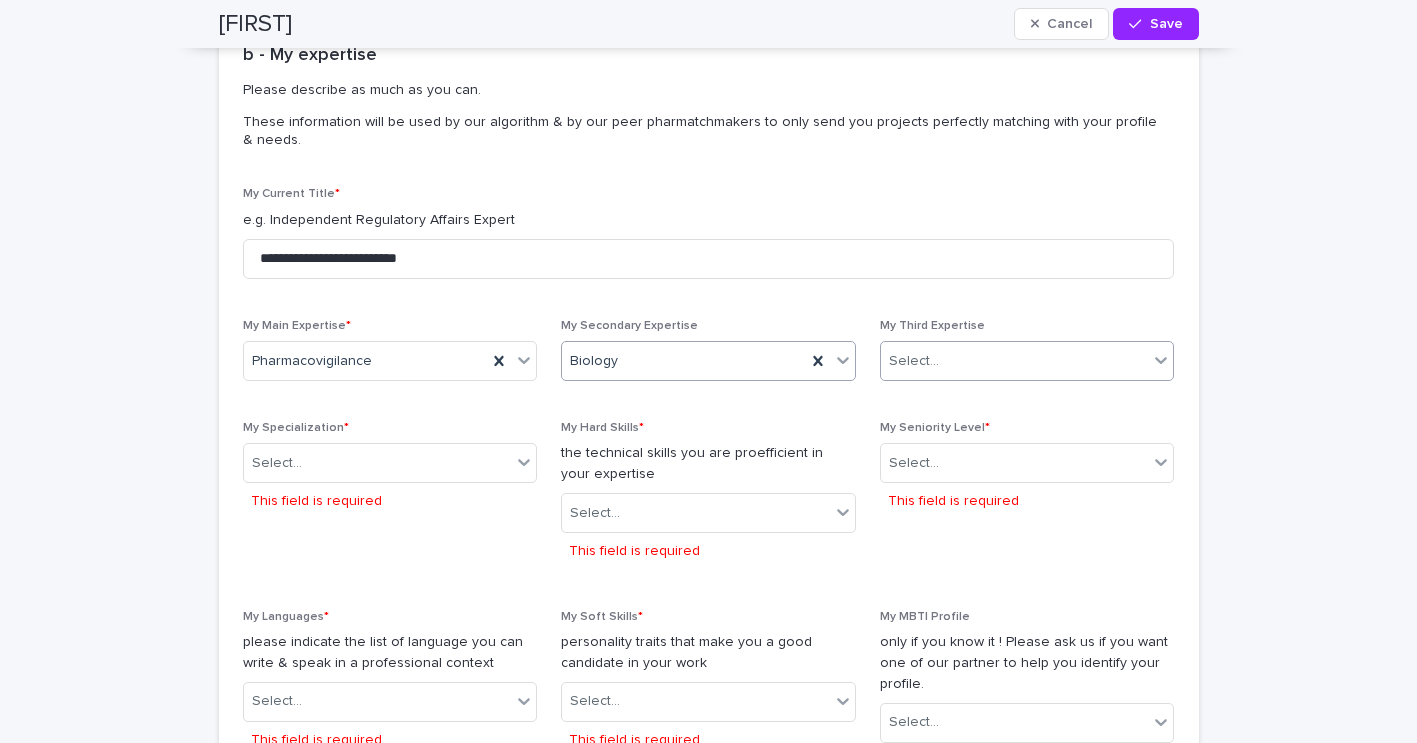 click on "Select..." at bounding box center [914, 361] 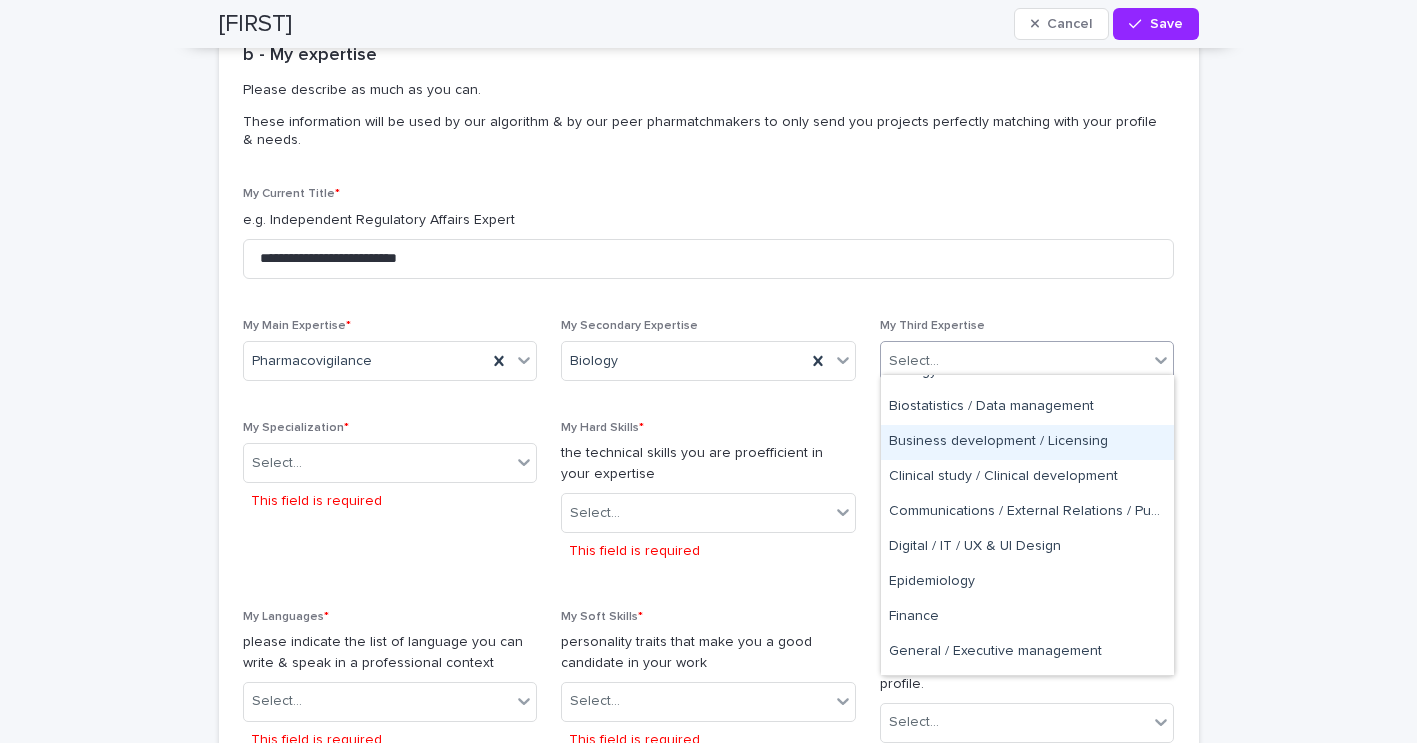 scroll, scrollTop: 58, scrollLeft: 0, axis: vertical 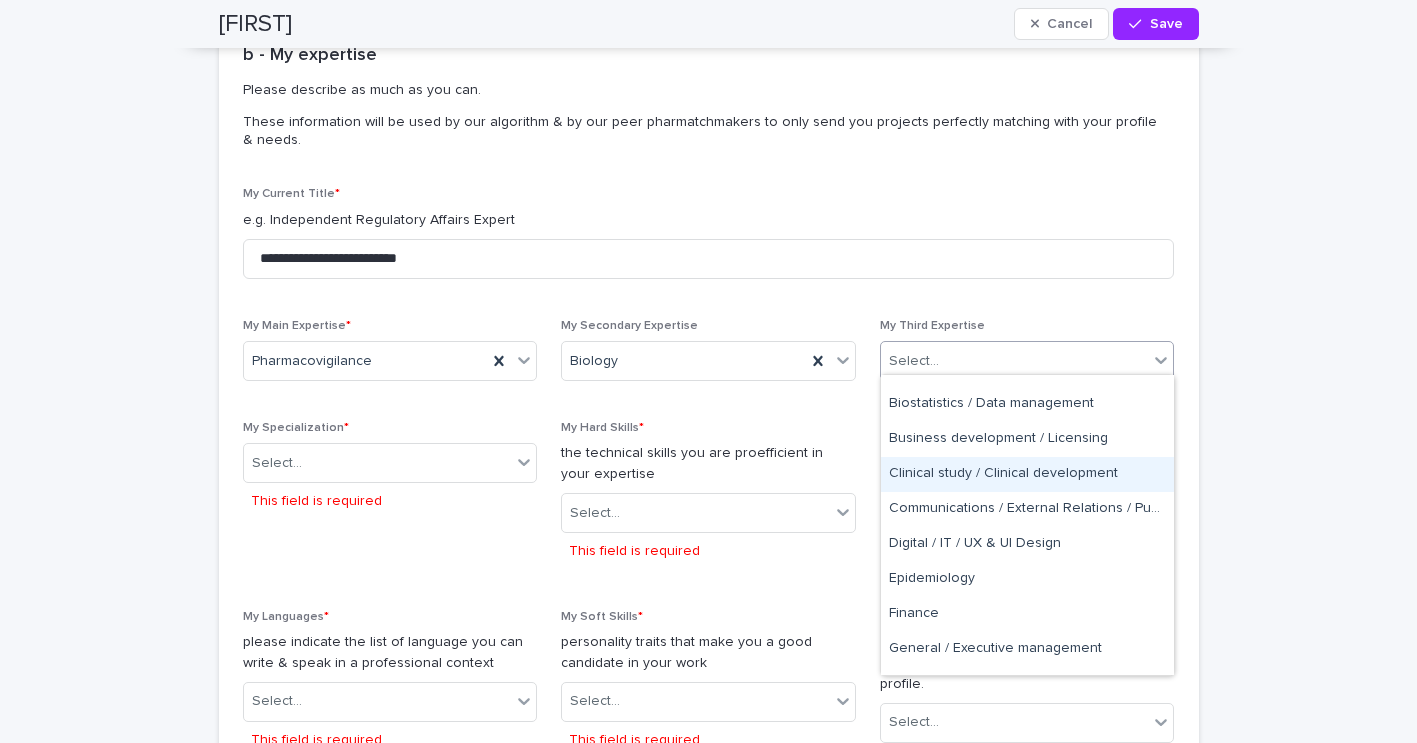click on "Clinical study / Clinical development" at bounding box center (1027, 474) 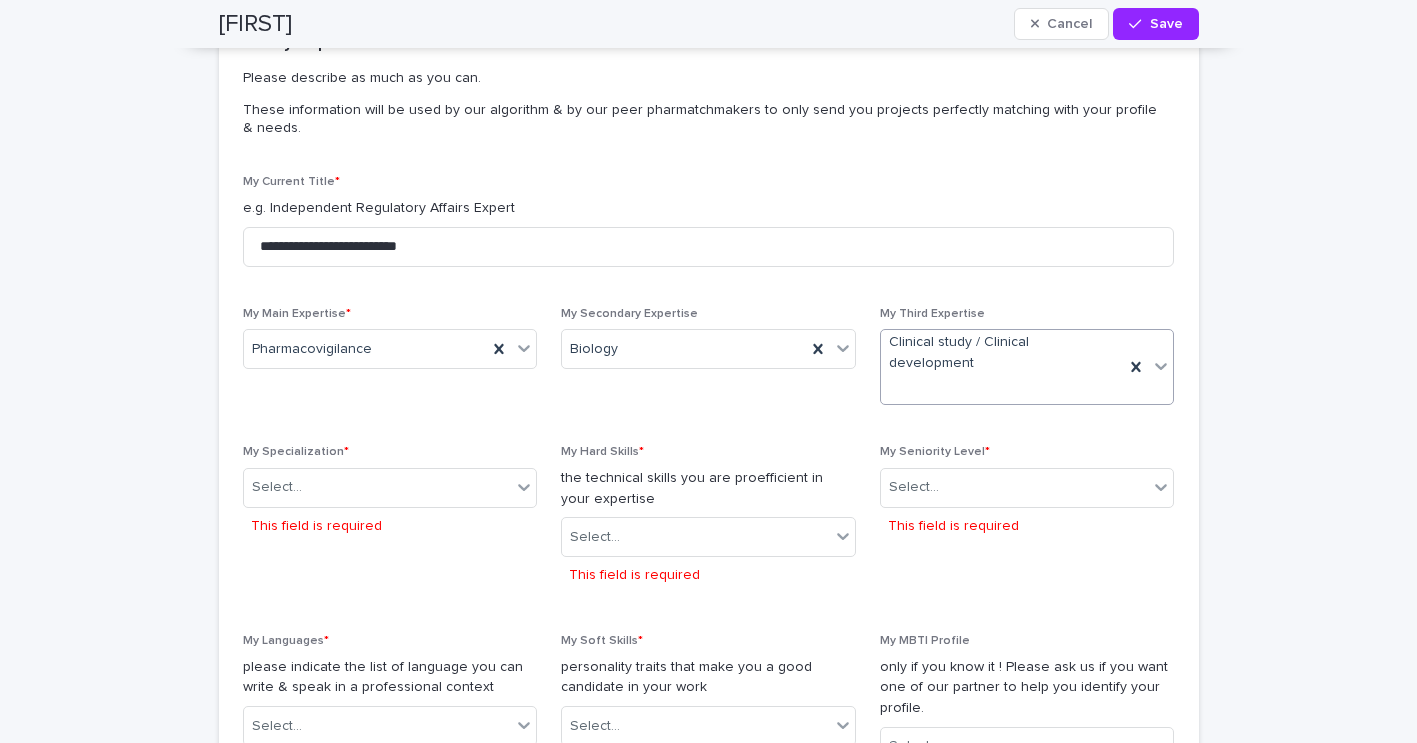 scroll, scrollTop: 1261, scrollLeft: 0, axis: vertical 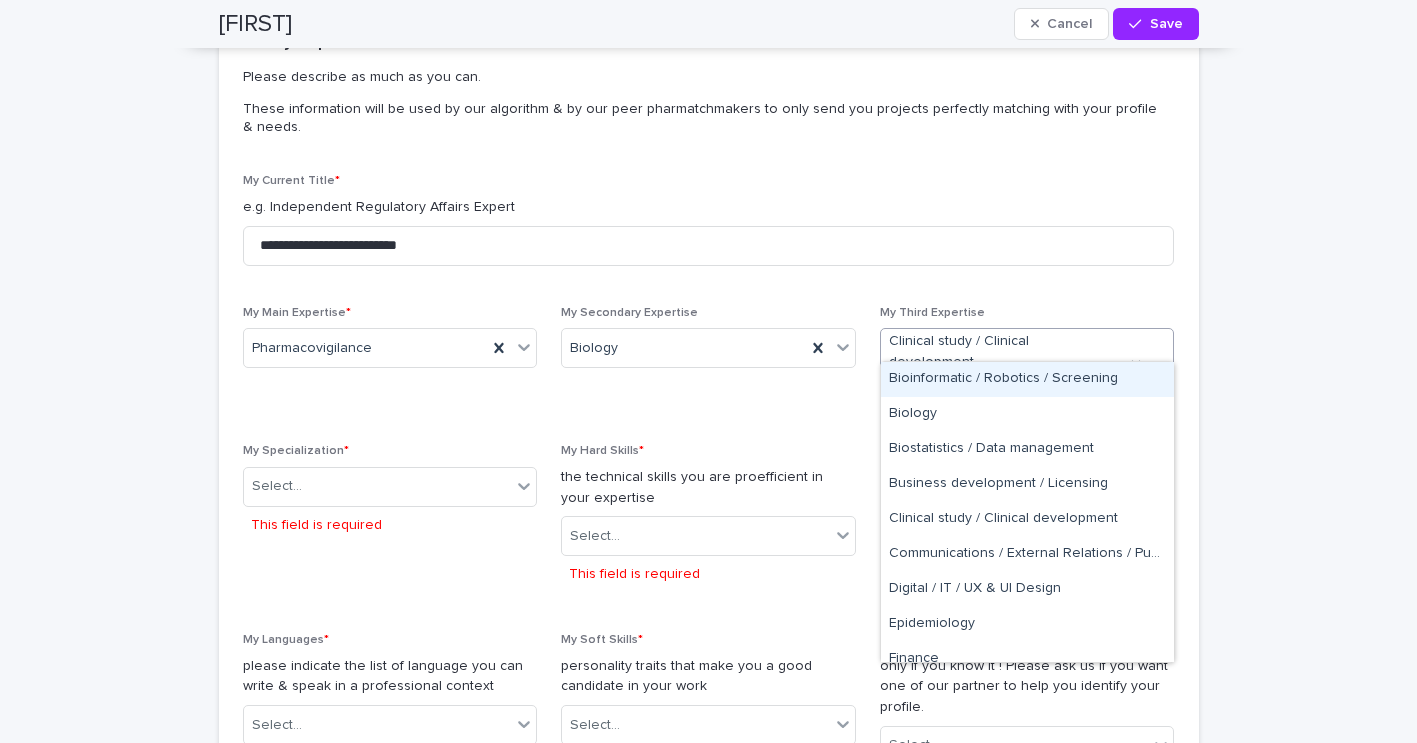 click on "Clinical study / Clinical development" at bounding box center [1003, 352] 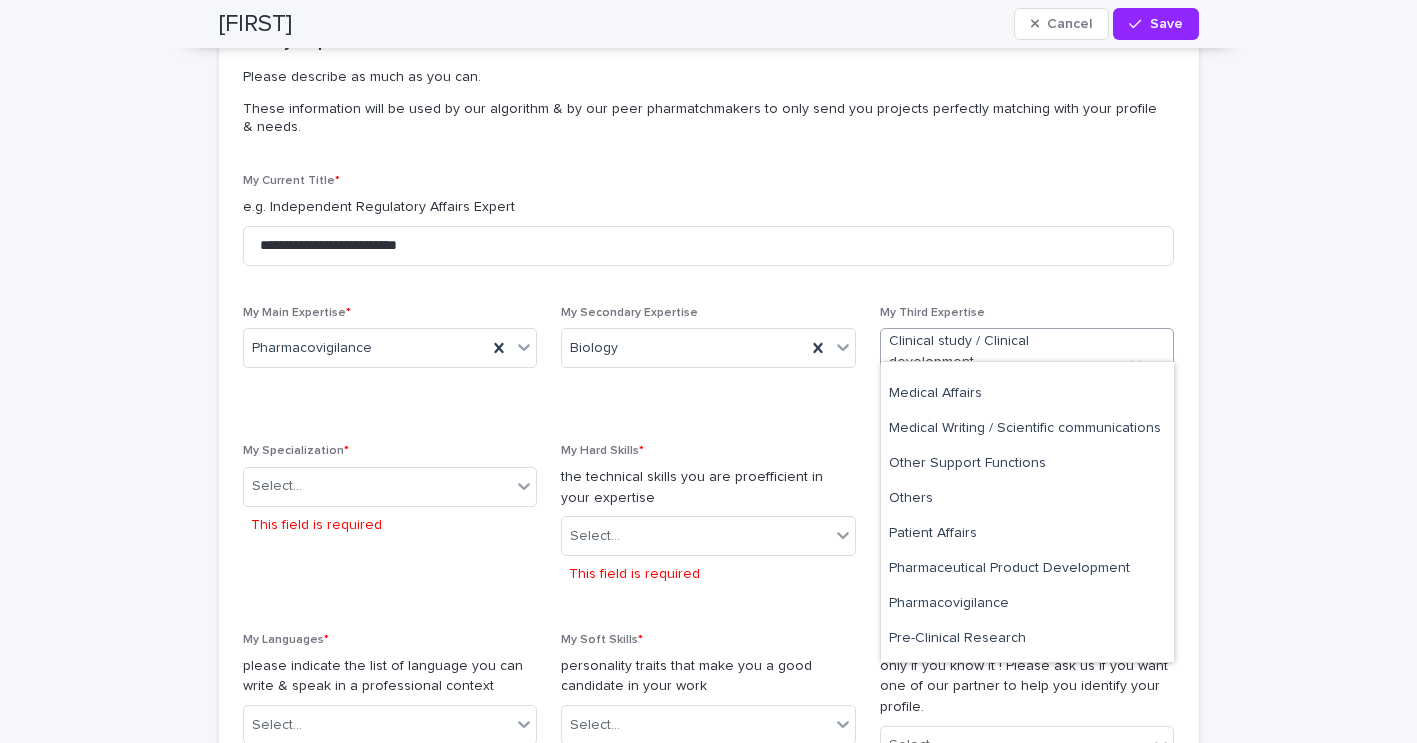 scroll, scrollTop: 656, scrollLeft: 0, axis: vertical 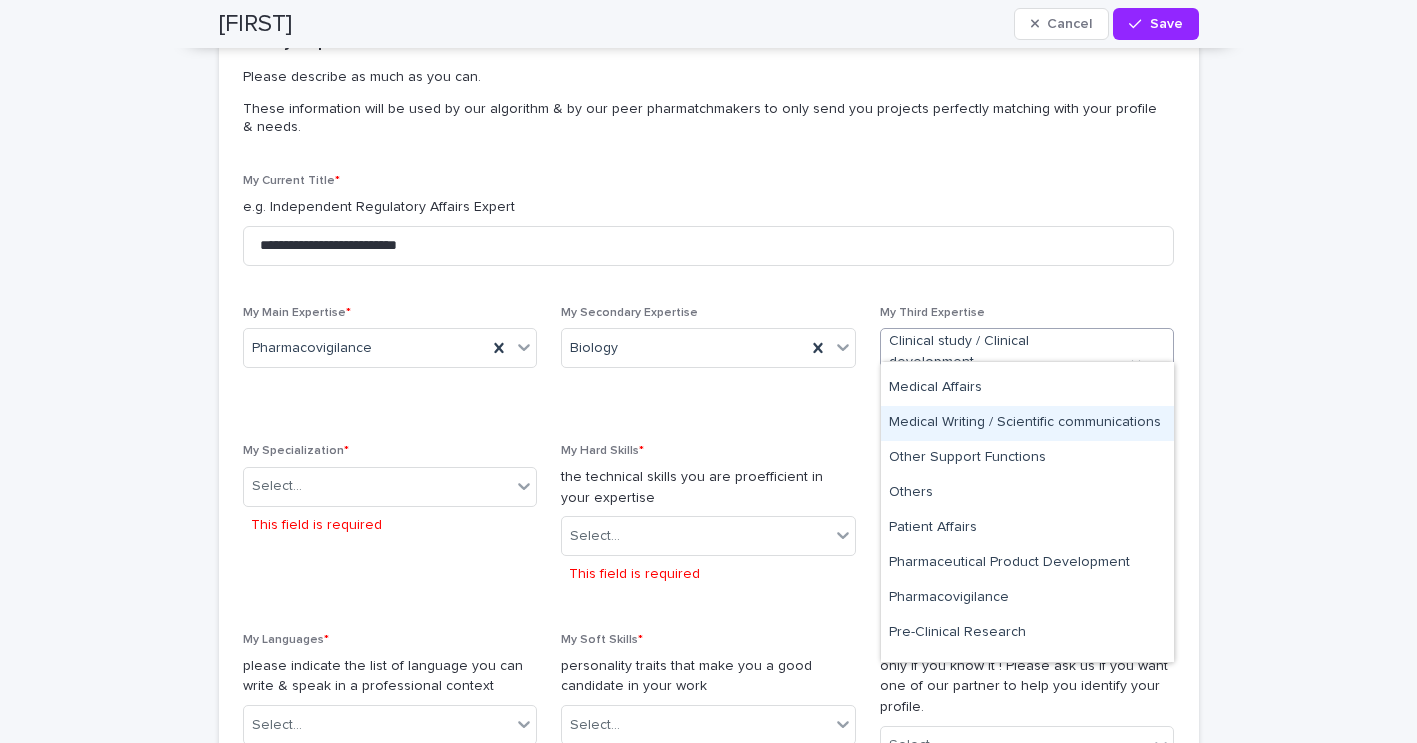 click on "Medical Writing / Scientific communications" at bounding box center [1027, 423] 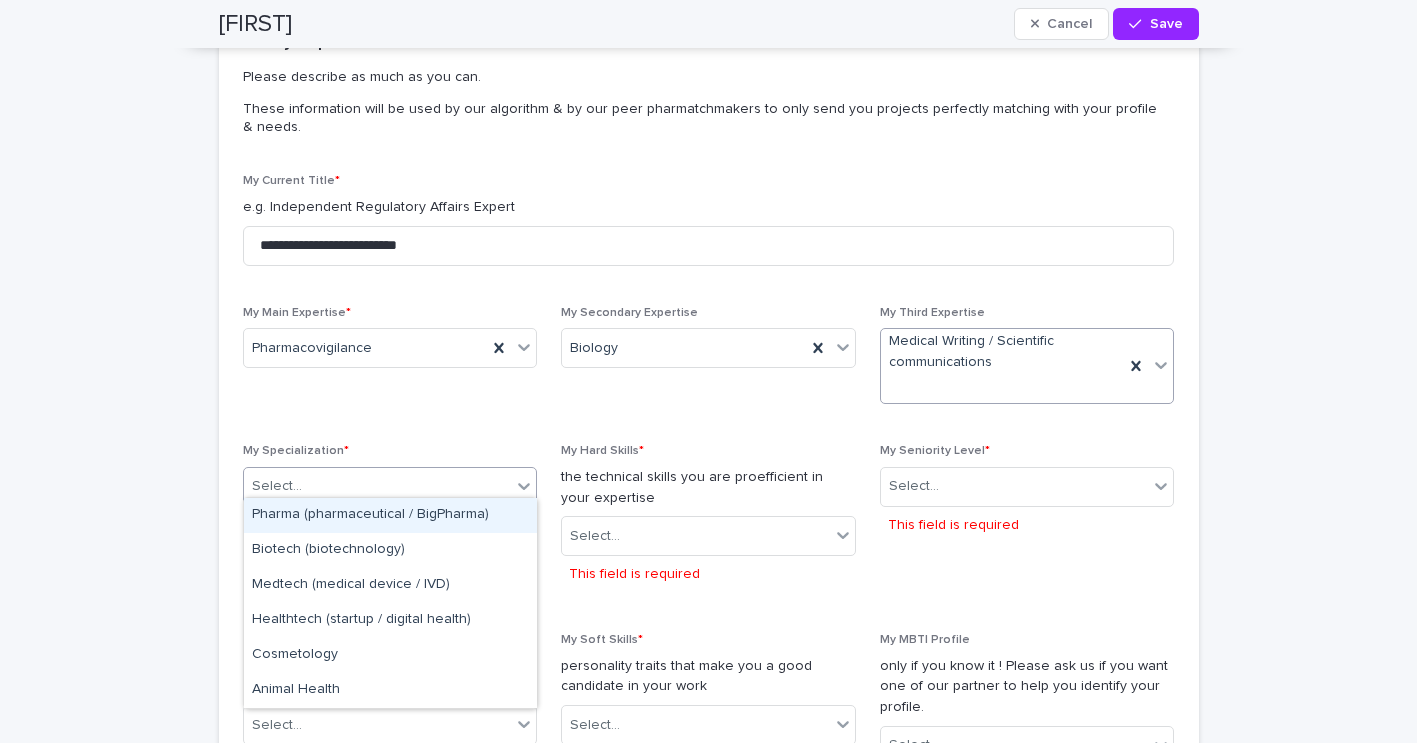 click on "Select..." at bounding box center (378, 486) 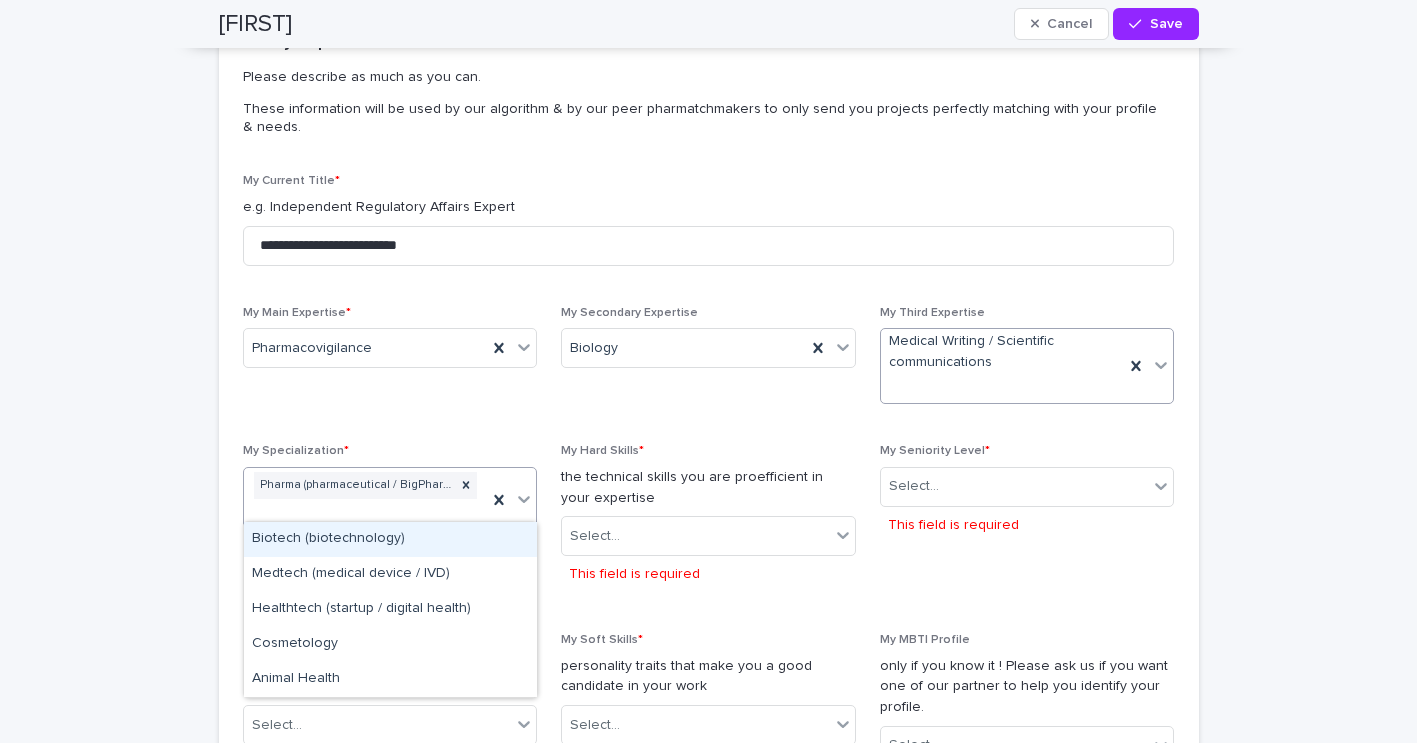 click on "Pharma (pharmaceutical / BigPharma)" at bounding box center (366, 500) 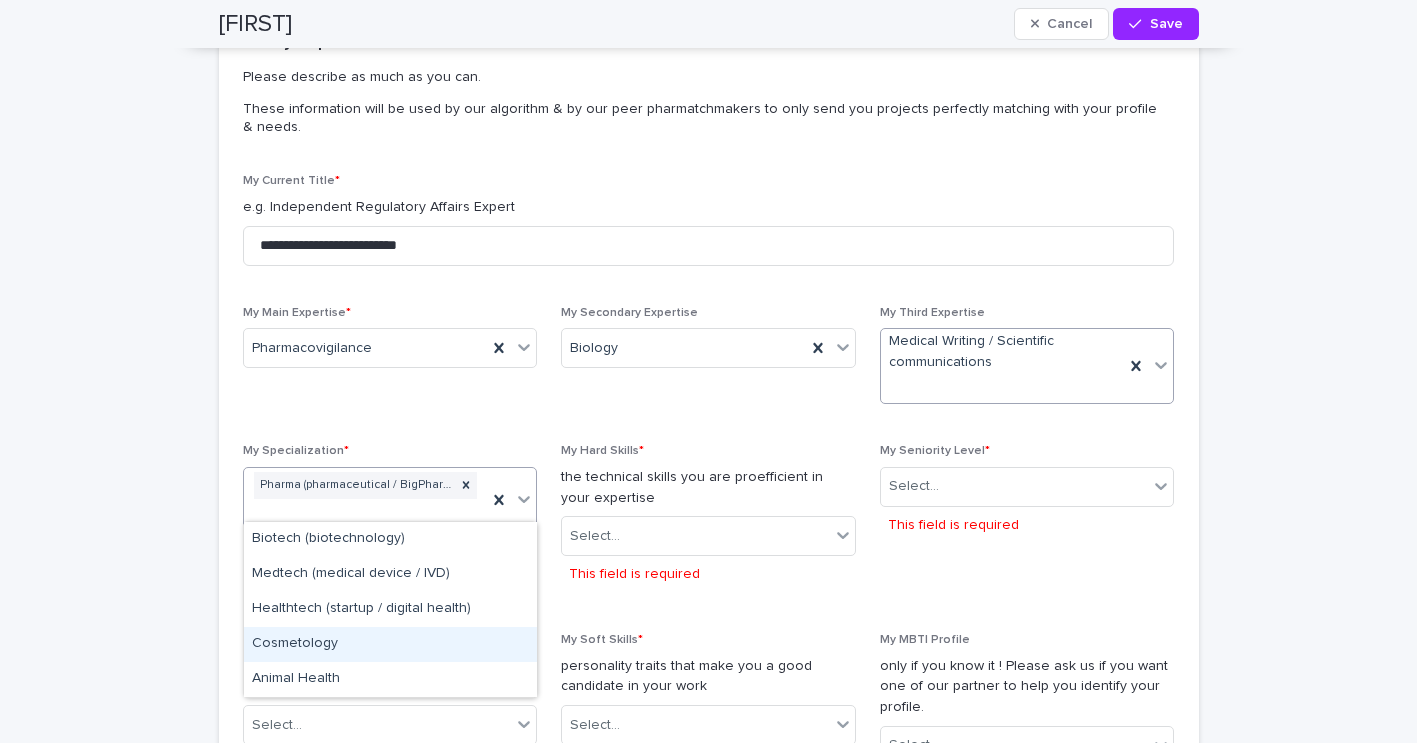 click on "My Secondary Expertise Biology" at bounding box center (708, 363) 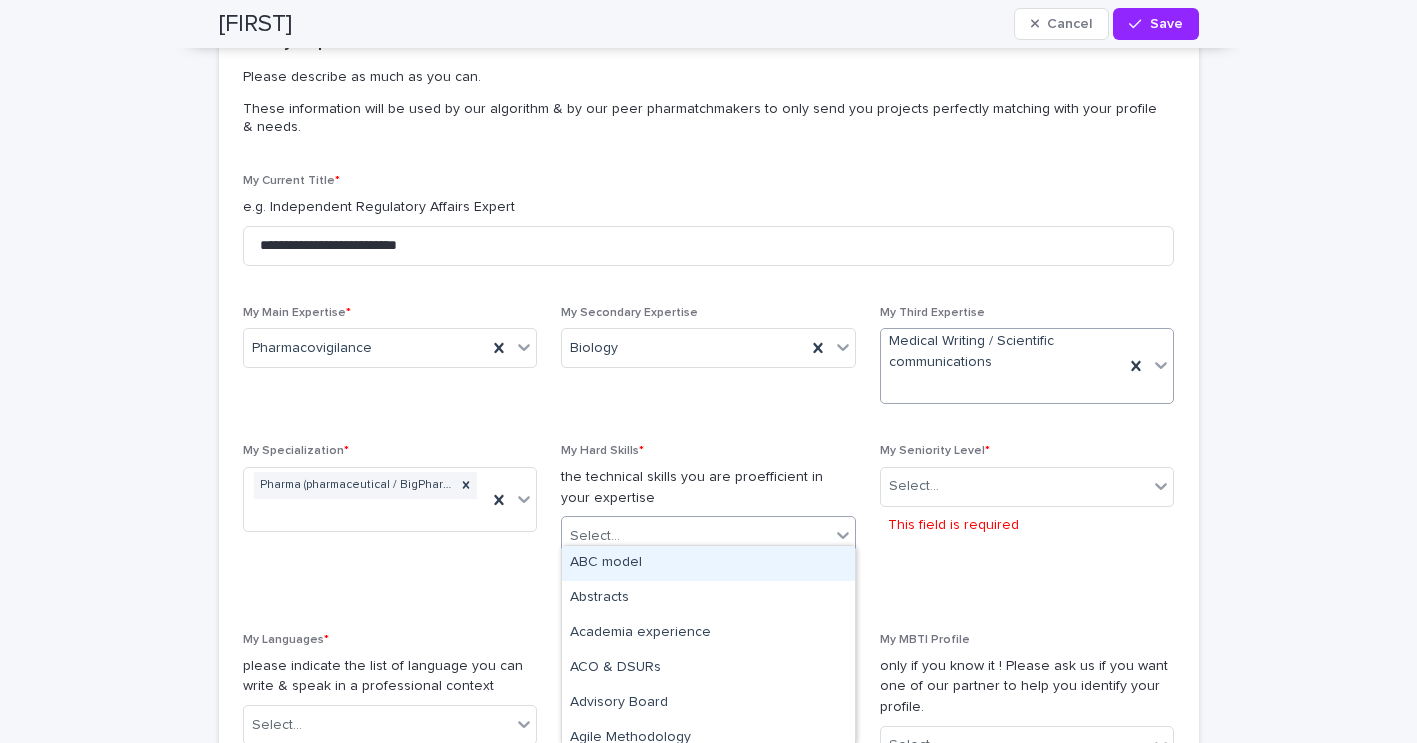 click on "Select..." at bounding box center [595, 536] 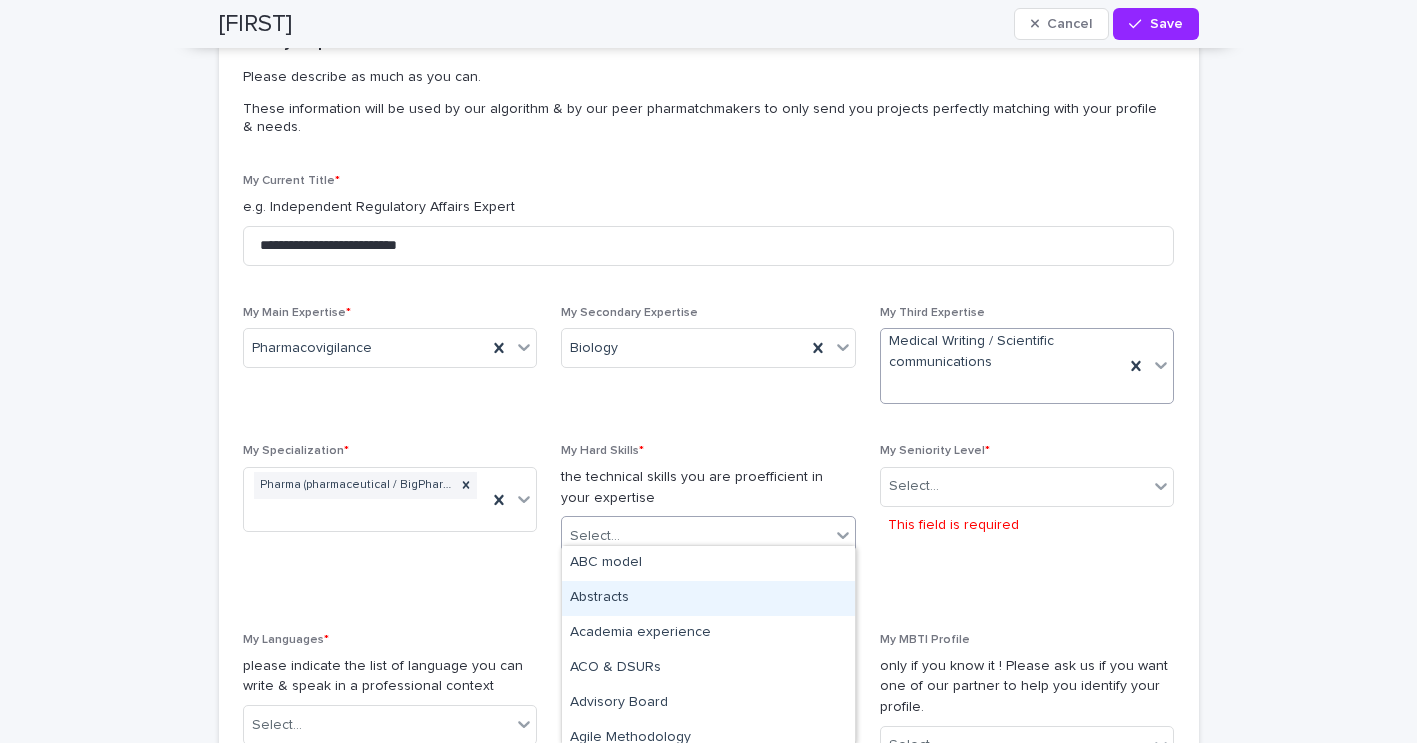 click on "Abstracts" at bounding box center (708, 598) 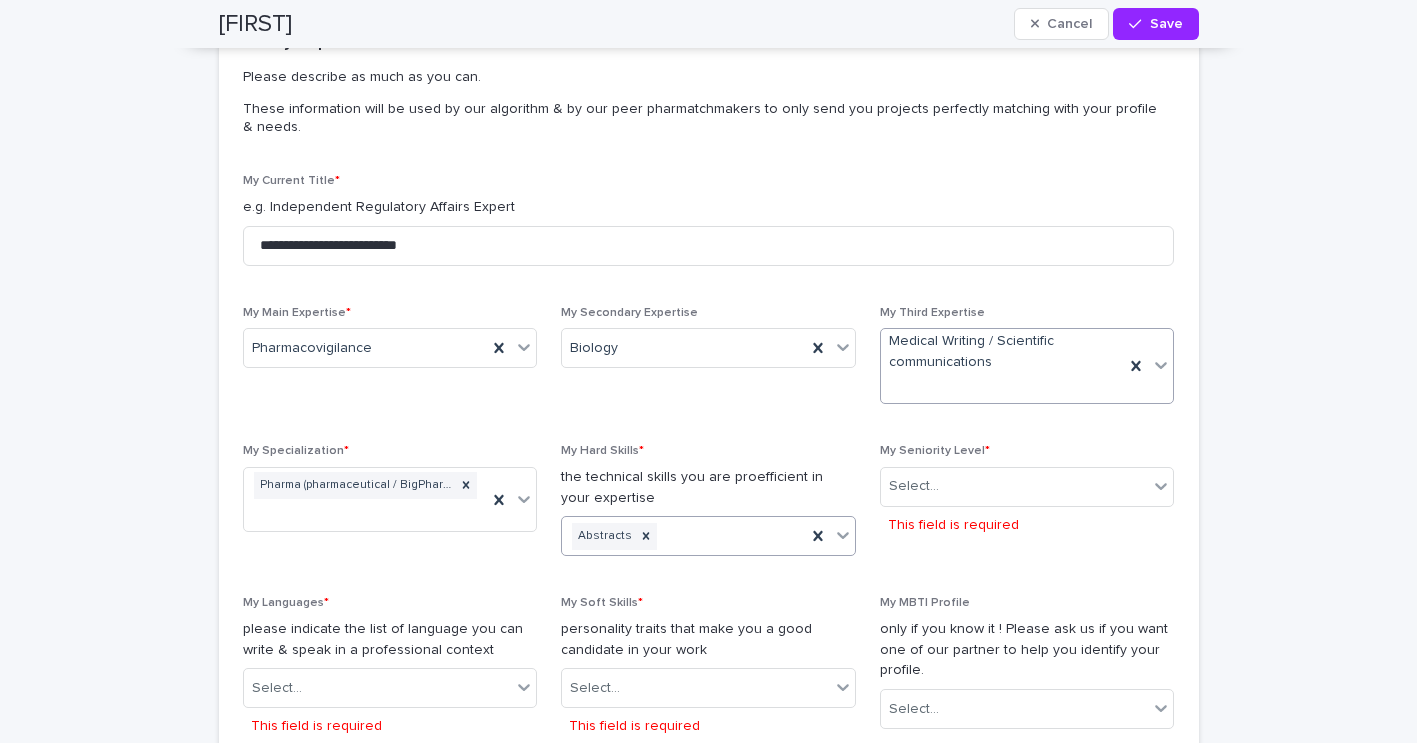 click on "Abstracts" at bounding box center [684, 536] 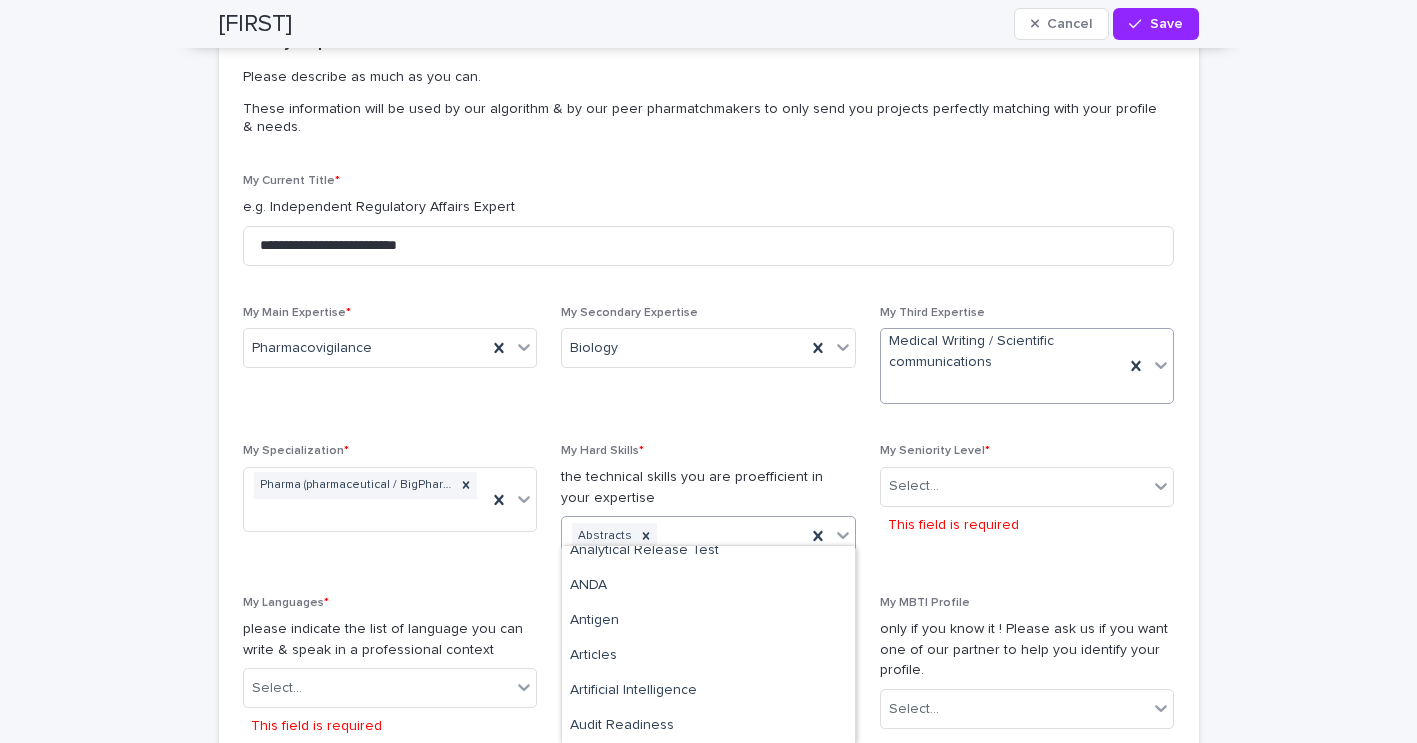 scroll, scrollTop: 224, scrollLeft: 0, axis: vertical 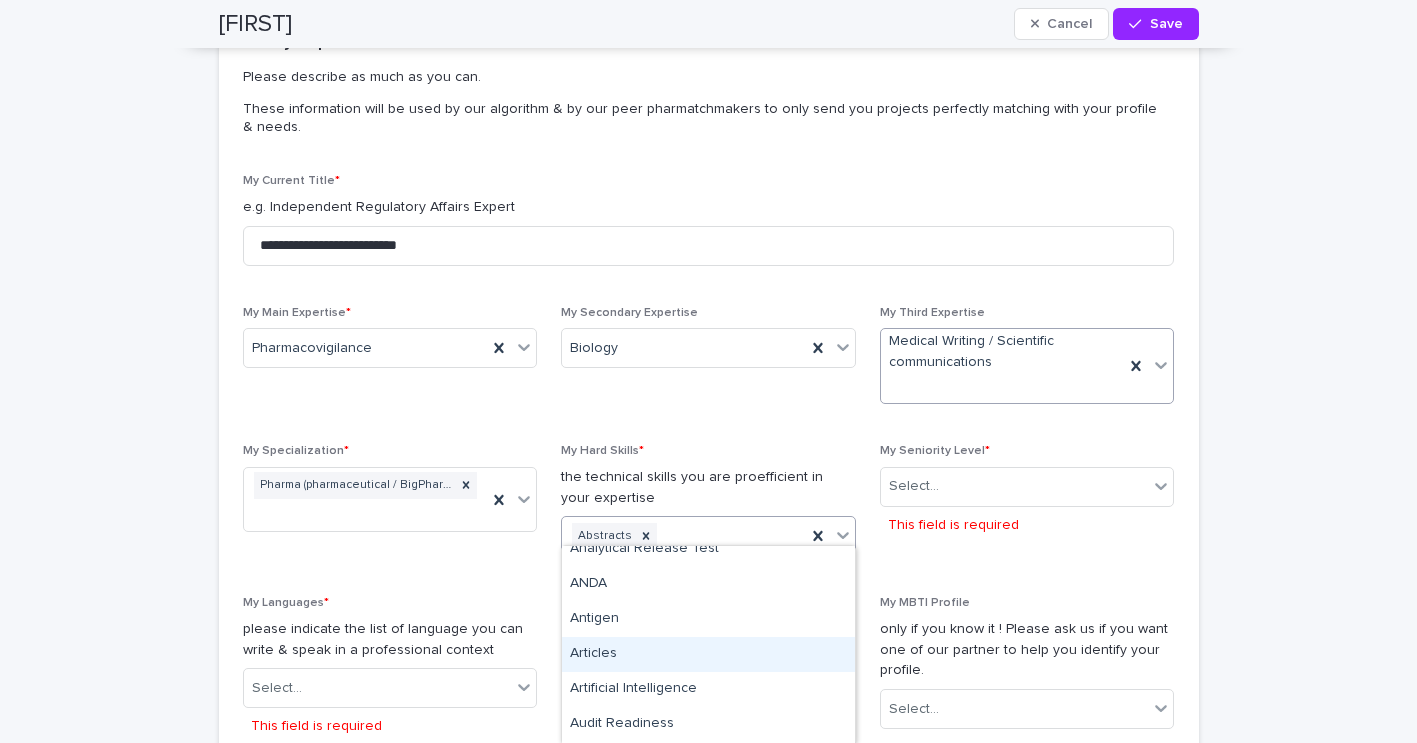 click on "Articles" at bounding box center [708, 654] 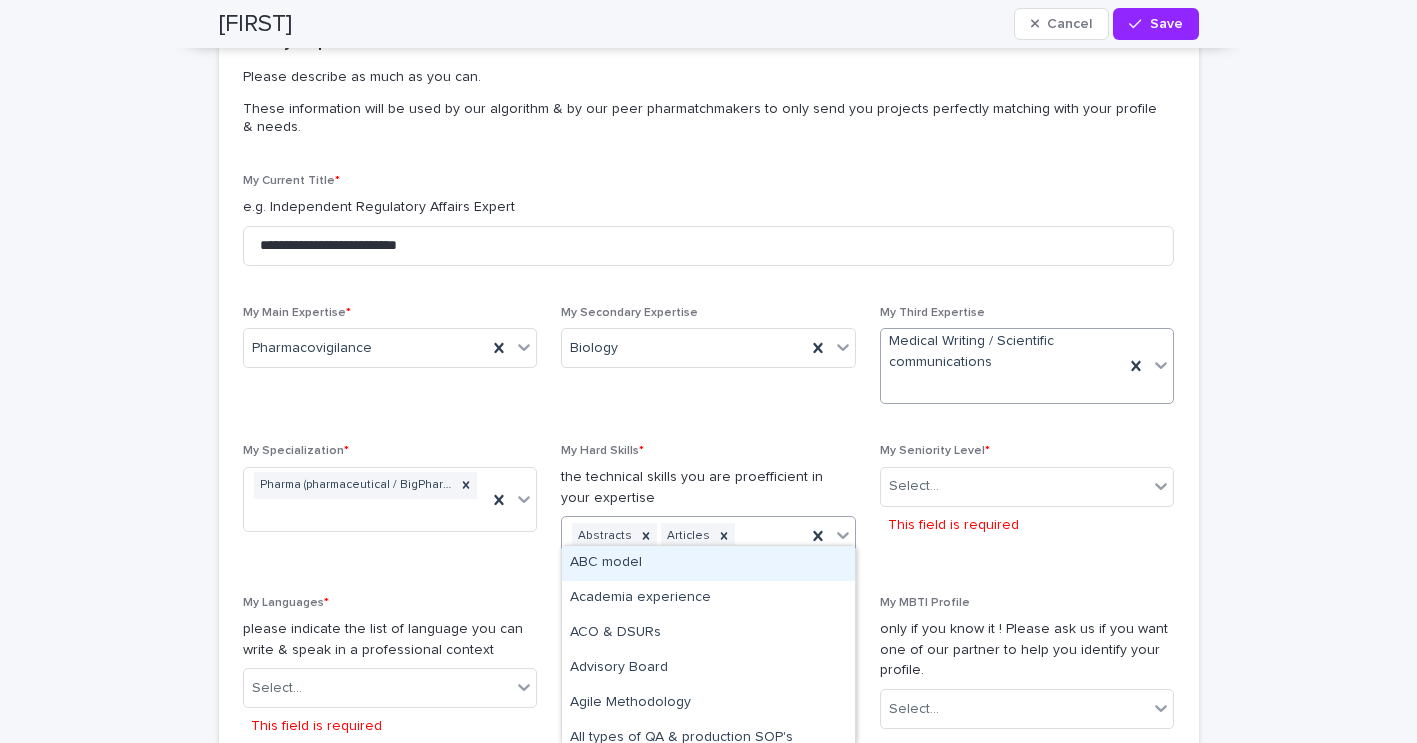 click on "Abstracts Articles" at bounding box center [684, 536] 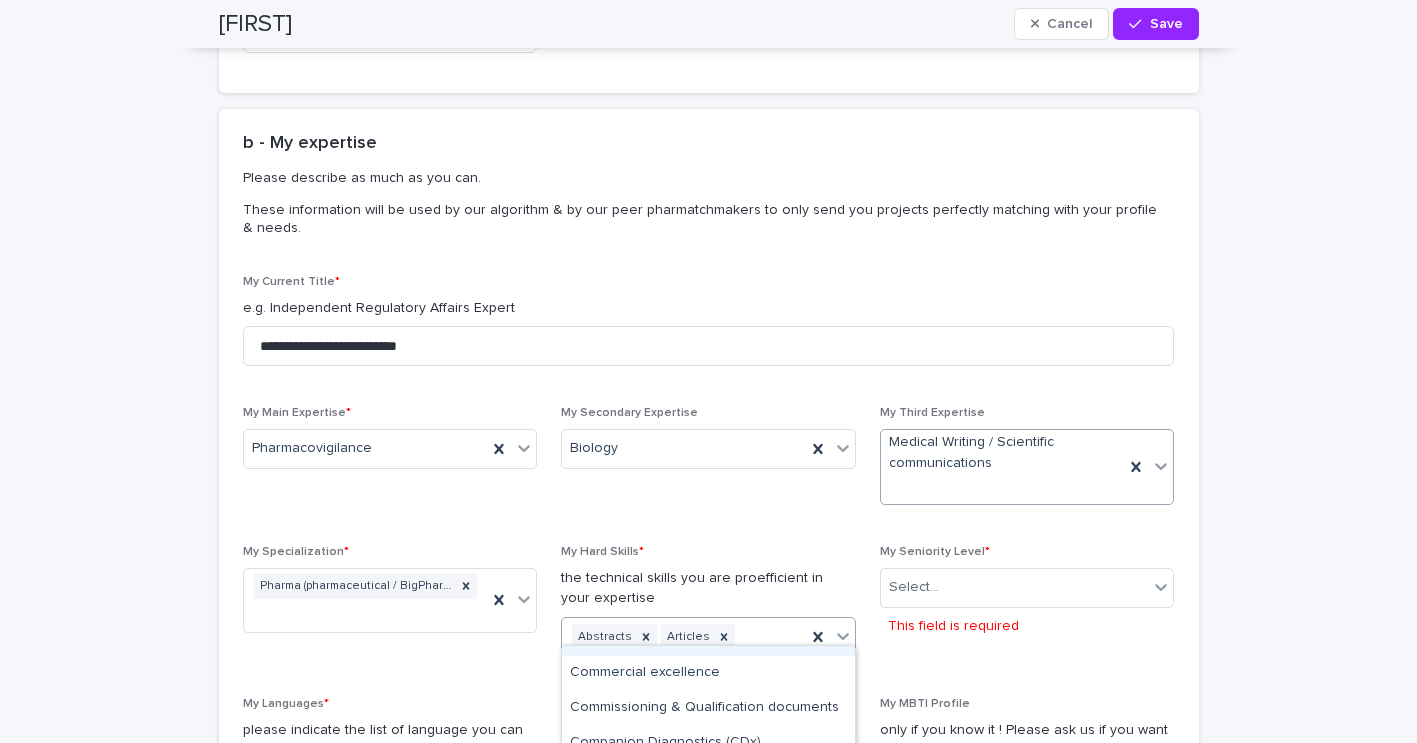 scroll, scrollTop: 1672, scrollLeft: 0, axis: vertical 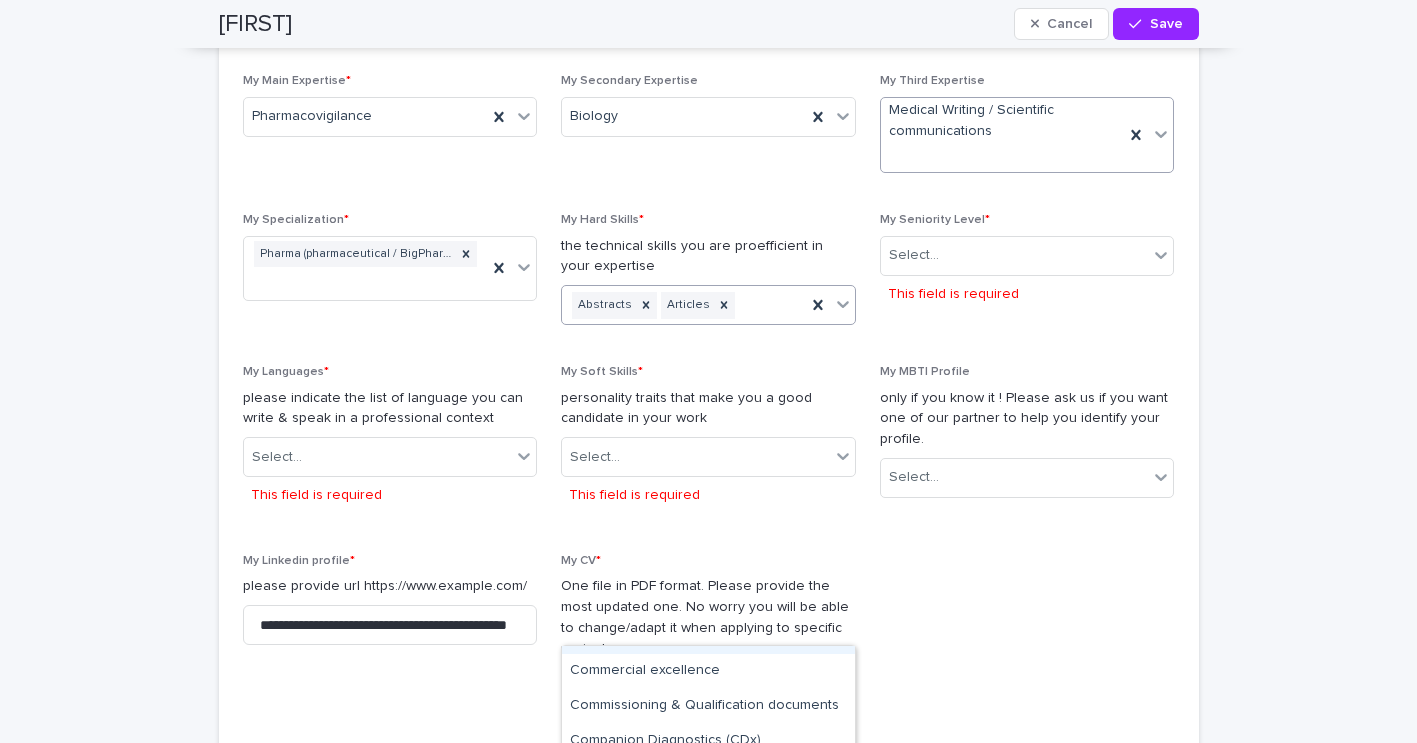 click on "Abstracts Articles" at bounding box center [684, 305] 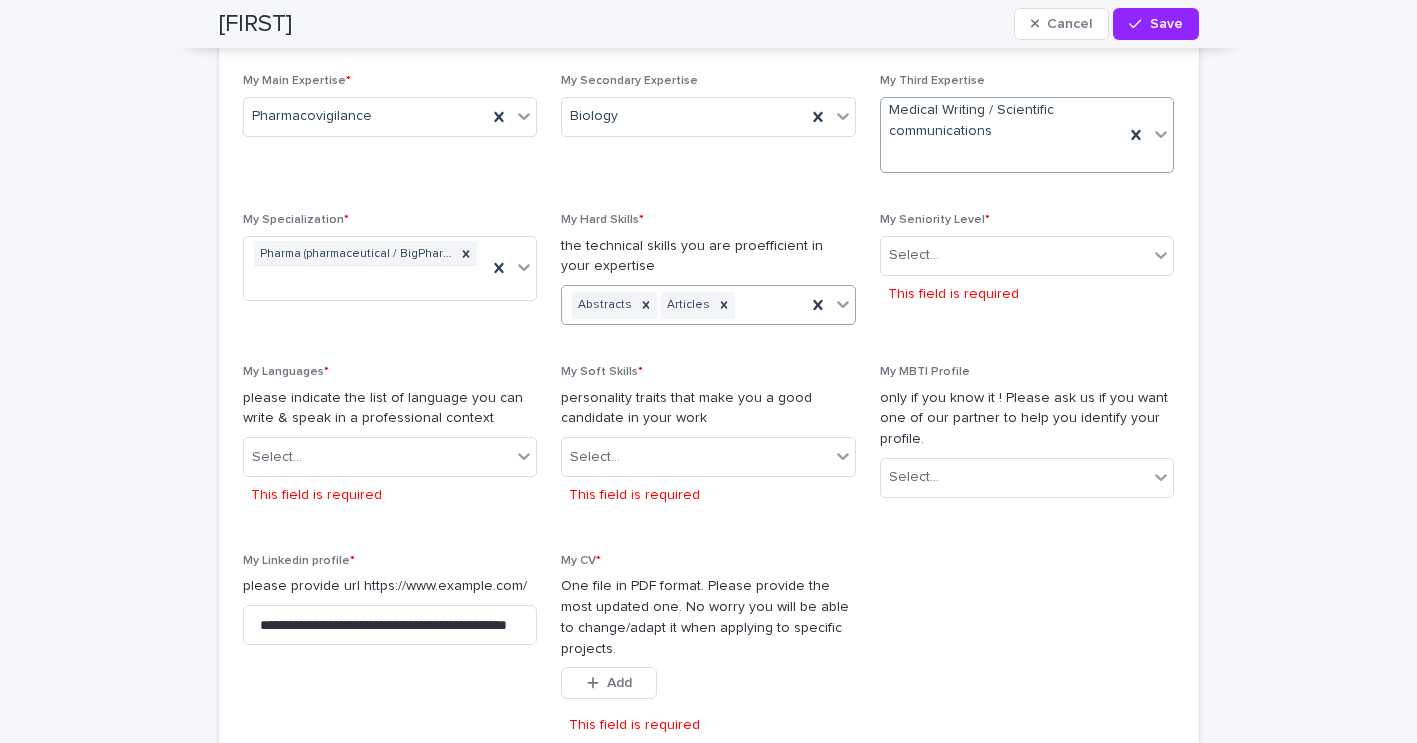 click on "Abstracts Articles" at bounding box center (684, 305) 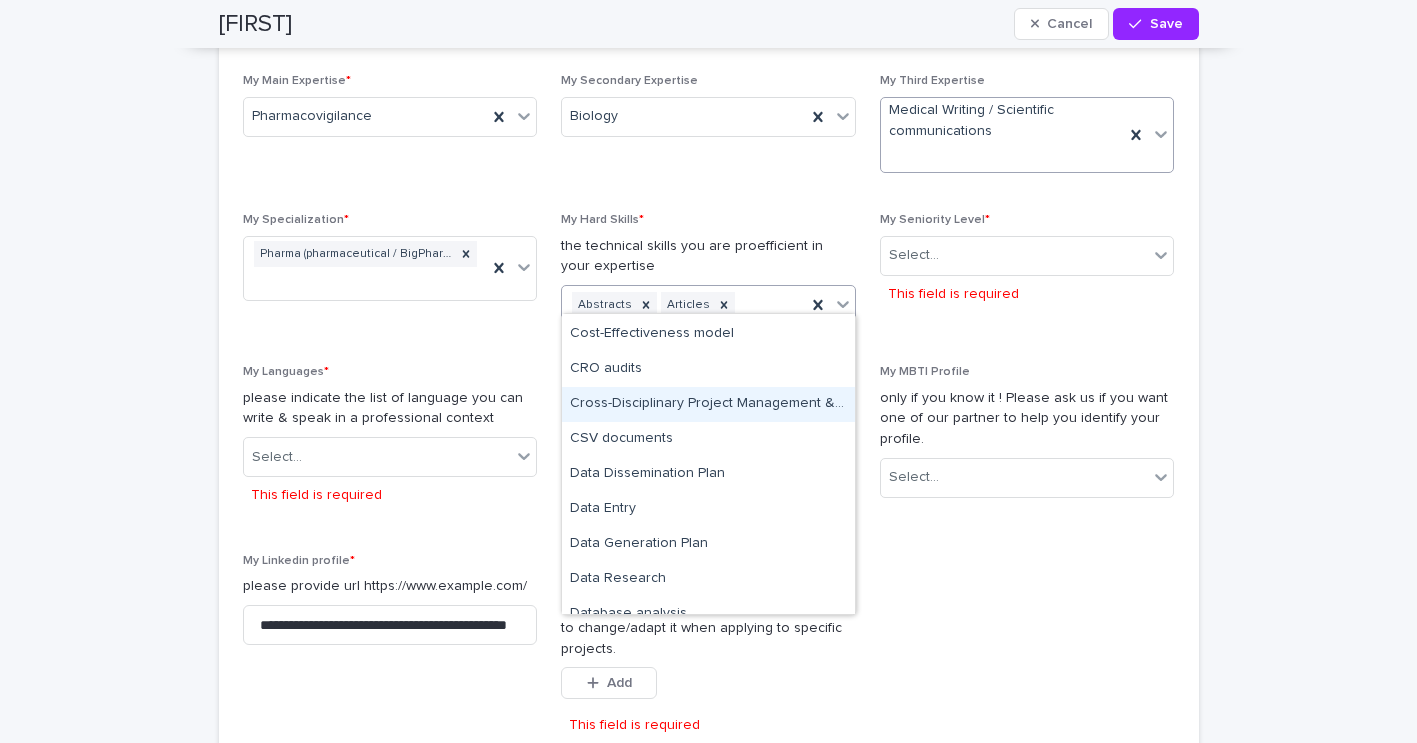 scroll, scrollTop: 1995, scrollLeft: 0, axis: vertical 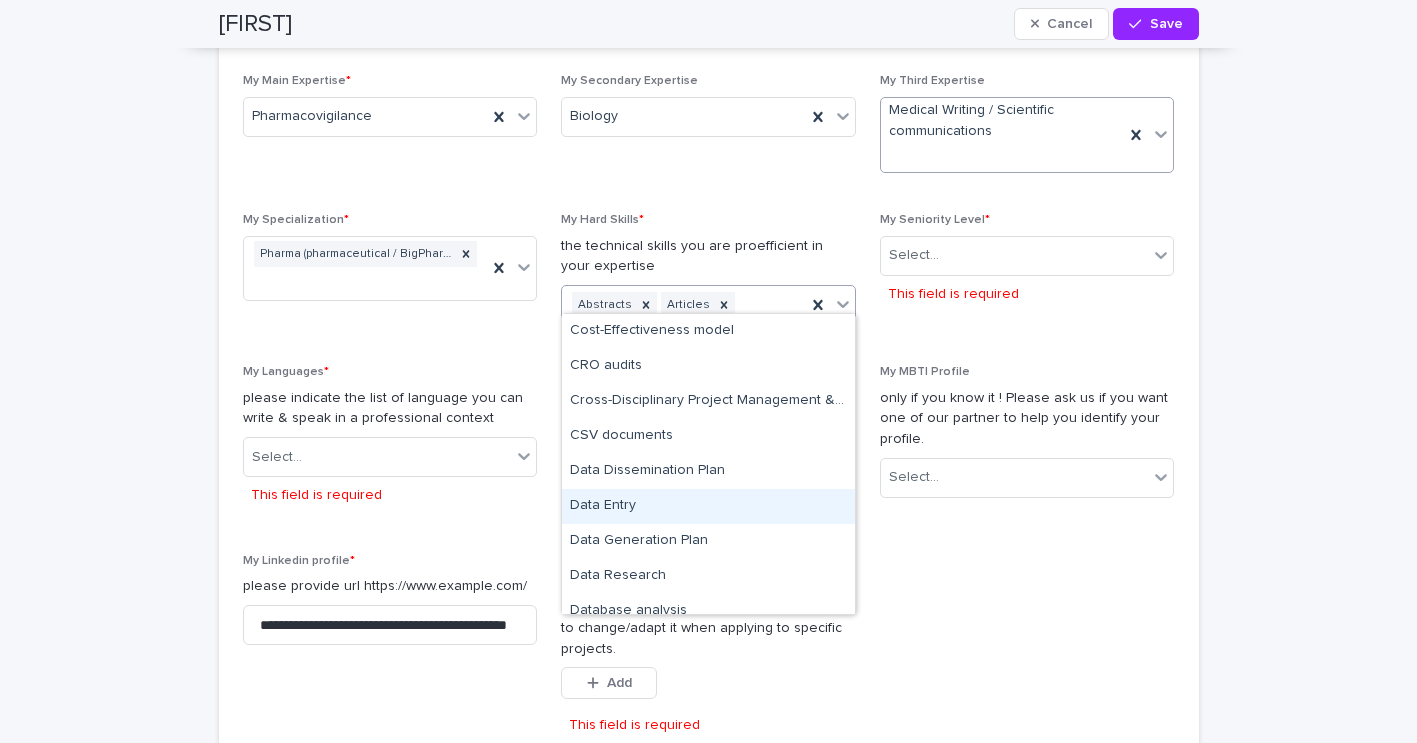 click on "Data Entry" at bounding box center (708, 506) 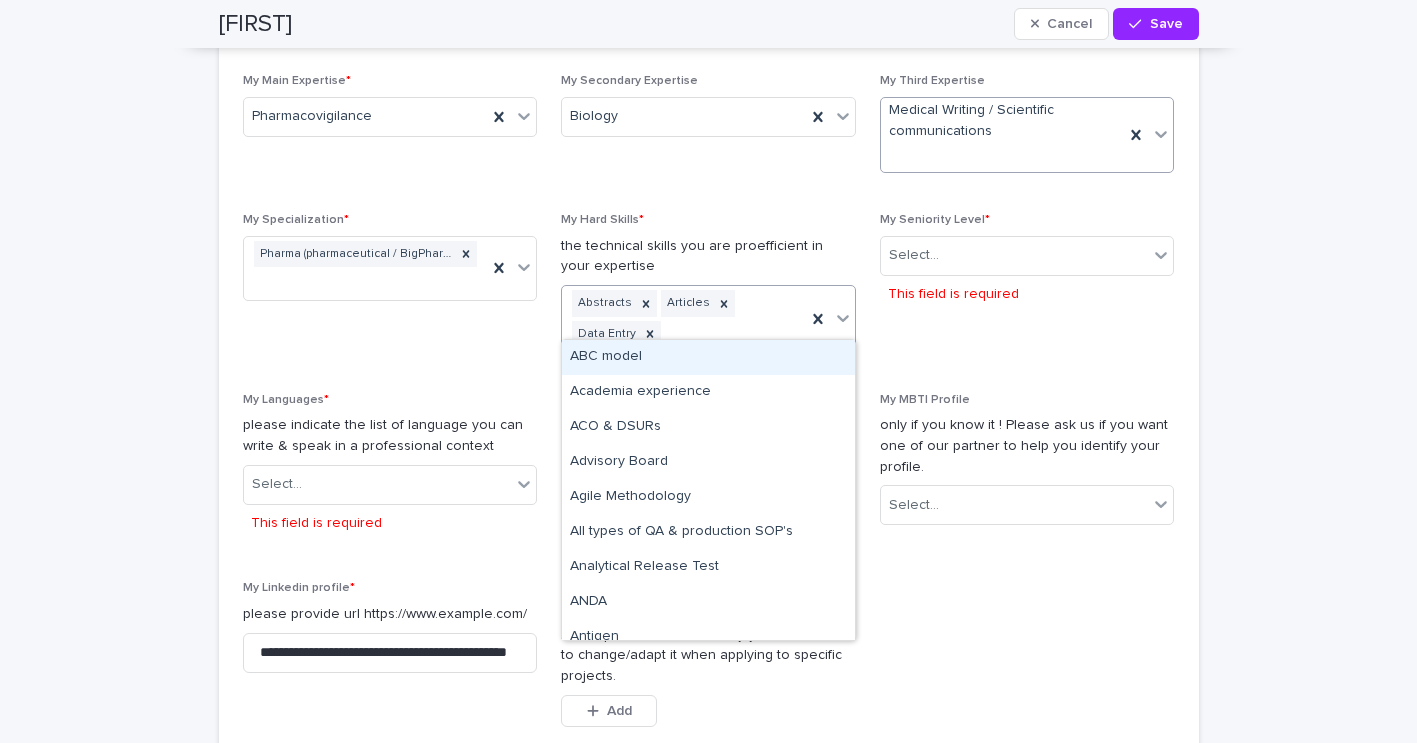 click on "Abstracts Articles Data Entry" at bounding box center (684, 319) 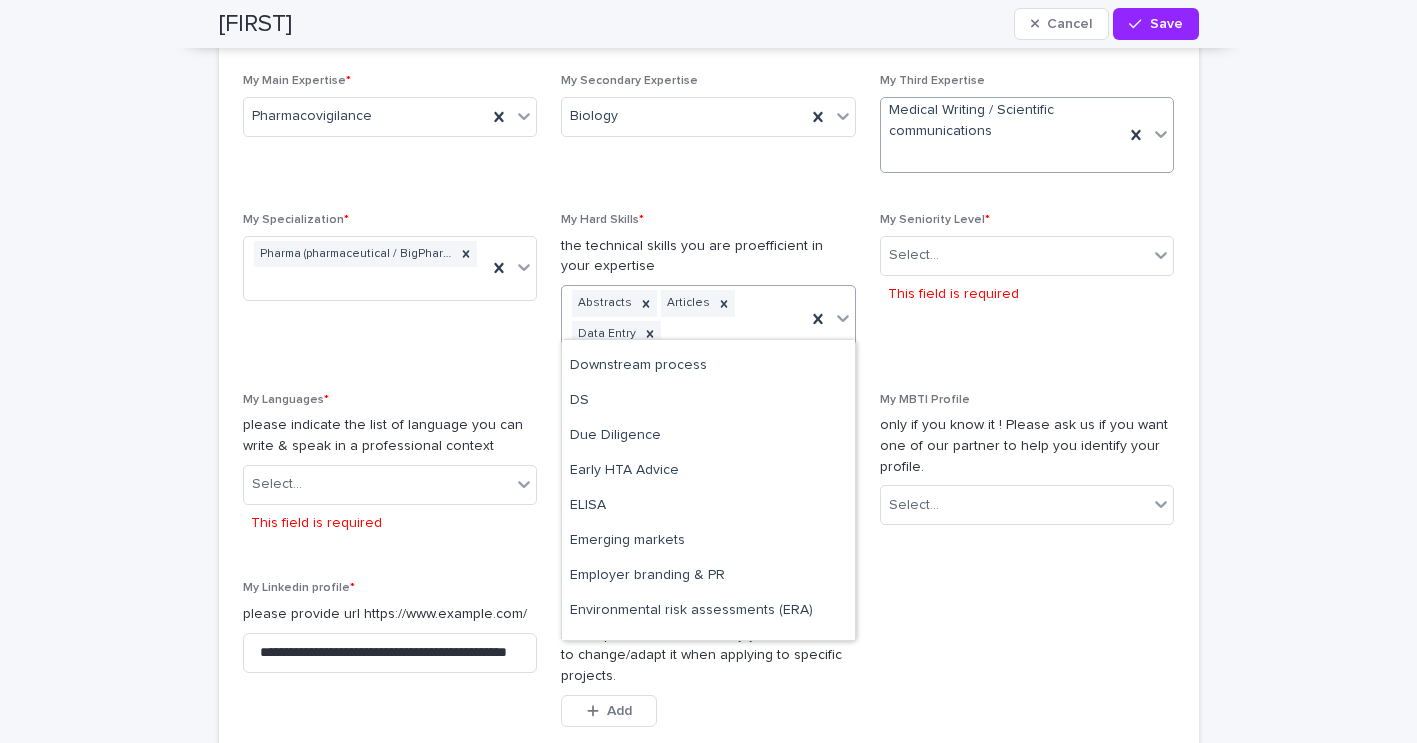scroll, scrollTop: 2444, scrollLeft: 0, axis: vertical 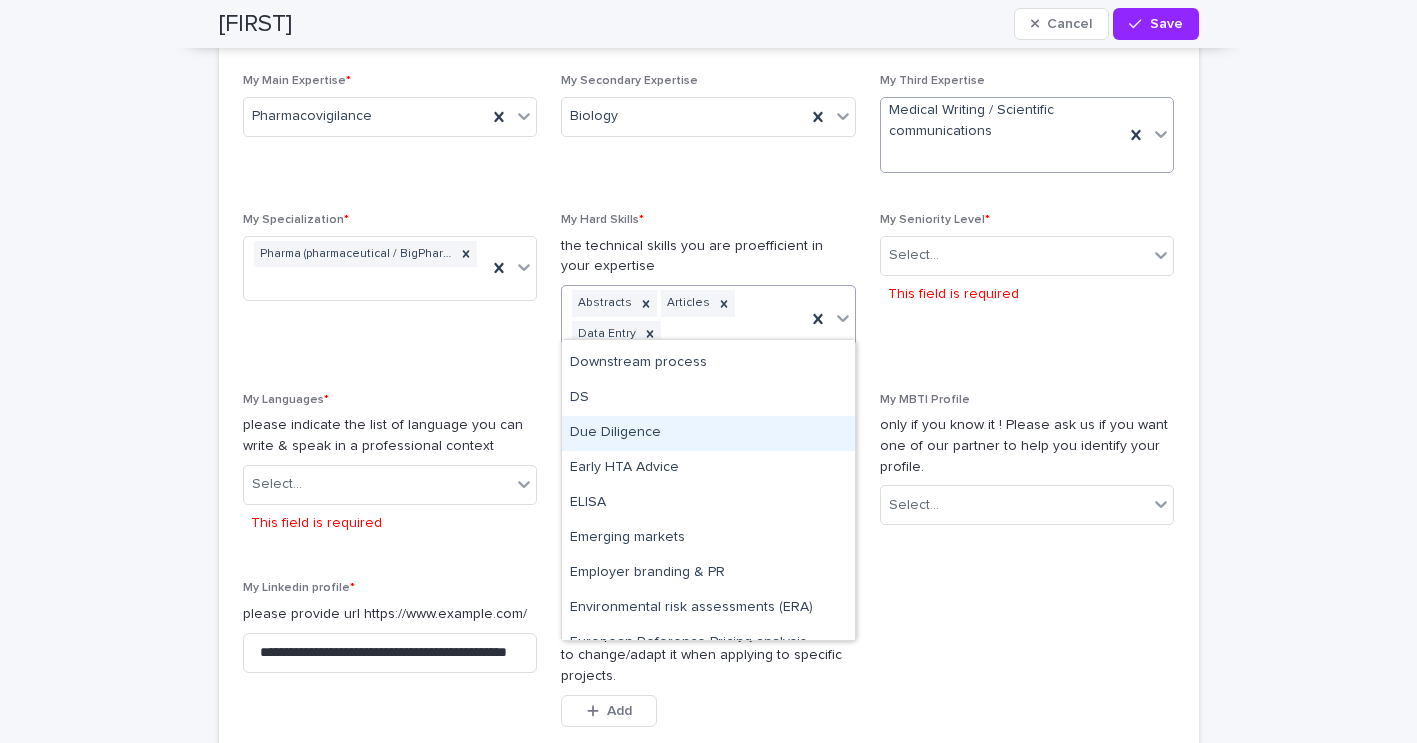 click on "Due Diligence" at bounding box center (708, 433) 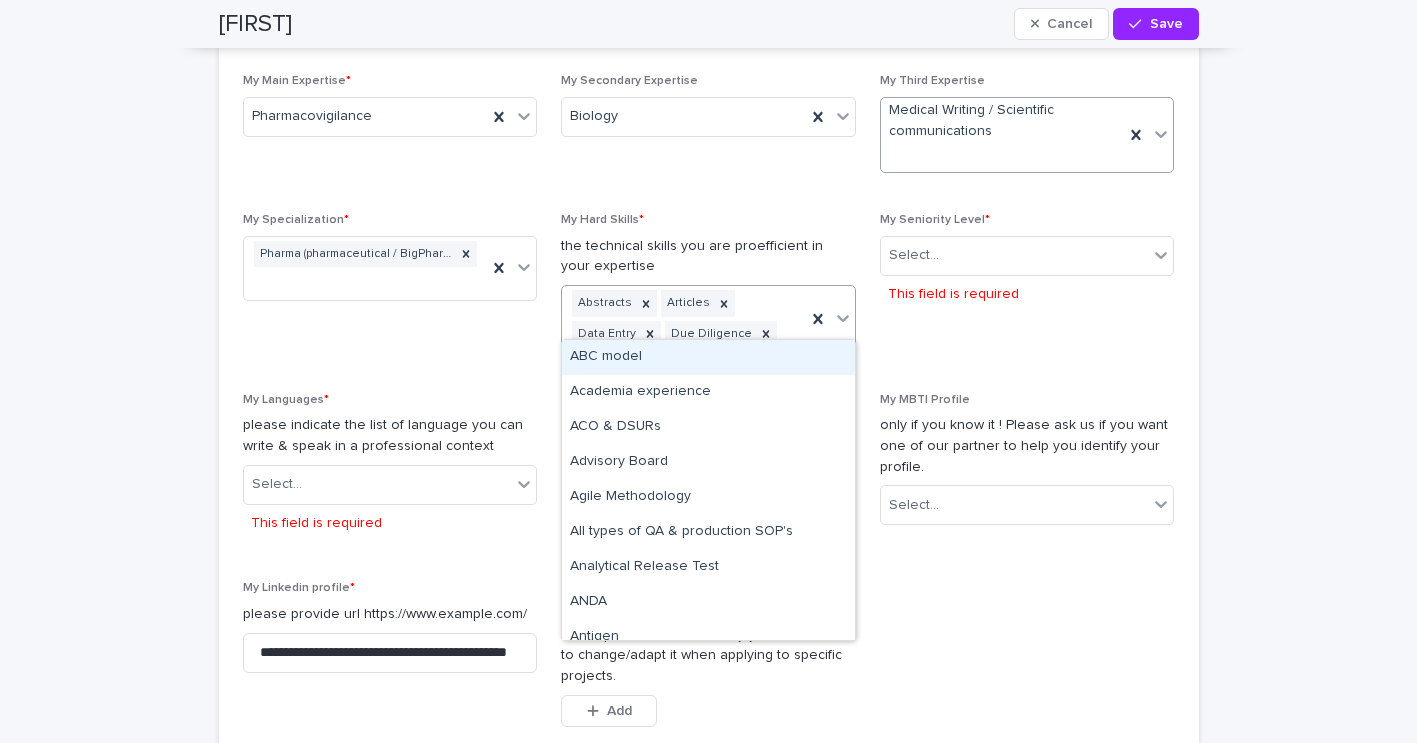 click on "Abstracts Articles Data Entry  Due Diligence" at bounding box center [684, 319] 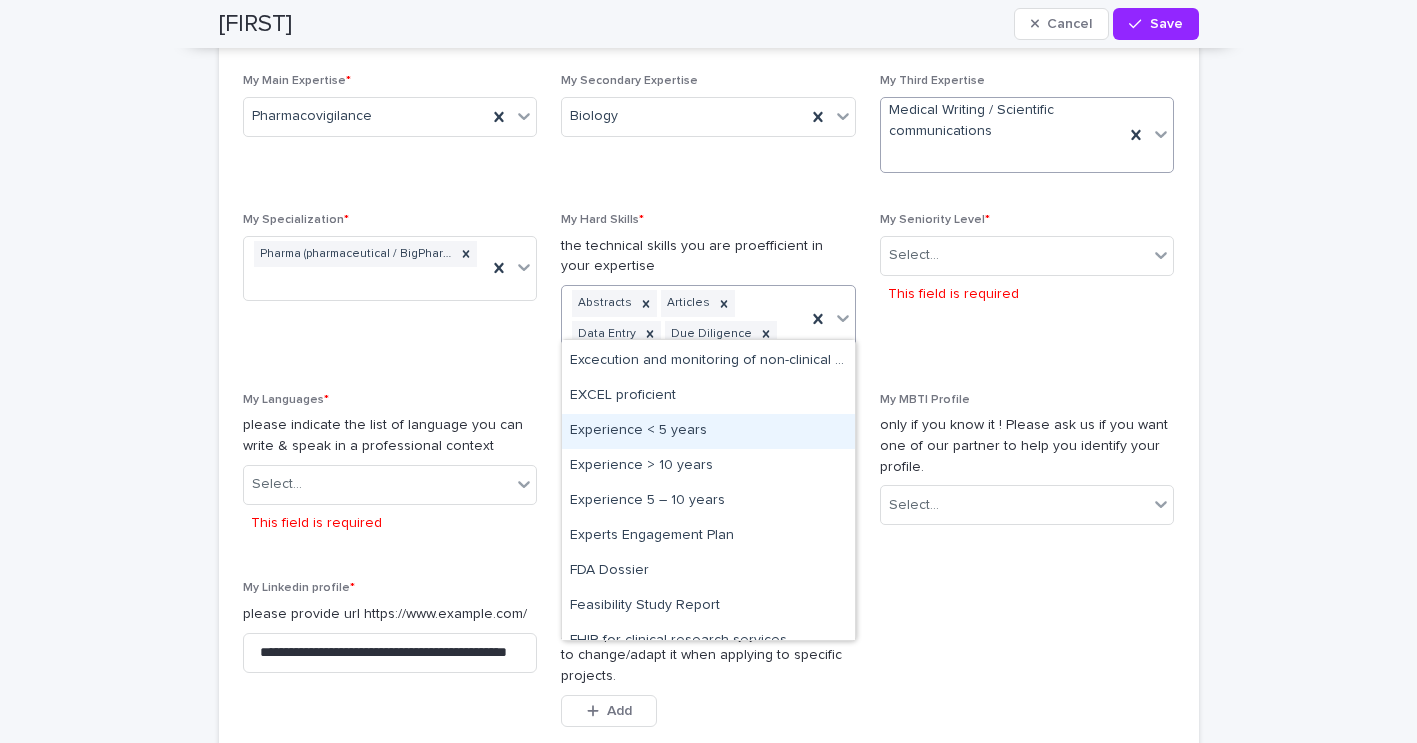 scroll, scrollTop: 2727, scrollLeft: 0, axis: vertical 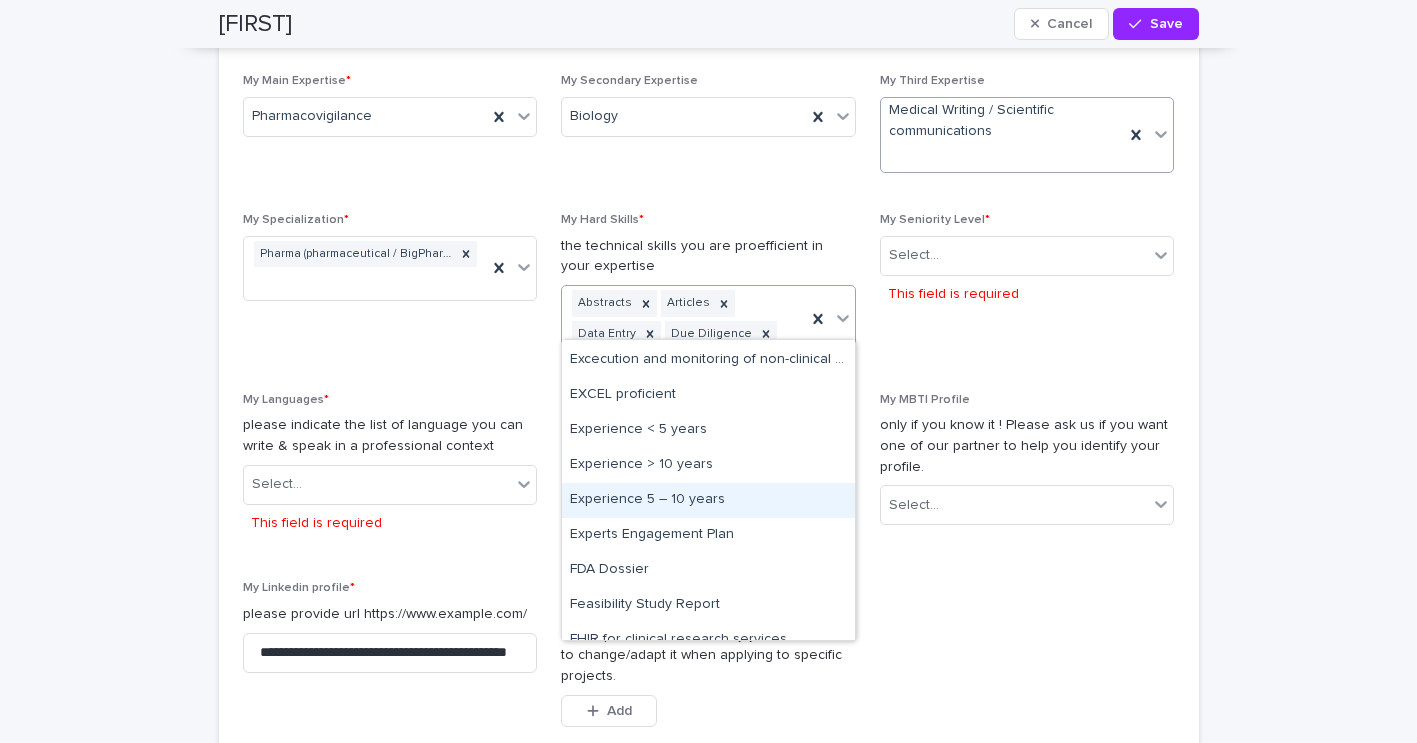 click on "Experience 5 – 10 years" at bounding box center (708, 500) 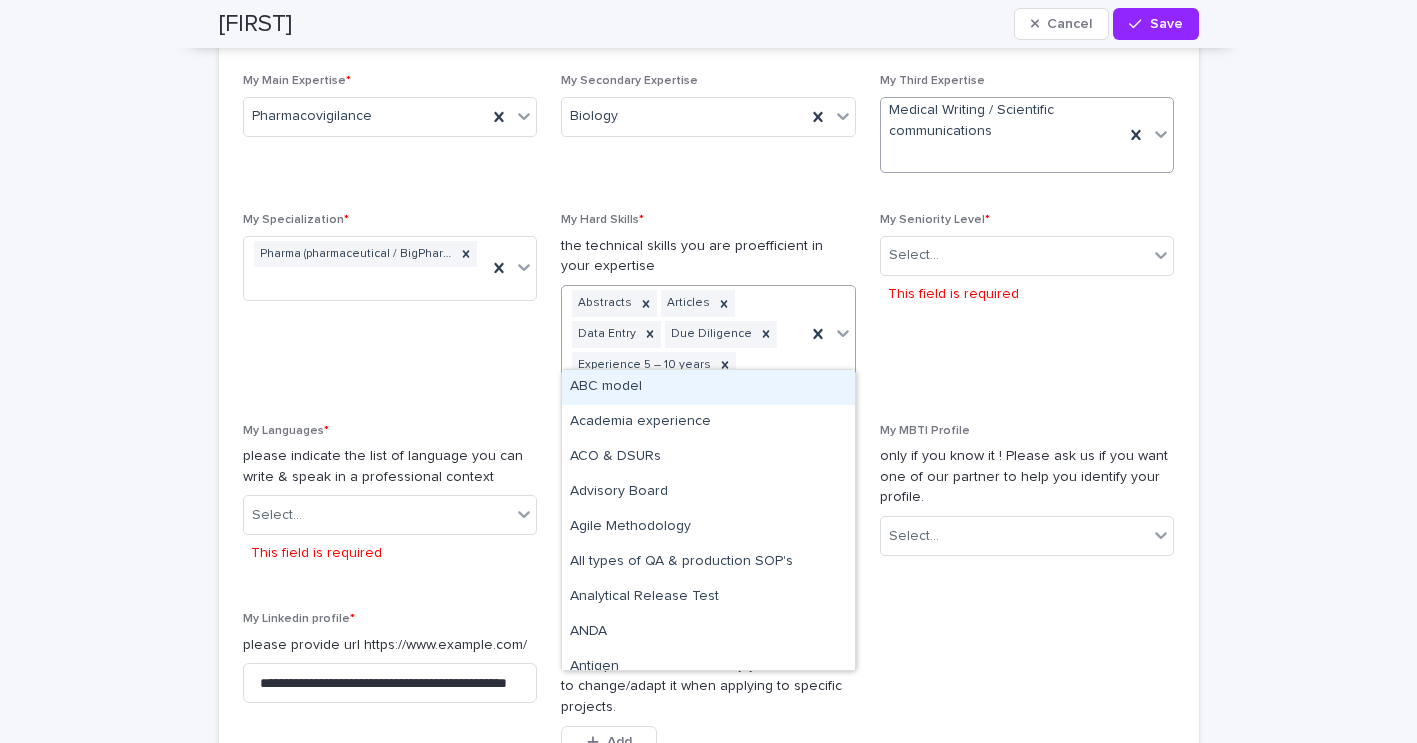 click on "Abstracts Articles Data Entry Due Diligence Experience 5 – 10 years" at bounding box center (684, 334) 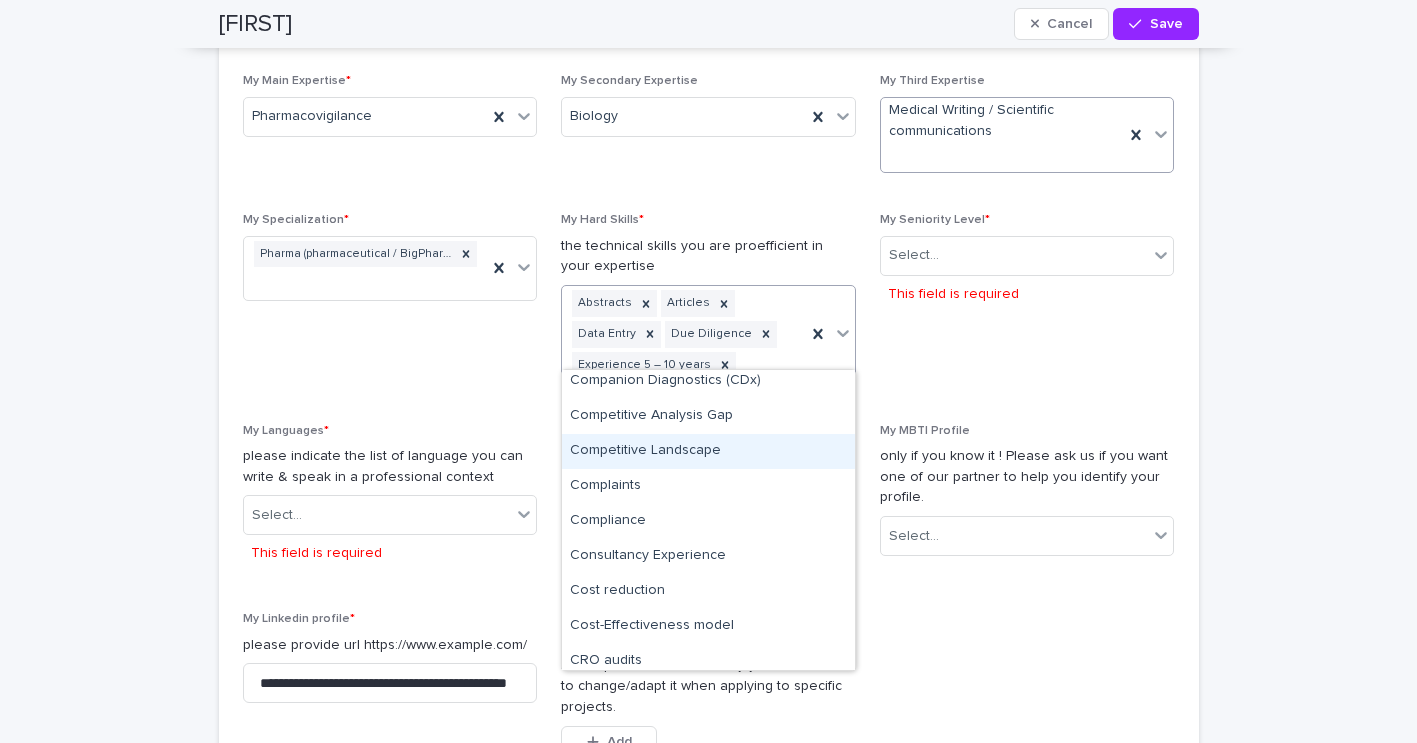 scroll, scrollTop: 1770, scrollLeft: 0, axis: vertical 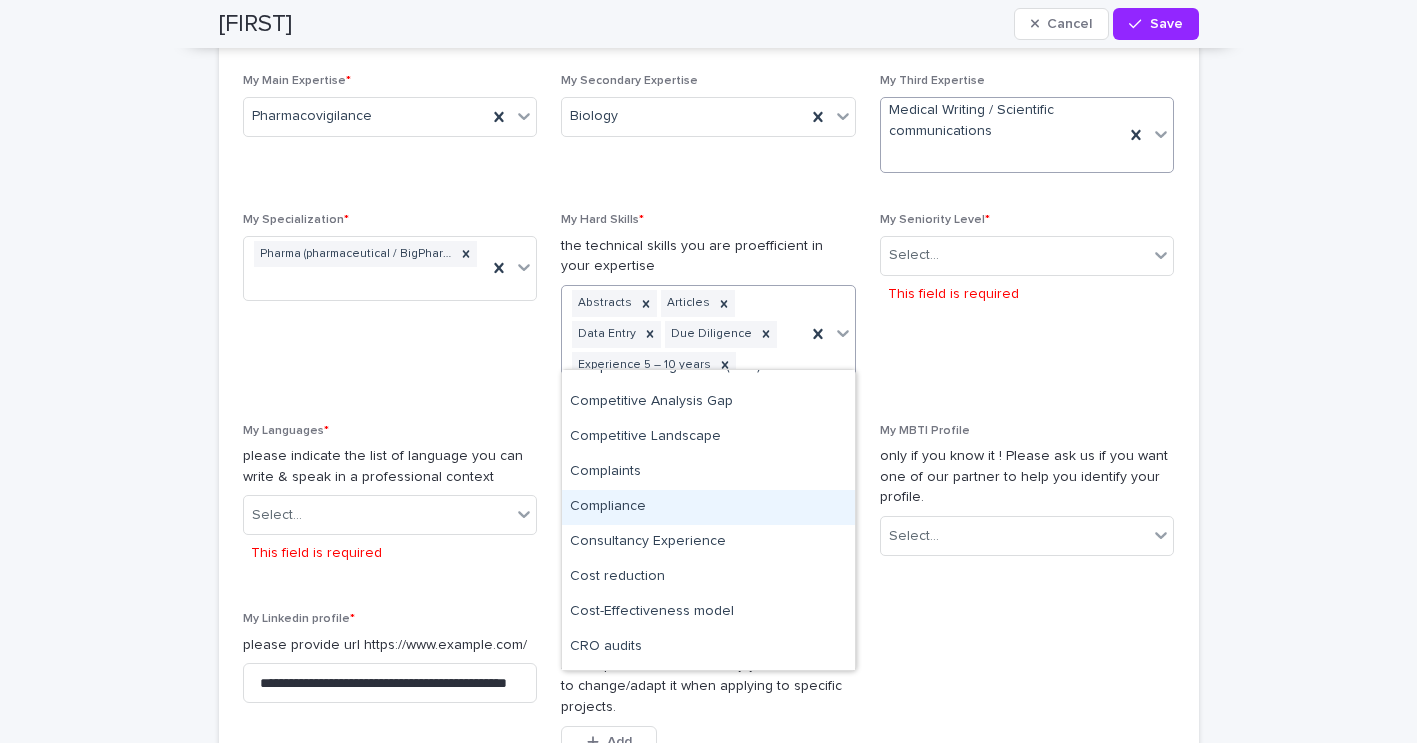 click on "Compliance" at bounding box center (708, 507) 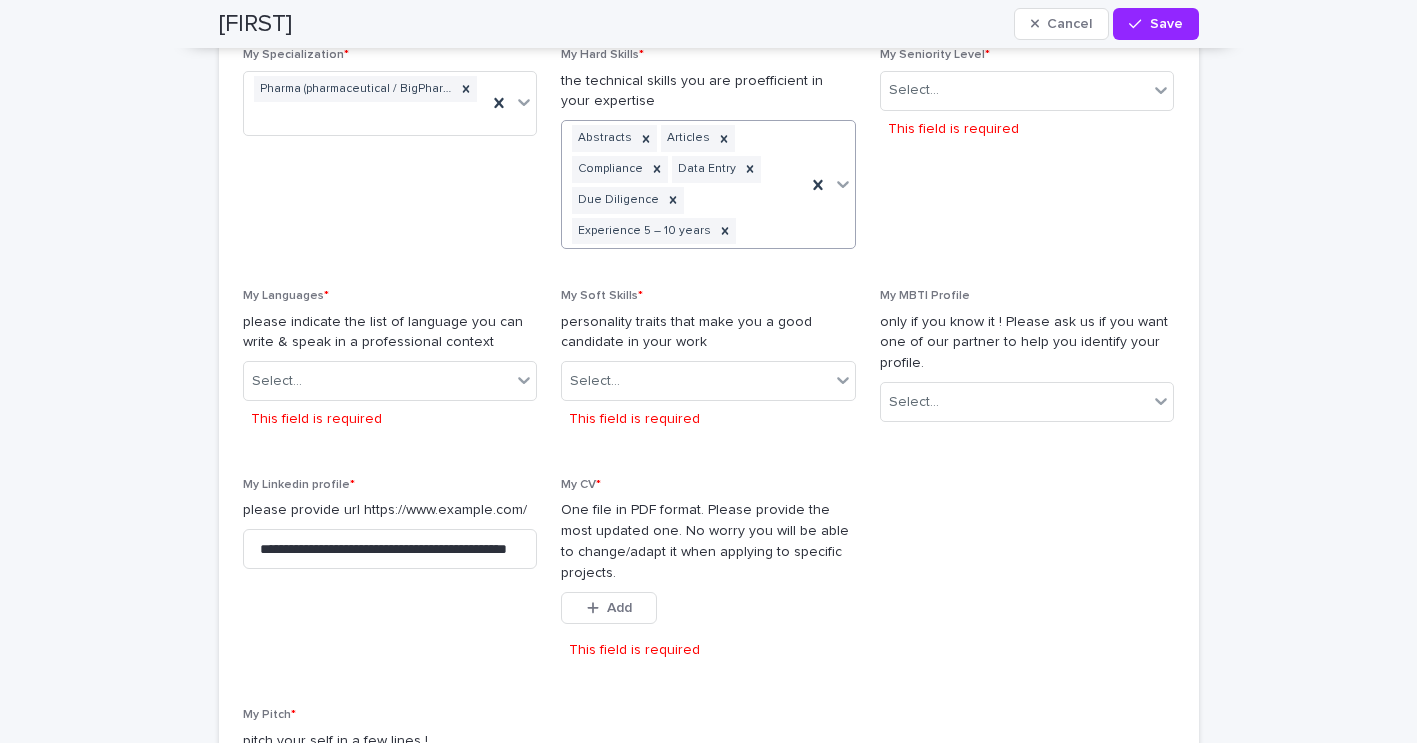 scroll, scrollTop: 1760, scrollLeft: 0, axis: vertical 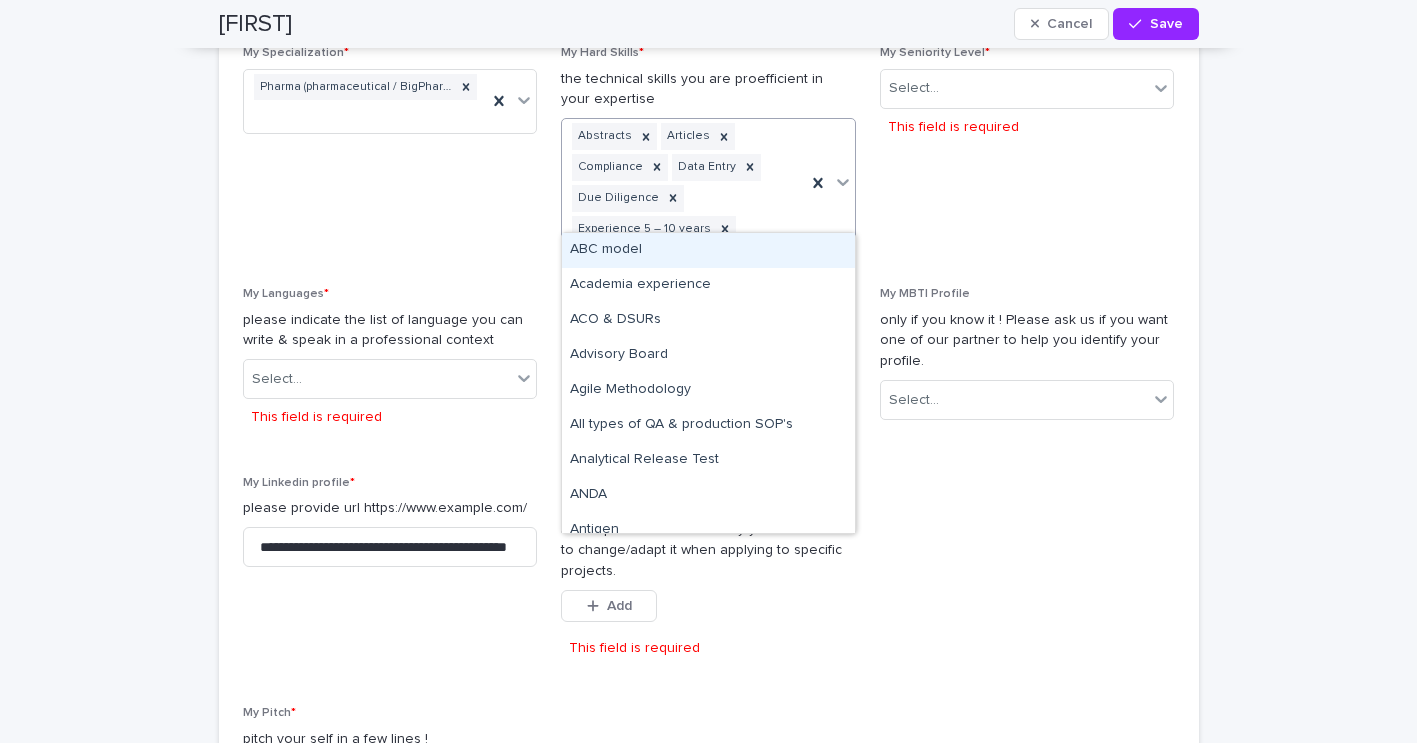 click on "Abstracts Articles Compliance Data Entry Due Diligence Experience [YEARS]" at bounding box center [684, 182] 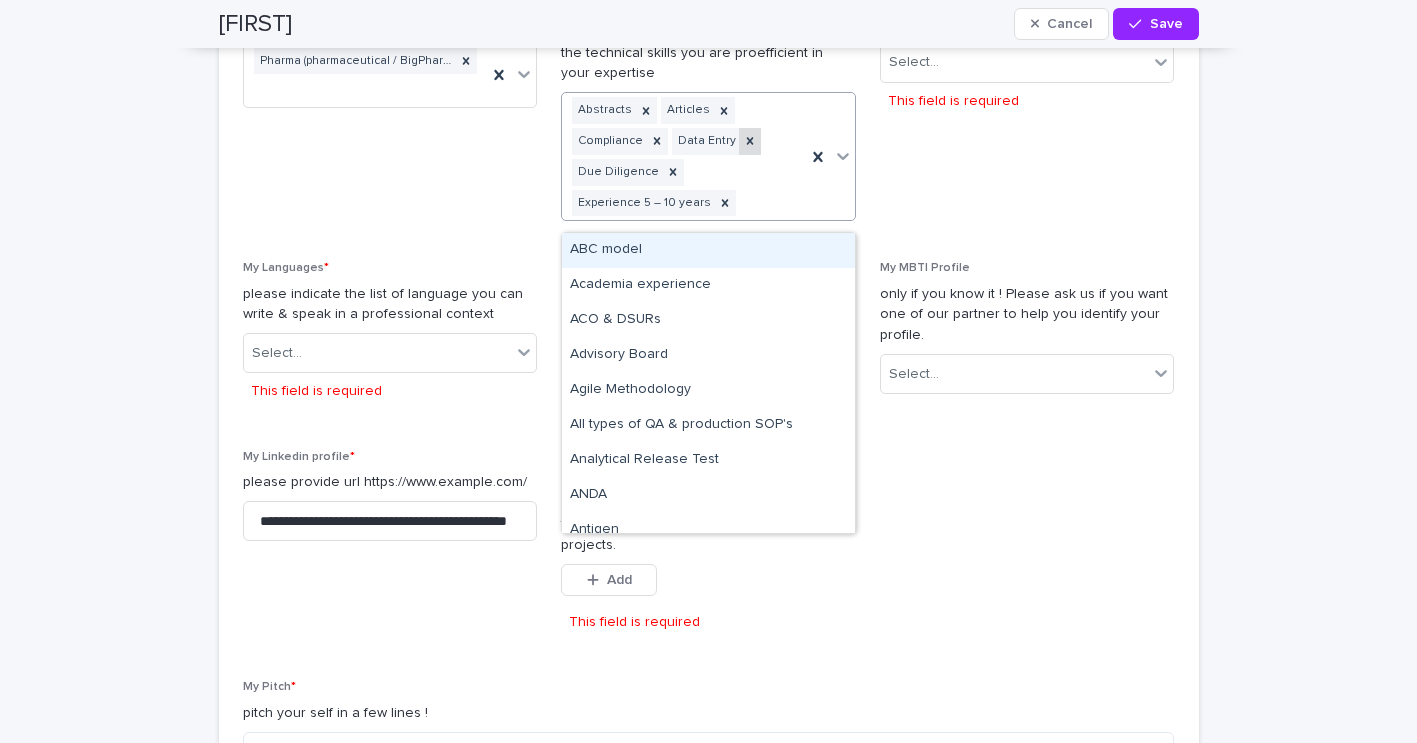 scroll, scrollTop: 1788, scrollLeft: 0, axis: vertical 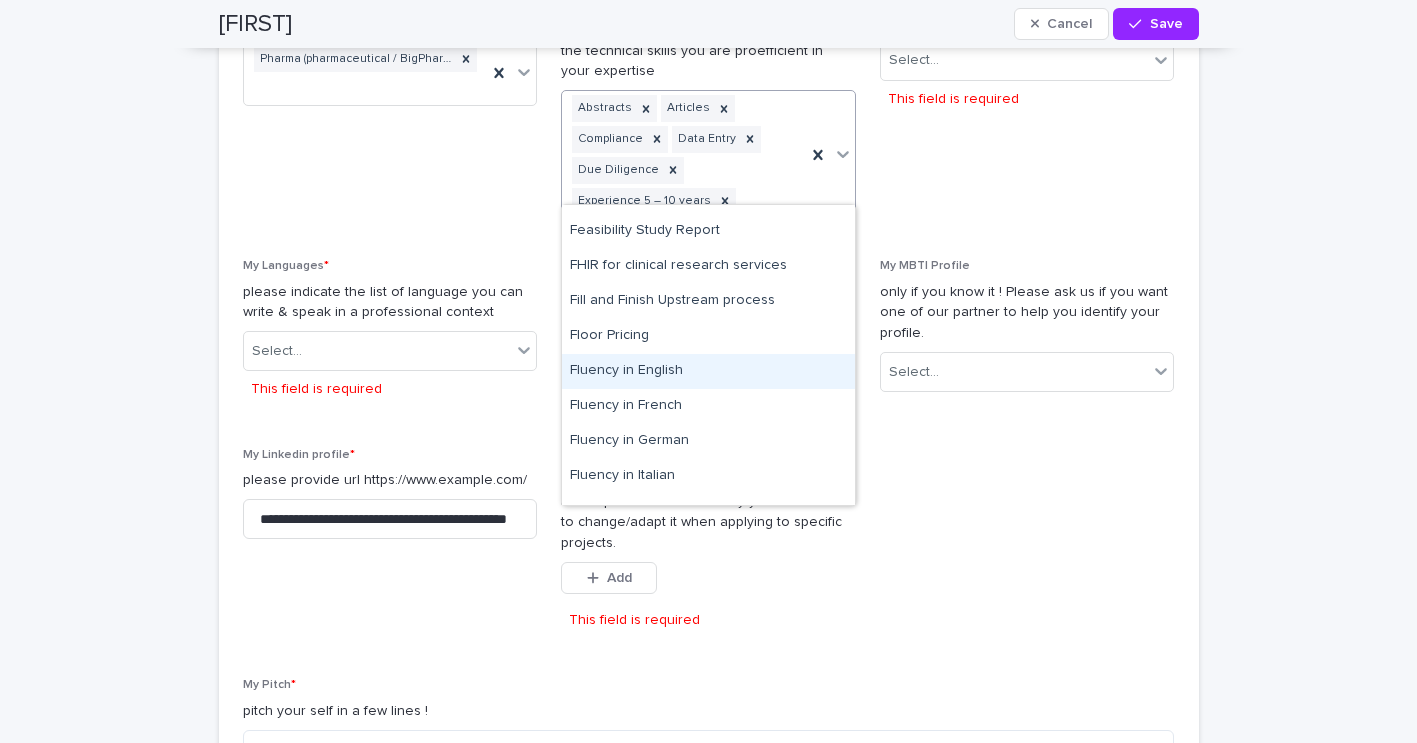 click on "Fluency in English" at bounding box center [708, 371] 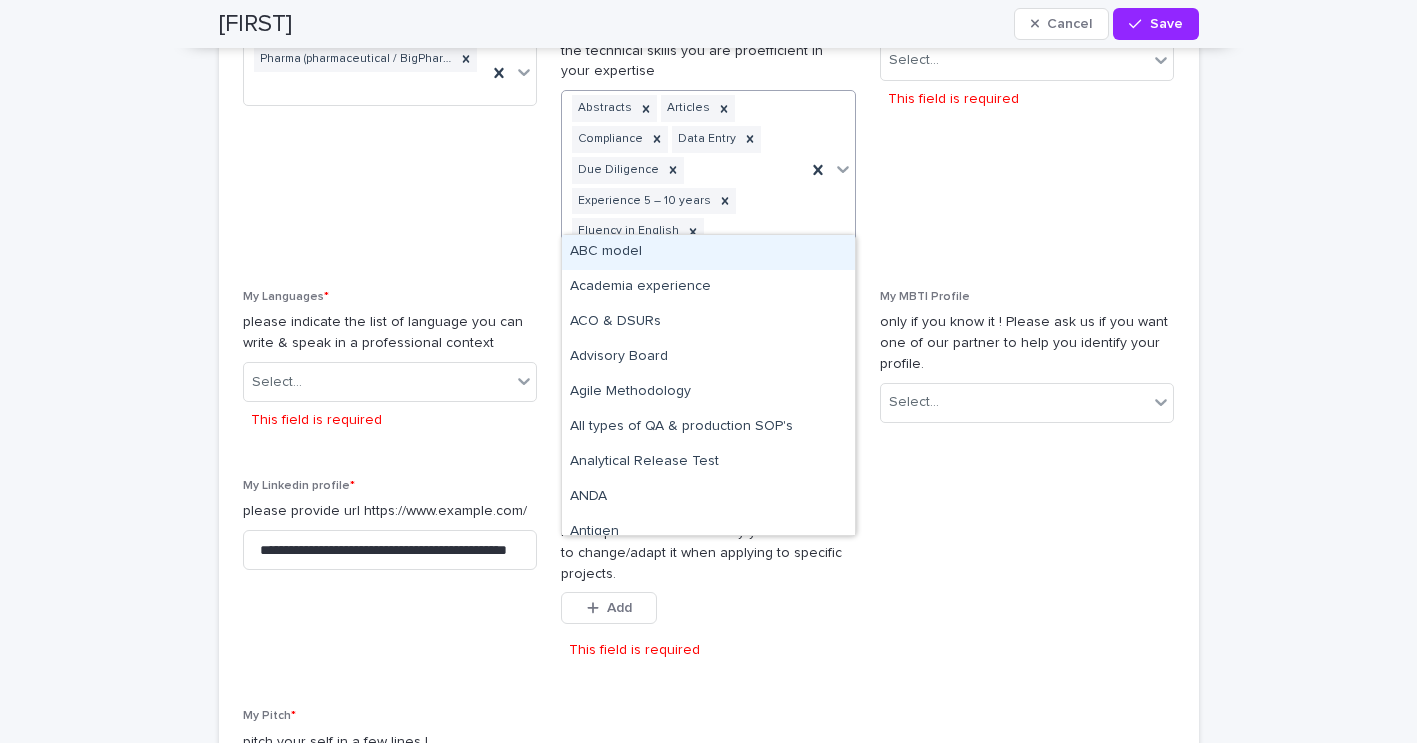 click on "Abstracts Articles Compliance Data Entry  Due Diligence Experience 5 – 10 years Fluency in English" at bounding box center (684, 170) 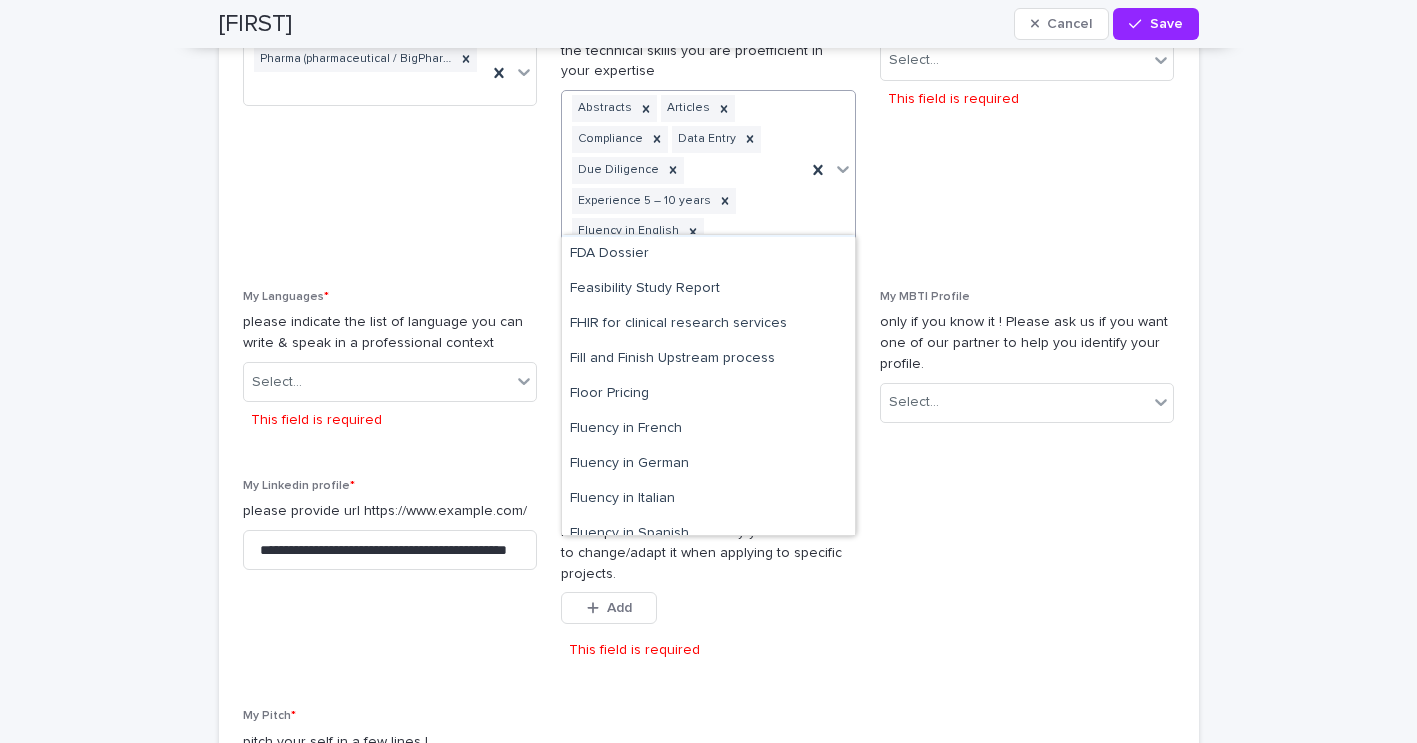 scroll, scrollTop: 2876, scrollLeft: 0, axis: vertical 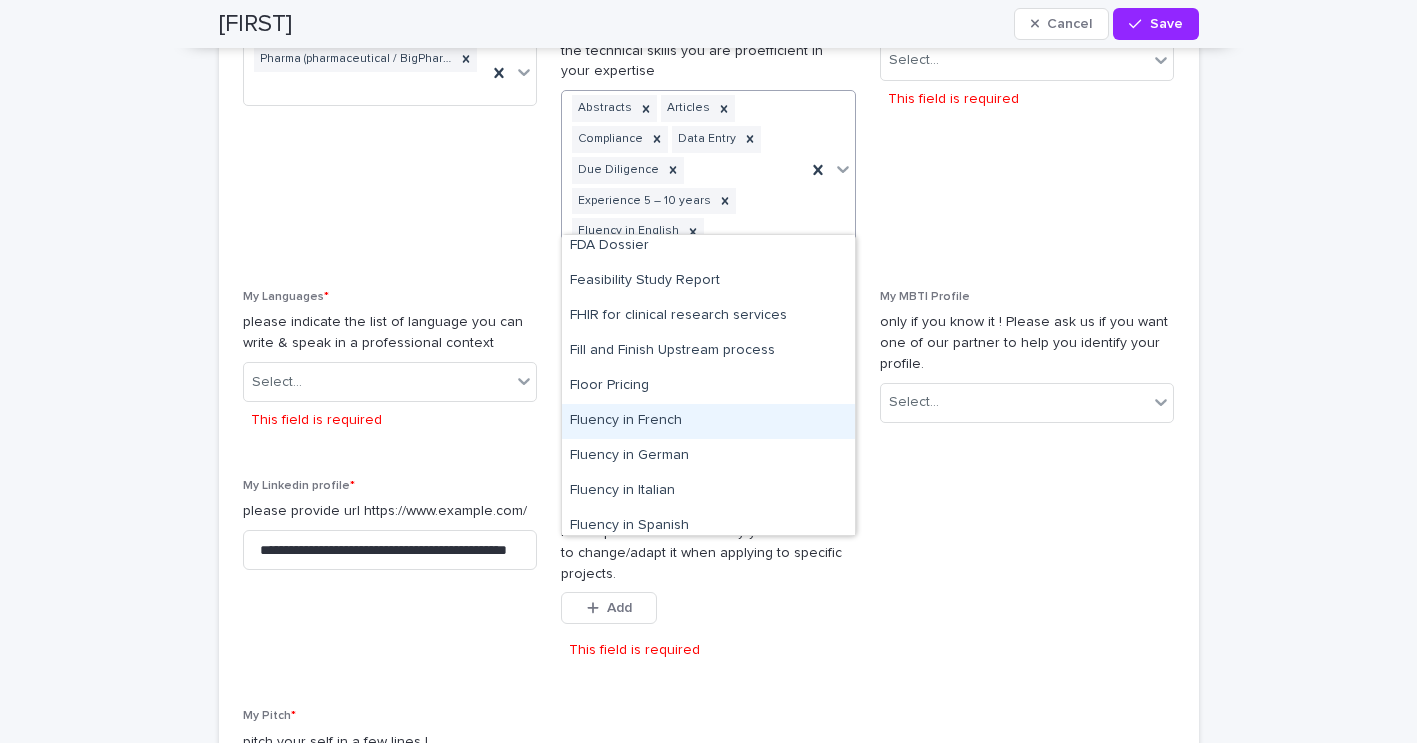 click on "Fluency in French" at bounding box center [708, 421] 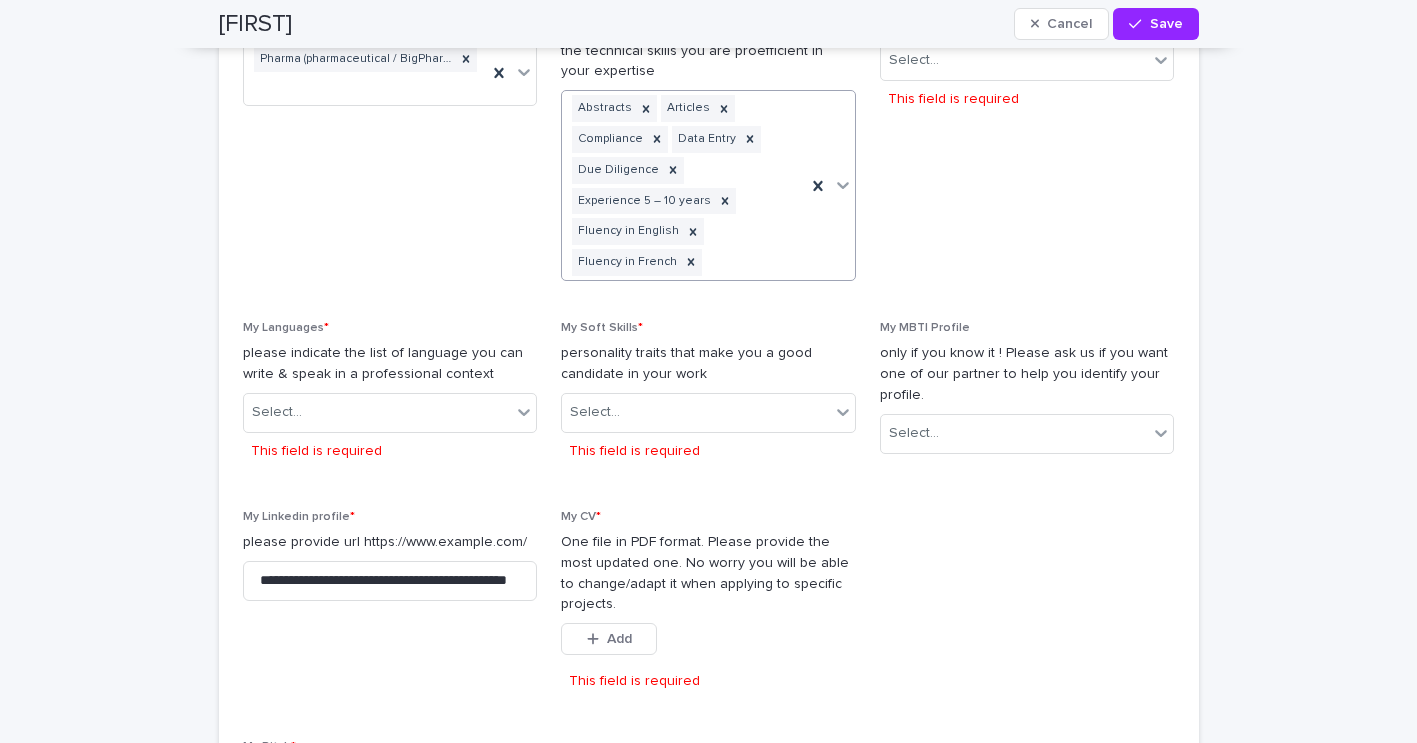 click on "Abstracts Articles Compliance Data Entry Due Diligence Experience 5 – 10 years Fluency in English Fluency in French" at bounding box center [684, 185] 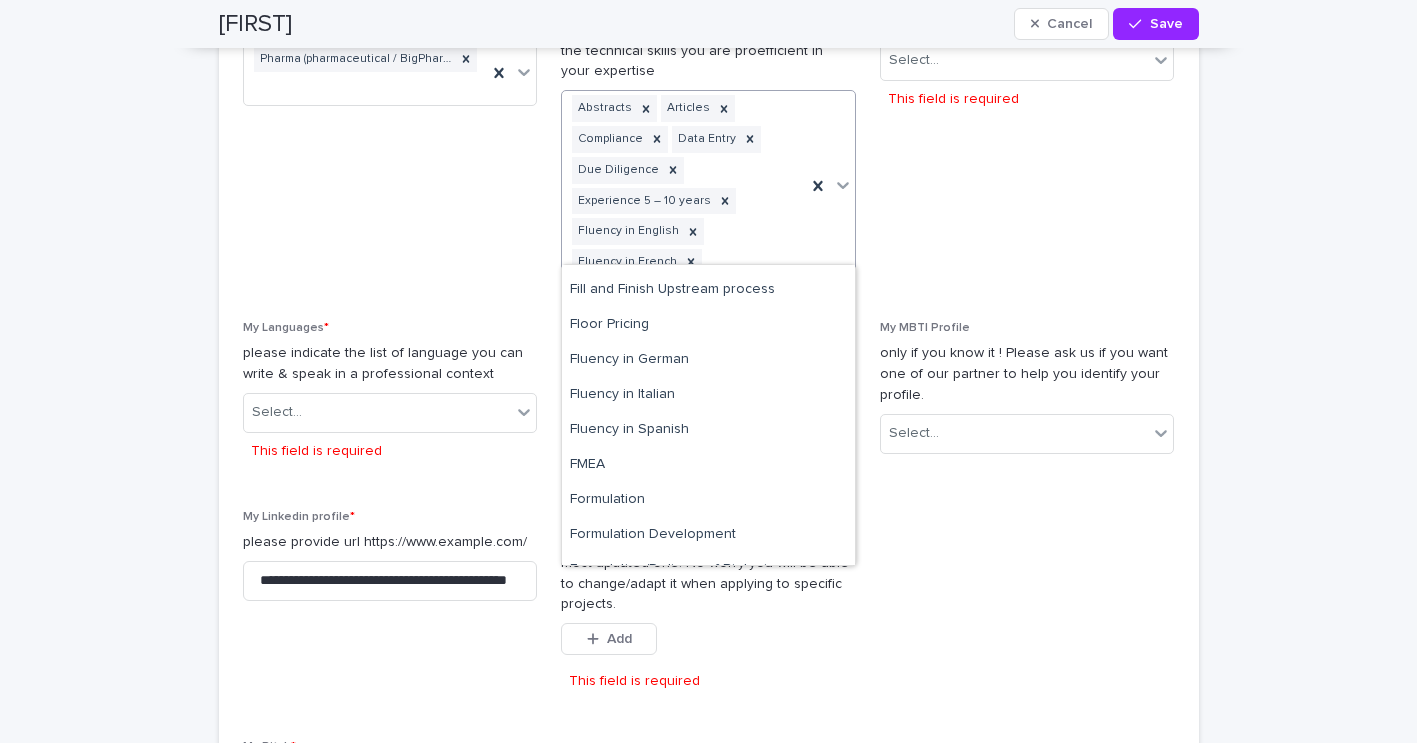 scroll, scrollTop: 2971, scrollLeft: 0, axis: vertical 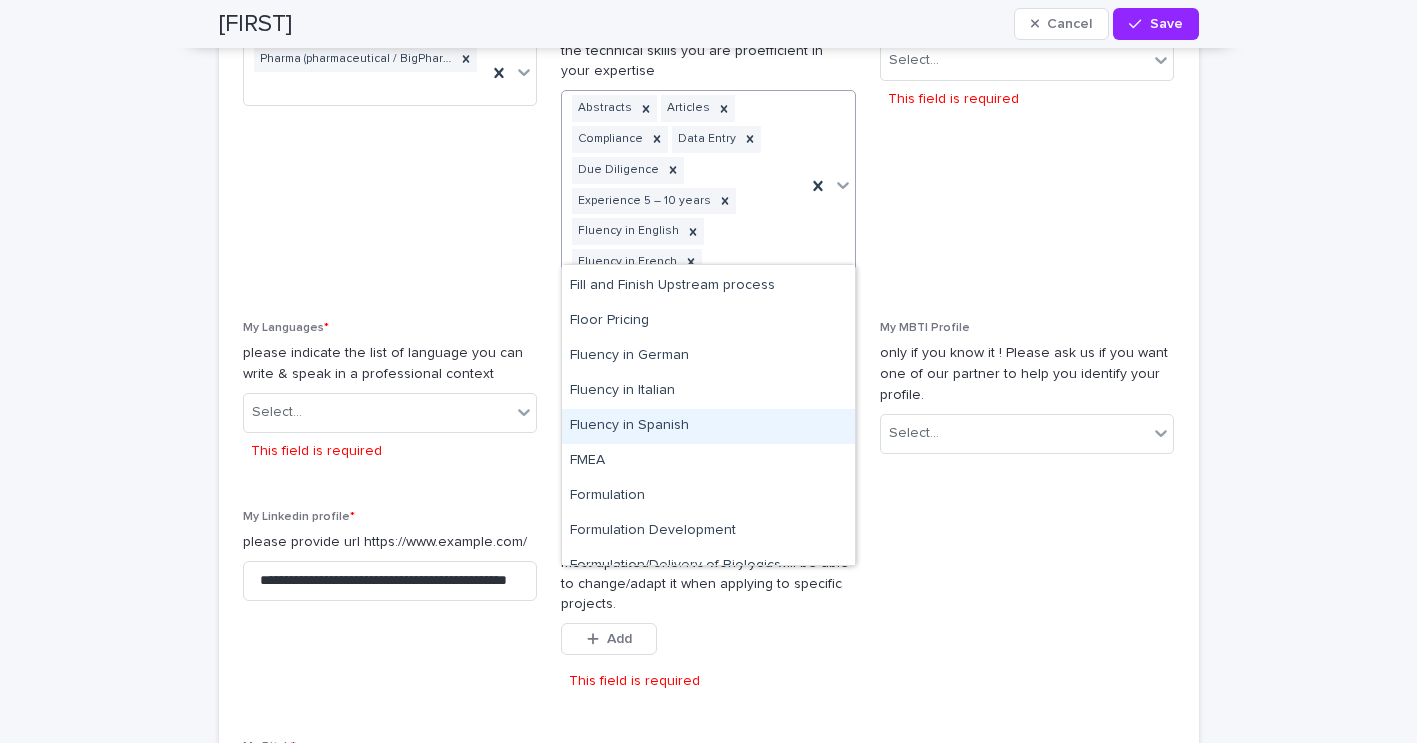 click on "Fluency in Spanish" at bounding box center (708, 426) 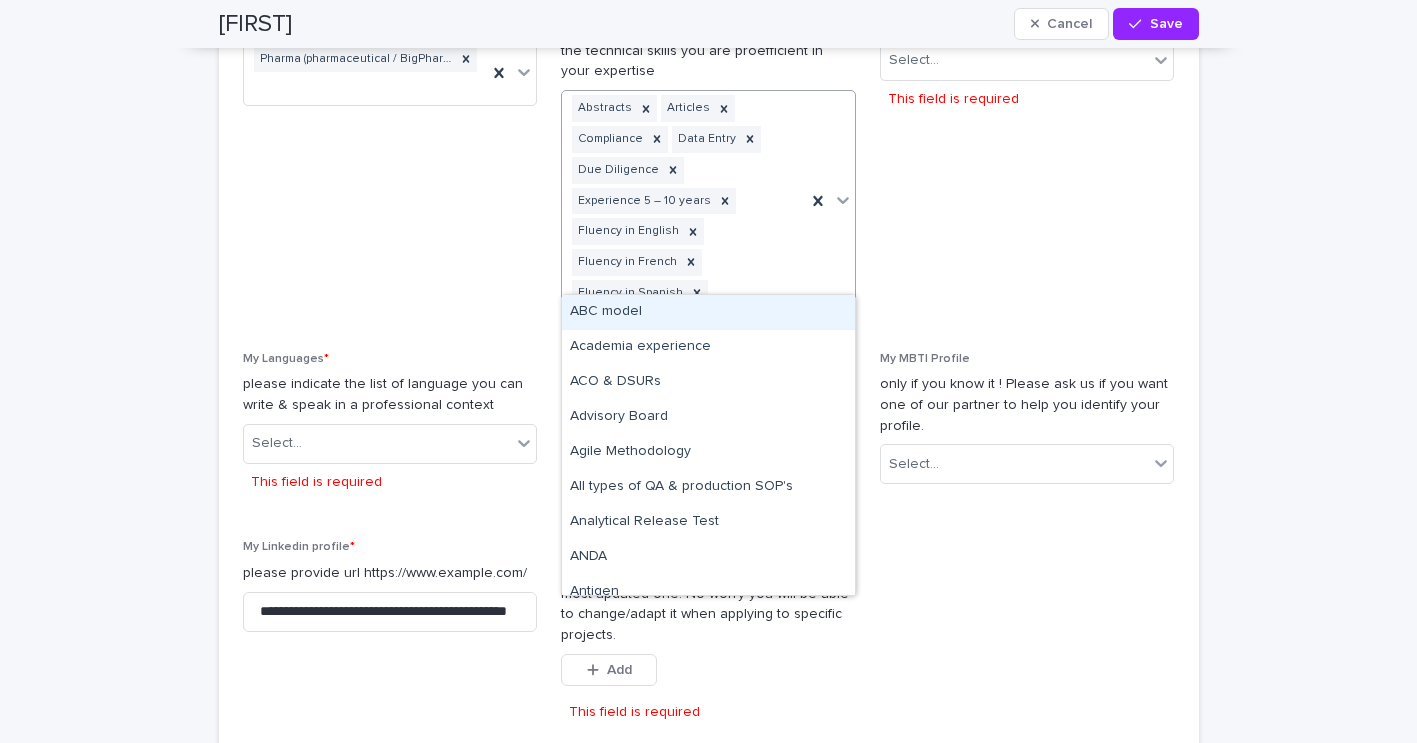 click on "Abstracts Articles Compliance Data Entry Due Diligence Experience 5 – 10 years Fluency in English Fluency in French Fluency in Spanish" at bounding box center [684, 201] 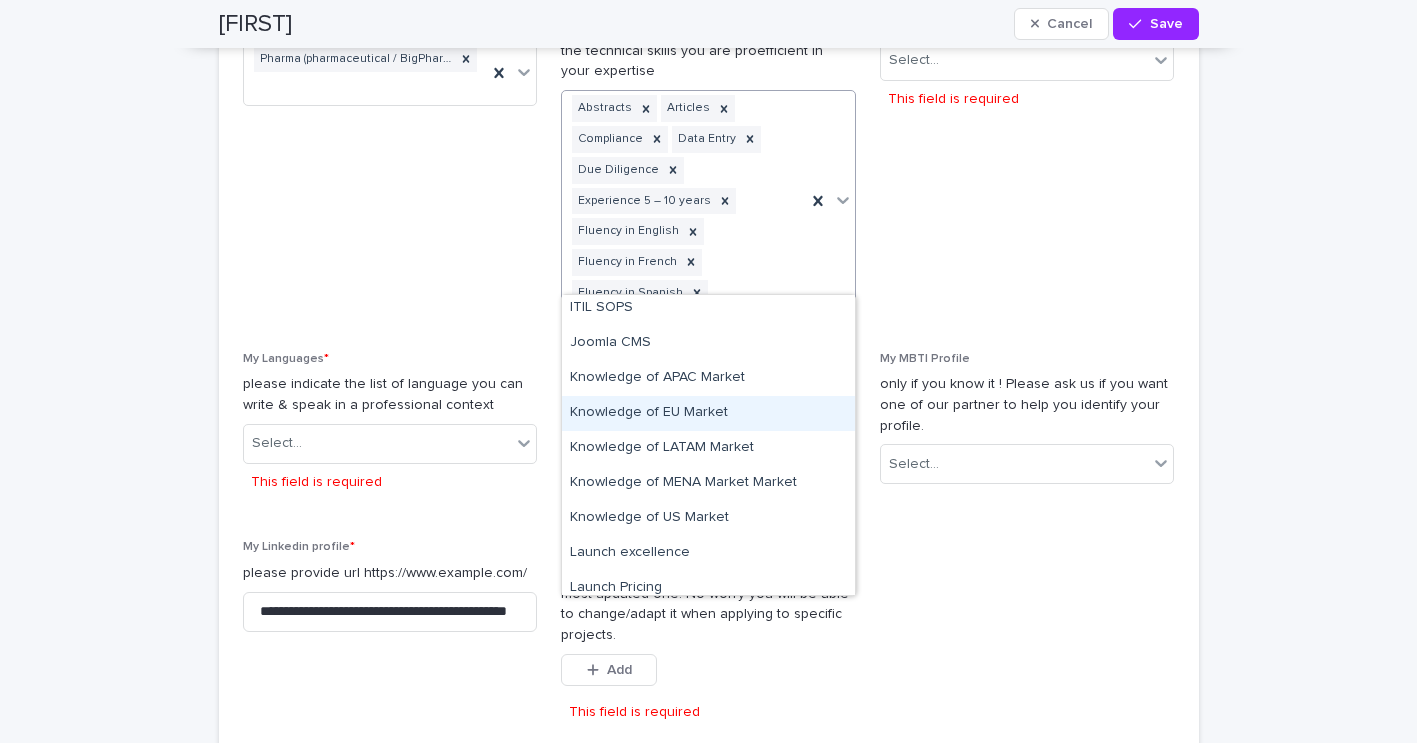 scroll, scrollTop: 4241, scrollLeft: 0, axis: vertical 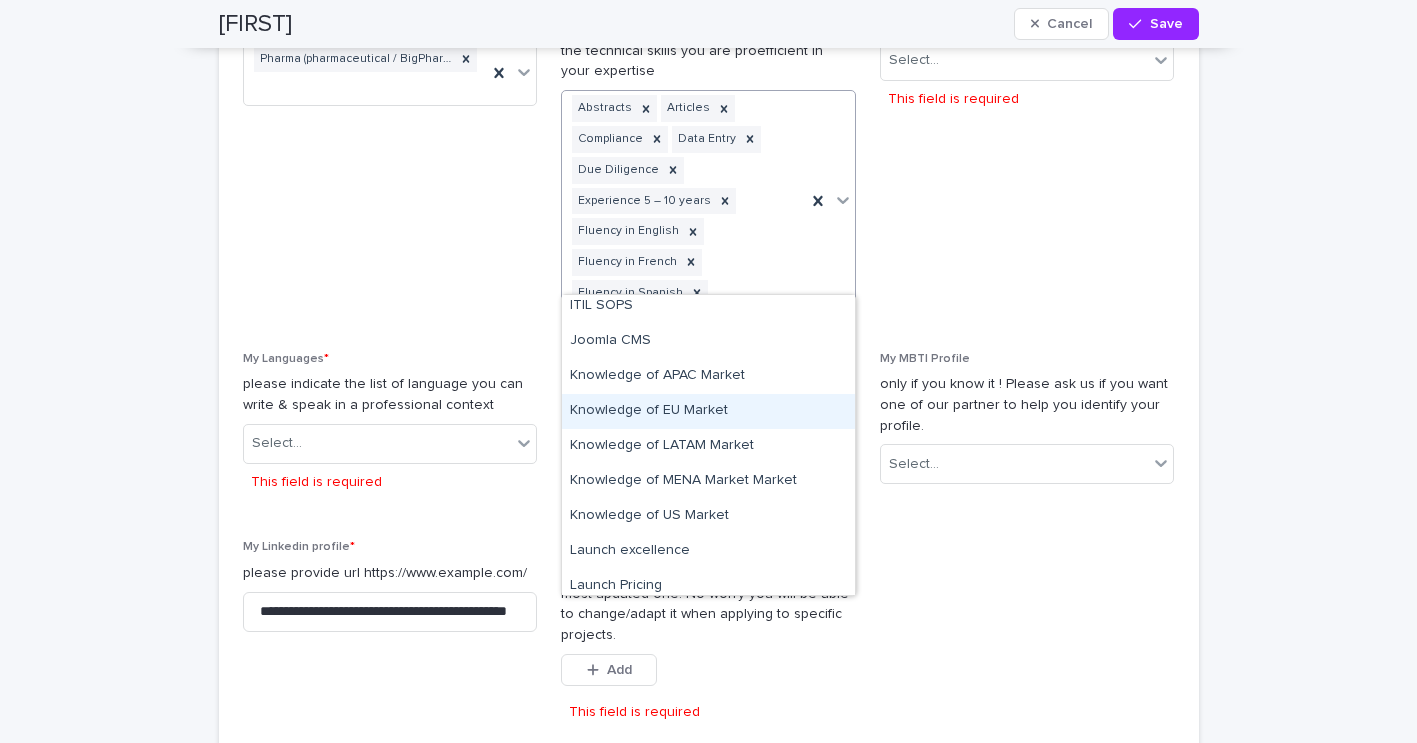 click on "Knowledge of EU Market" at bounding box center (708, 411) 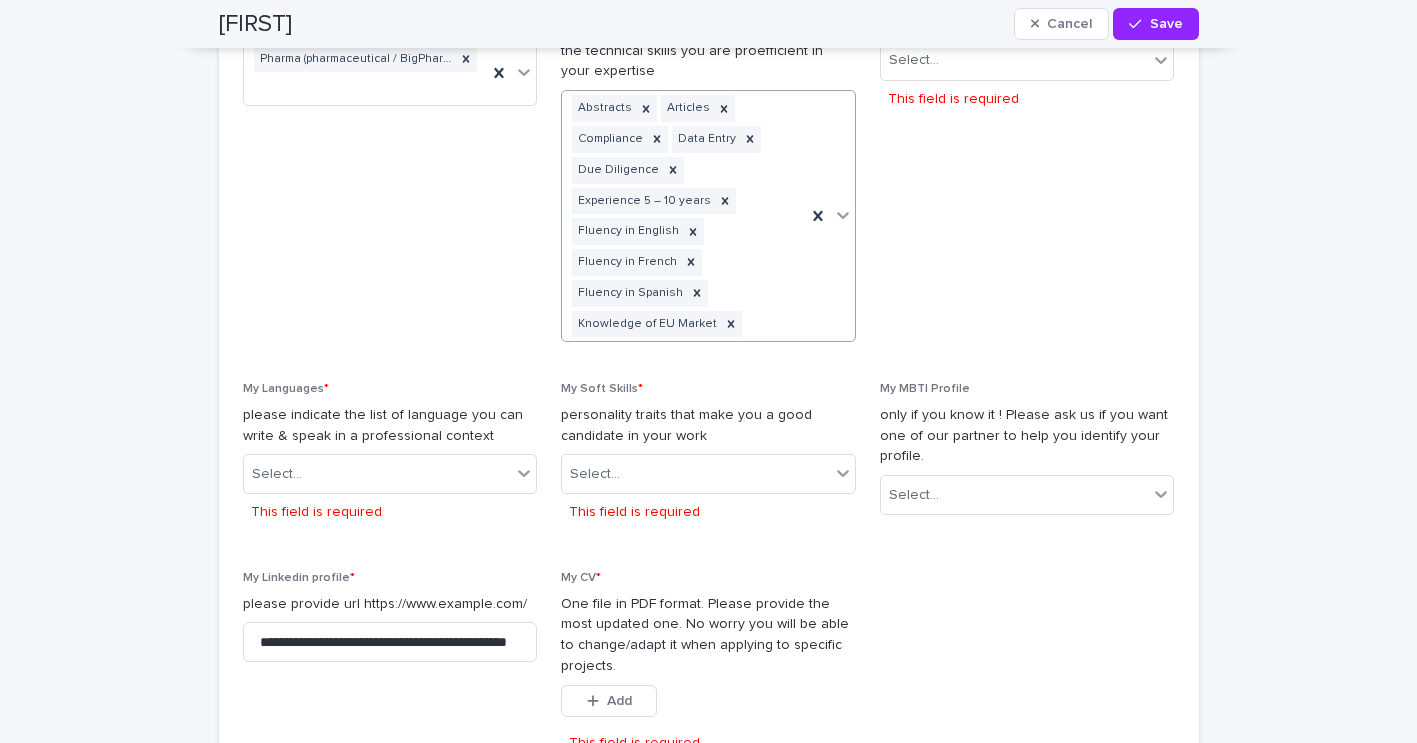 click on "Abstracts Articles Compliance Data Entry Due Diligence Experience 5 – 10 years Fluency in [LANGUAGE] Fluency in [LANGUAGE] Fluency in [LANGUAGE] Knowledge of [REGION] Market" at bounding box center (684, 216) 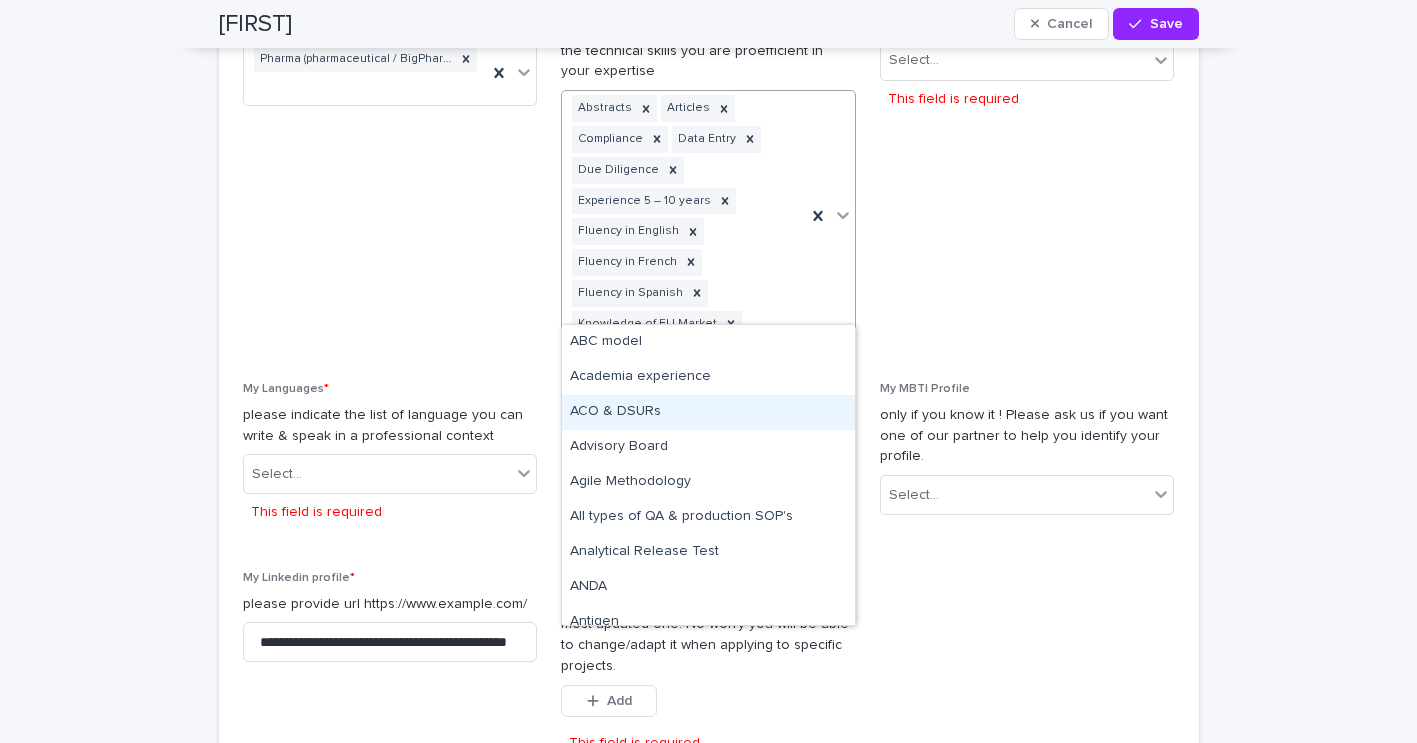 type on "*" 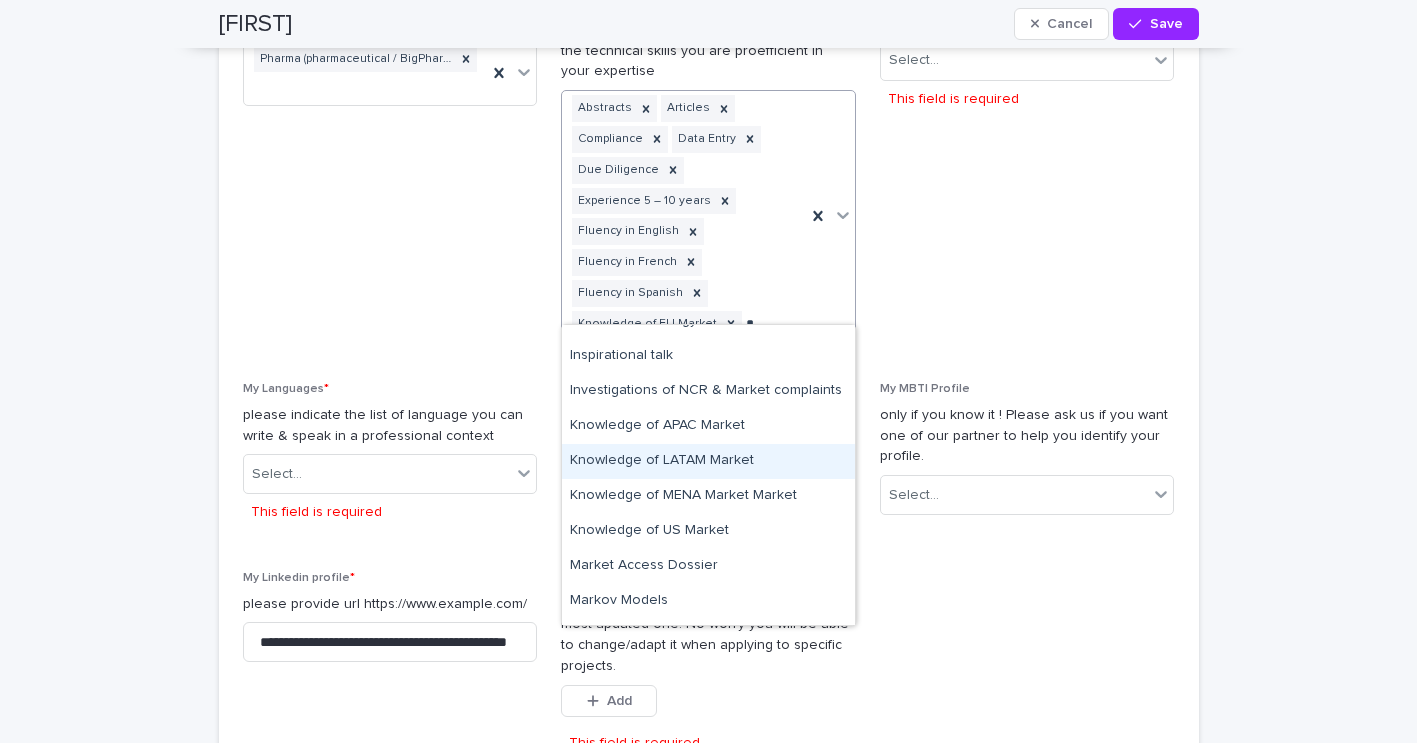 scroll, scrollTop: 265, scrollLeft: 0, axis: vertical 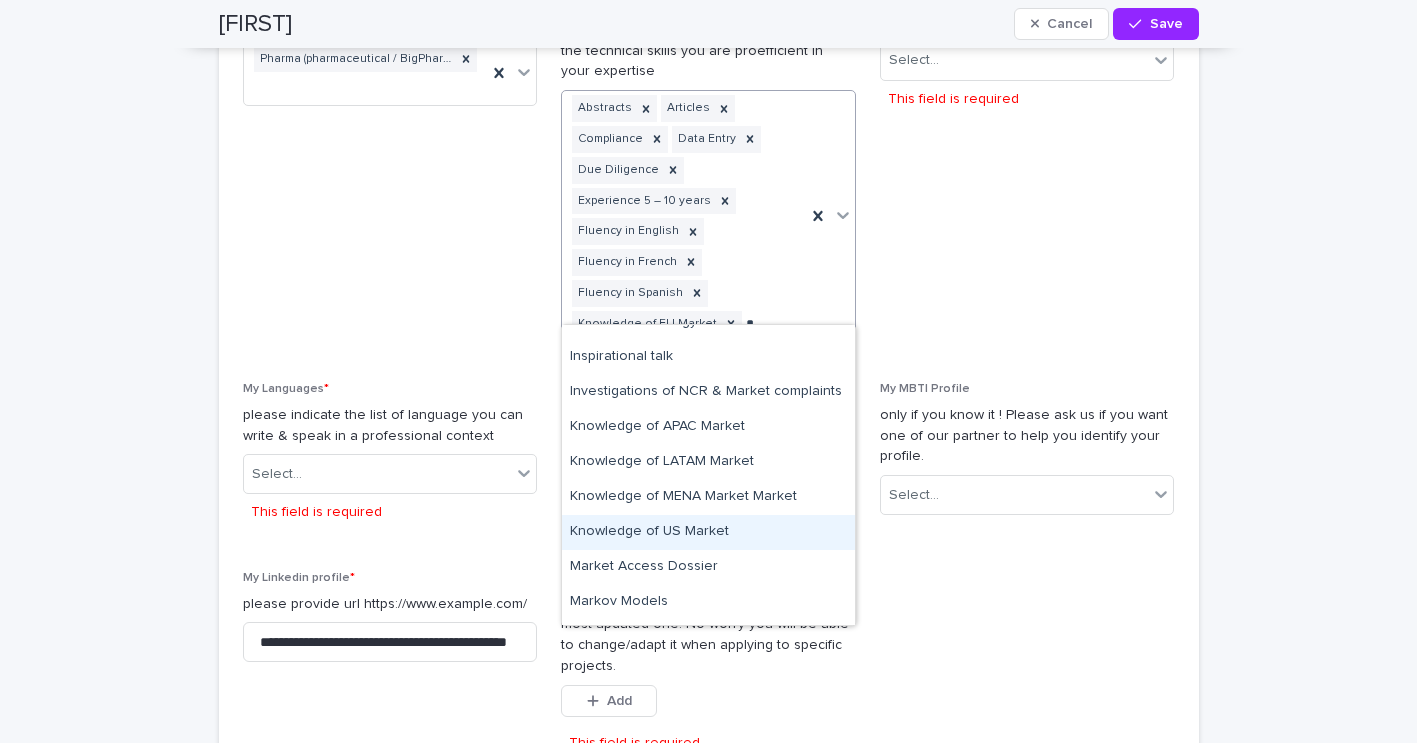 click on "Knowledge of US Market" at bounding box center [708, 532] 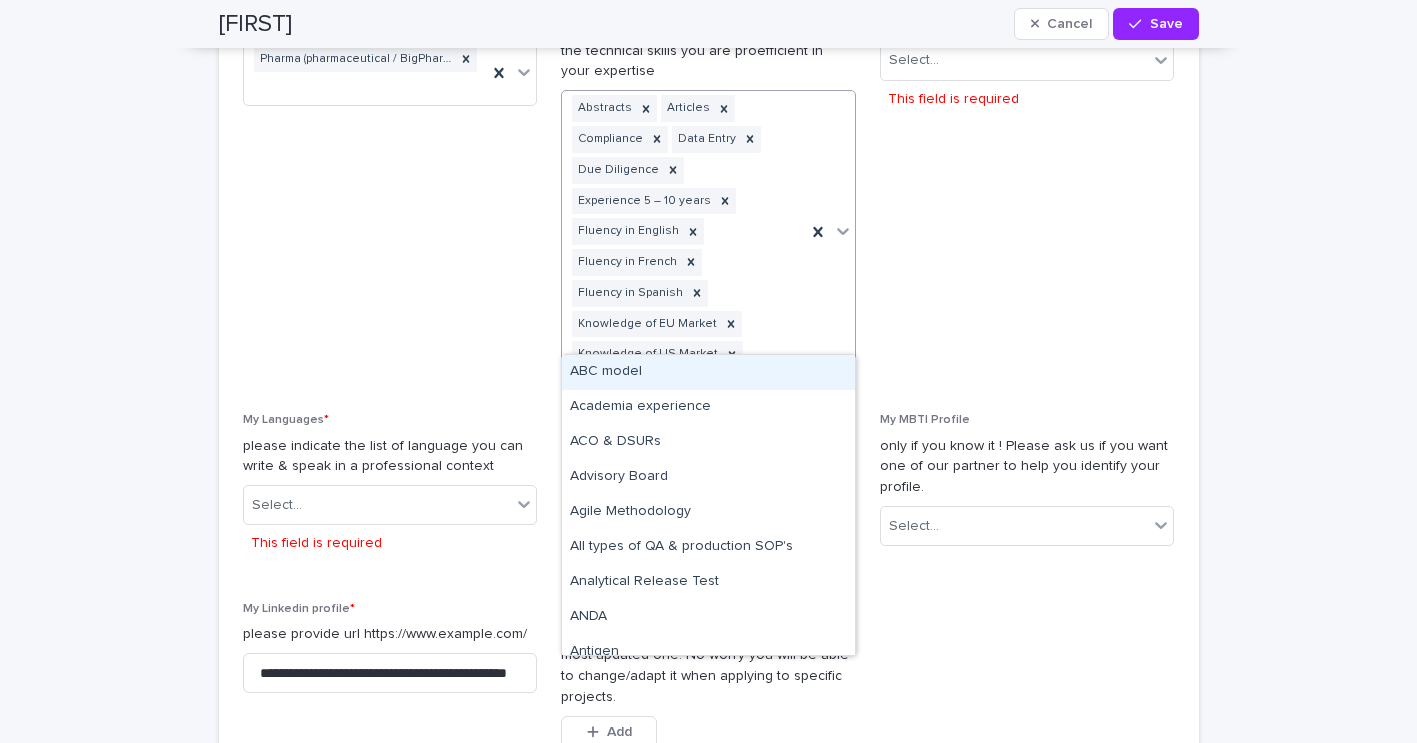 click on "Abstracts Articles Compliance Data Entry Due Diligence Experience 5 – 10 years Fluency in [LANGUAGE] Fluency in [LANGUAGE] Fluency in [LANGUAGE] Knowledge of [REGION] Market Knowledge of [REGION] Market" at bounding box center (684, 231) 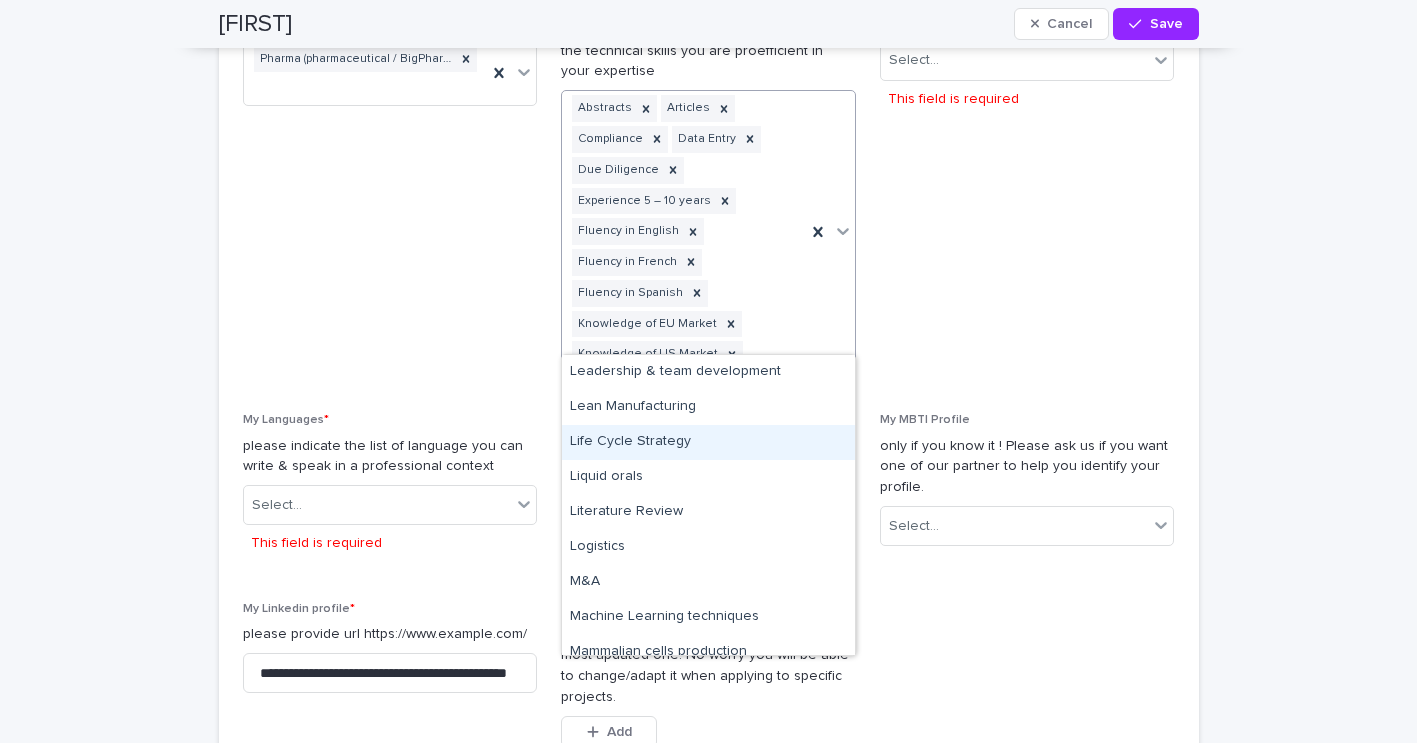 scroll, scrollTop: 4481, scrollLeft: 0, axis: vertical 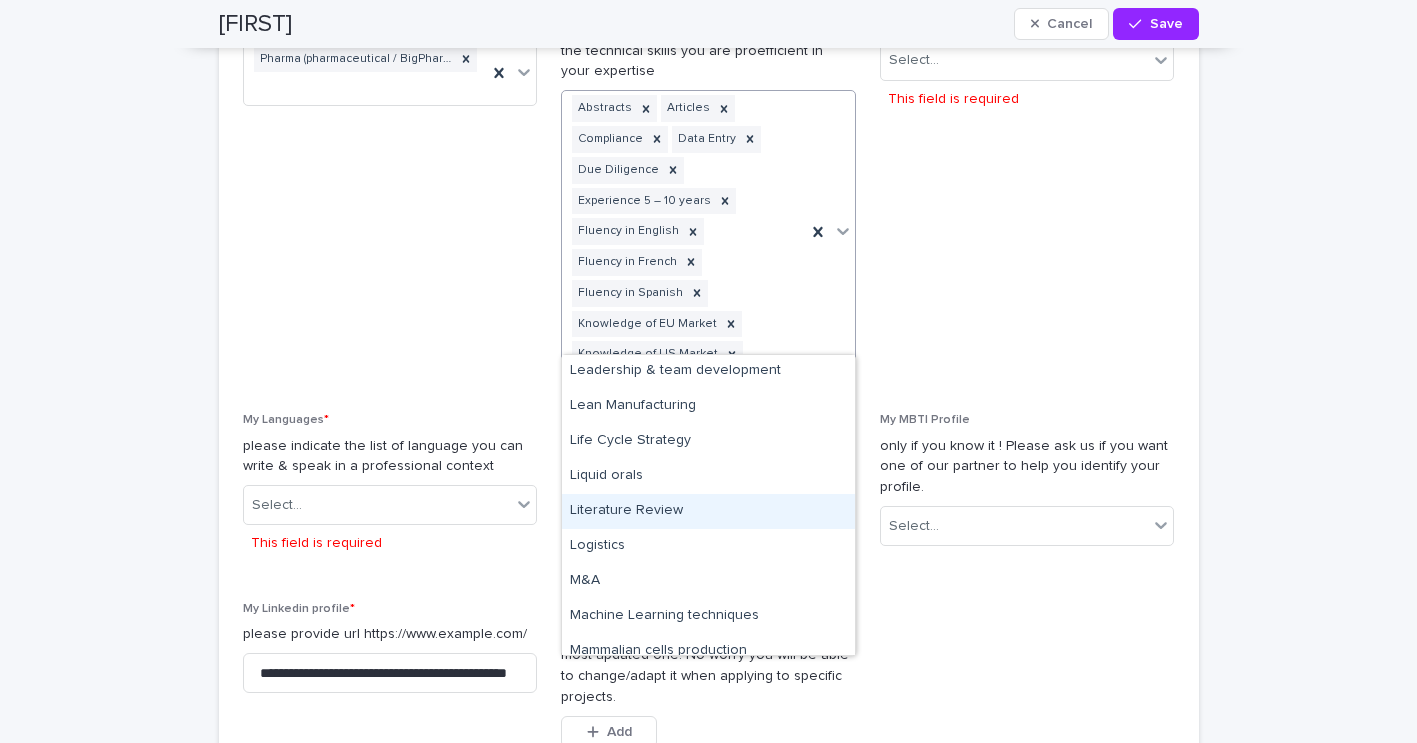 click on "Literature Review" at bounding box center (708, 511) 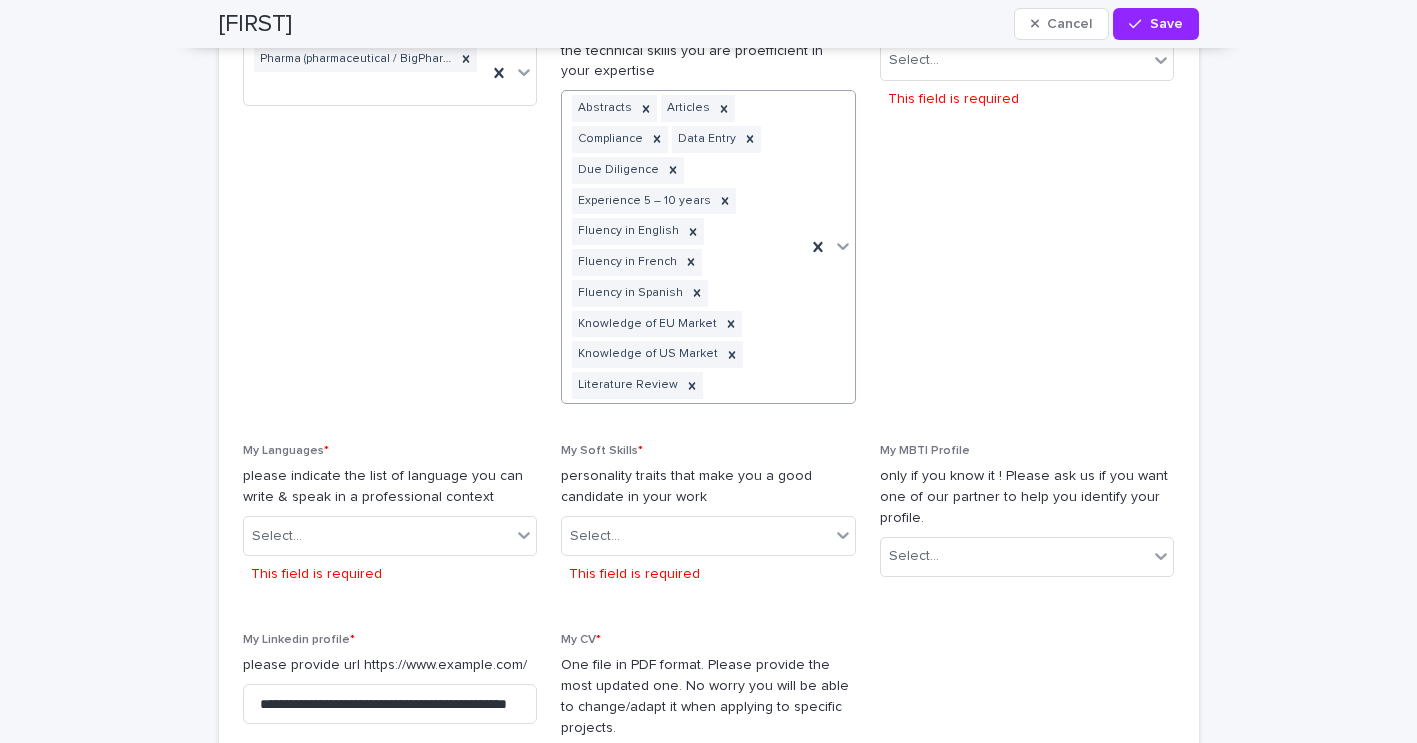 click on "Abstracts Articles Compliance Data Entry Due Diligence Experience [YEARS] Fluency in English Fluency in French Fluency in Spanish Knowledge of EU Market Knowledge of US Market Literature Review" at bounding box center [684, 247] 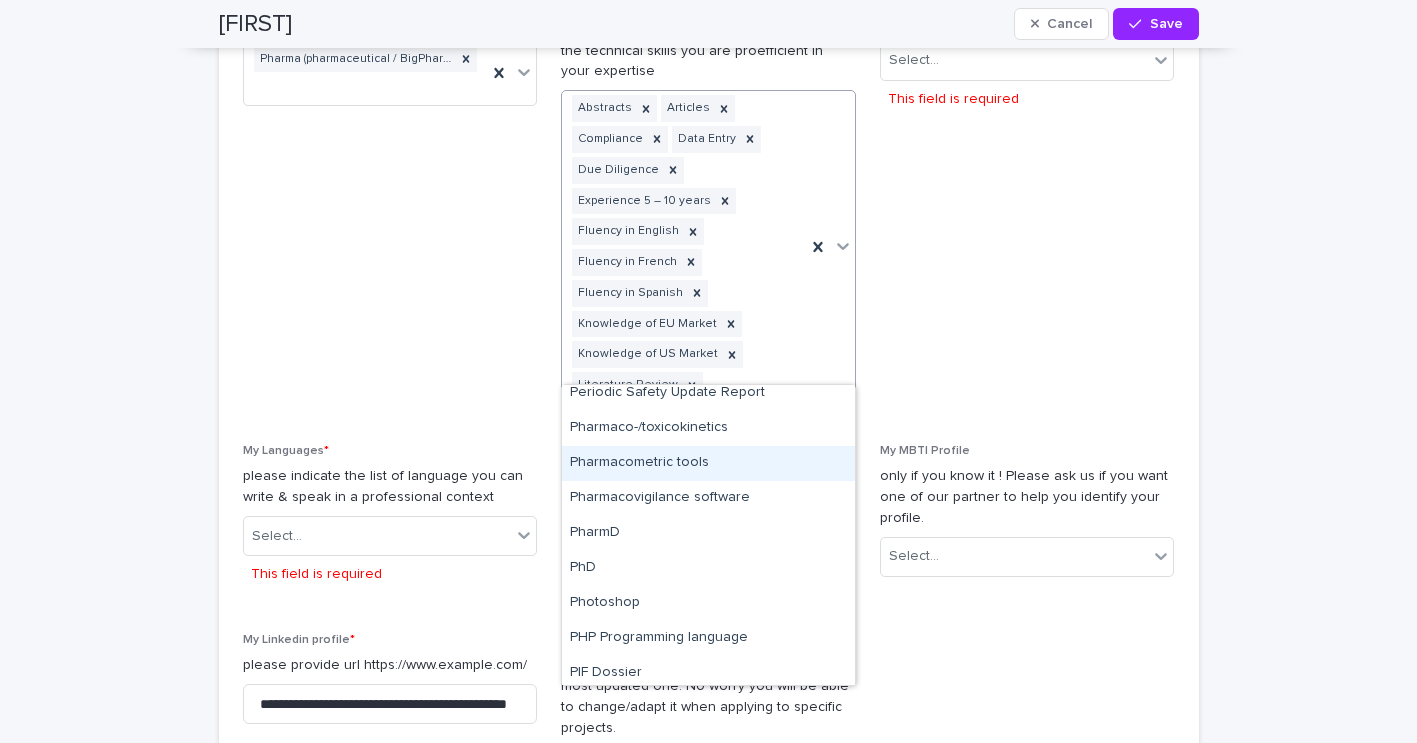scroll, scrollTop: 6100, scrollLeft: 0, axis: vertical 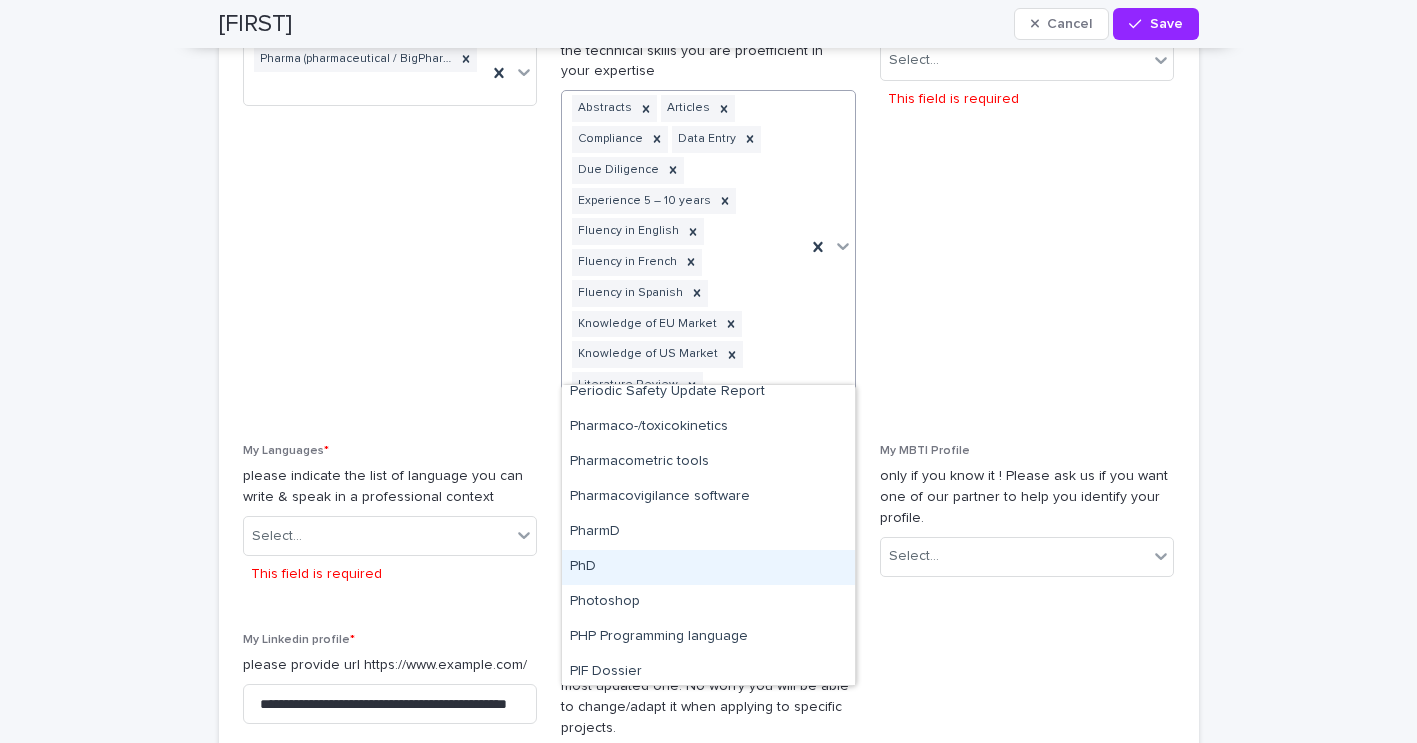 click on "PhD" at bounding box center (708, 567) 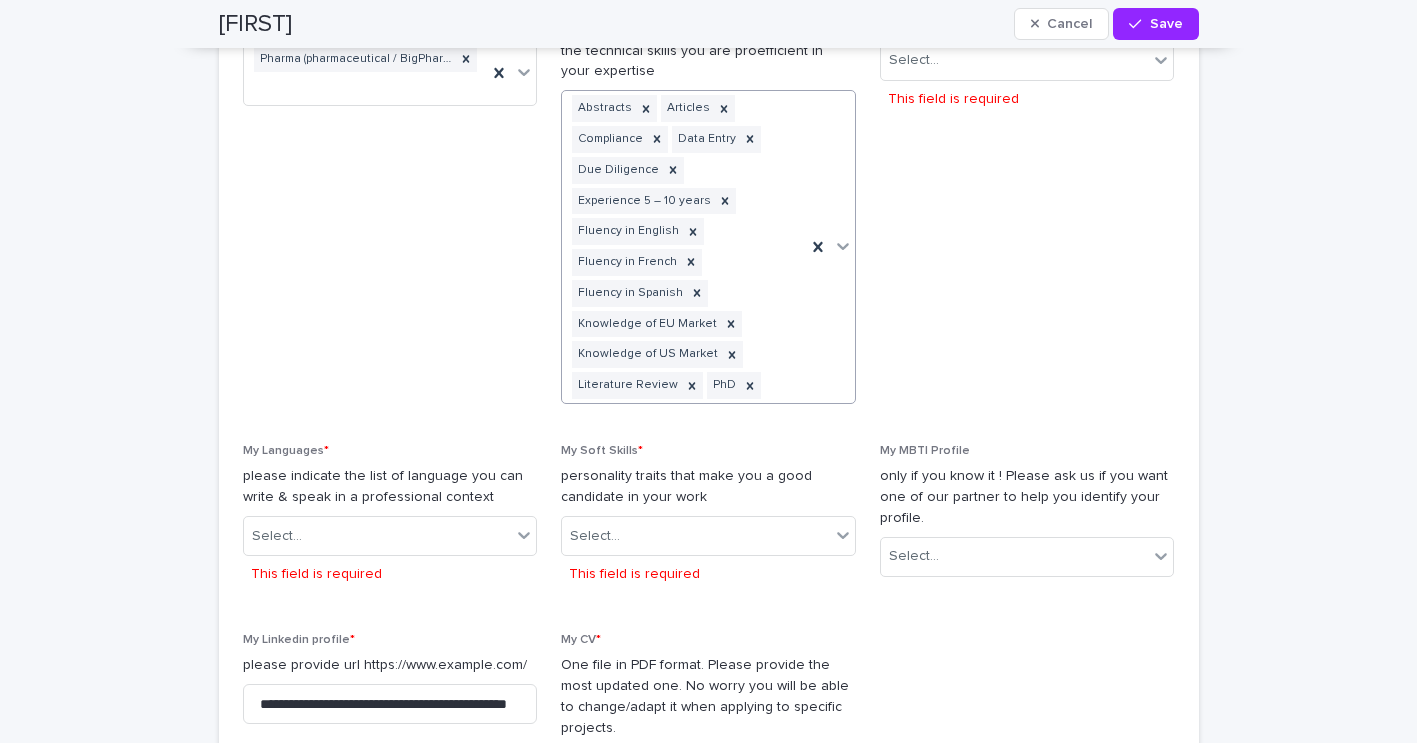 scroll, scrollTop: 1791, scrollLeft: 0, axis: vertical 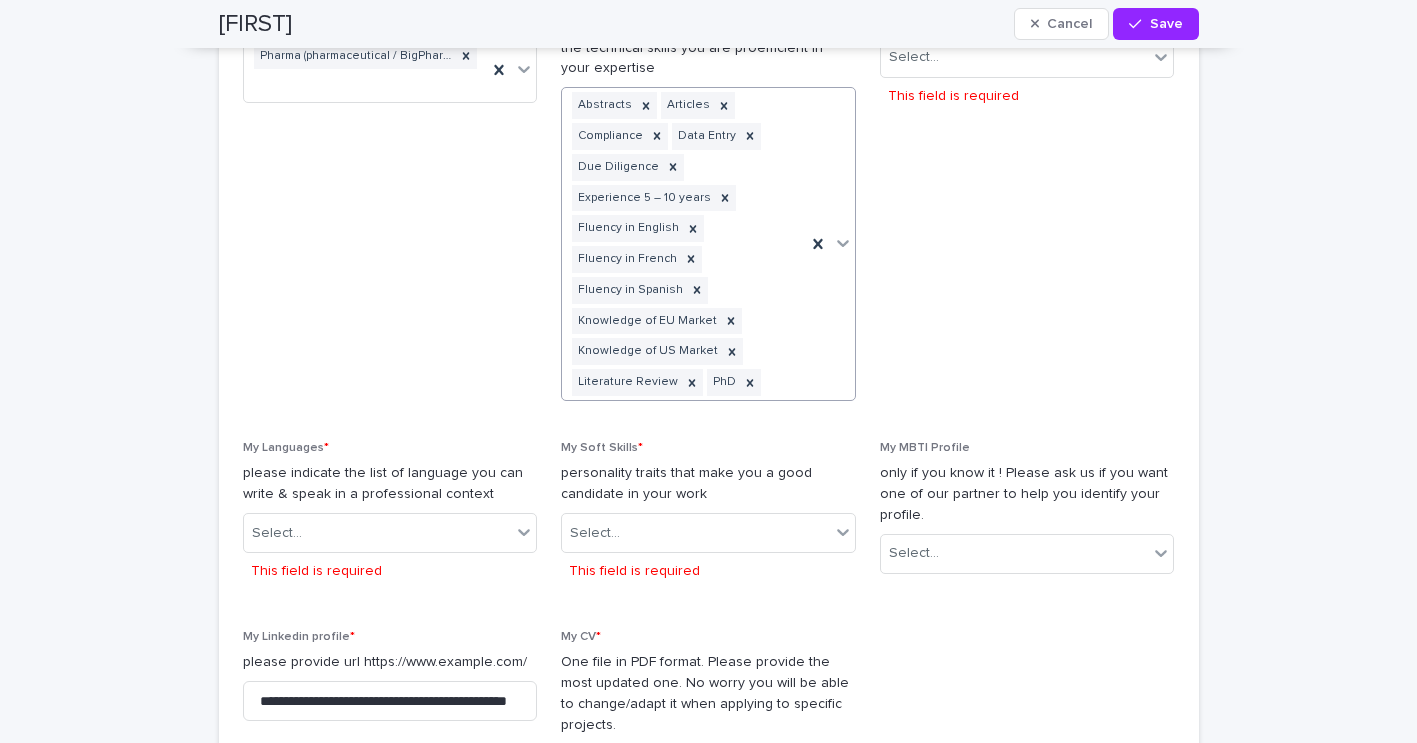 click on "Abstracts Articles Compliance Data Entry Due Diligence Experience 5 – 10 years Fluency in English Fluency in French Fluency in Spanish Knowledge of EU Market Knowledge of US Market Literature Review PhD" at bounding box center [684, 244] 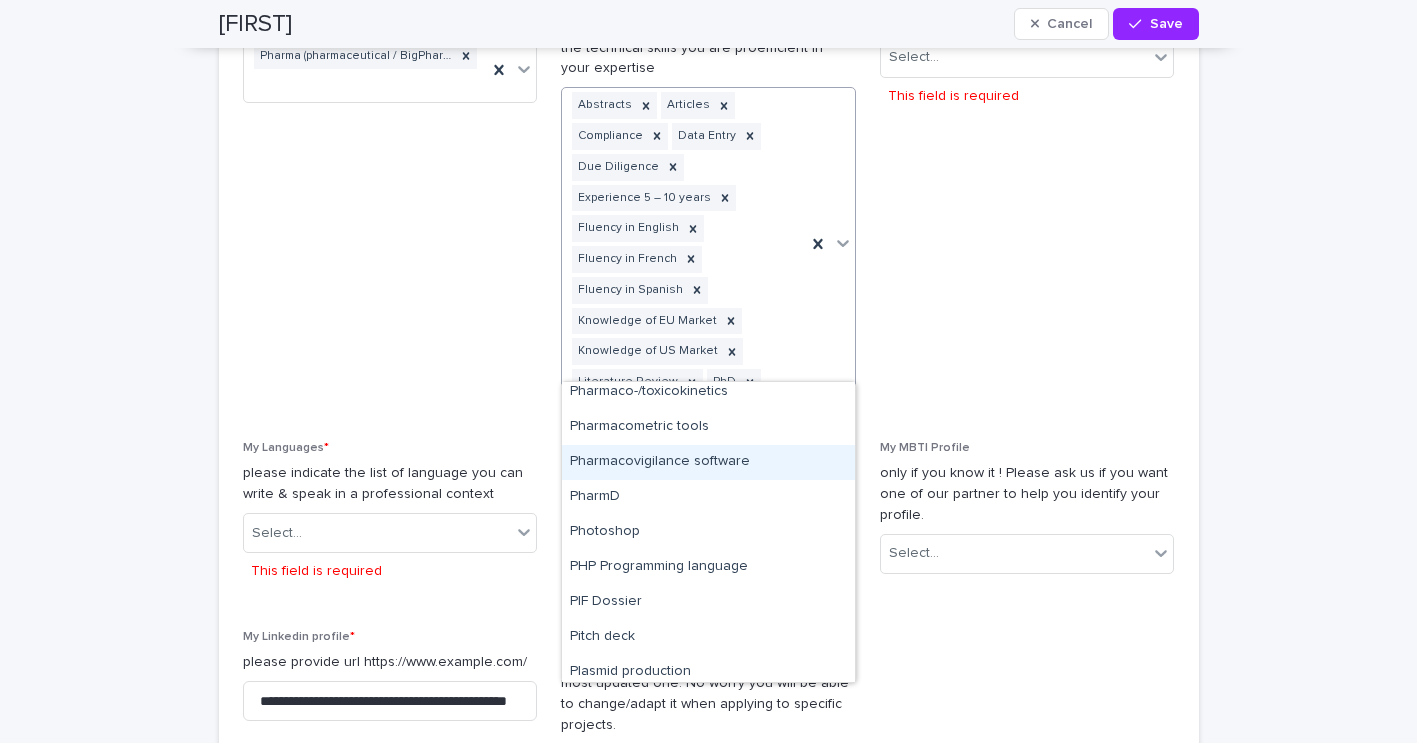 scroll, scrollTop: 6142, scrollLeft: 0, axis: vertical 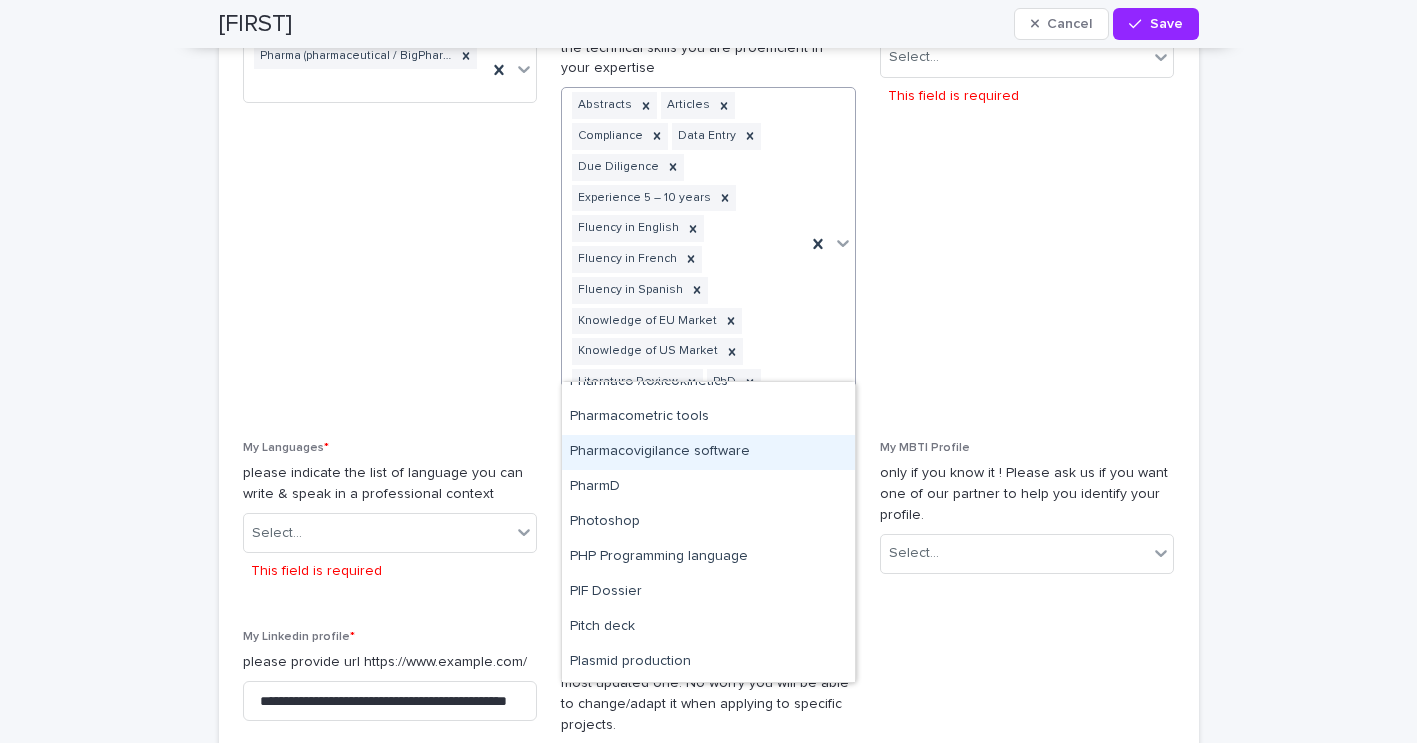 click on "Pharmacovigilance software" at bounding box center (708, 452) 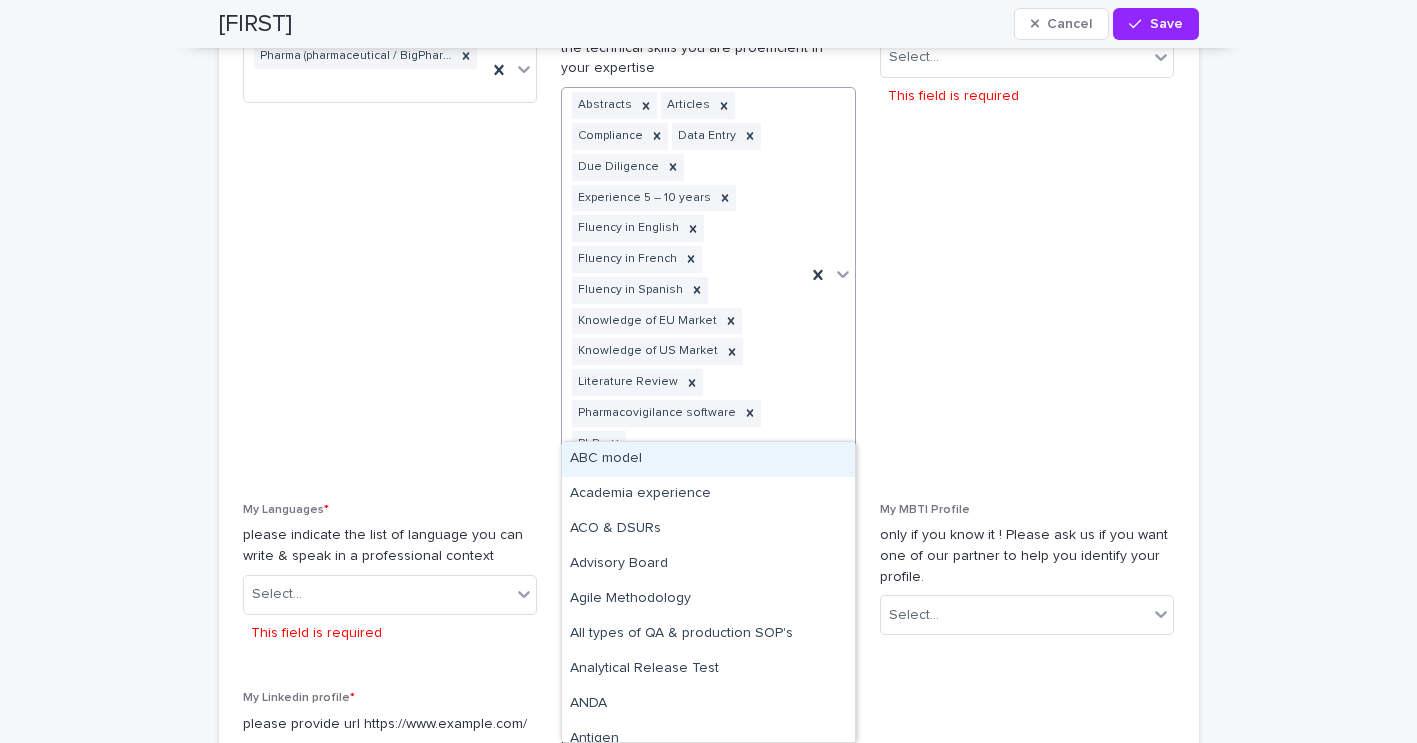 click on "Abstracts Articles Compliance Data Entry Due Diligence Experience [YEARS] Fluency in English Fluency in French Fluency in Spanish Knowledge of EU Market Knowledge of US Market Literature Review Pharmacovigilance software PhD" at bounding box center (684, 275) 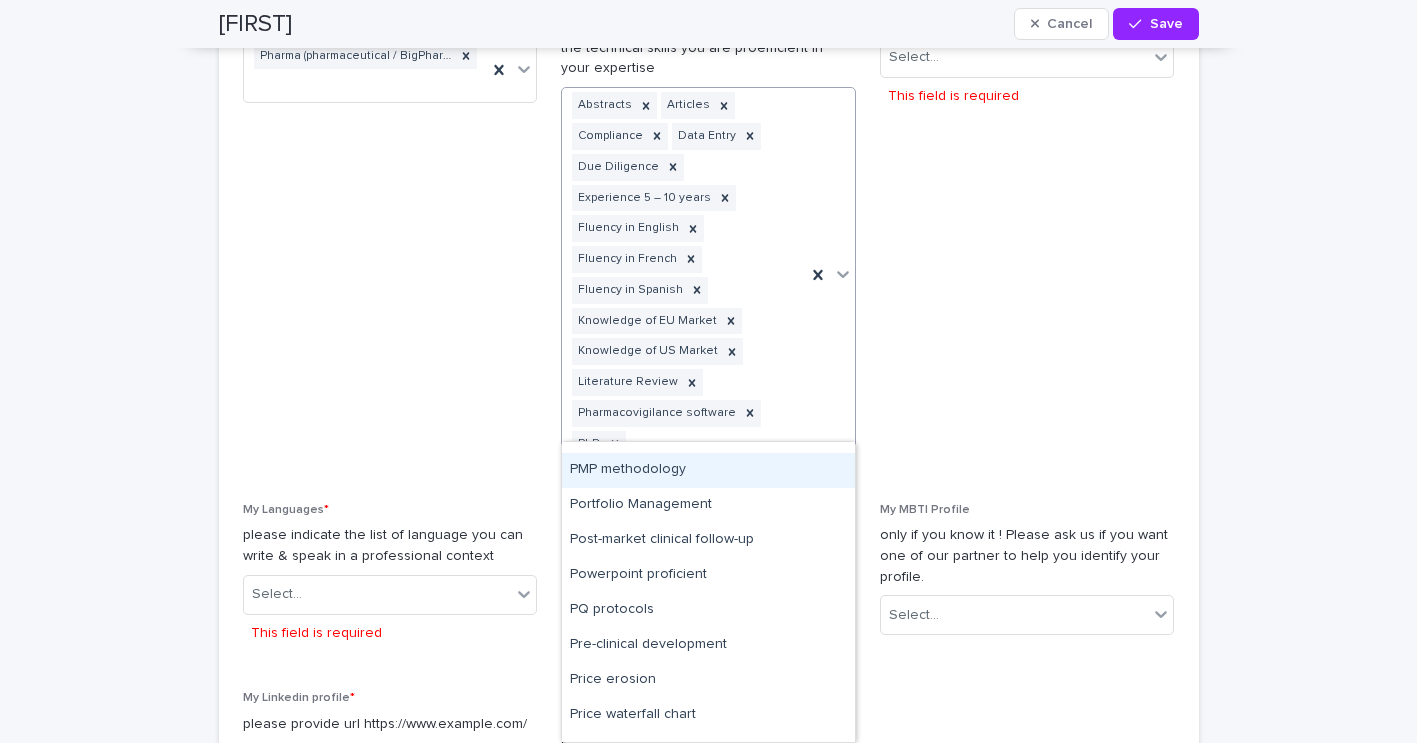 scroll, scrollTop: 6395, scrollLeft: 0, axis: vertical 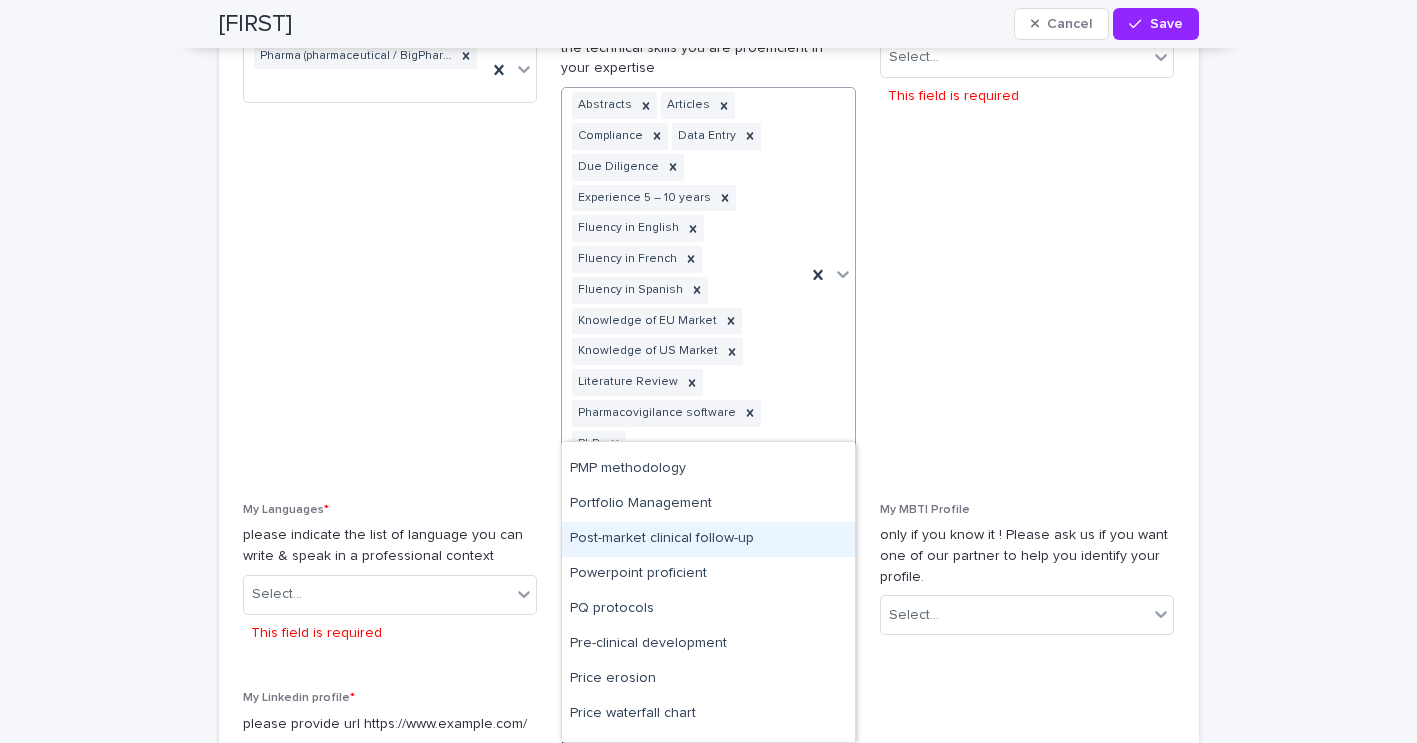 click on "Post-market clinical follow-up" at bounding box center [708, 539] 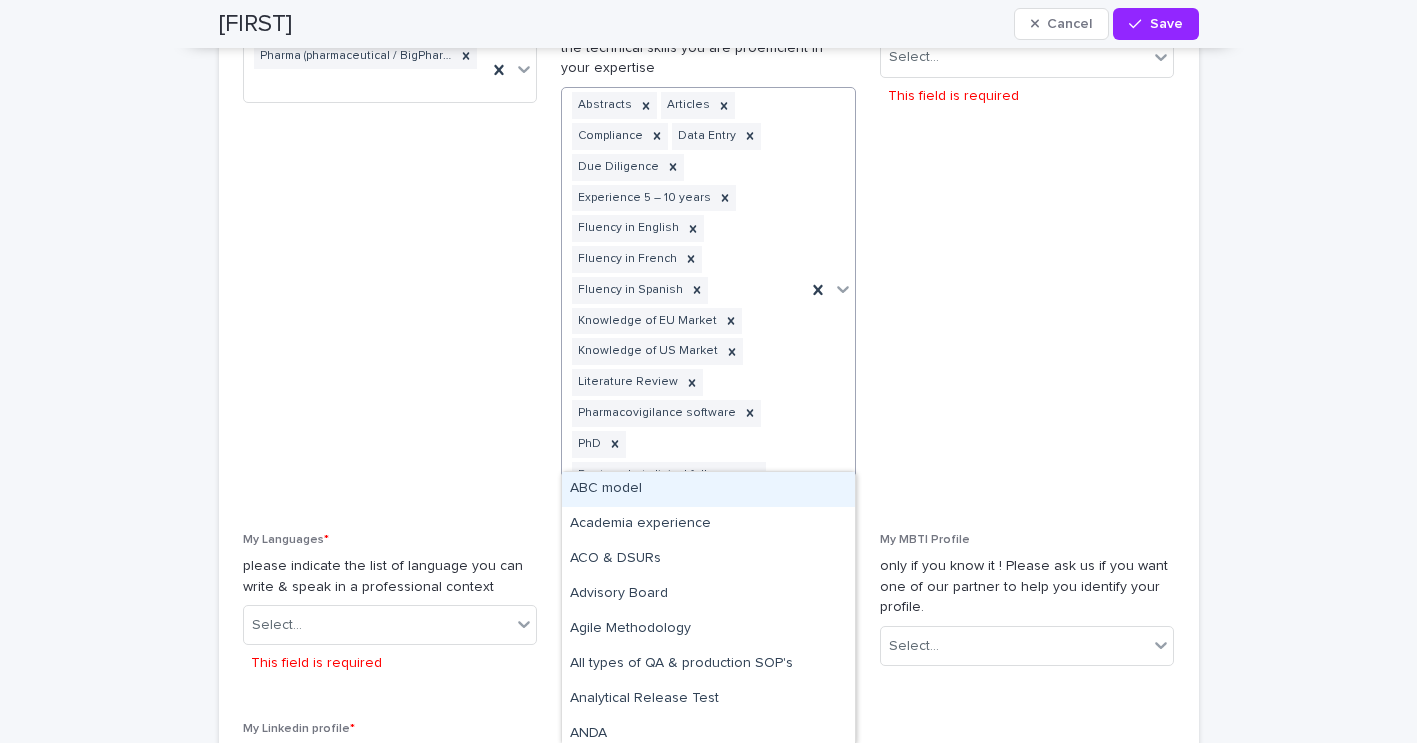 click on "Abstracts Articles Compliance Data Entry Due Diligence Experience [YEARS] Fluency in [LANGUAGE] Fluency in [LANGUAGE] Fluency in [LANGUAGE] Knowledge of [MARKET] Market Knowledge of [MARKET] Market Literature Review Pharmacovigilance software PhD Post-market clinical follow-up" at bounding box center (684, 290) 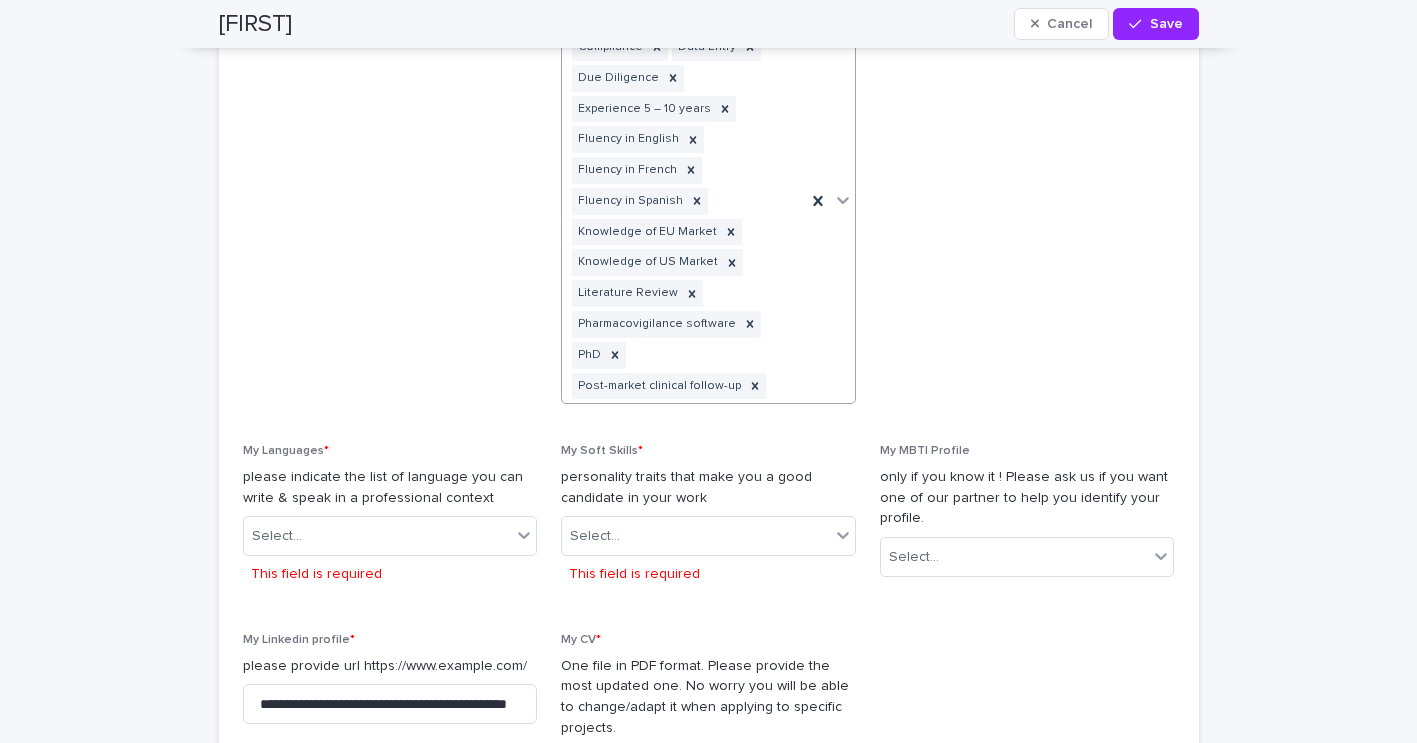 scroll, scrollTop: 1857, scrollLeft: 0, axis: vertical 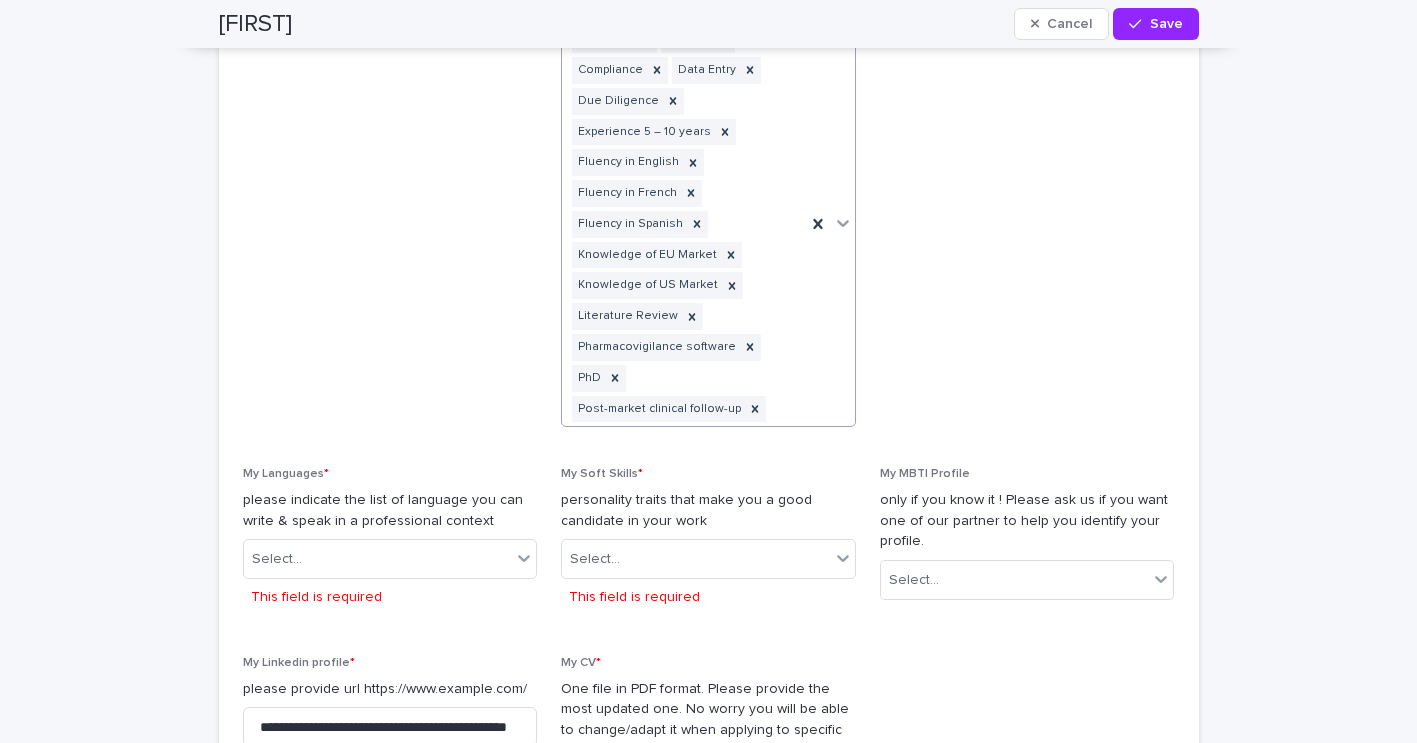 click on "Abstracts Articles Compliance Data Entry Due Diligence Experience [YEARS] Fluency in [LANGUAGE] Fluency in [LANGUAGE] Fluency in [LANGUAGE] Knowledge of [MARKET] Market Knowledge of [MARKET] Market Literature Review Pharmacovigilance software PhD Post-market clinical follow-up" at bounding box center (684, 224) 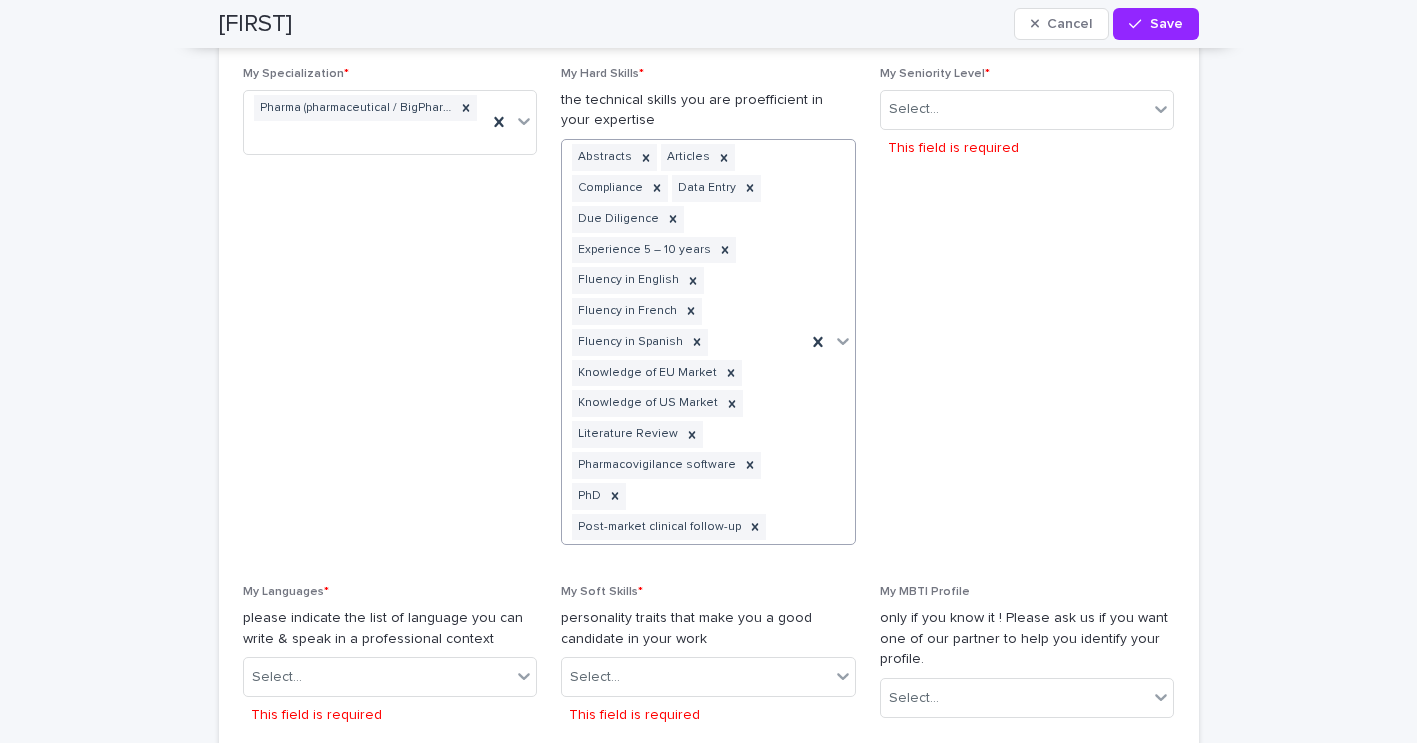 scroll, scrollTop: 1768, scrollLeft: 0, axis: vertical 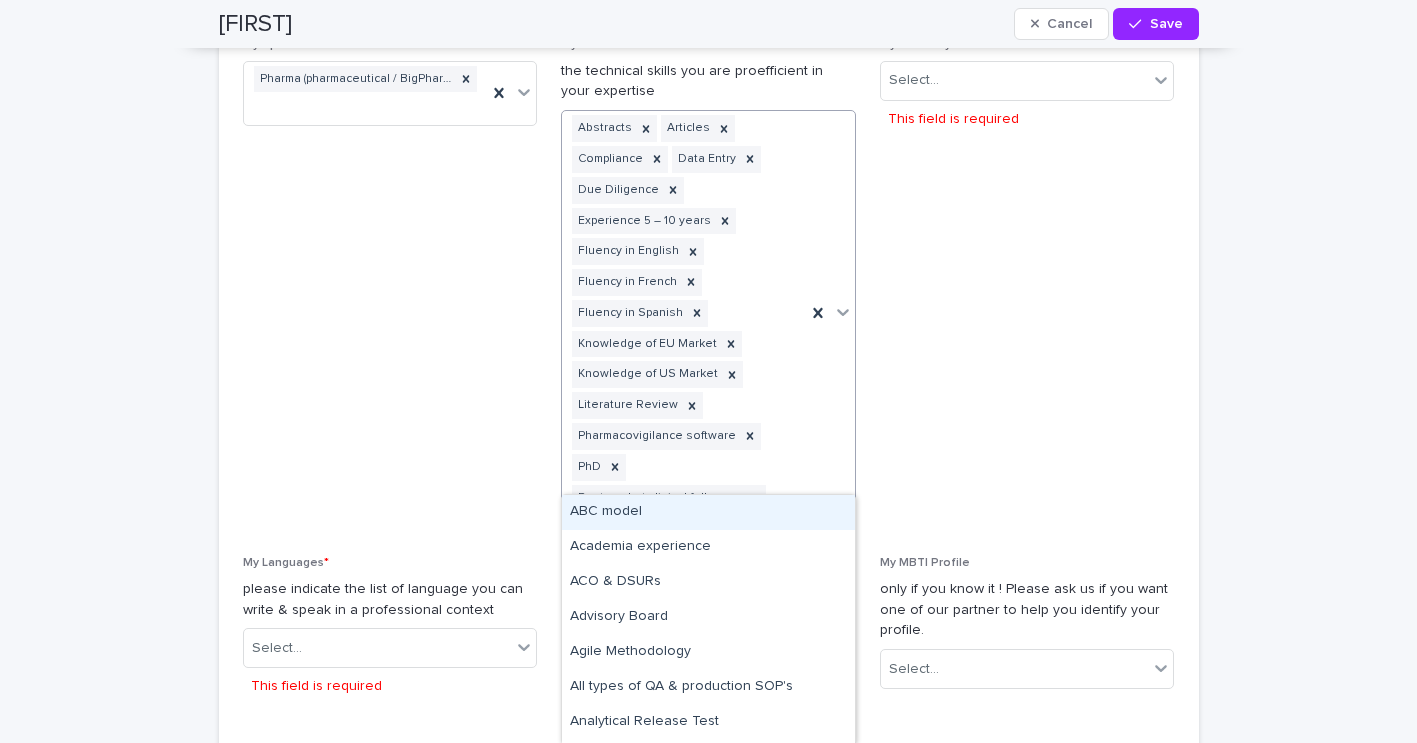 click at bounding box center [830, 313] 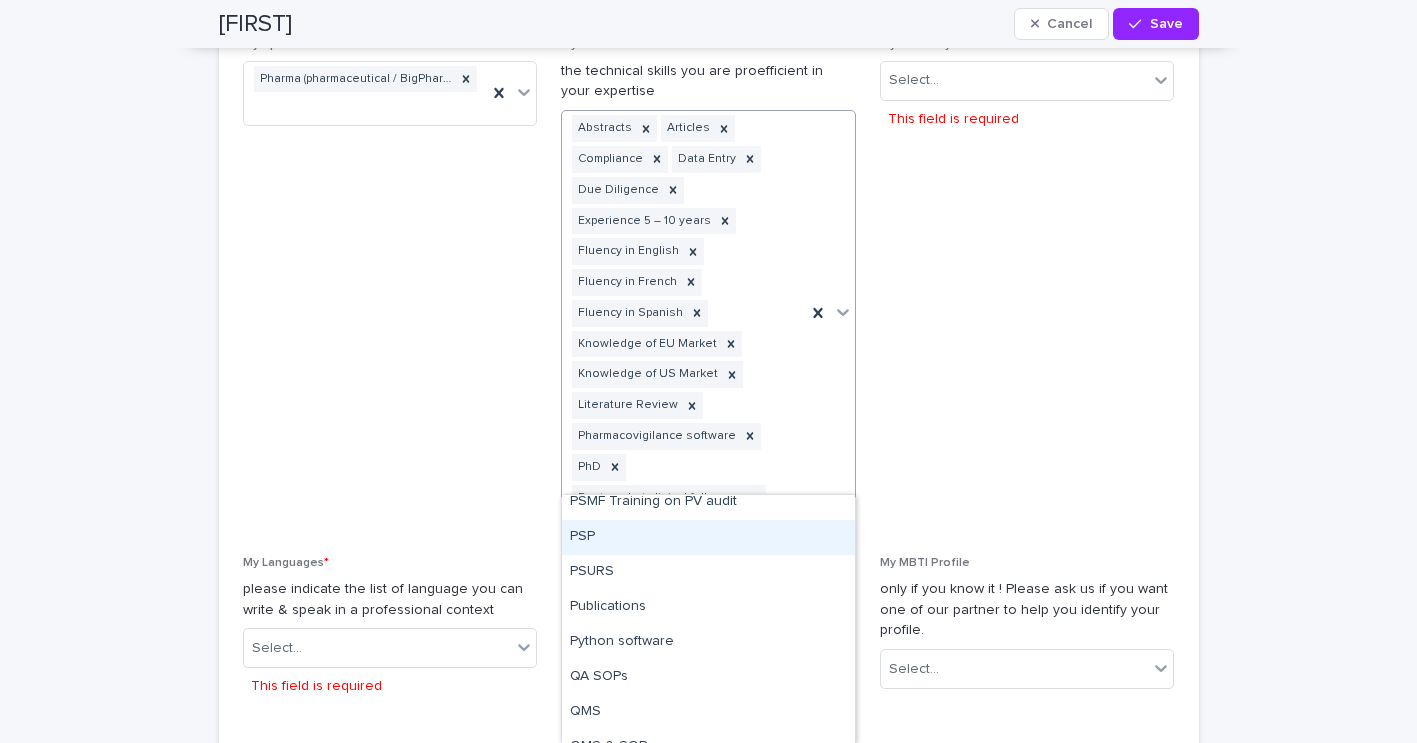 scroll, scrollTop: 7094, scrollLeft: 0, axis: vertical 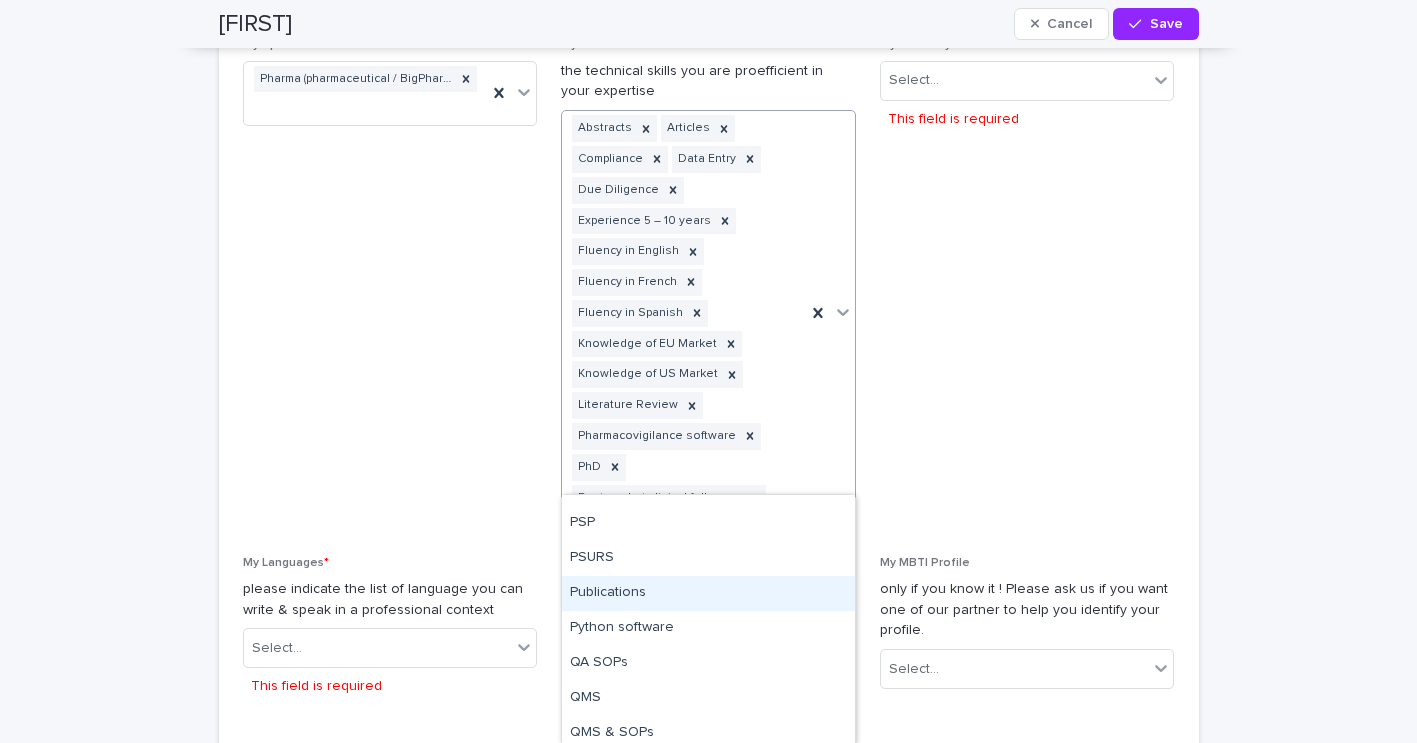 click on "Publications" at bounding box center [708, 593] 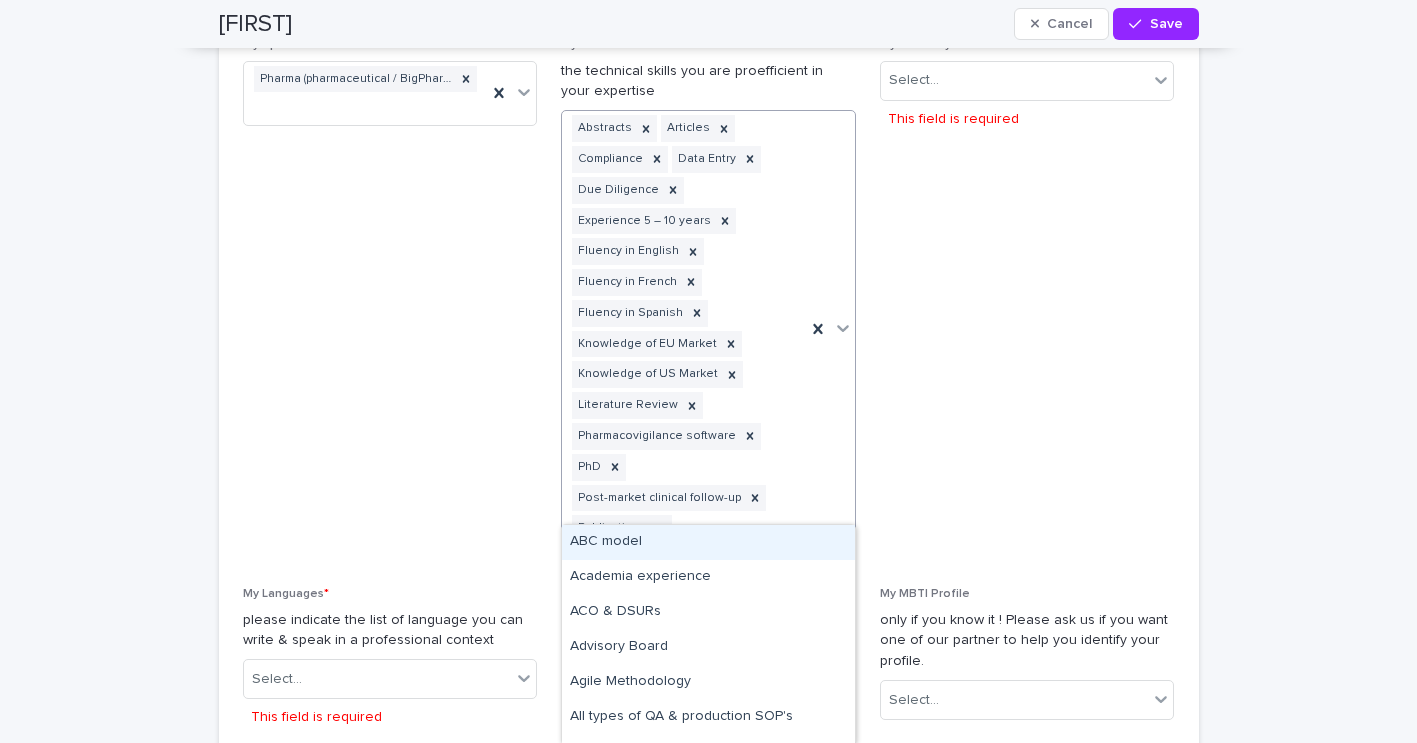 click on "Abstracts Articles Compliance Data Entry  Due Diligence Experience 5 – 10 years Fluency in [LANGUAGE] Fluency in [LANGUAGE] Fluency in [LANGUAGE] Knowledge of EU Market Knowledge of US Market Literature Review Pharmacovigilance software PhD Post-market clinical follow-up Publications" at bounding box center (684, 328) 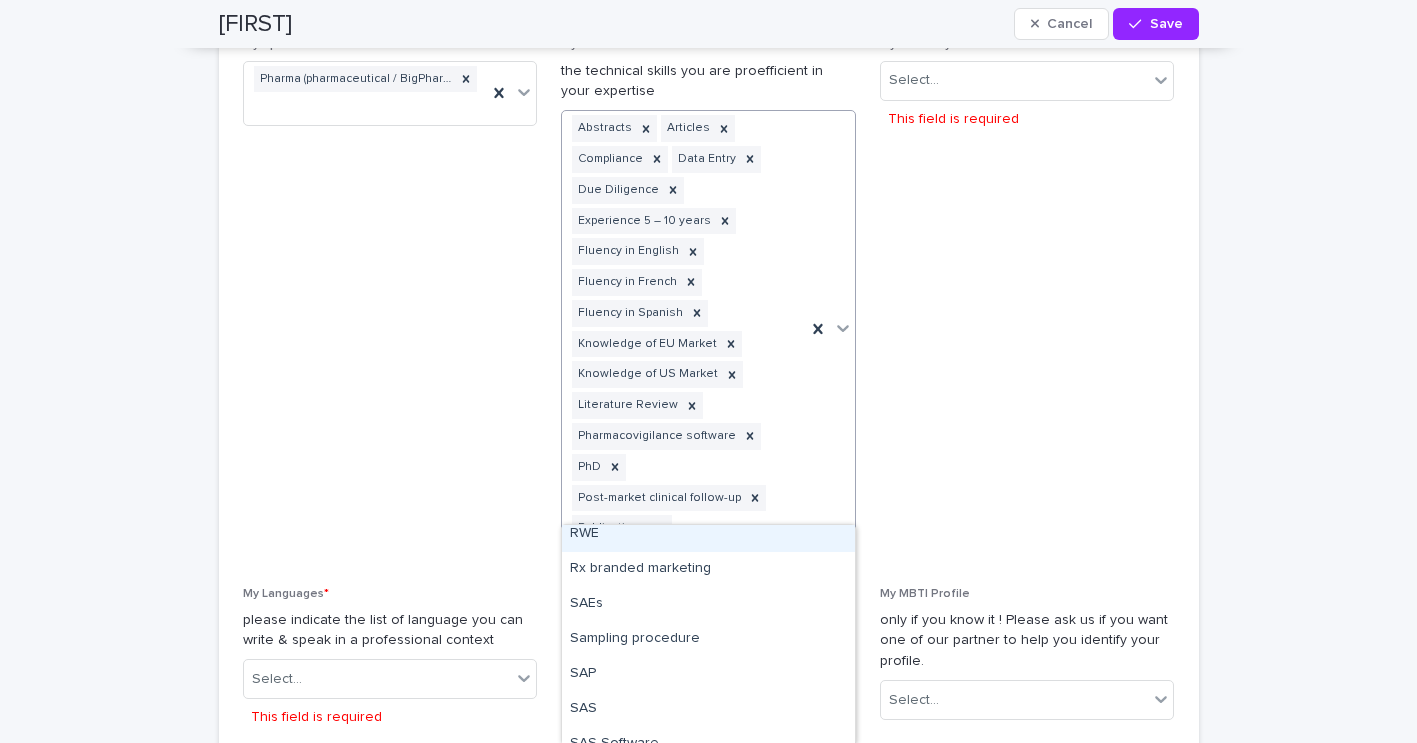 scroll, scrollTop: 8134, scrollLeft: 0, axis: vertical 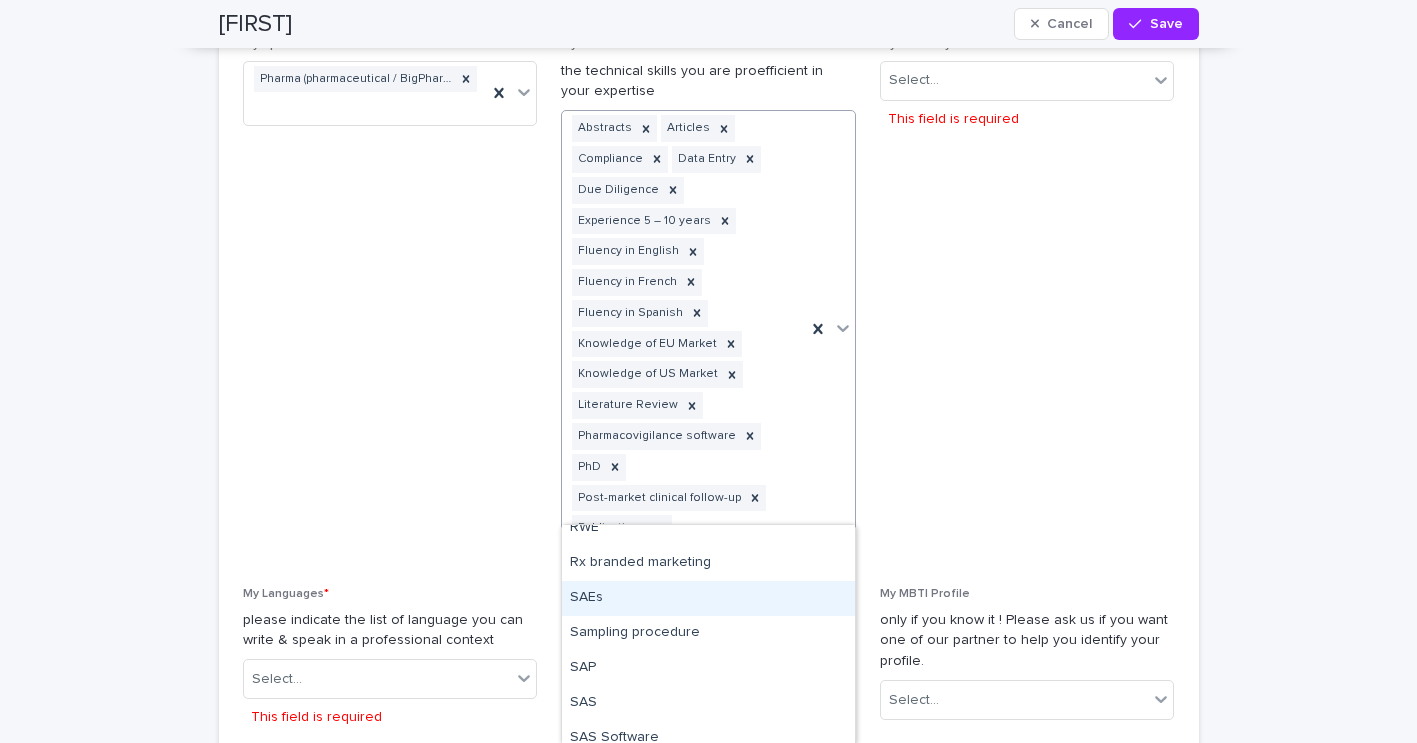 click on "SAEs" at bounding box center (708, 598) 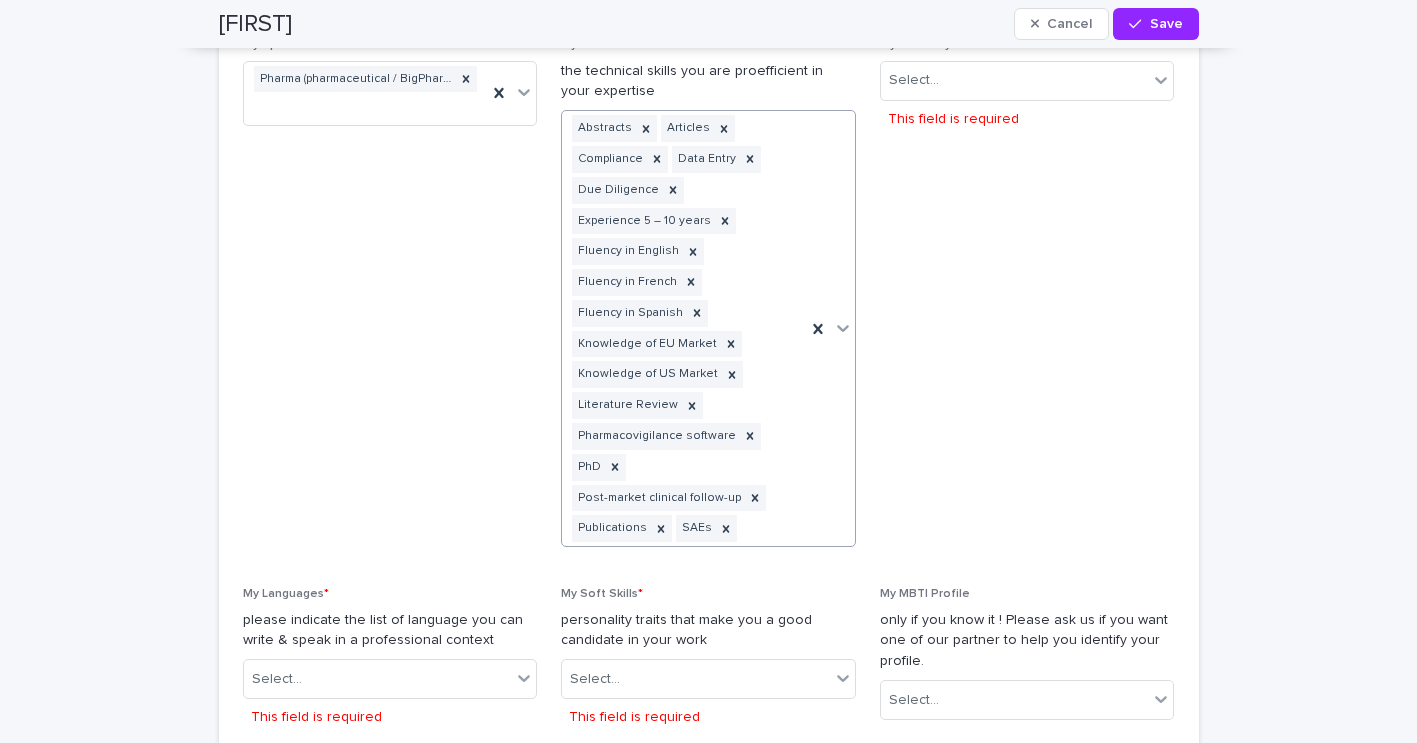 scroll, scrollTop: 1764, scrollLeft: 0, axis: vertical 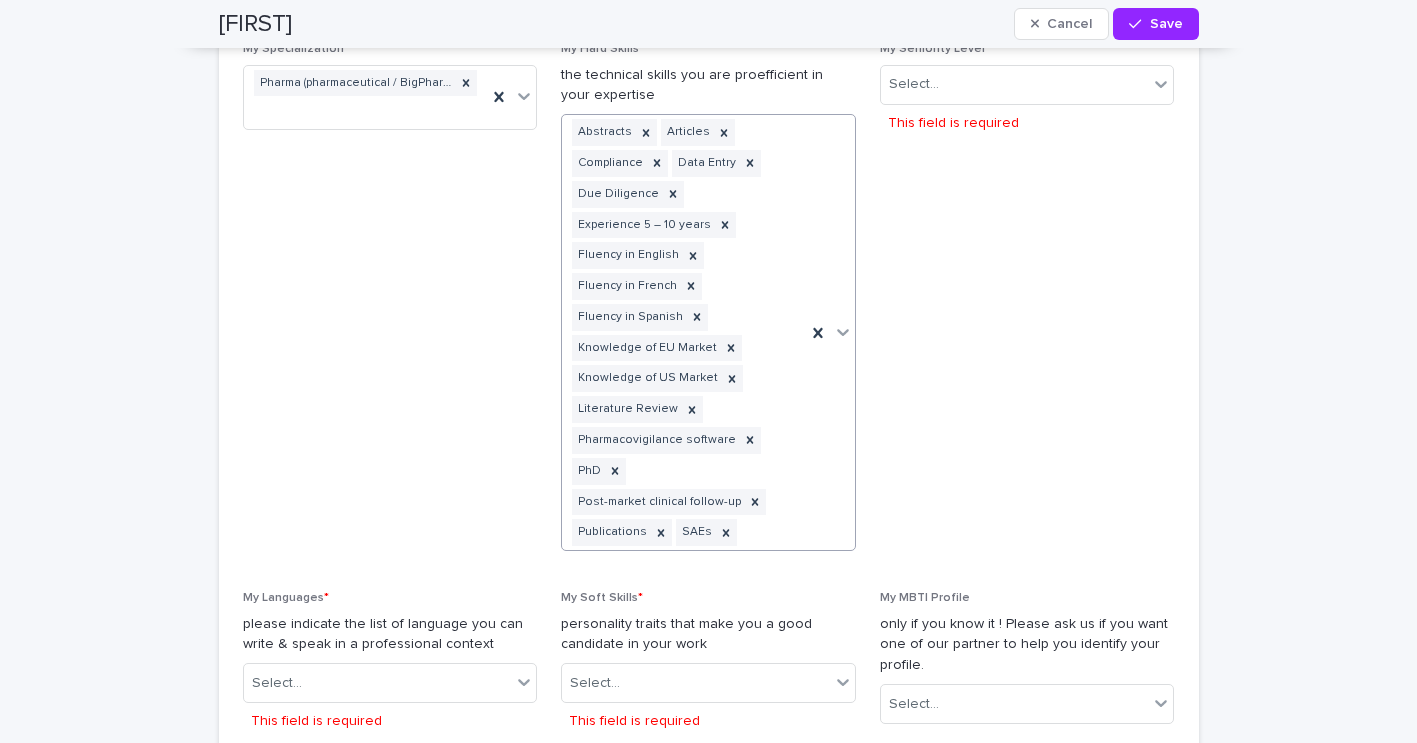 click on "Abstracts Articles Compliance Data Entry Due Diligence Experience 5 – 10 years Fluency in [LANGUAGE] Fluency in [LANGUAGE] Fluency in [LANGUAGE] Knowledge of EU Market Knowledge of US Market Literature Review Pharmacovigilance software PhD Post-market clinical follow-up Publications SAEs" at bounding box center [684, 332] 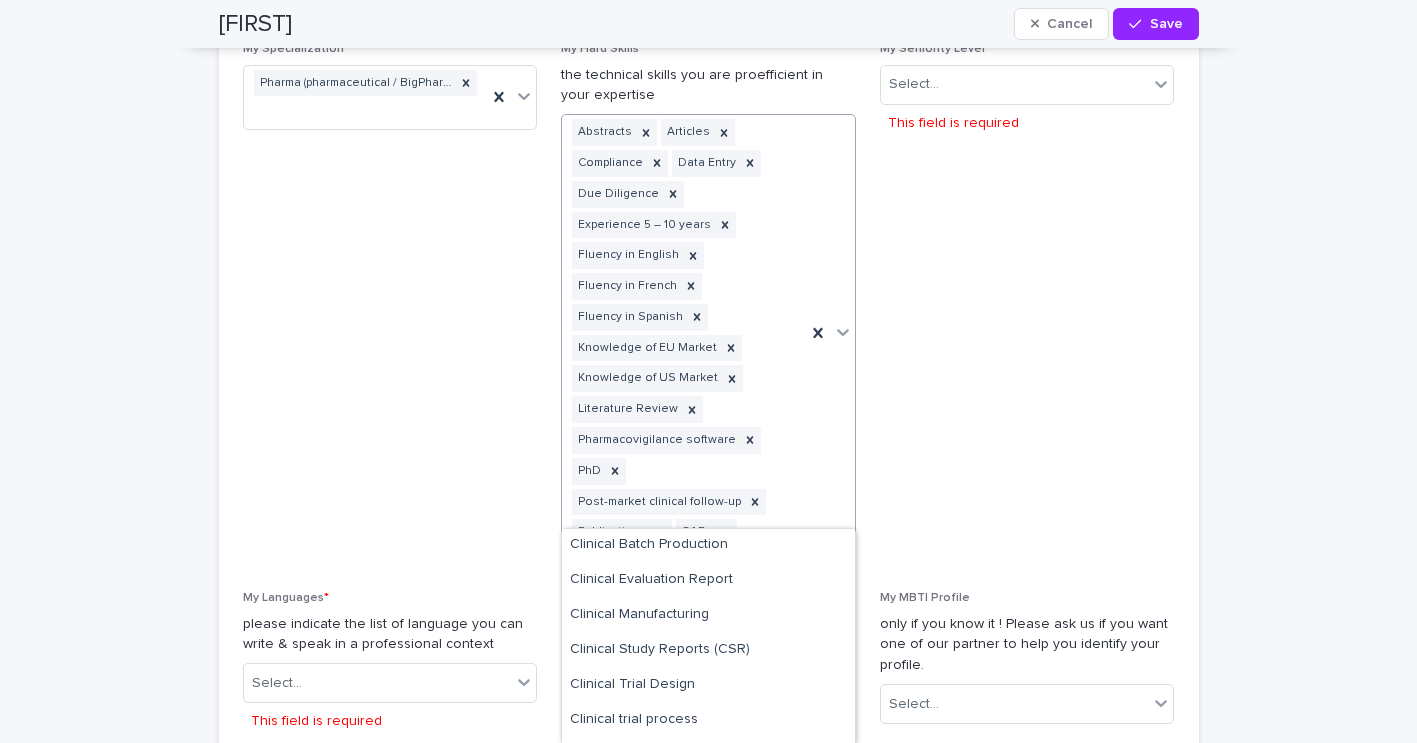 scroll, scrollTop: 1338, scrollLeft: 0, axis: vertical 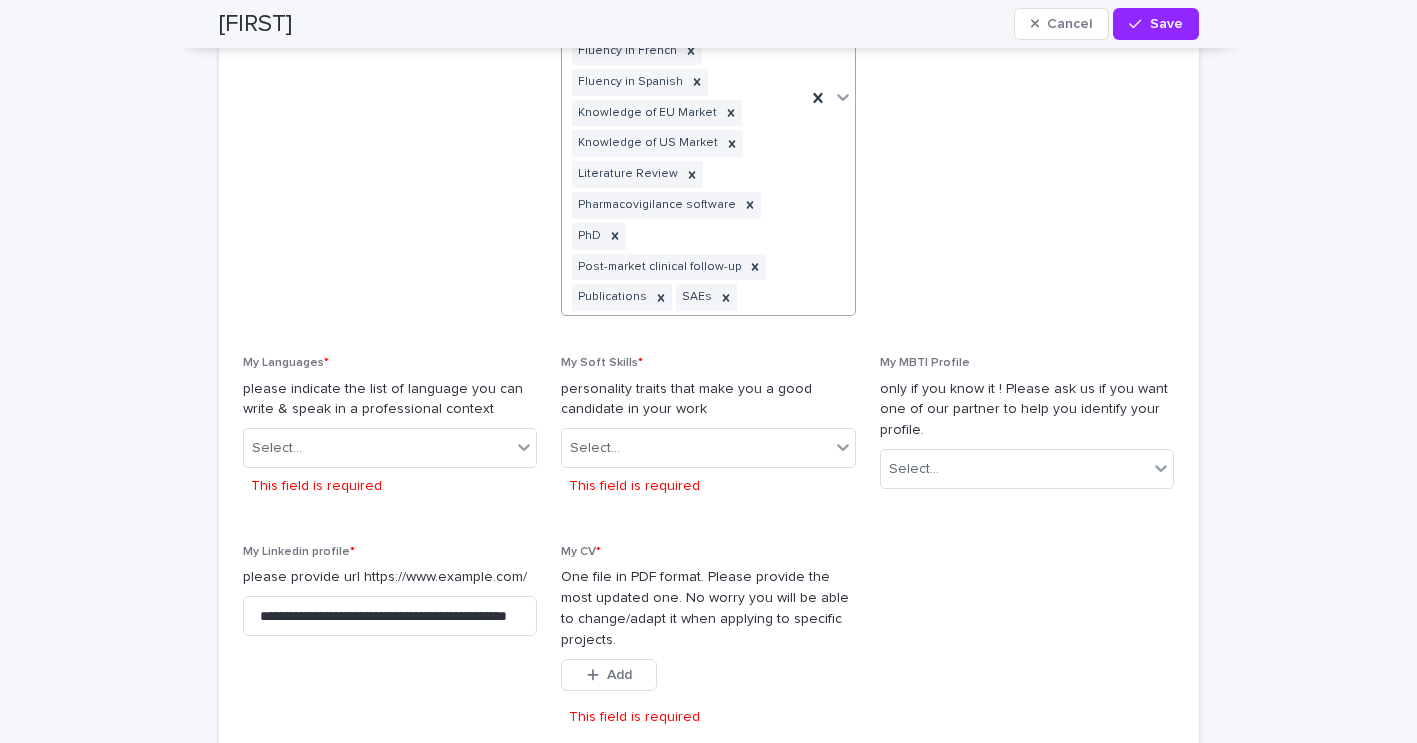 click on "Abstracts Articles Compliance Data Entry Due Diligence Experience 5 – 10 years Fluency in [LANGUAGE] Fluency in [LANGUAGE] Fluency in [LANGUAGE] Knowledge of EU Market Knowledge of US Market Literature Review Pharmacovigilance software PhD Post-market clinical follow-up Publications SAEs" at bounding box center (684, 97) 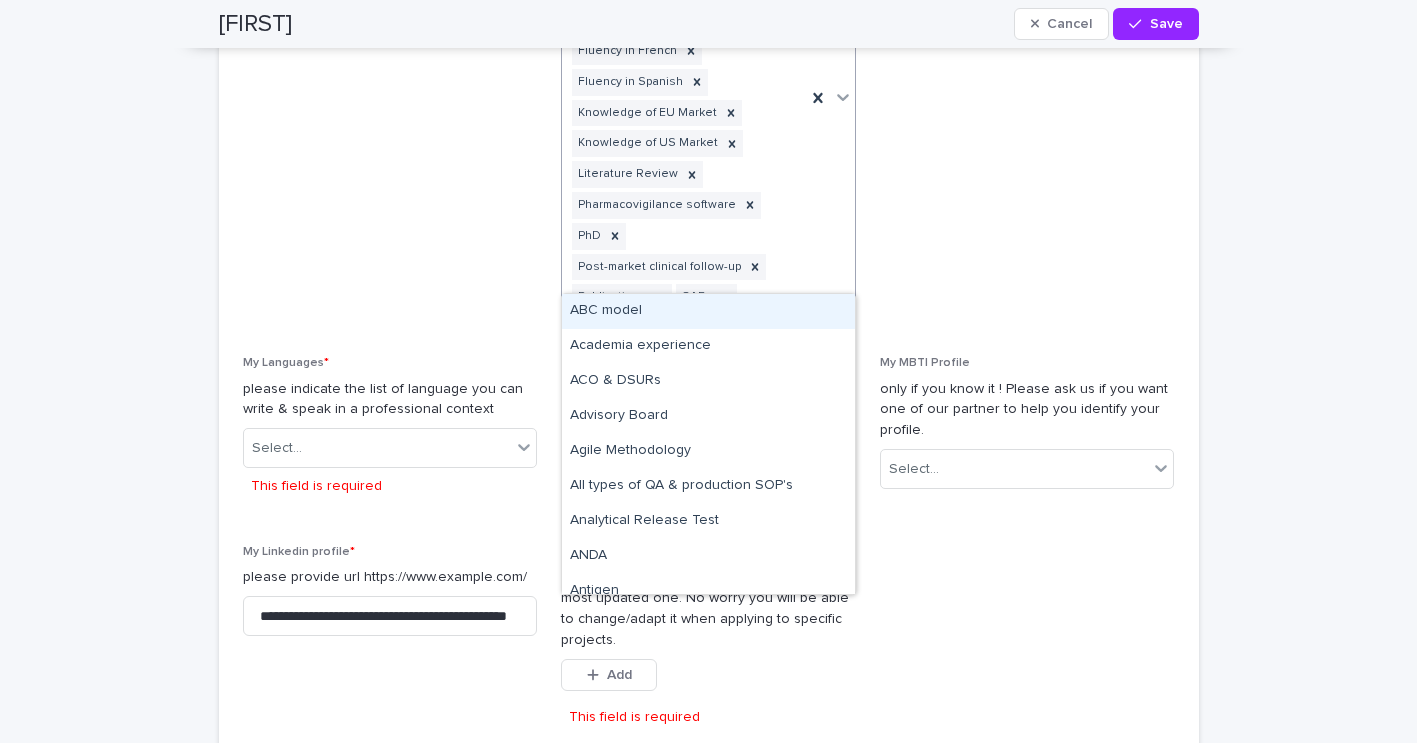 click on "Abstracts Articles Compliance Data Entry Due Diligence Experience 5 – 10 years Fluency in [LANGUAGE] Fluency in [LANGUAGE] Fluency in [LANGUAGE] Knowledge of EU Market Knowledge of US Market Literature Review Pharmacovigilance software PhD Post-market clinical follow-up Publications SAEs" at bounding box center [684, 97] 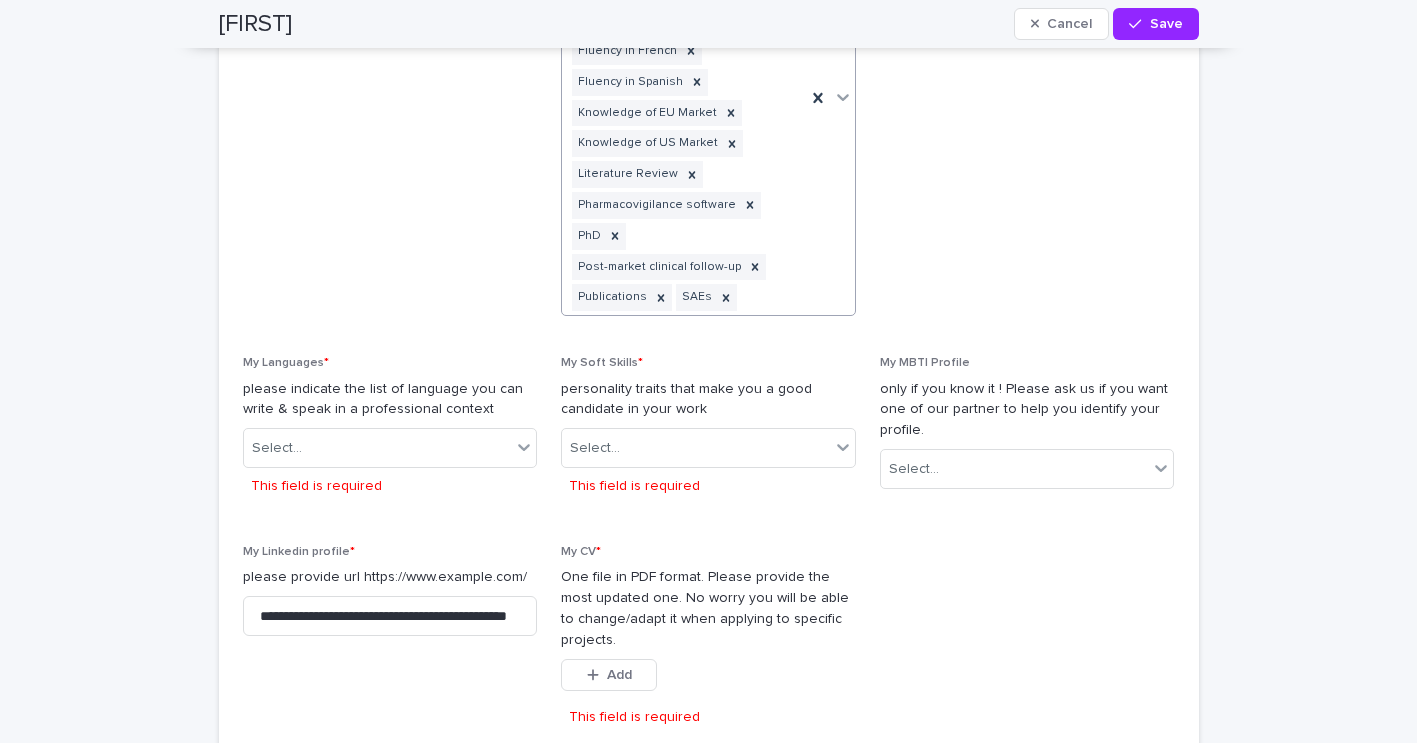 click on "Abstracts Articles Compliance Data Entry Due Diligence Experience 5 – 10 years Fluency in [LANGUAGE] Fluency in [LANGUAGE] Fluency in [LANGUAGE] Knowledge of EU Market Knowledge of US Market Literature Review Pharmacovigilance software PhD Post-market clinical follow-up Publications SAEs" at bounding box center [684, 97] 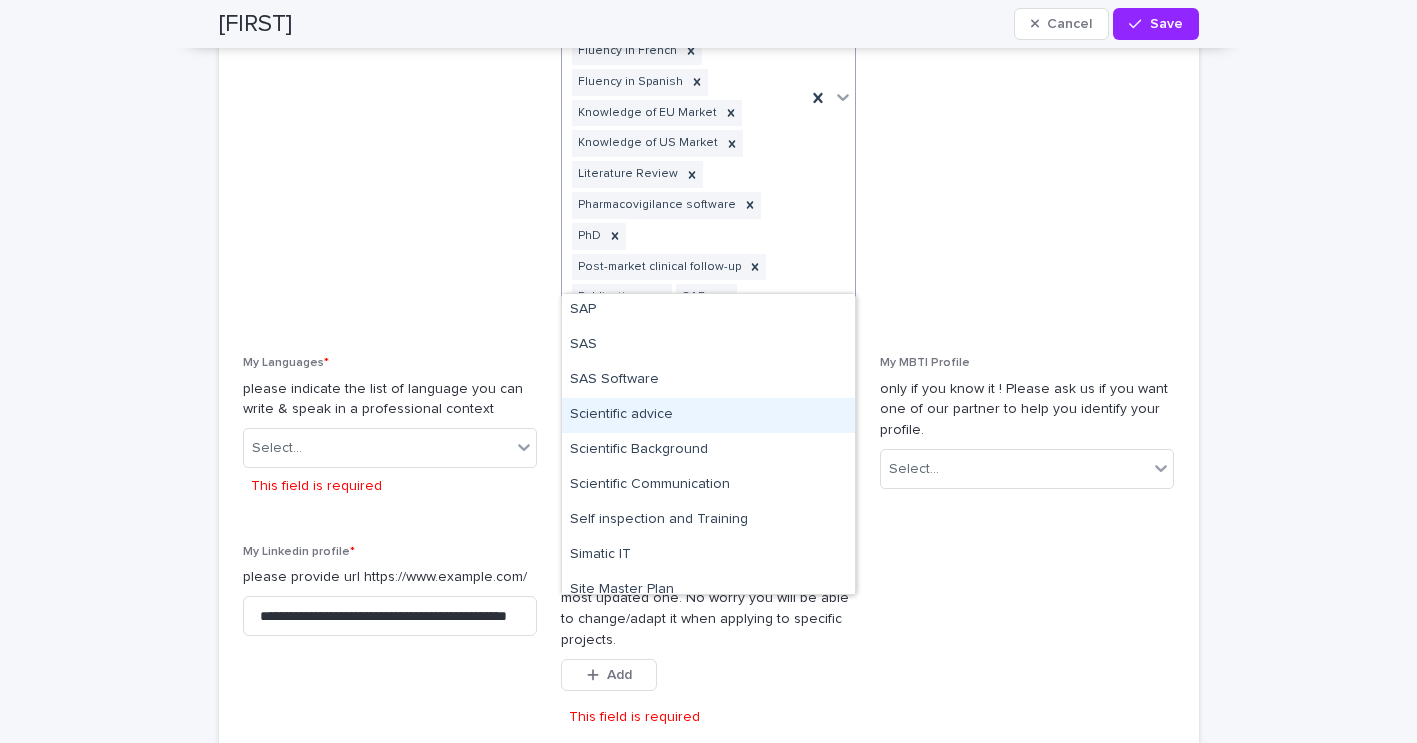 scroll, scrollTop: 8230, scrollLeft: 0, axis: vertical 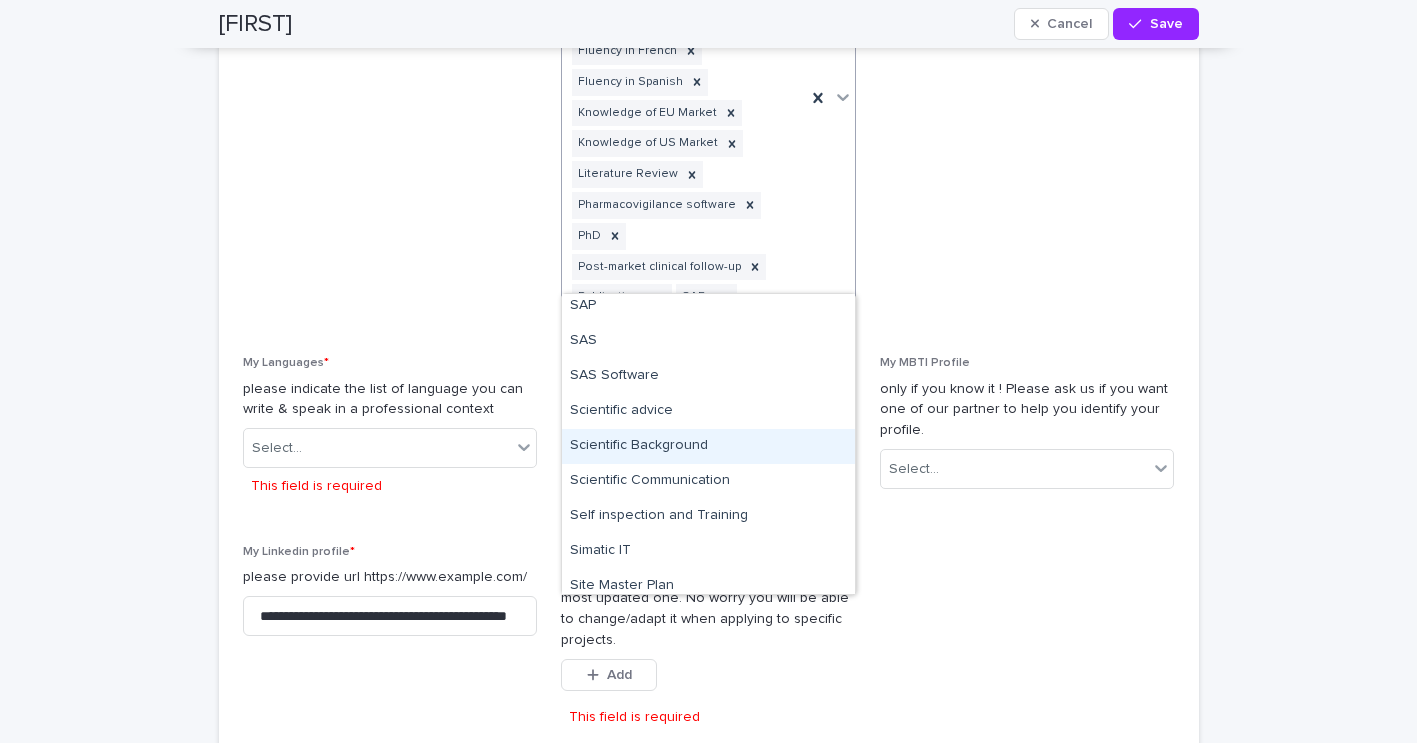 click on "Scientific Background" at bounding box center (708, 446) 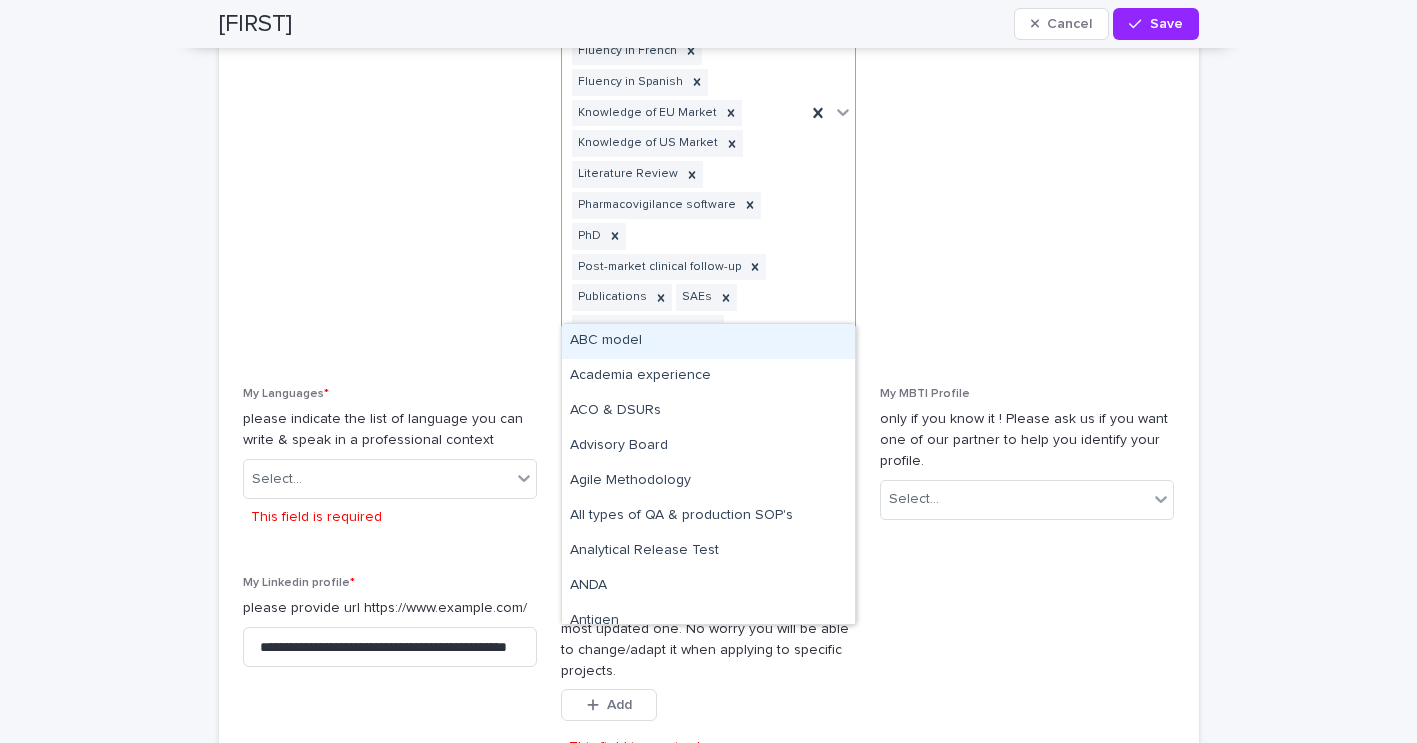 click on "Abstracts Articles Compliance Data Entry Due Diligence Experience 5 – 10 years Fluency in [LANGUAGE] Fluency in [LANGUAGE] Fluency in [LANGUAGE] Knowledge of [REGION] Market Knowledge of [REGION] Market Literature Review Pharmacovigilance software PhD Post-market clinical follow-up Publications SAEs Scientific Background" at bounding box center [684, 113] 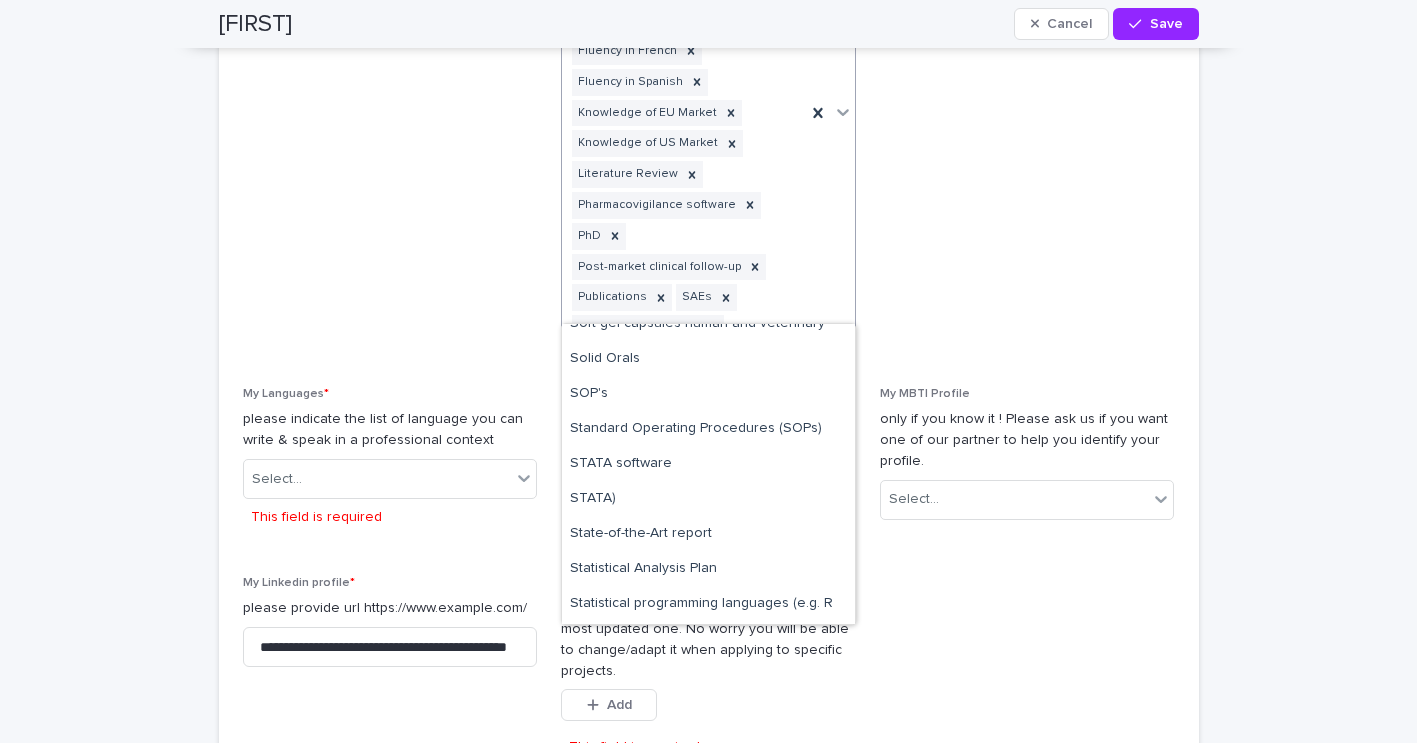 scroll, scrollTop: 8672, scrollLeft: 0, axis: vertical 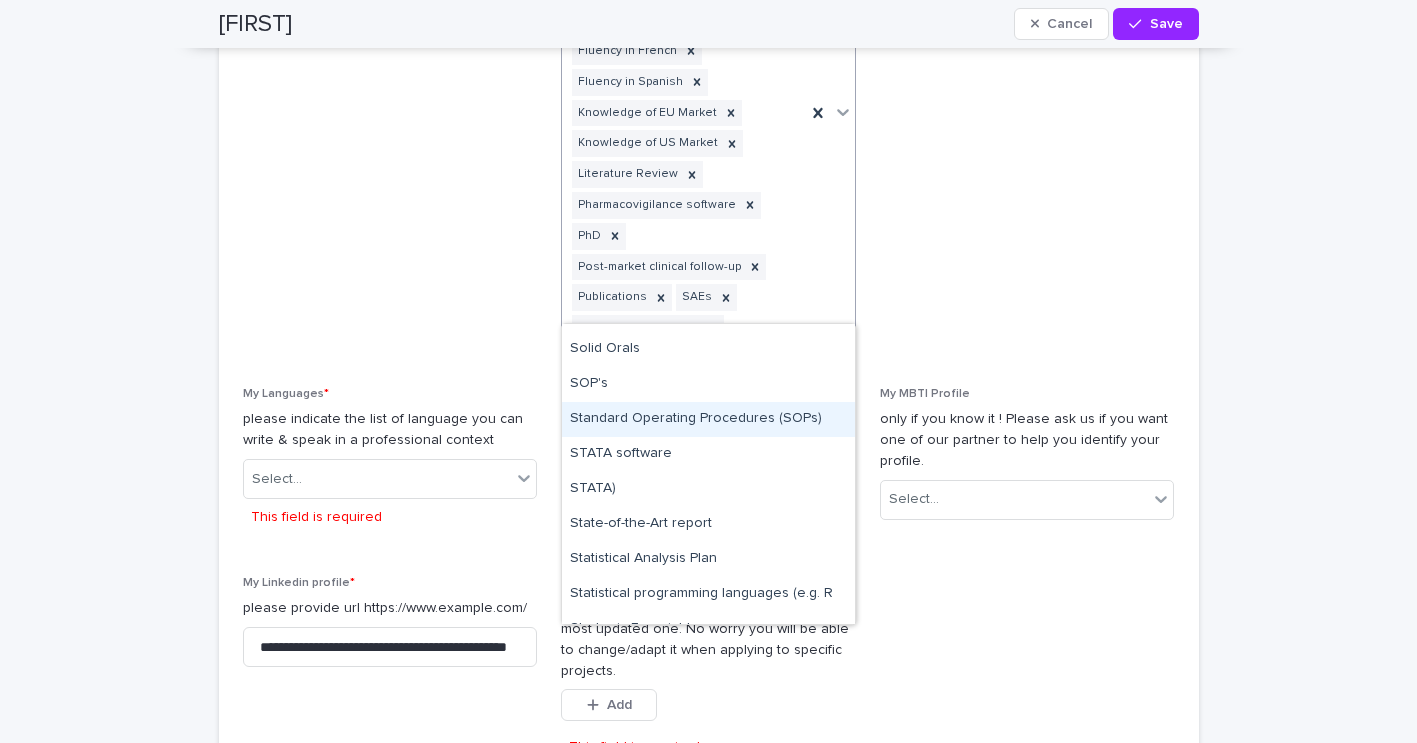 click on "Standard Operating Procedures (SOPs)" at bounding box center [708, 419] 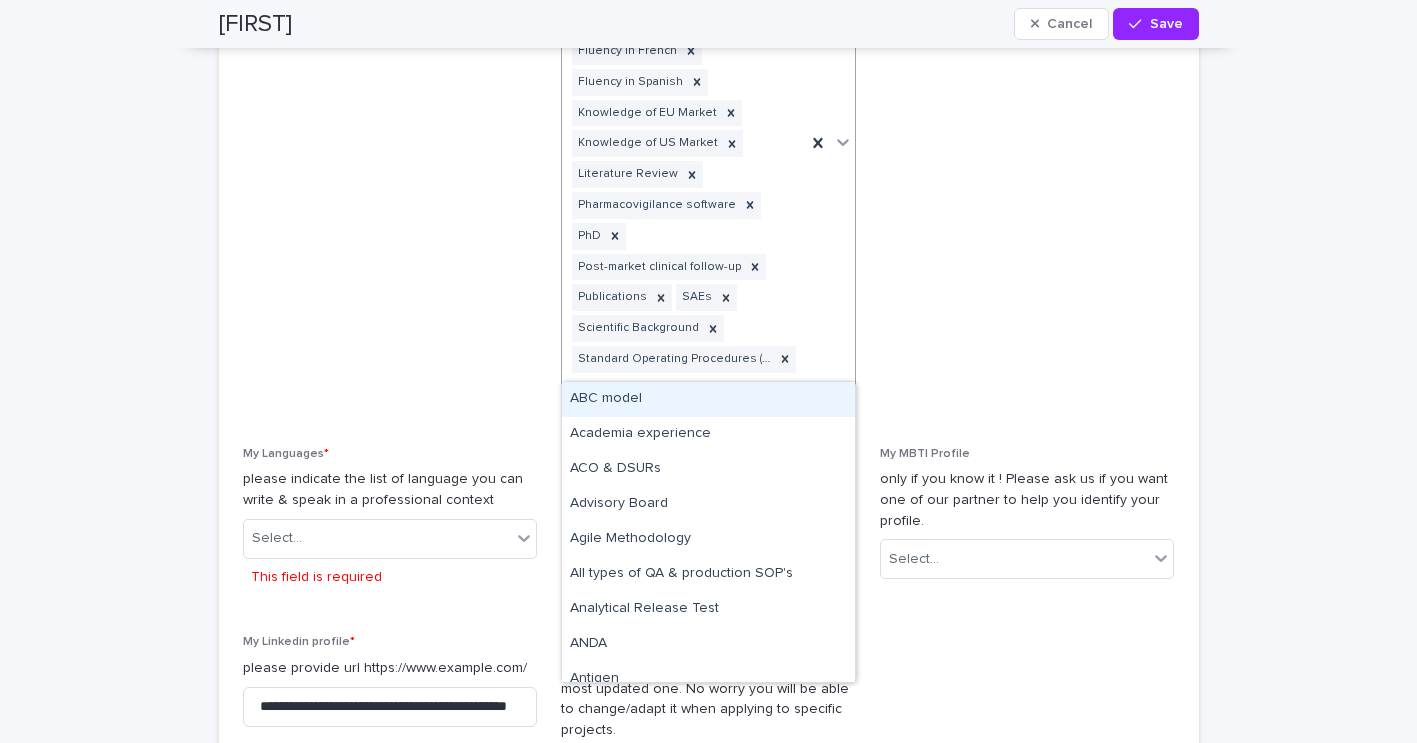 click on "Abstracts Articles Compliance Data Entry Due Diligence Experience 5 – 10 years Fluency in English Fluency in French Fluency in Spanish Knowledge of EU Market Knowledge of US Market Literature Review Pharmacovigilance software PhD Post-market clinical follow-up Publications SAEs Scientific Background Standard Operating Procedures (SOPs)" at bounding box center [684, 143] 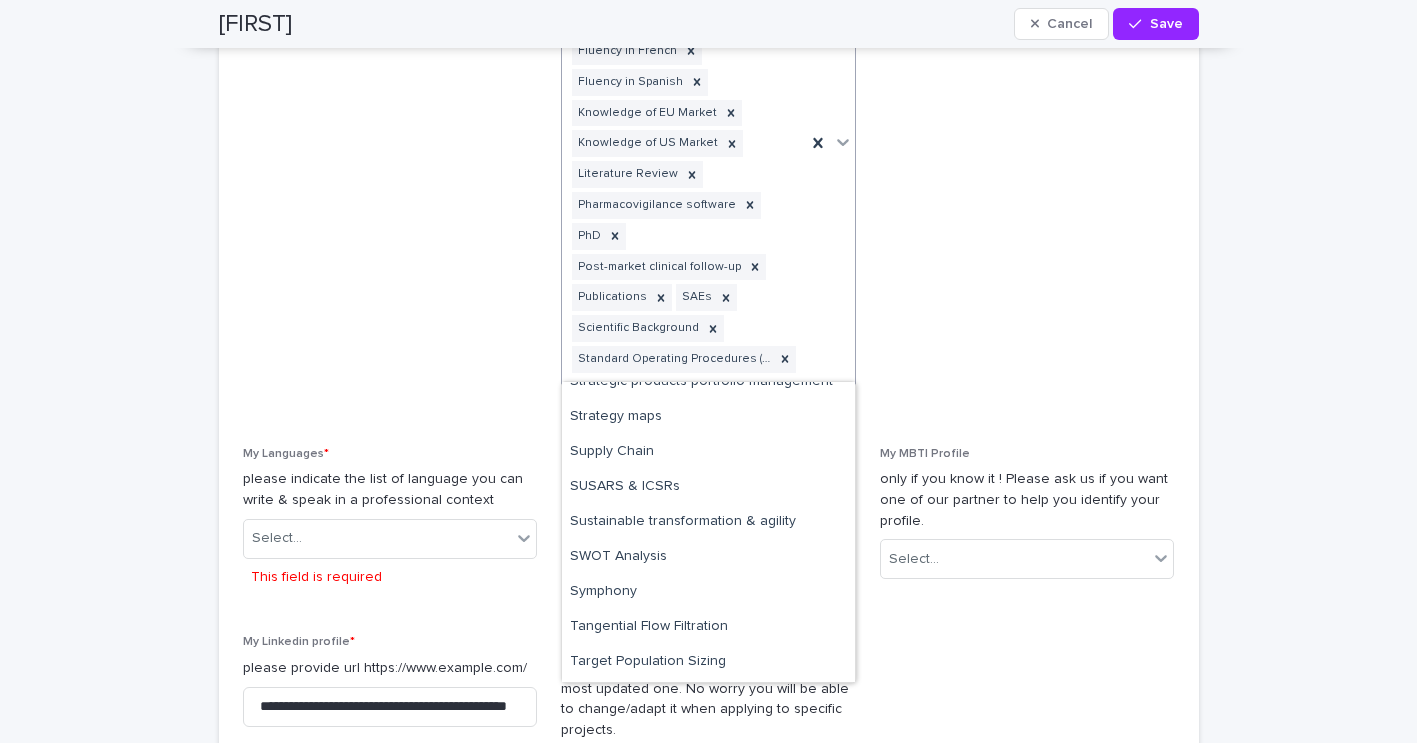 scroll, scrollTop: 8990, scrollLeft: 0, axis: vertical 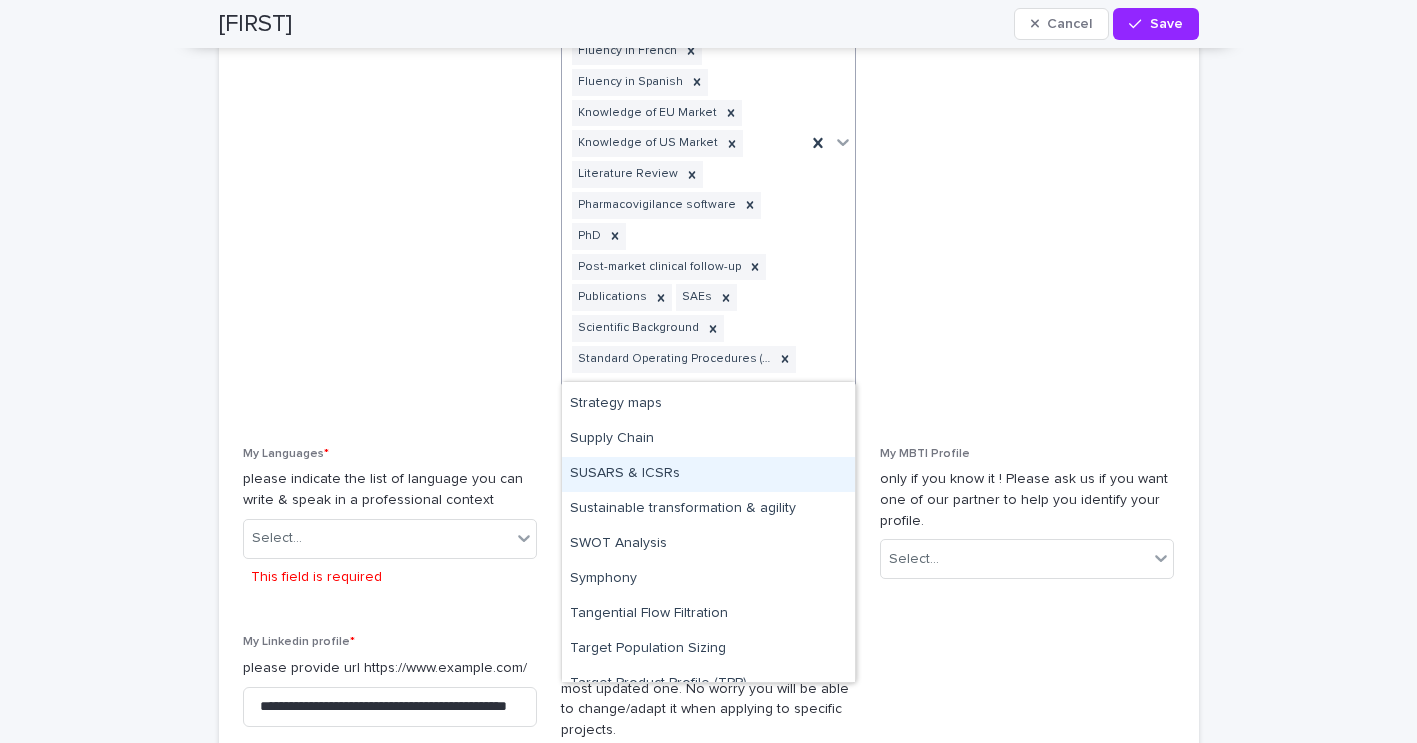 click on "SUSARS & ICSRs" at bounding box center (708, 474) 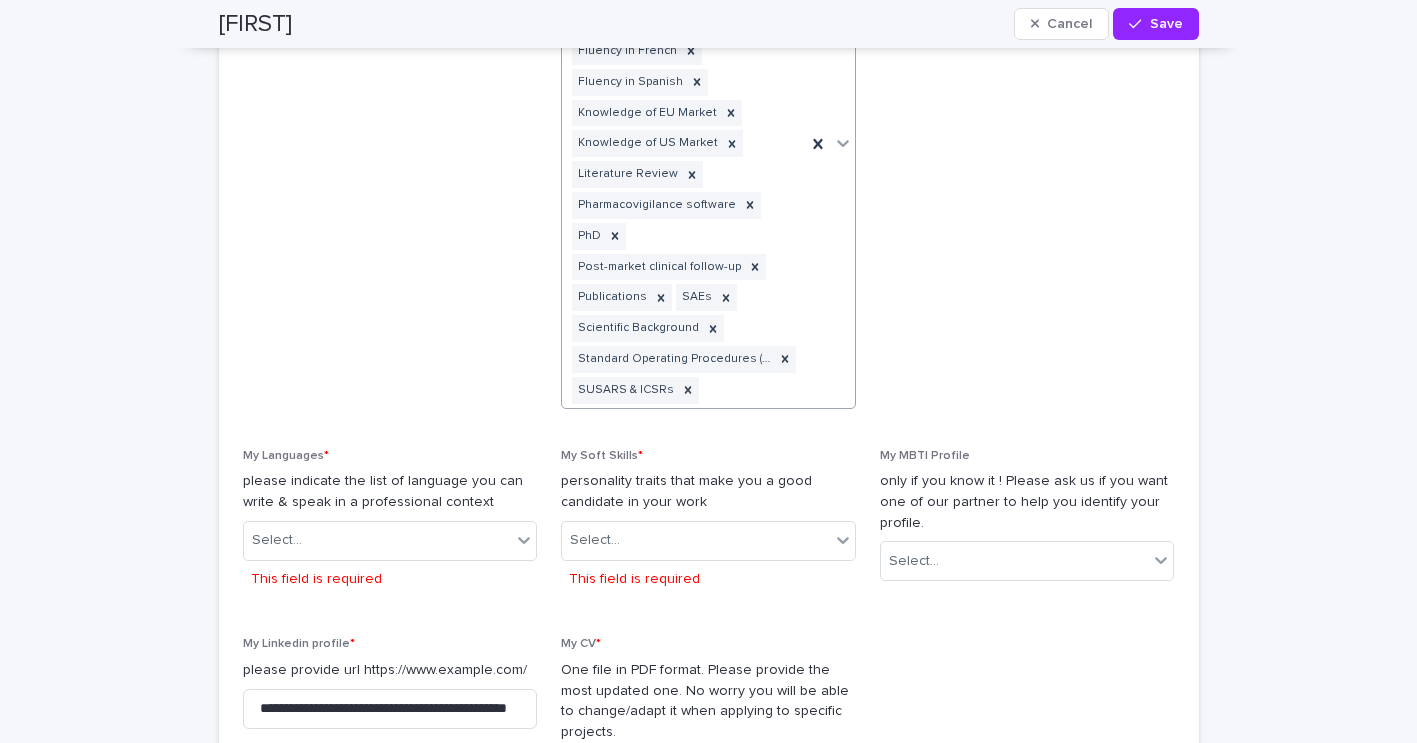 click on "Abstracts Articles Compliance Data Entry Due Diligence Experience [YEARS] Fluency in [LANGUAGE] Fluency in [LANGUAGE] Fluency in [LANGUAGE] Knowledge of [MARKET] Market Knowledge of [MARKET] Market Literature Review Pharmacovigilance software PhD Post-market clinical follow-up Publications SAEs Scientific Background Standard Operating Procedures (SOPs) SUSARS & ICSRs" at bounding box center (684, 144) 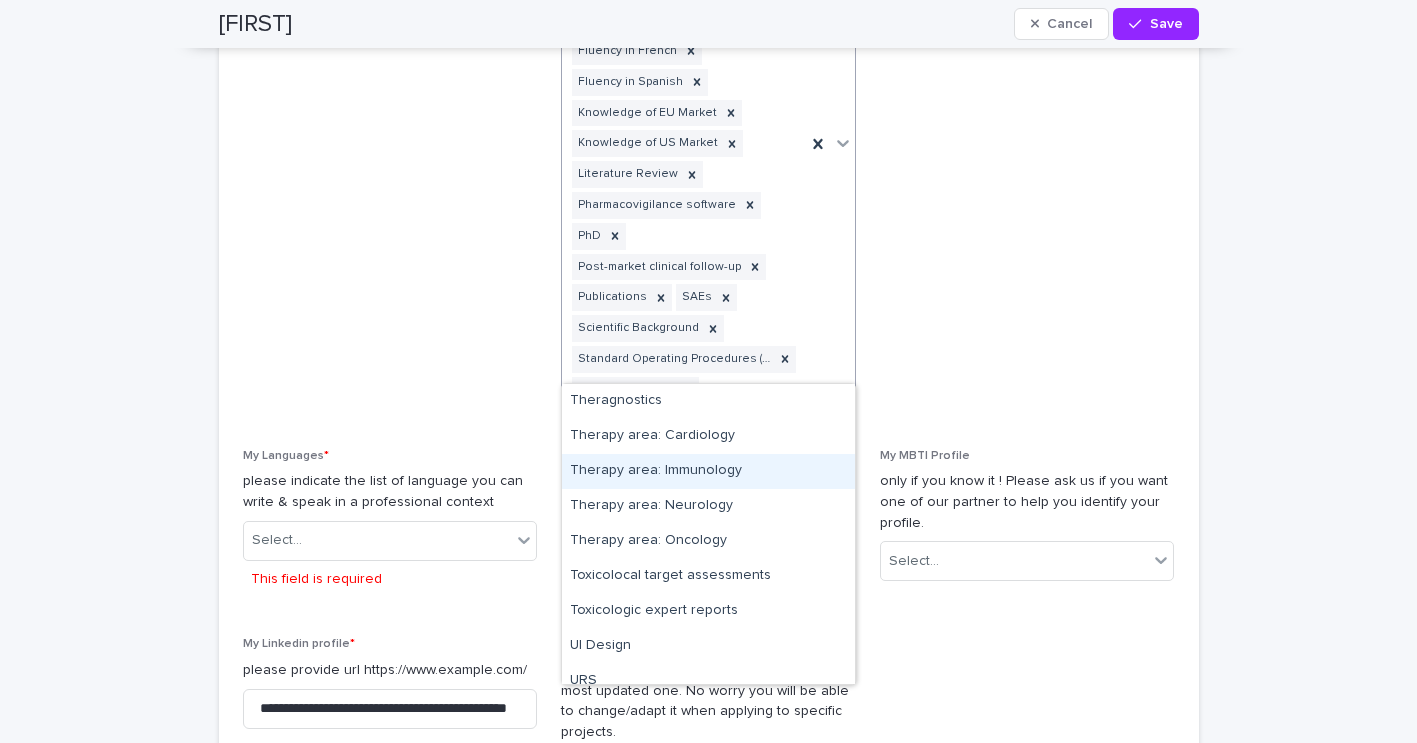 scroll, scrollTop: 9451, scrollLeft: 0, axis: vertical 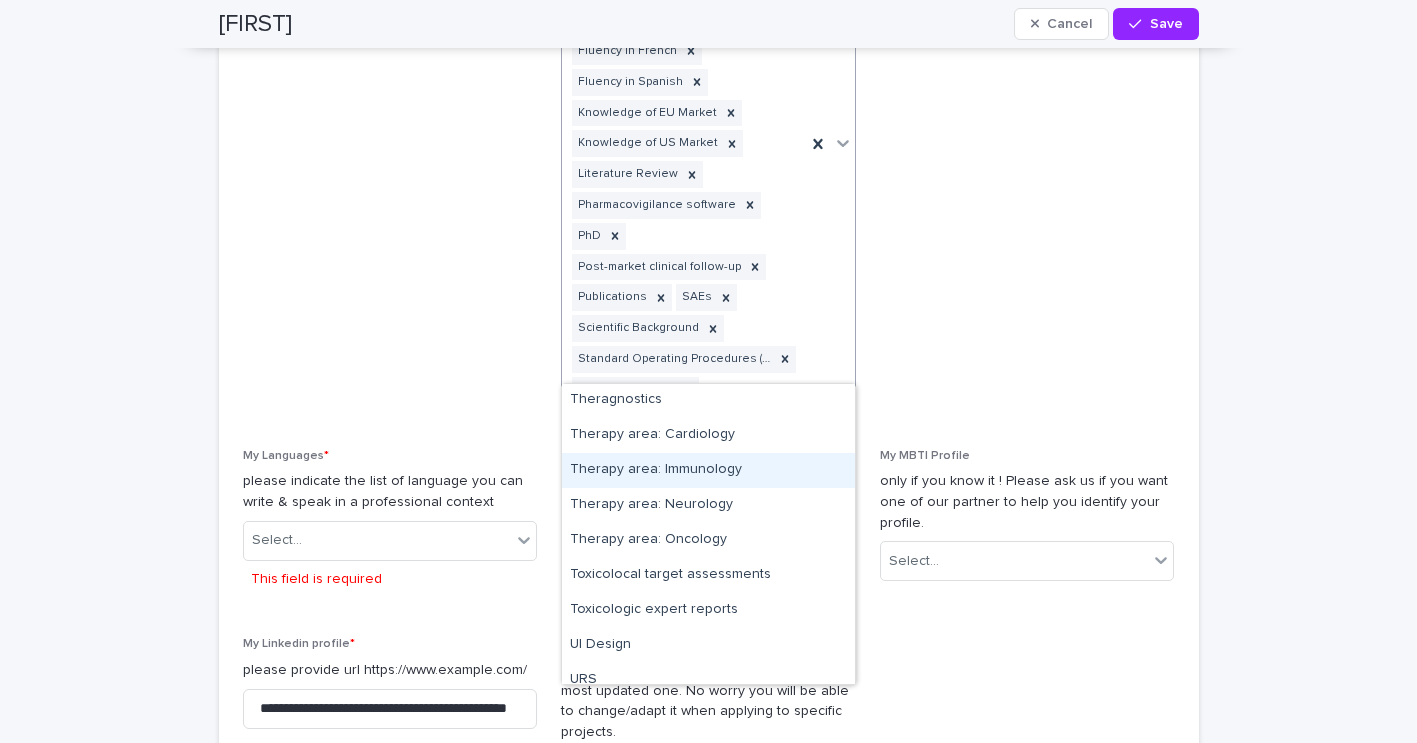 click on "Therapy area: Immunology" at bounding box center [708, 470] 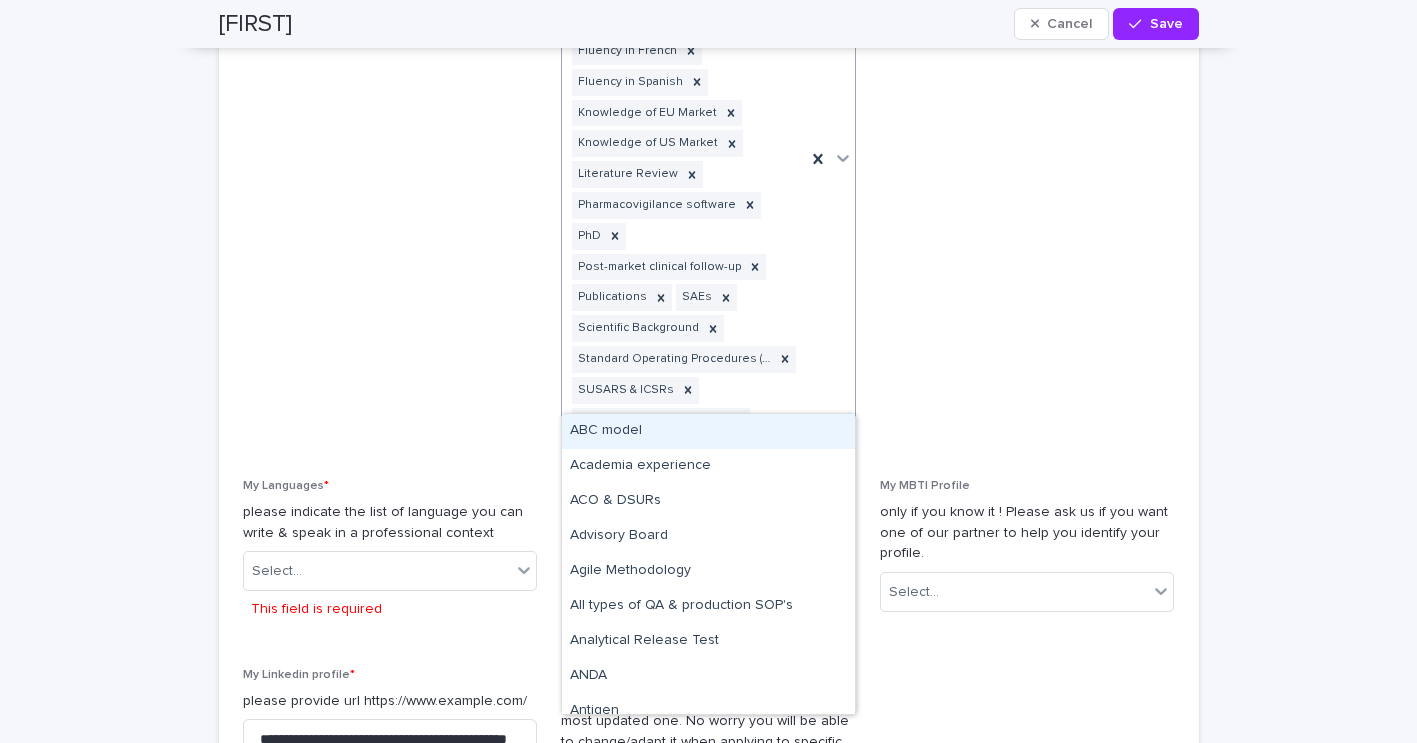 click on "Abstracts Articles Compliance Data Entry Due Diligence Experience 5 – 10 years Fluency in English Fluency in French Fluency in Spanish Knowledge of EU Market Knowledge of US Market Literature Review Pharmacovigilance software PhD Post-market clinical follow-up Publications SAEs Scientific Background Standard Operating Procedures (SOPs) SUSARS & ICSRs Therapy area: Immunology" at bounding box center (684, 159) 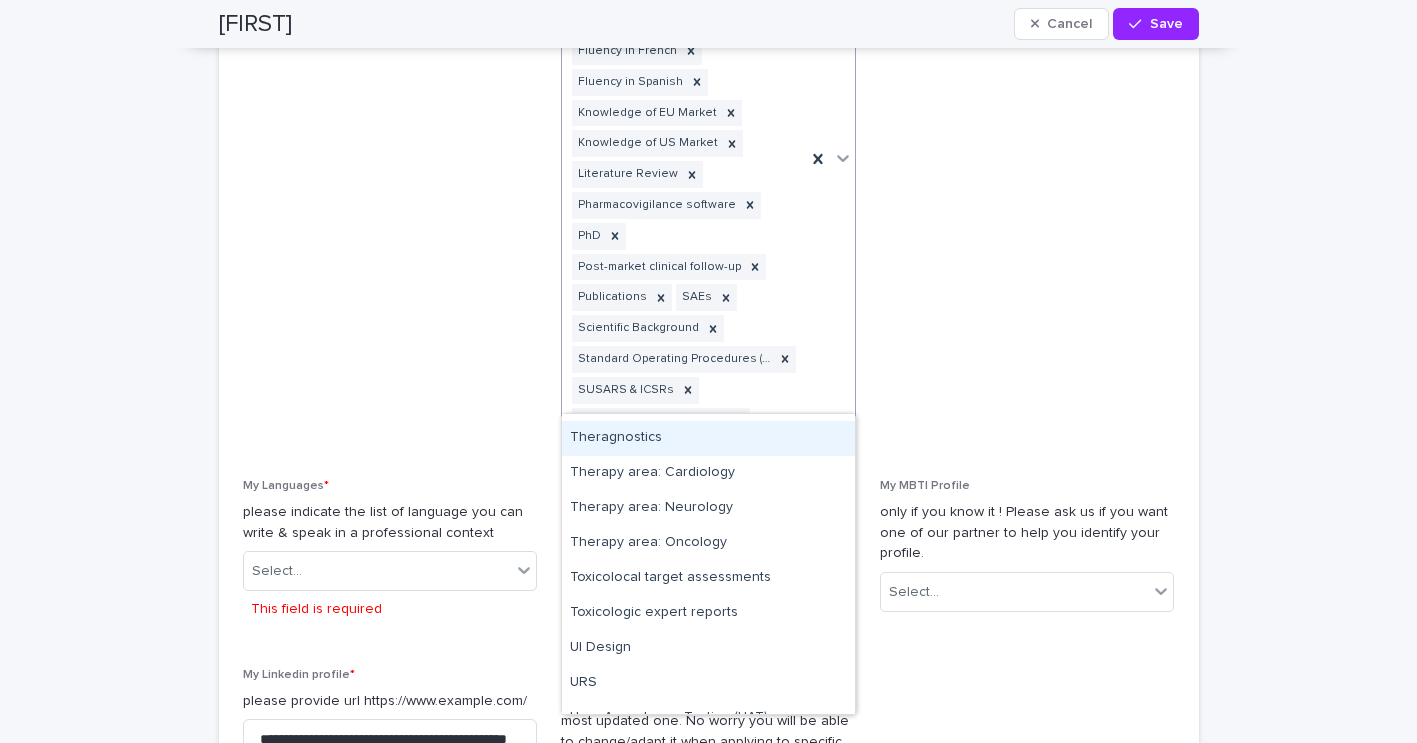 scroll, scrollTop: 9448, scrollLeft: 0, axis: vertical 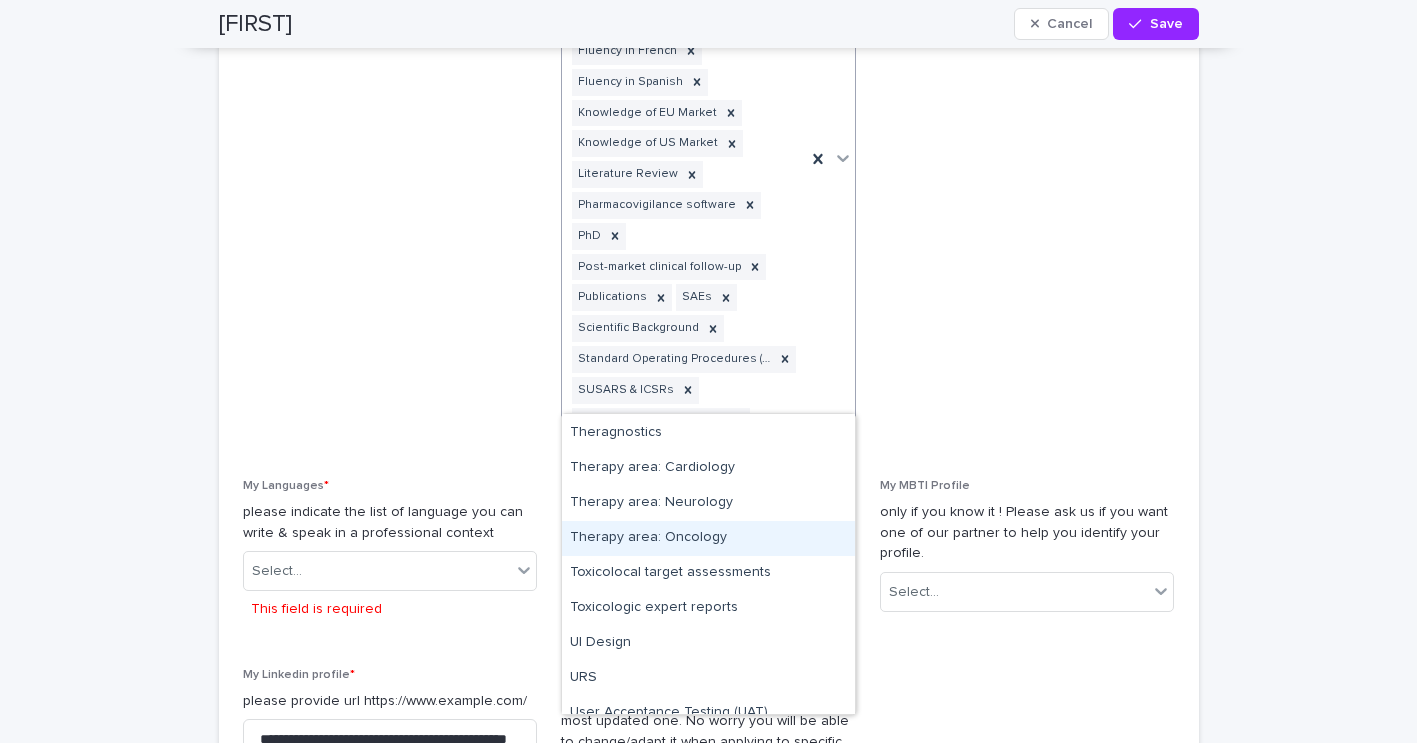 click on "Therapy area: Oncology" at bounding box center (708, 538) 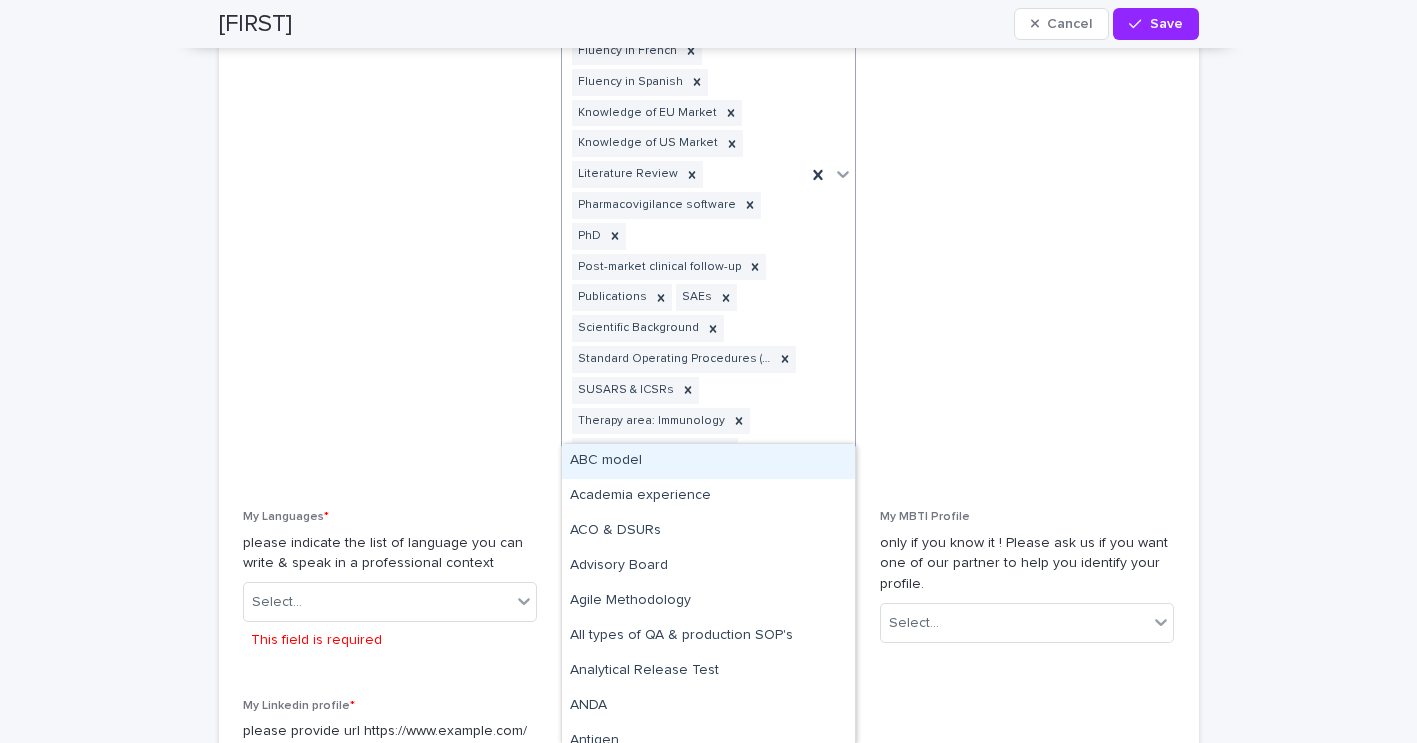 click on "Abstracts Articles Compliance Data Entry Due Diligence Experience [YEARS] Fluency in [LANGUAGE] Fluency in [LANGUAGE] Fluency in [LANGUAGE] Knowledge of [MARKET] Market Knowledge of [MARKET] Market Literature Review Pharmacovigilance software PhD Post-market clinical follow-up Publications SAEs Scientific Background Standard Operating Procedures (SOPs) SUSARS & ICSRs Therapy area: [THERAPY] Therapy area: [THERAPY]" at bounding box center [684, 174] 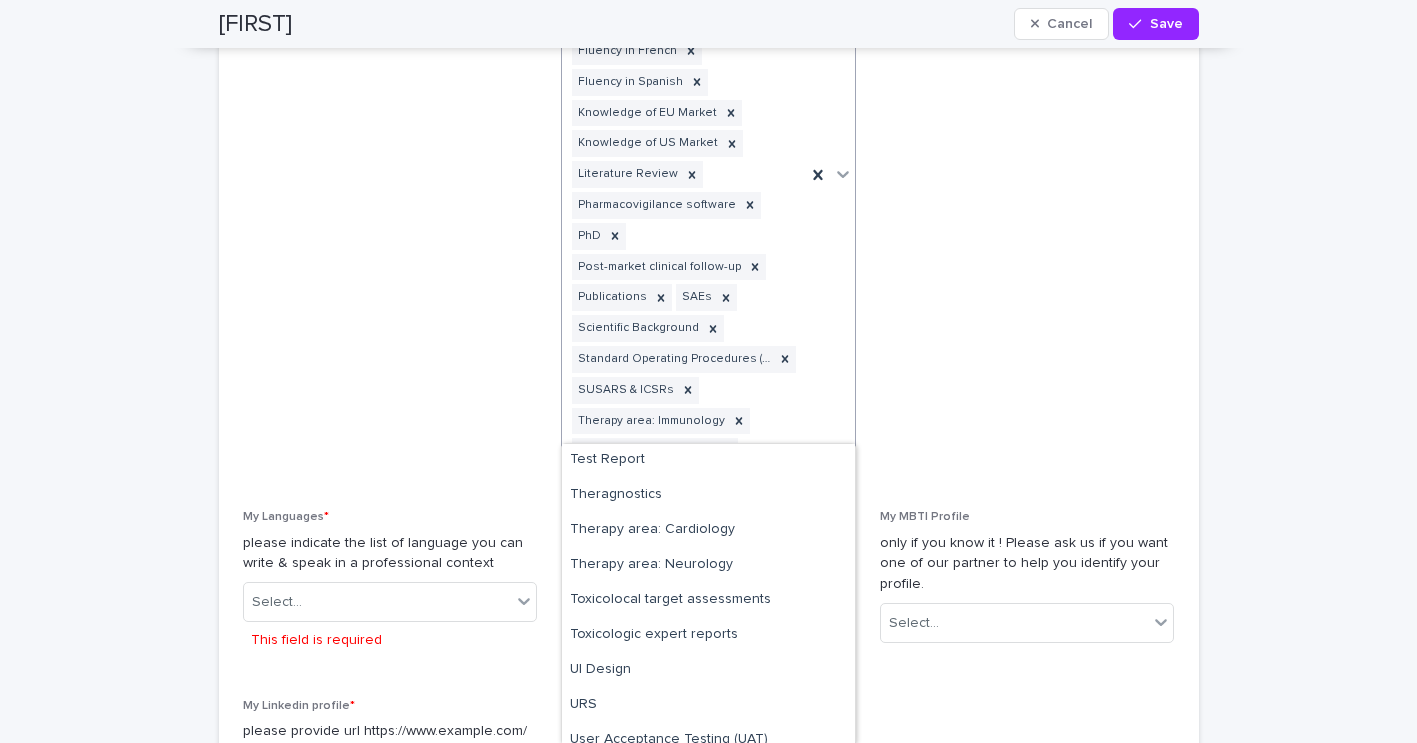scroll, scrollTop: 9955, scrollLeft: 0, axis: vertical 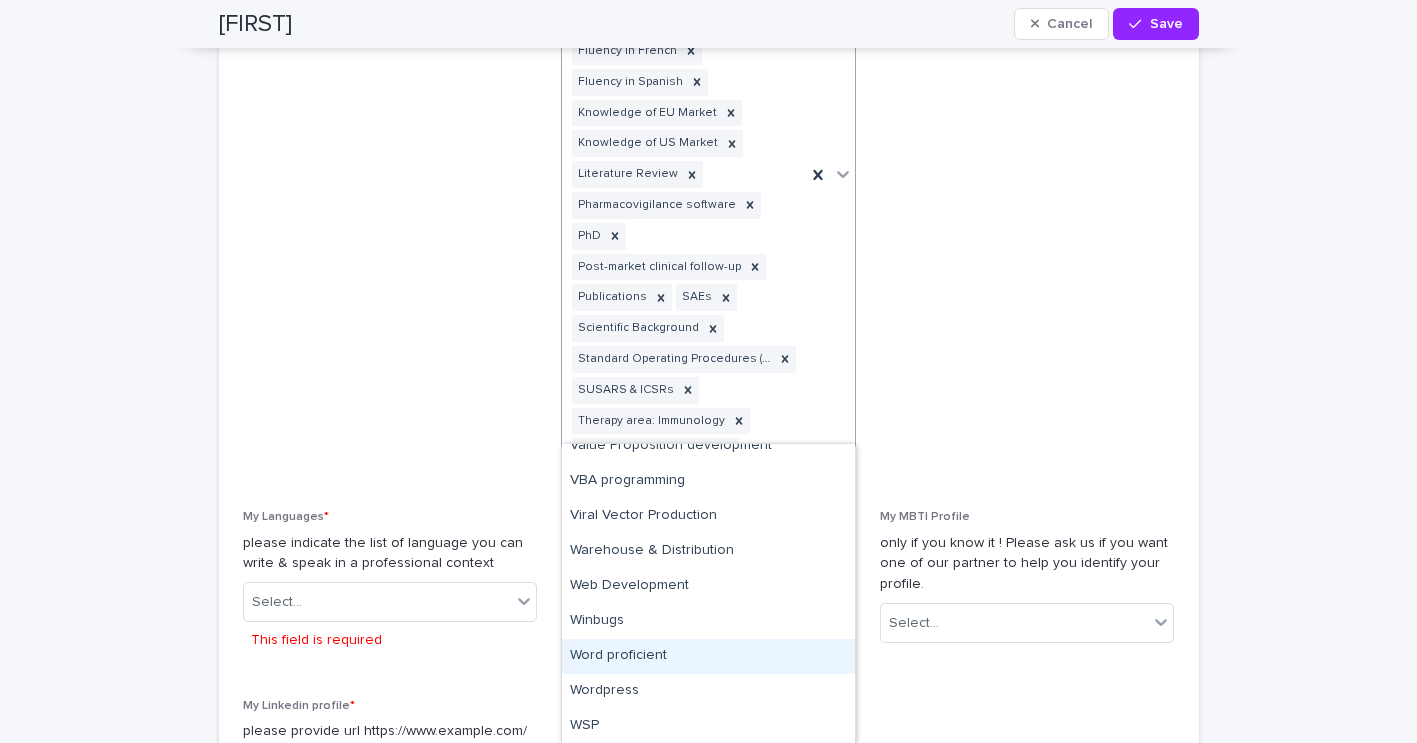 click on "Word proficient" at bounding box center (708, 656) 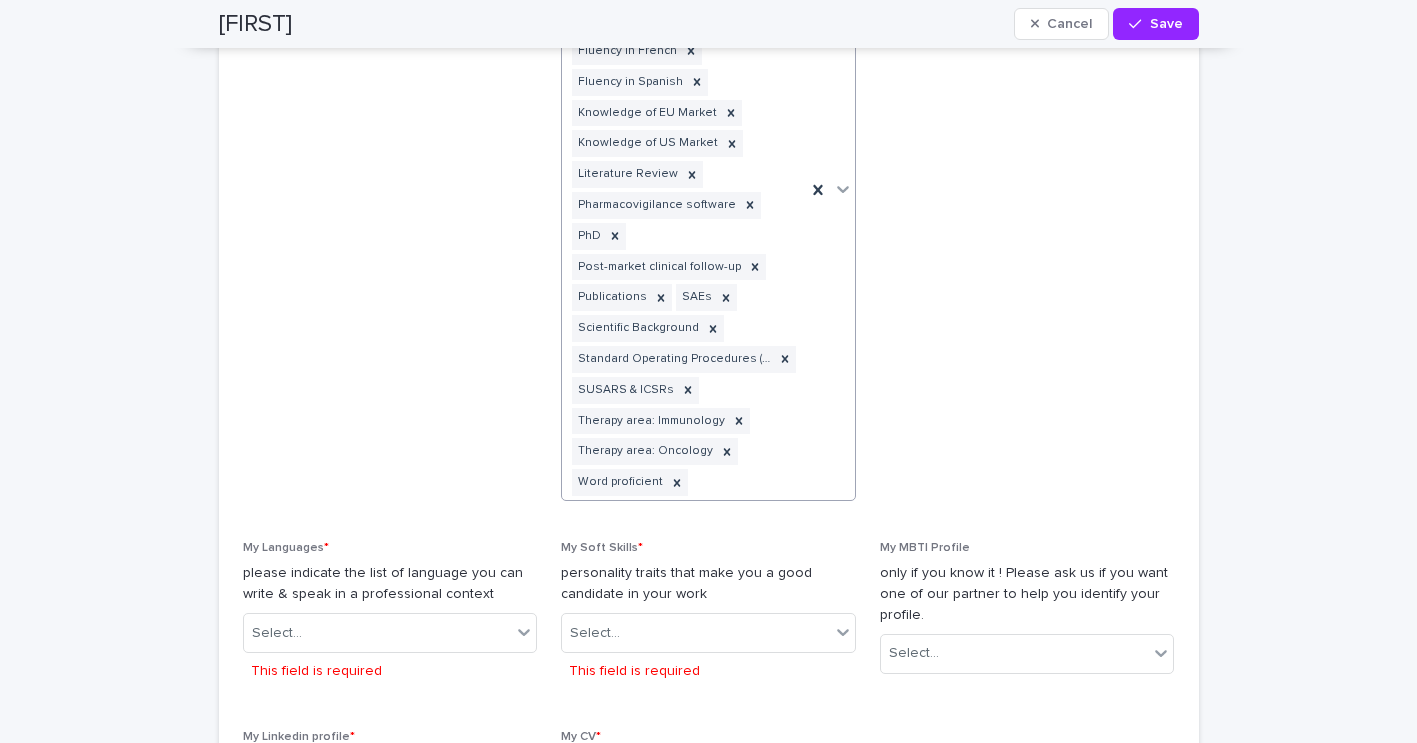 click on "Abstracts Articles Compliance Data Entry Due Diligence Experience [YEARS] Fluency in English Fluency in French Fluency in Spanish Knowledge of EU Market Knowledge of US Market Literature Review Pharmacovigilance software PhD Post-market clinical follow-up Publications SAEs Scientific Background Standard Operating Procedures (SOPs) SUSARS & ICSRs Therapy area: Immunology Therapy area: Oncology Word proficient" at bounding box center (684, 190) 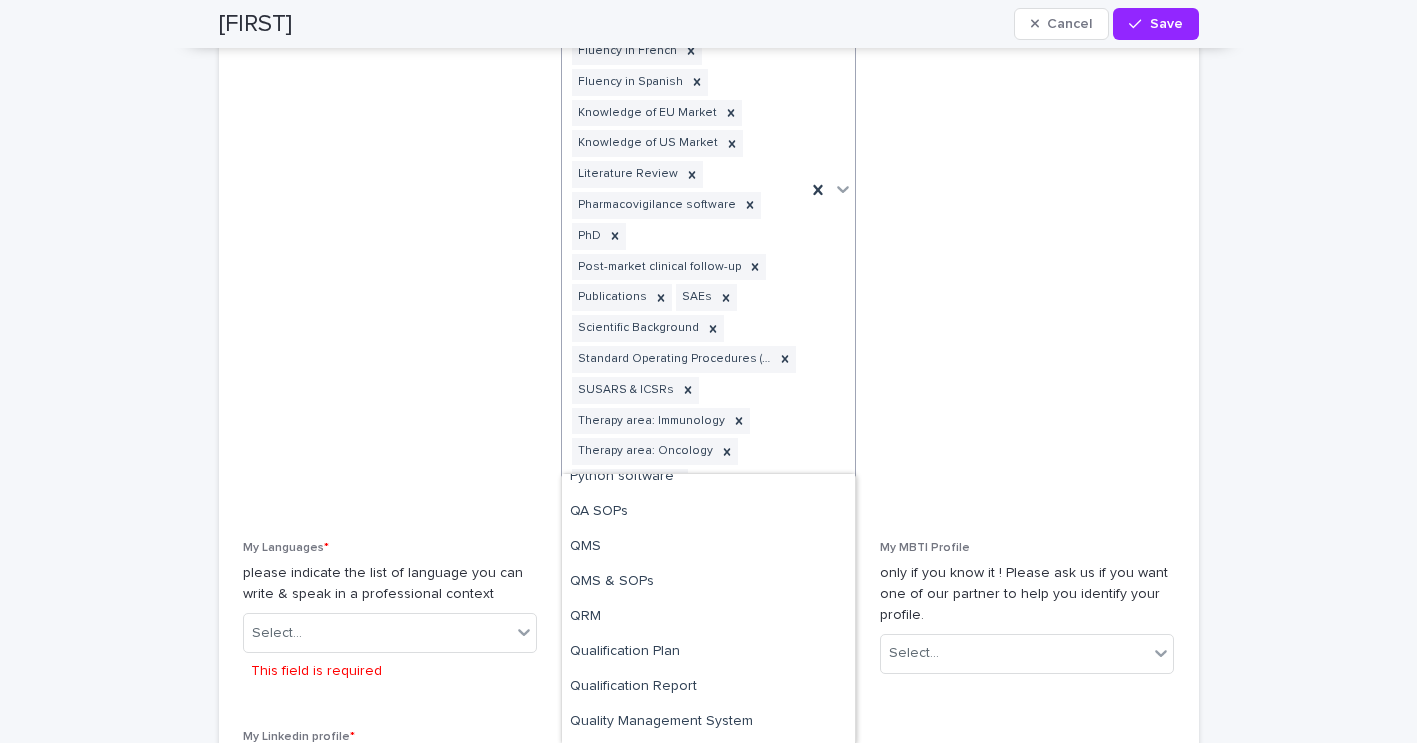 scroll, scrollTop: 7182, scrollLeft: 0, axis: vertical 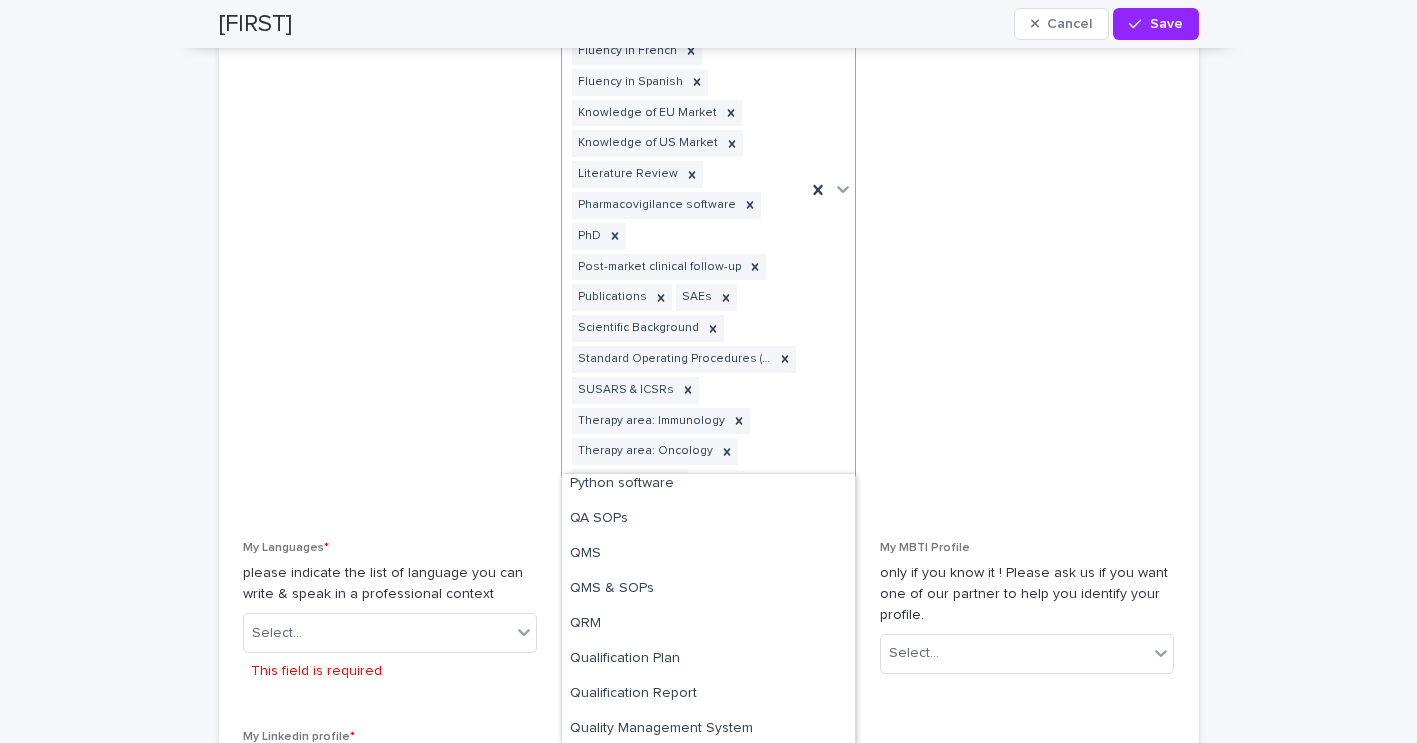 click on "My Seniority Level * Select... This field is required" at bounding box center (1027, 162) 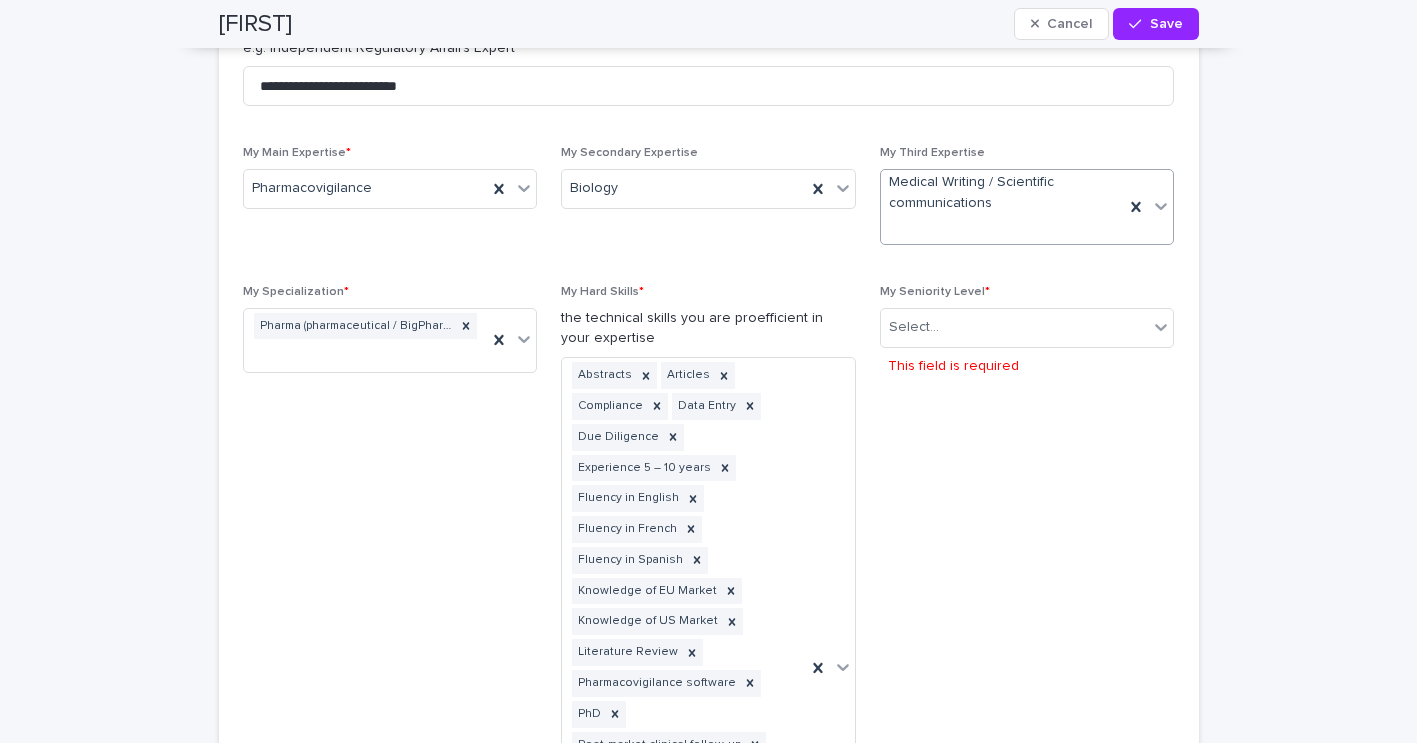 scroll, scrollTop: 1517, scrollLeft: 0, axis: vertical 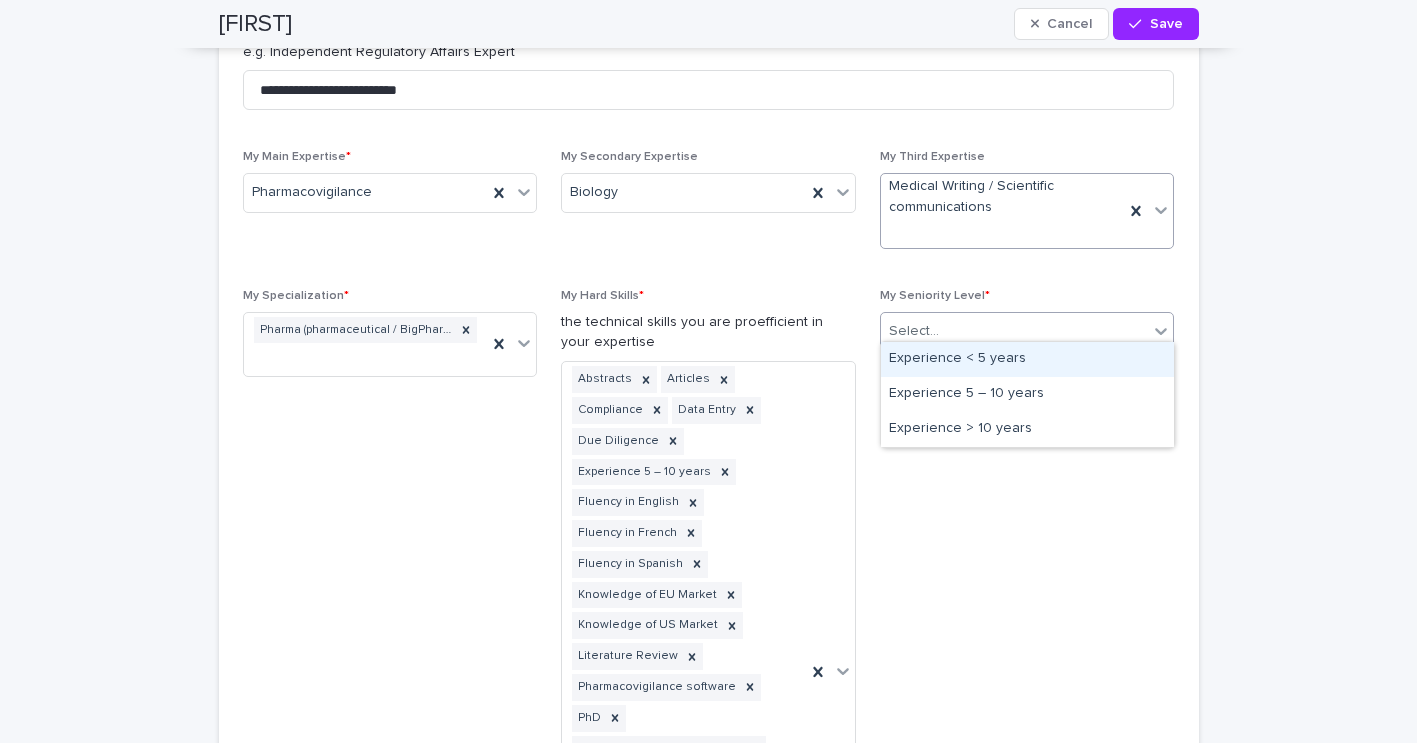 click on "Select..." at bounding box center [1015, 331] 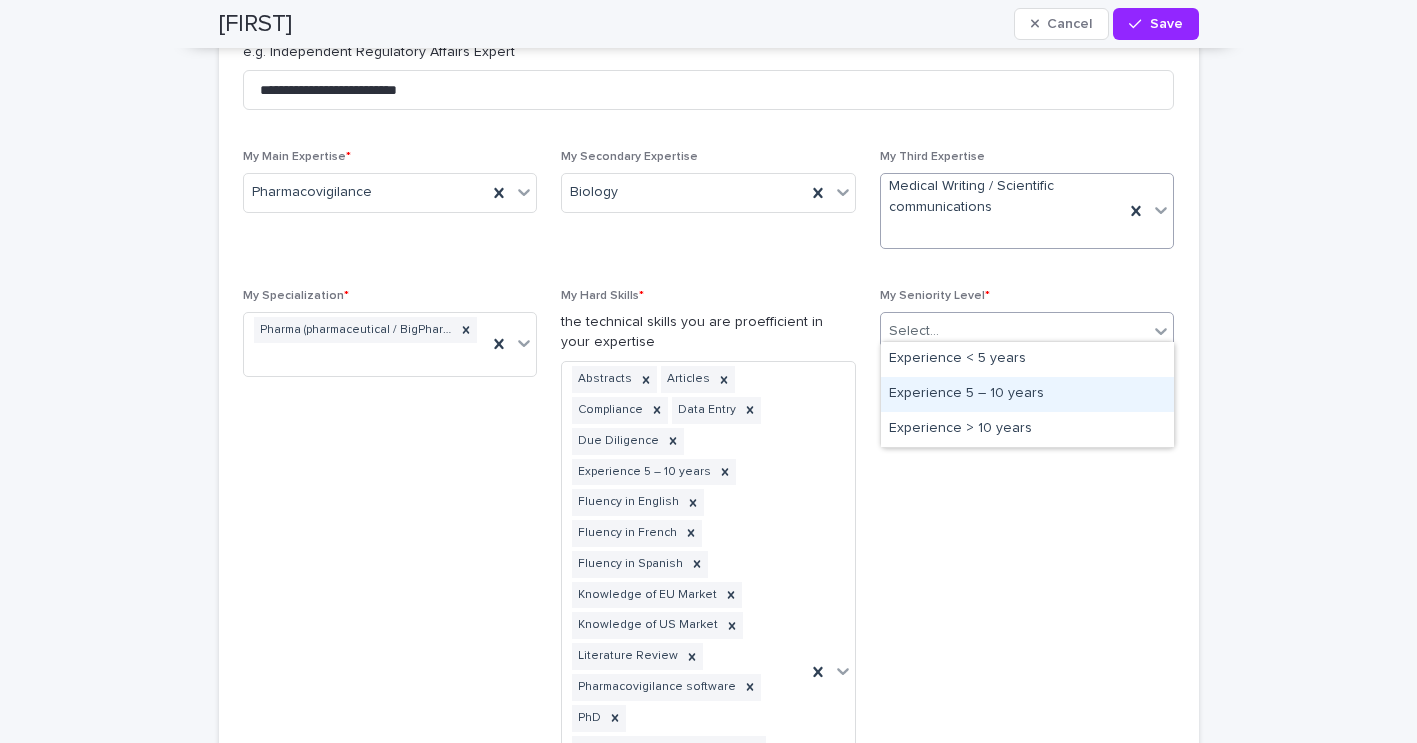 click on "Experience 5 – 10 years" at bounding box center [1027, 394] 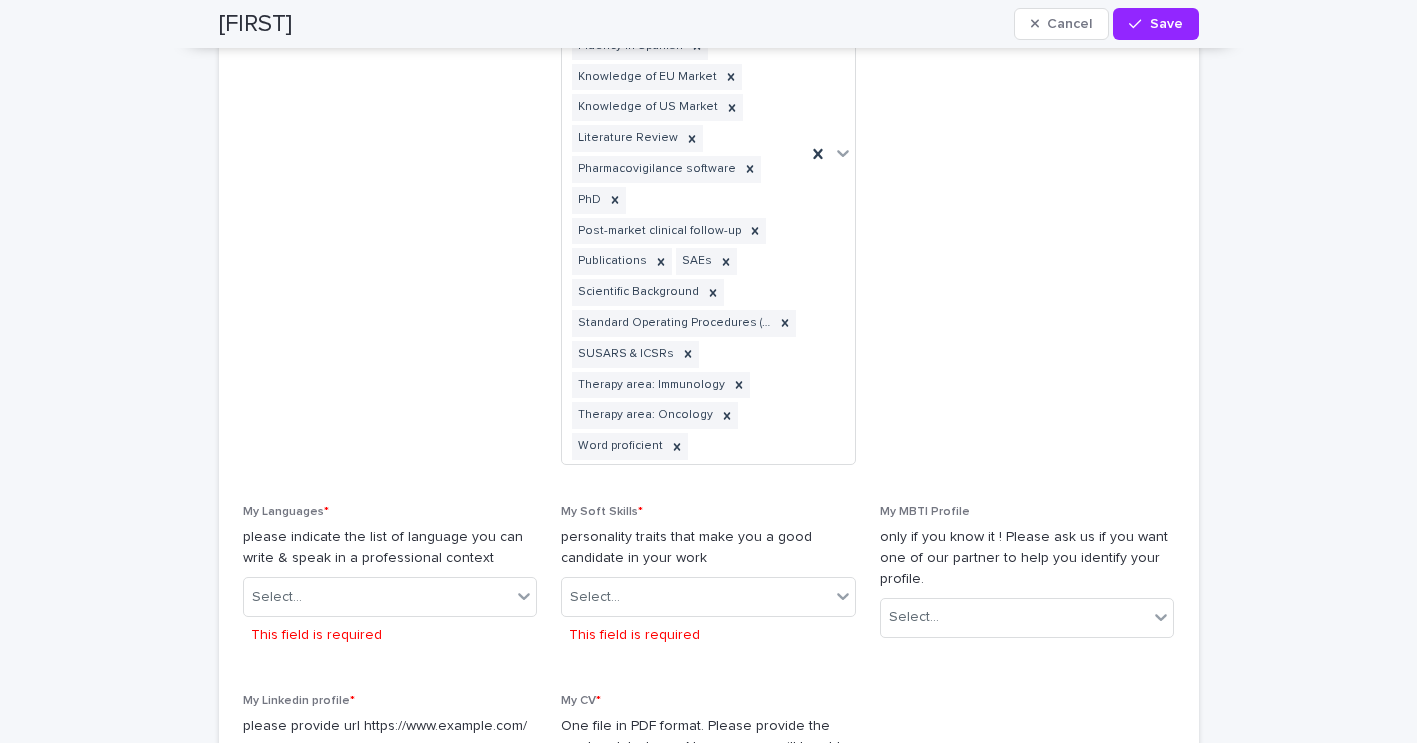 scroll, scrollTop: 2038, scrollLeft: 0, axis: vertical 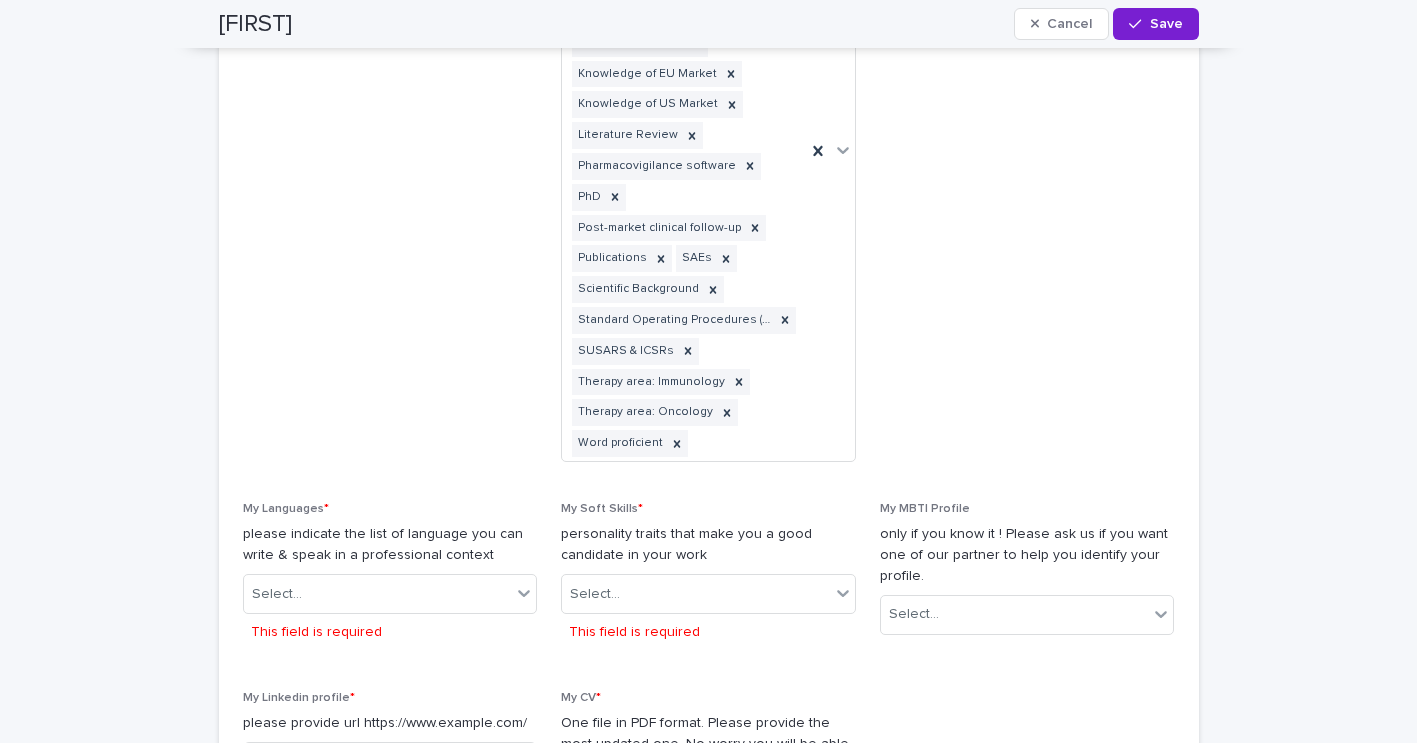 click on "Save" at bounding box center [1166, 24] 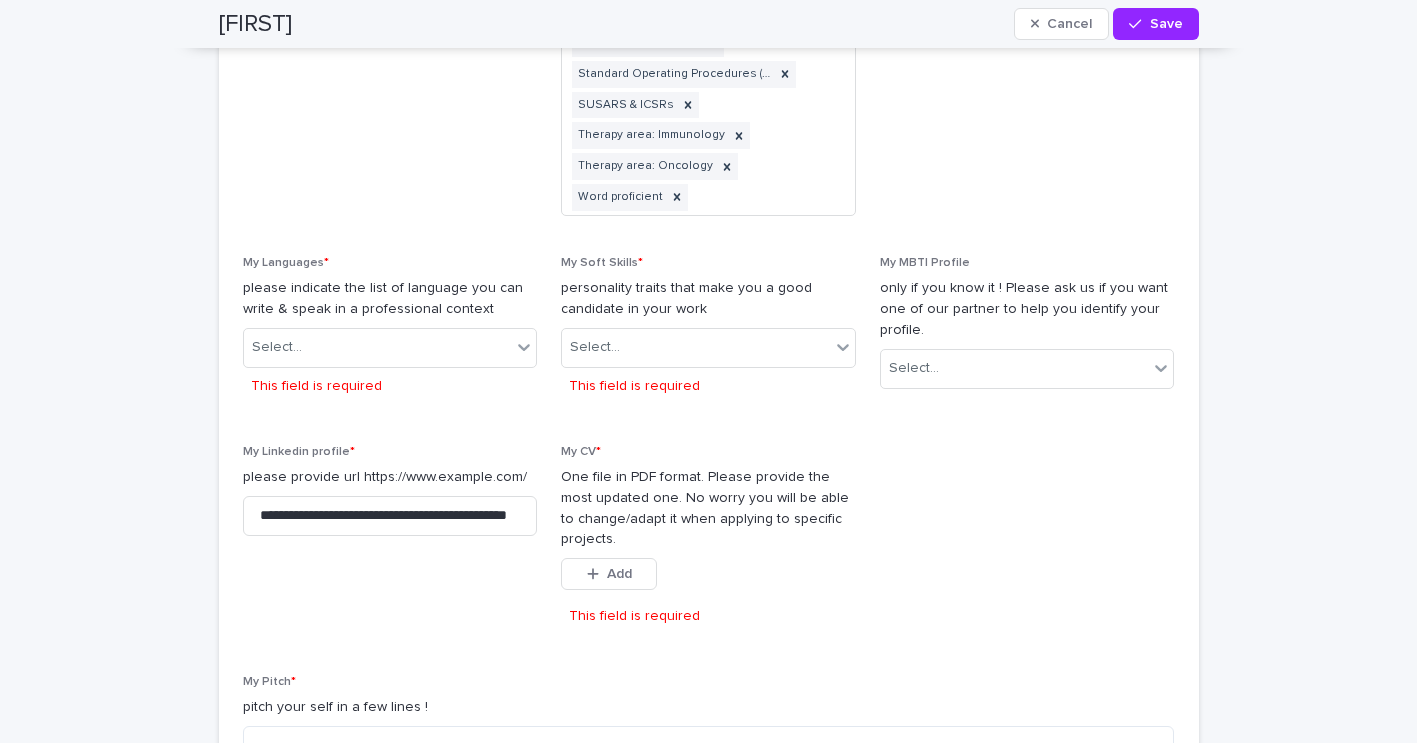 scroll, scrollTop: 2305, scrollLeft: 0, axis: vertical 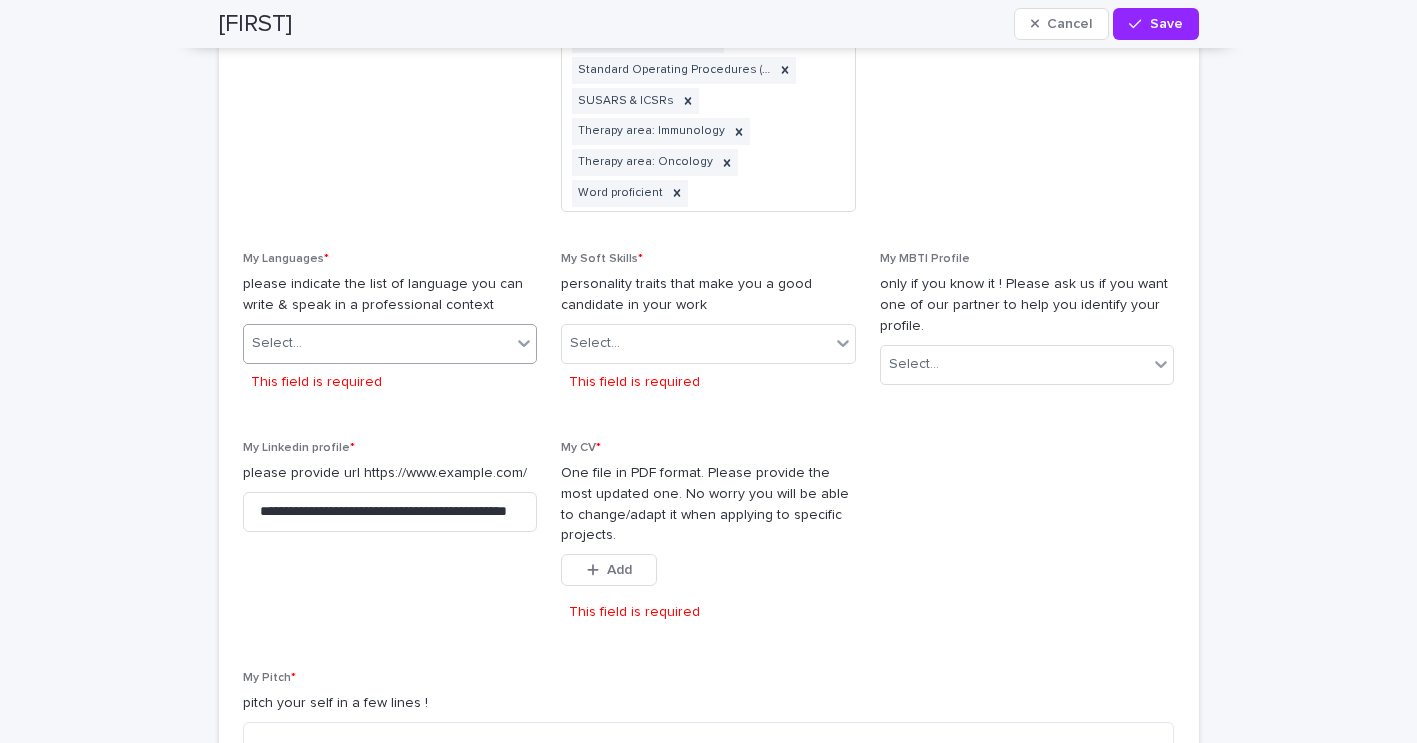 click on "Select..." at bounding box center (378, 343) 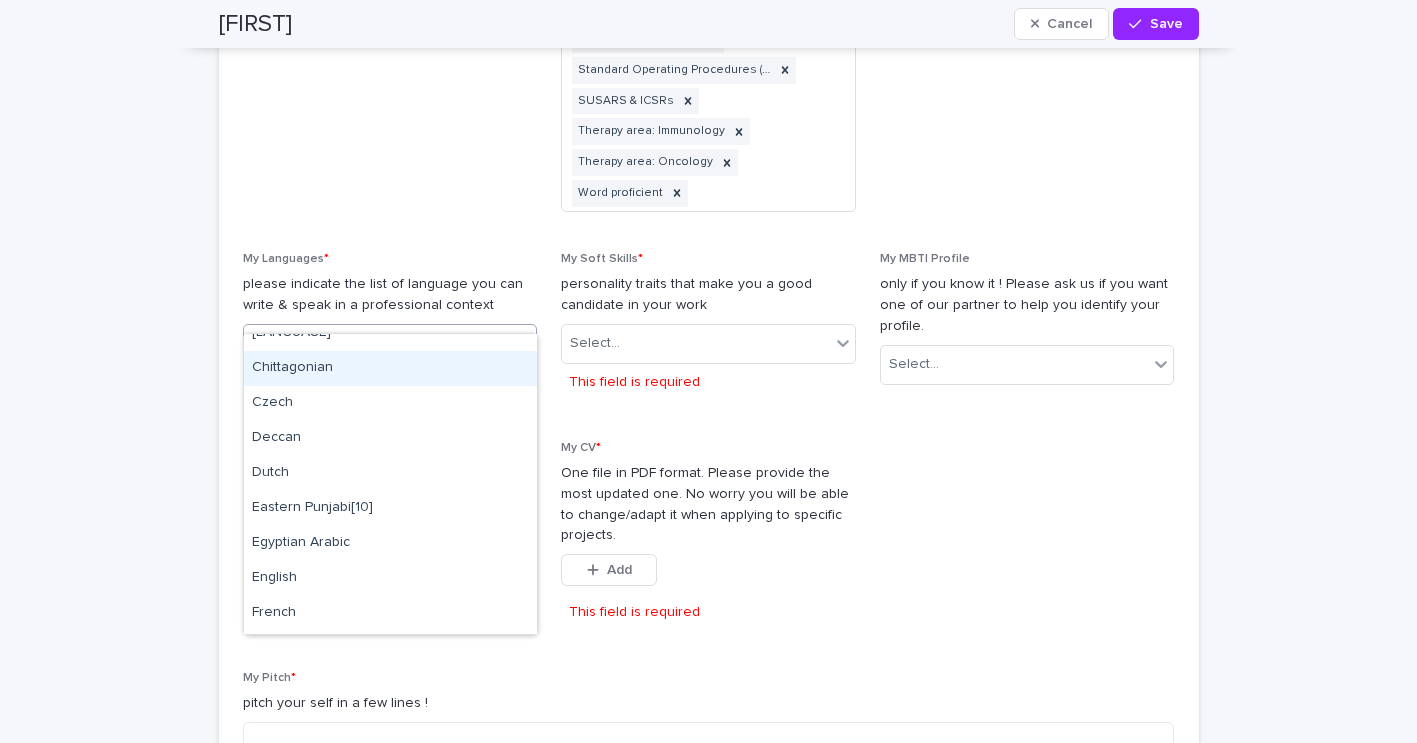 scroll, scrollTop: 299, scrollLeft: 0, axis: vertical 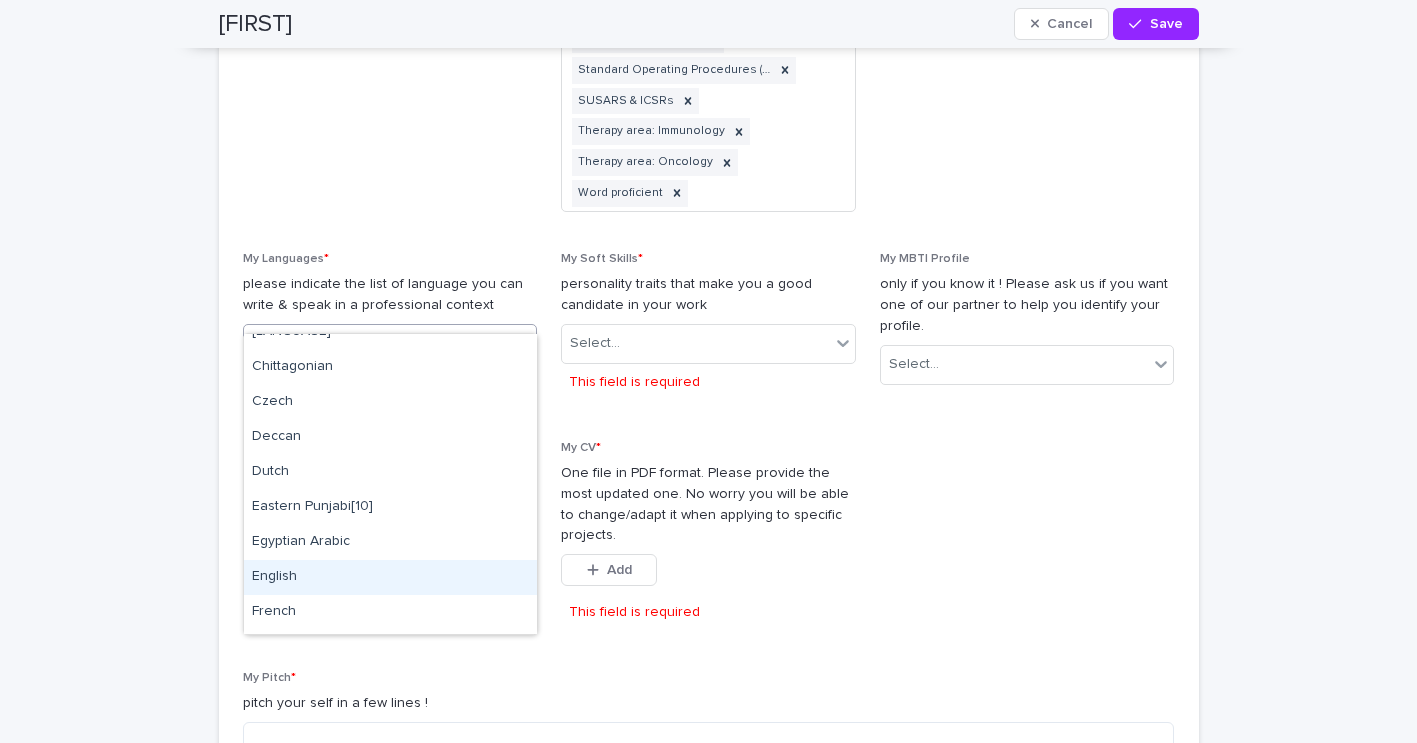 click on "English" at bounding box center (390, 577) 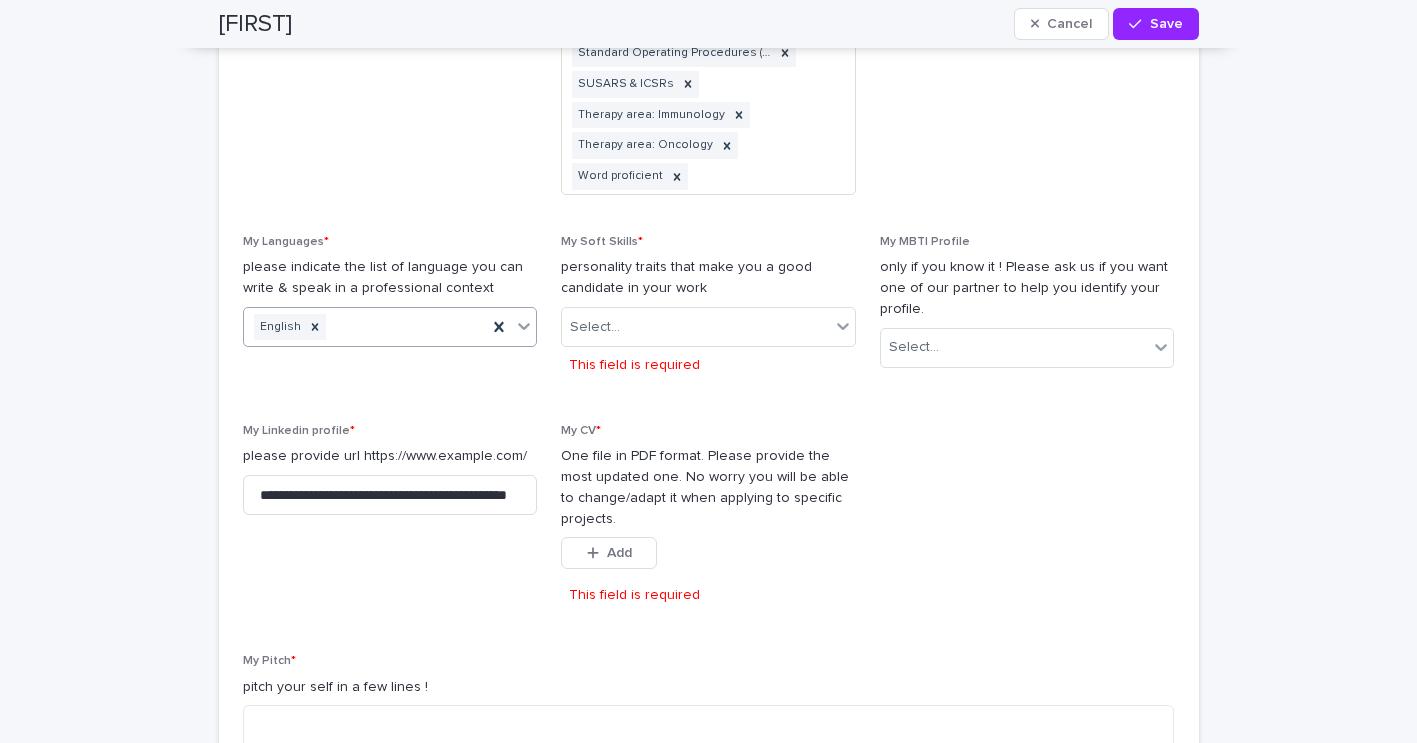 click on "English" at bounding box center (366, 327) 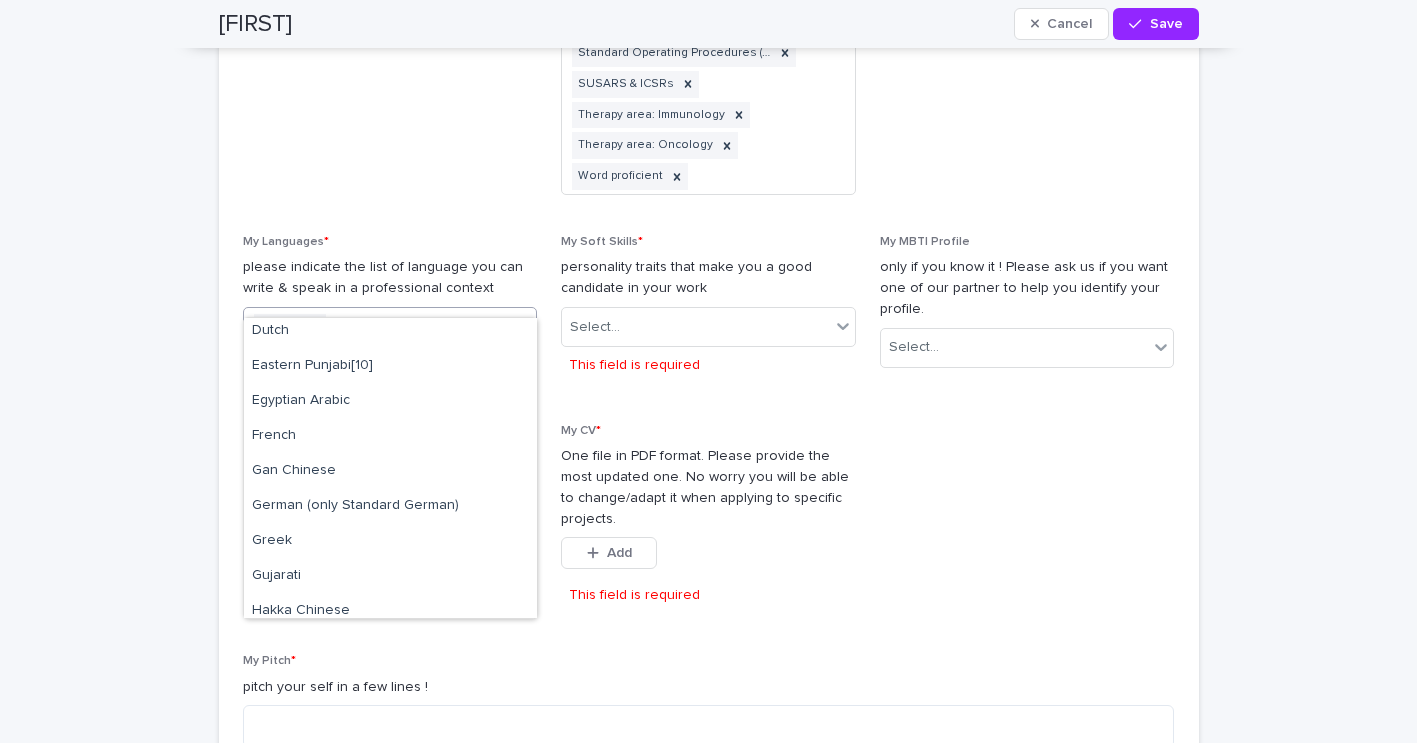scroll, scrollTop: 425, scrollLeft: 0, axis: vertical 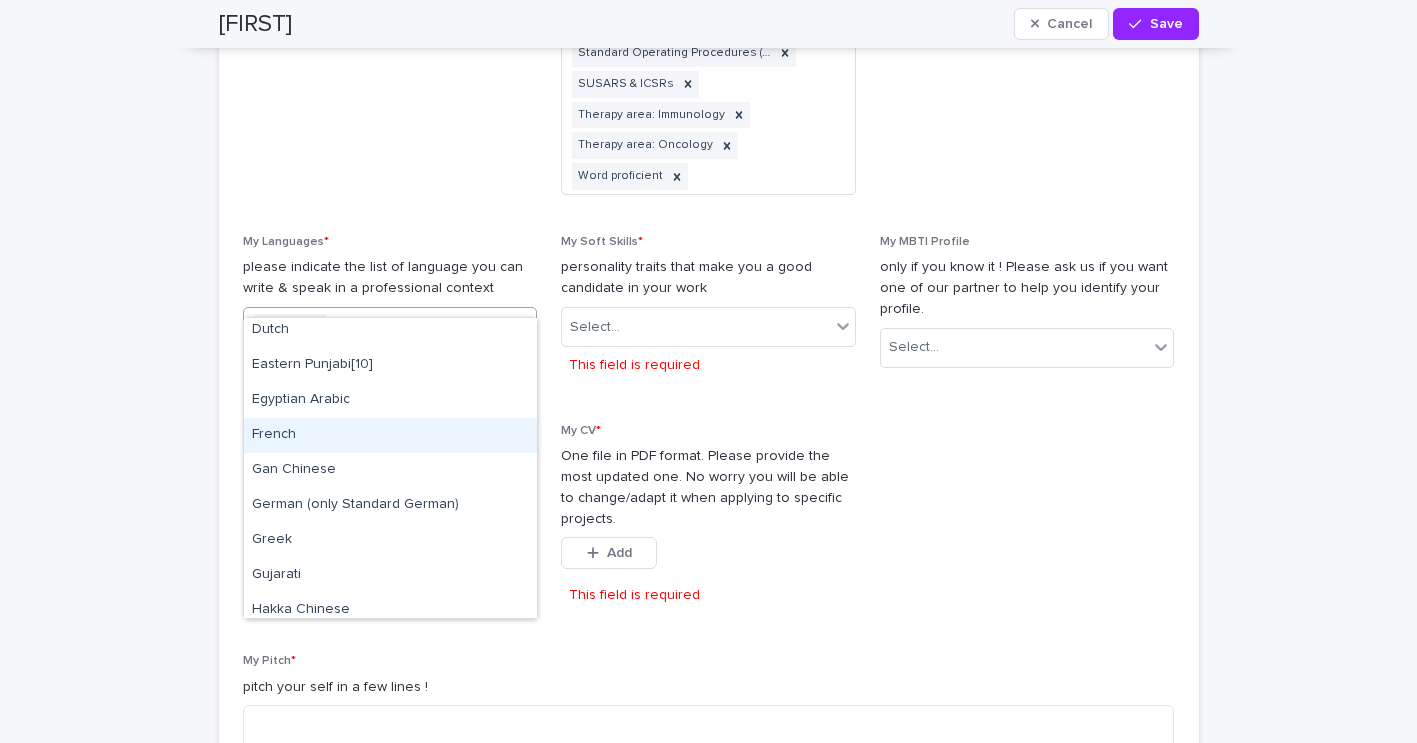 click on "French" at bounding box center (390, 435) 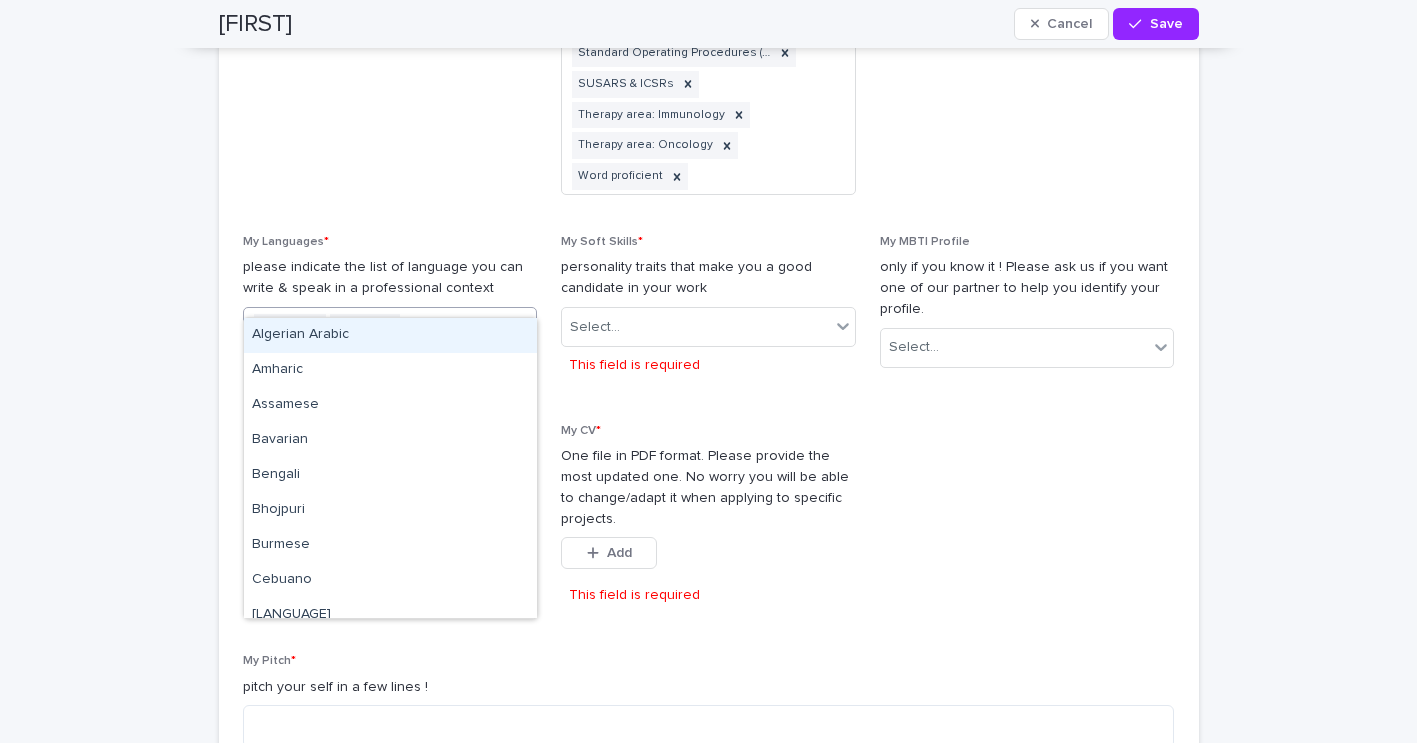 click on "[LANGUAGE] [LANGUAGE]" at bounding box center (366, 327) 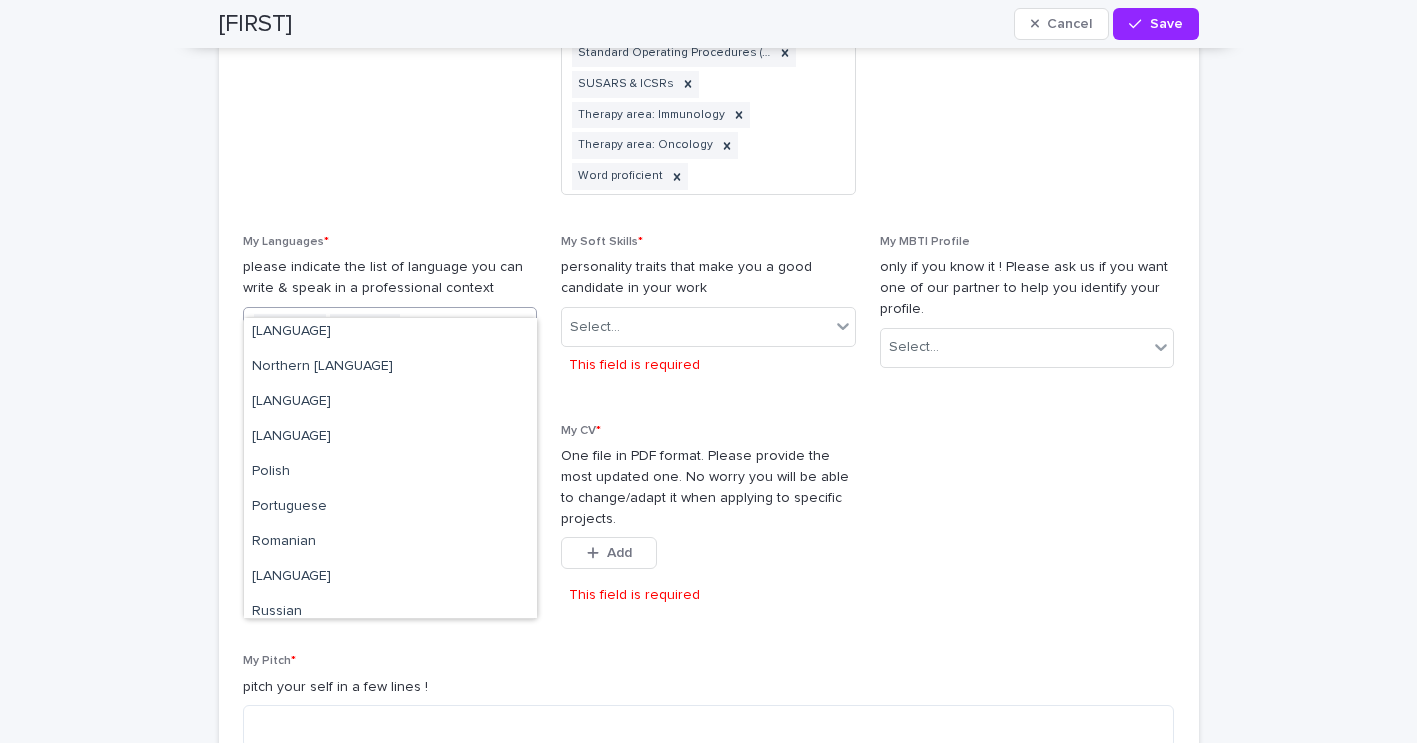 scroll, scrollTop: 1725, scrollLeft: 0, axis: vertical 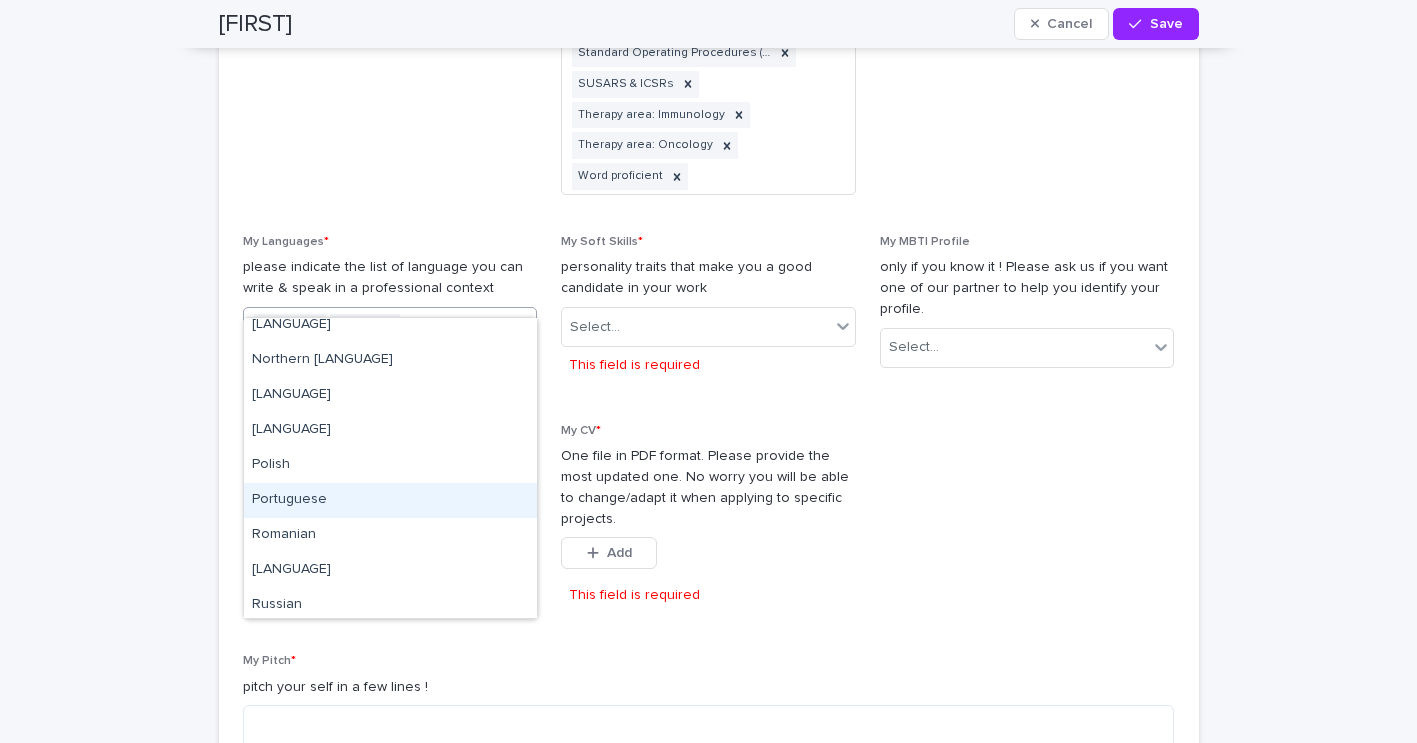 click on "Portuguese" at bounding box center (390, 500) 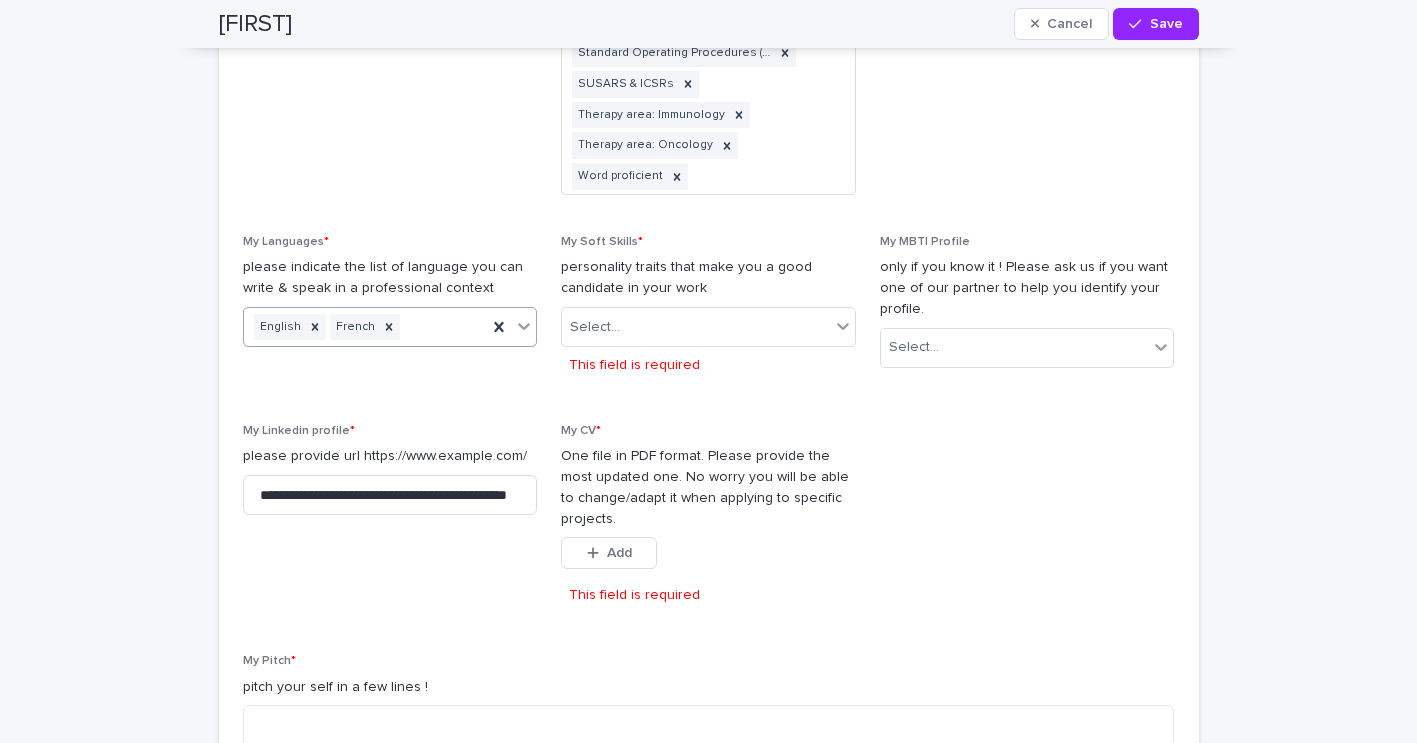 scroll, scrollTop: 2308, scrollLeft: 0, axis: vertical 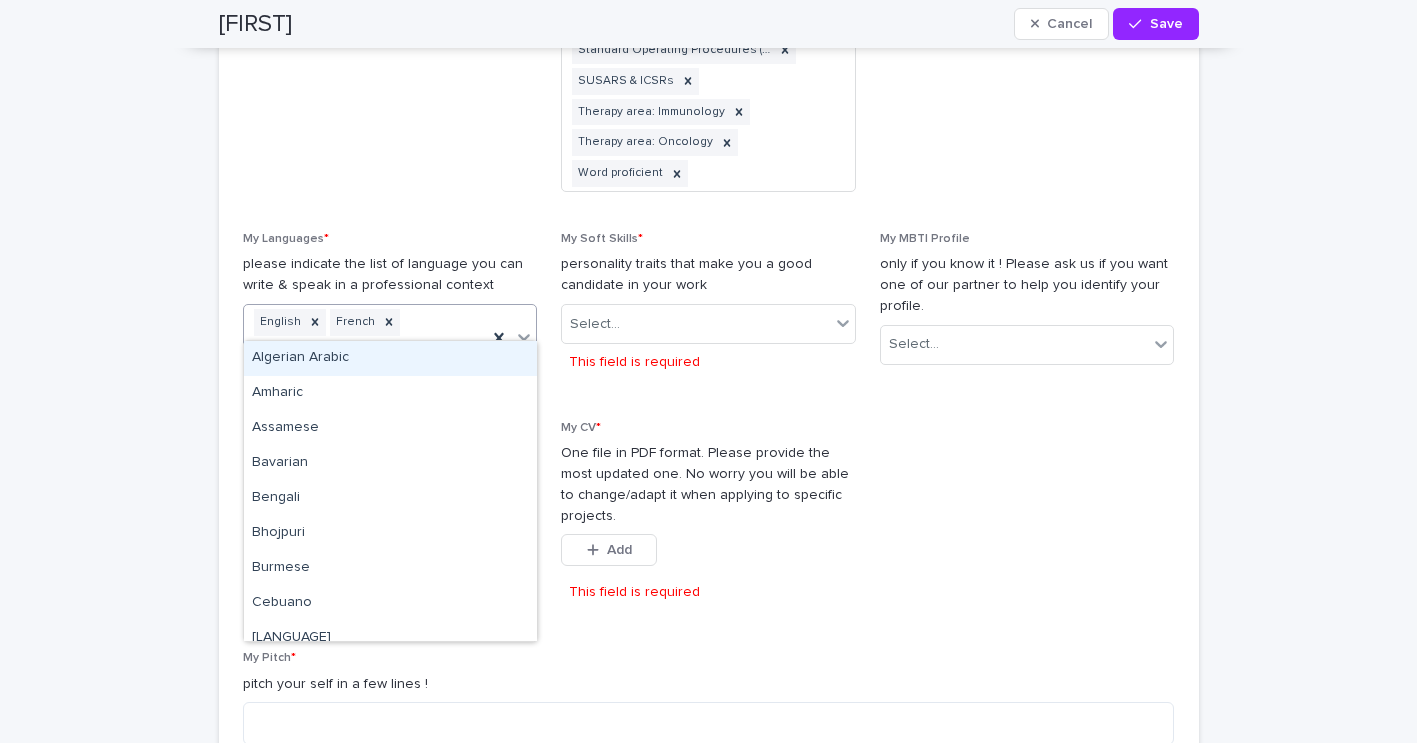 click on "English French Portuguese" at bounding box center (366, 338) 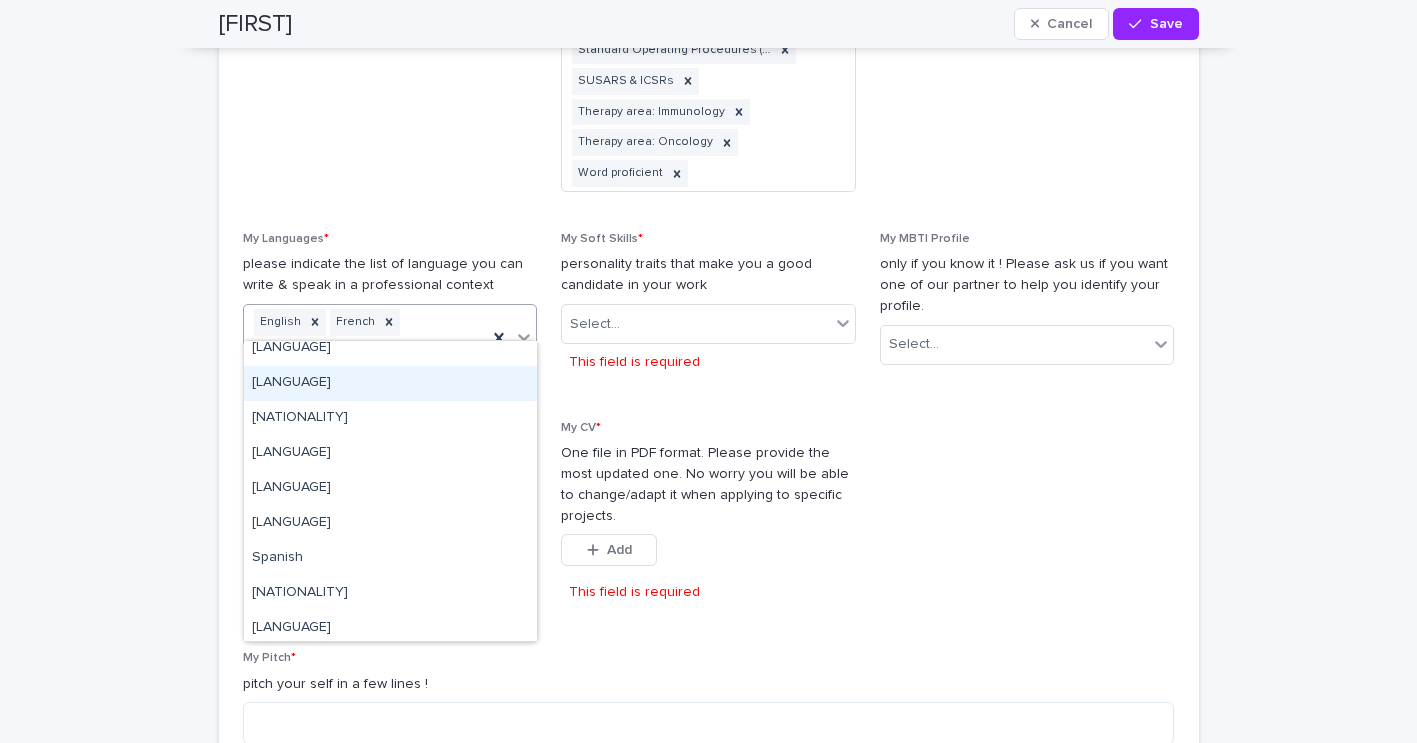 scroll, scrollTop: 2146, scrollLeft: 0, axis: vertical 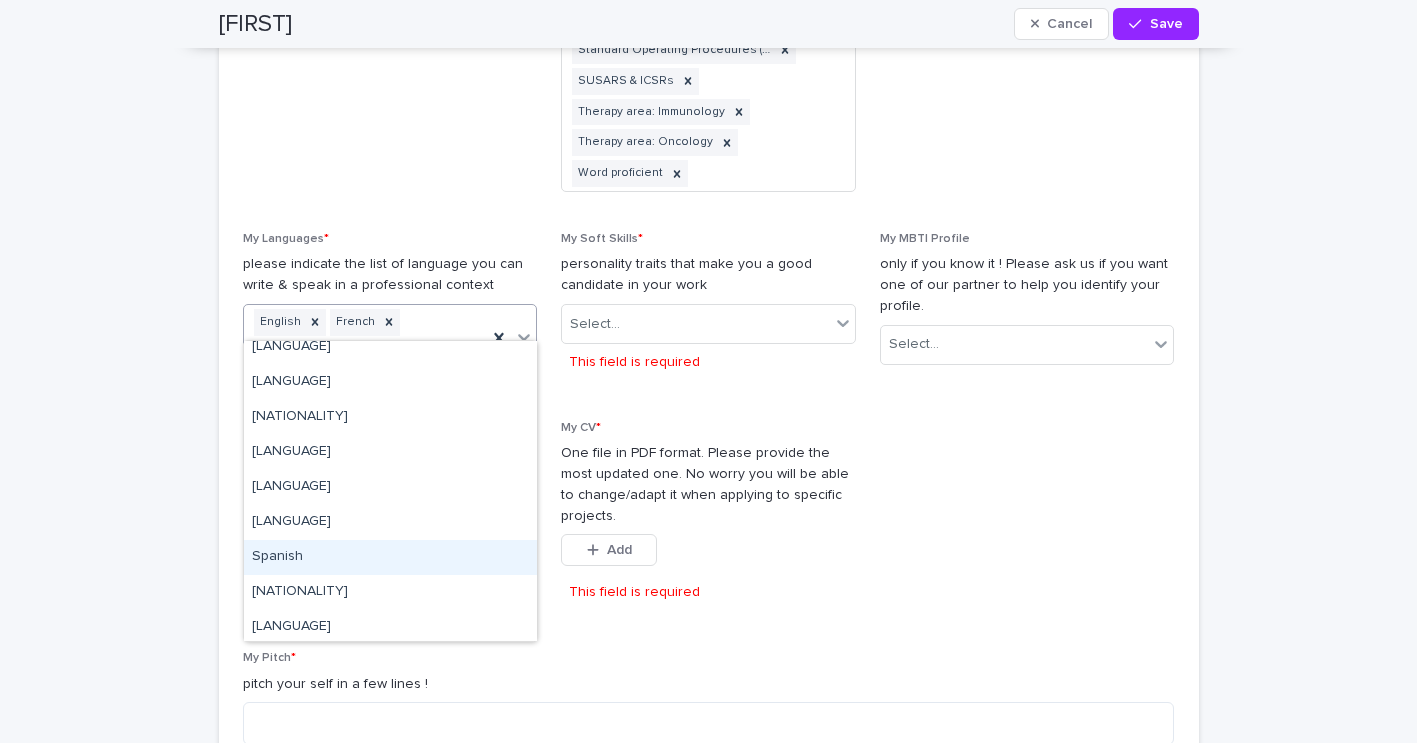 click on "Spanish" at bounding box center (390, 557) 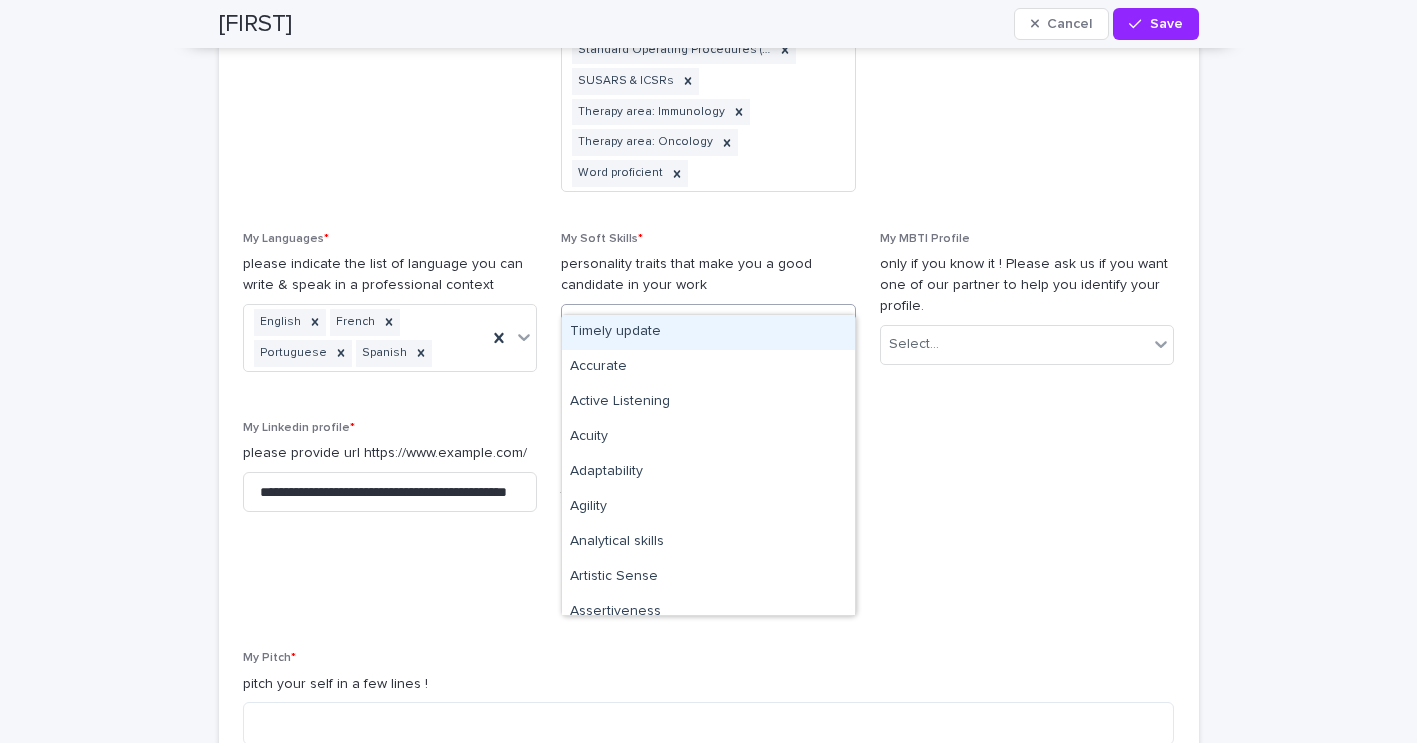 click on "Select..." at bounding box center (696, 324) 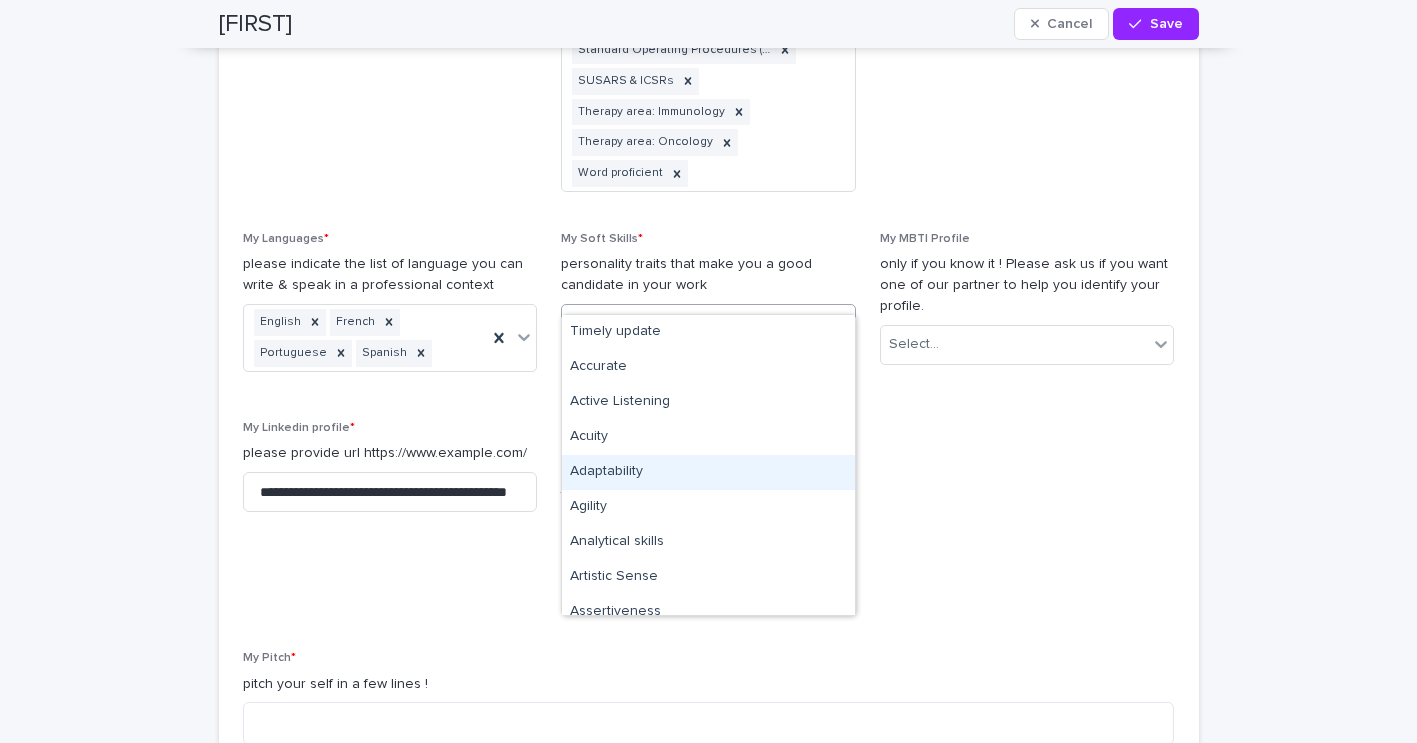 click on "Adaptability" at bounding box center [708, 472] 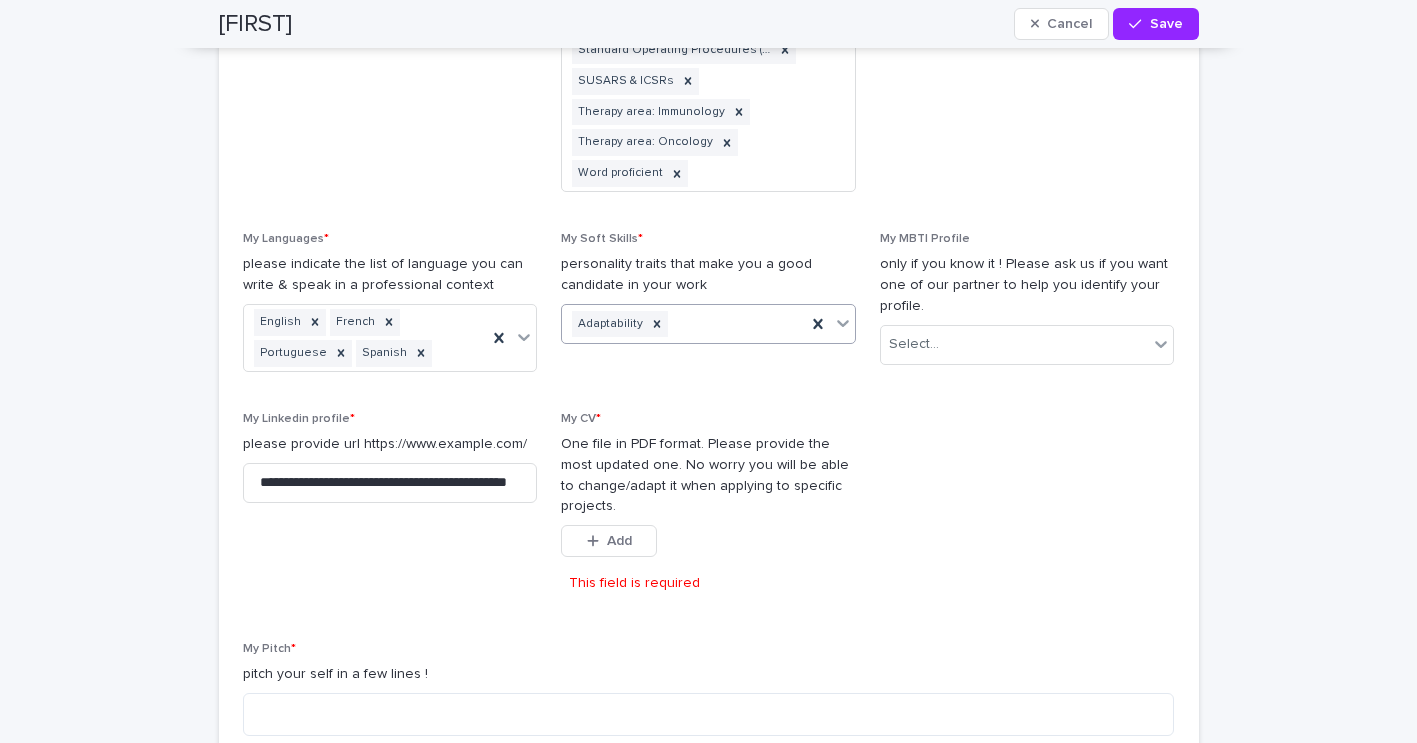 click on "Adaptability" at bounding box center (684, 324) 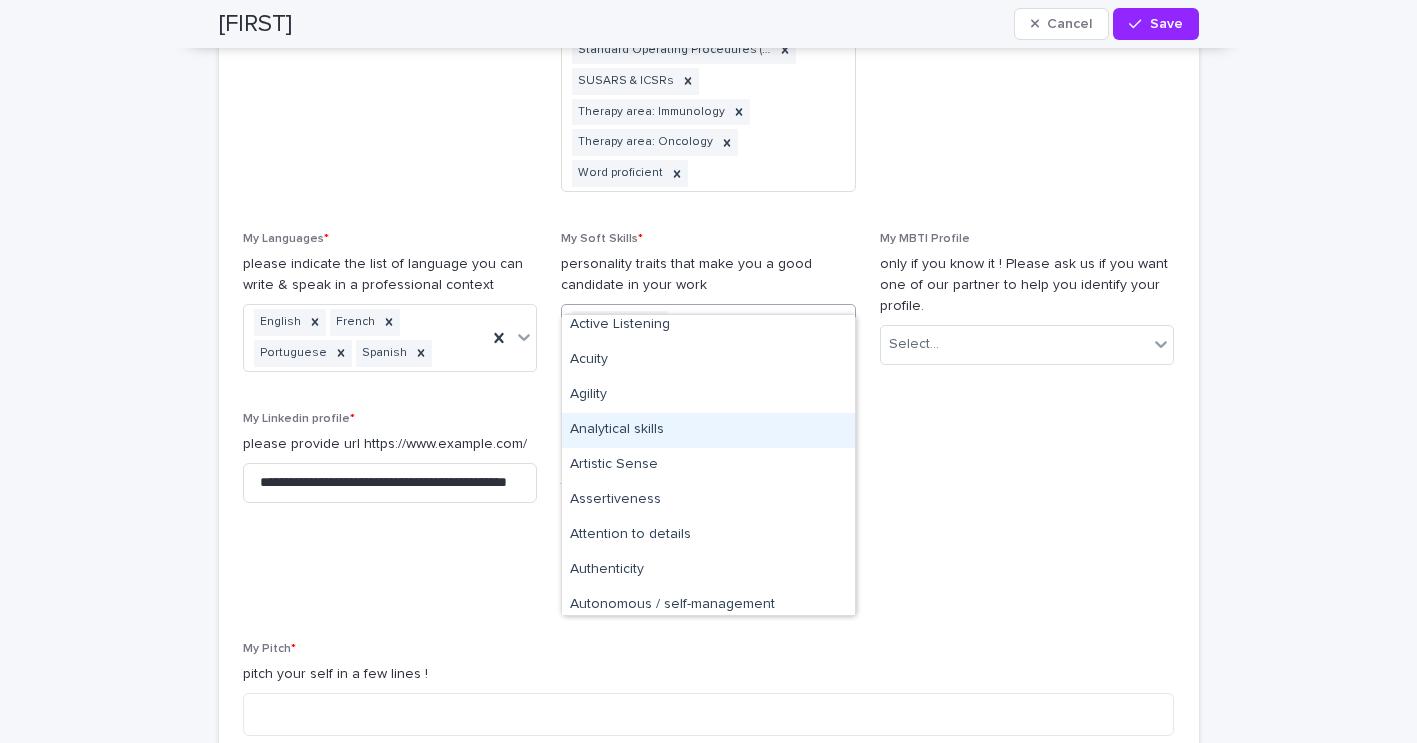 scroll, scrollTop: 82, scrollLeft: 0, axis: vertical 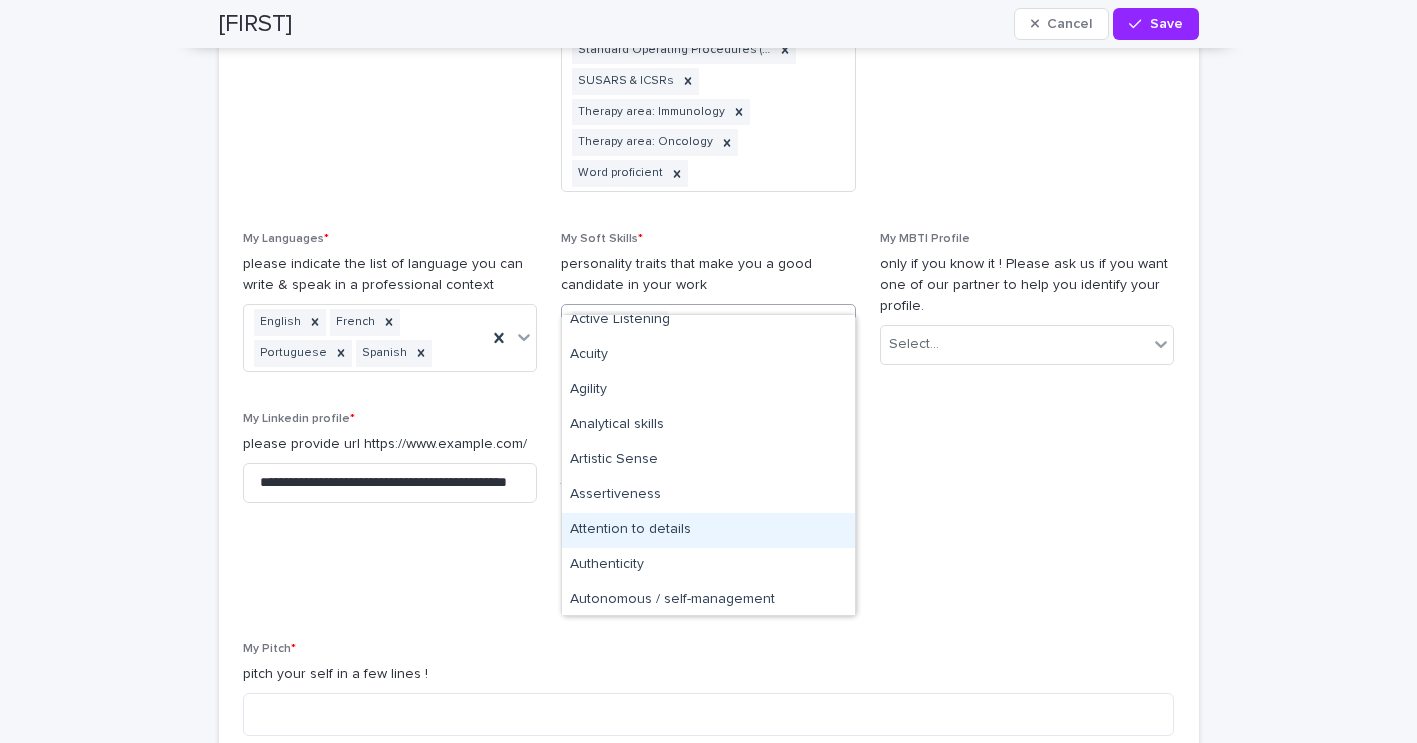 click on "Attention to details" at bounding box center (708, 530) 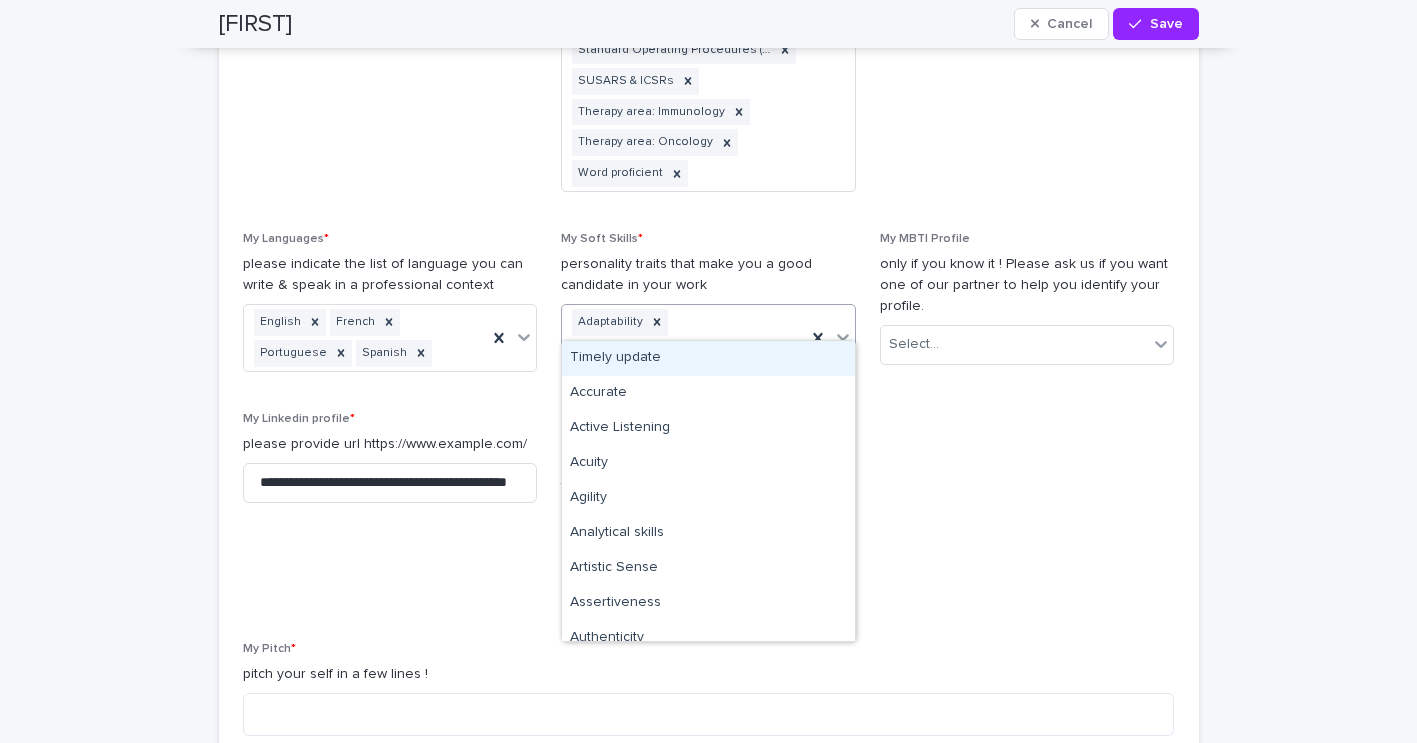 click on "Adaptability Attention to details" at bounding box center (684, 338) 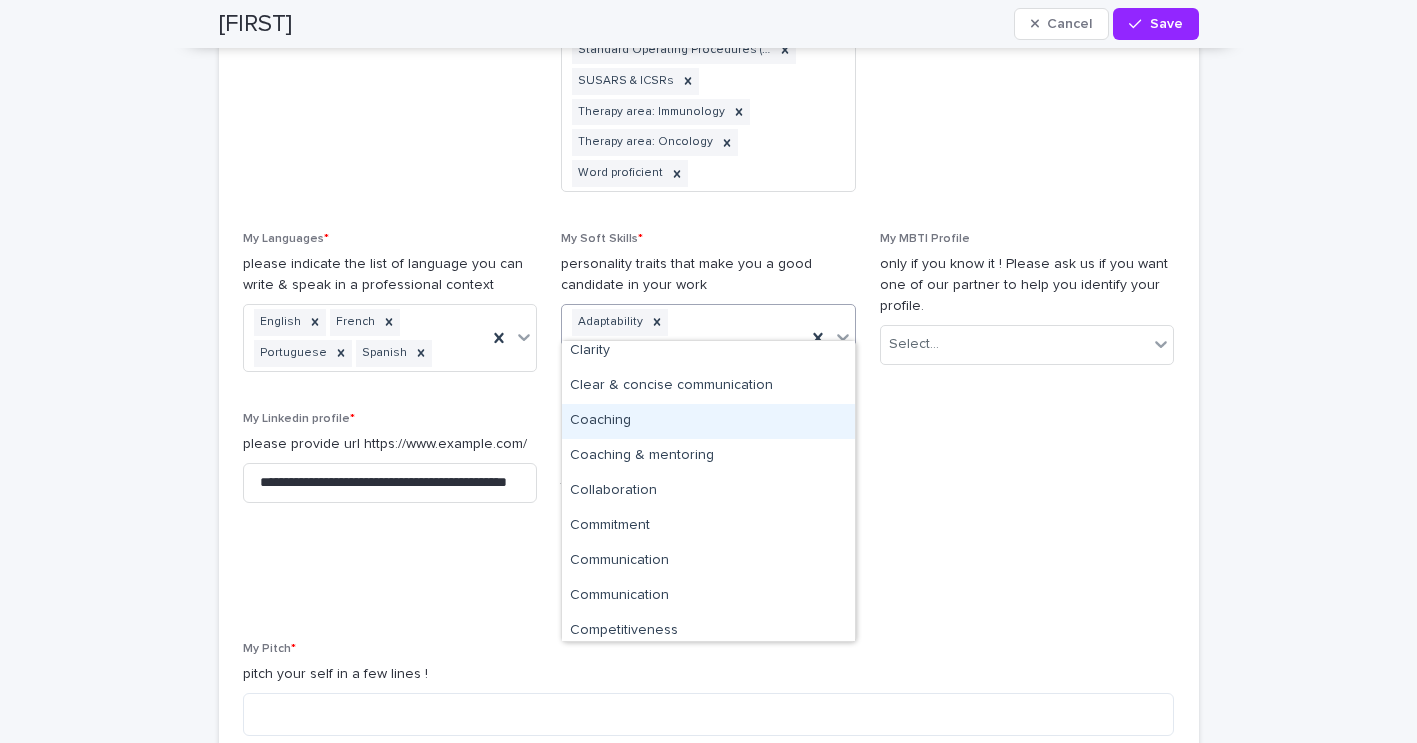 scroll, scrollTop: 534, scrollLeft: 0, axis: vertical 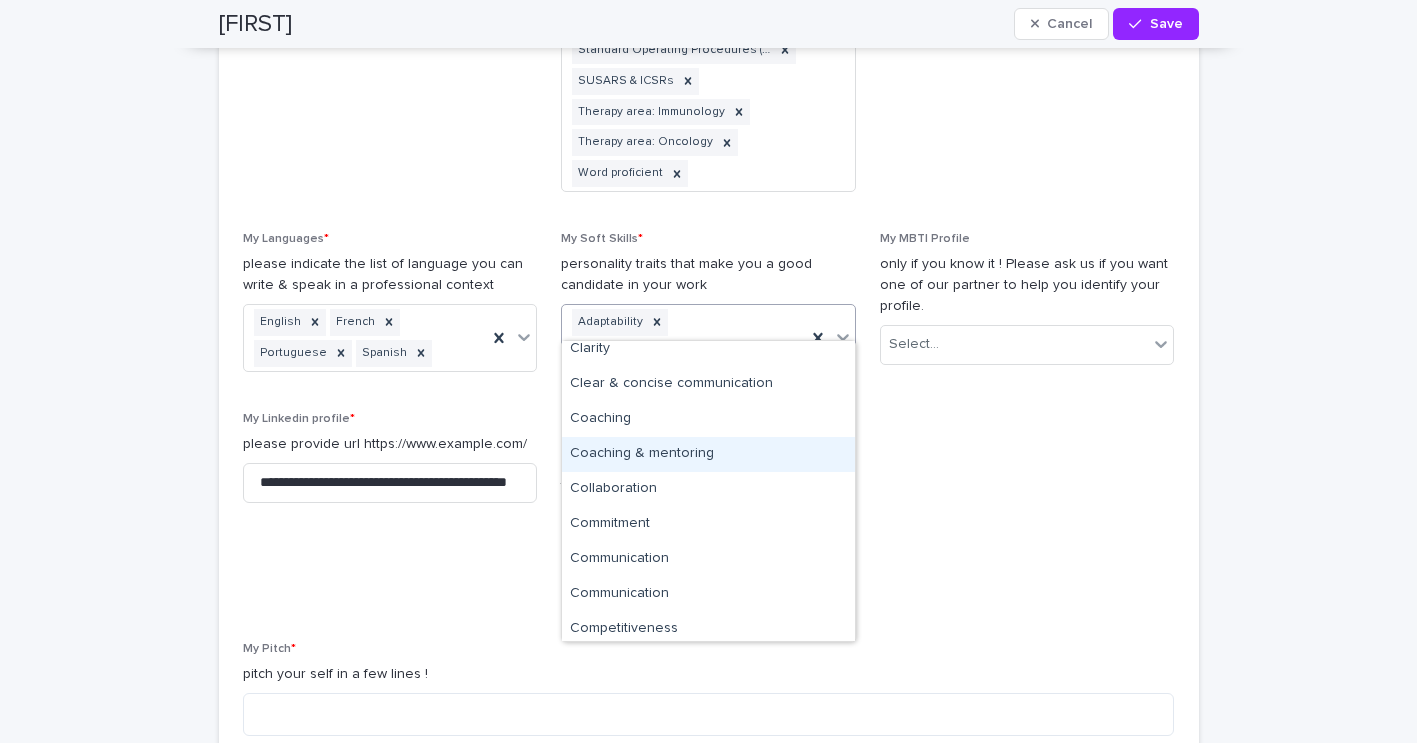 click on "Coaching & mentoring" at bounding box center (708, 454) 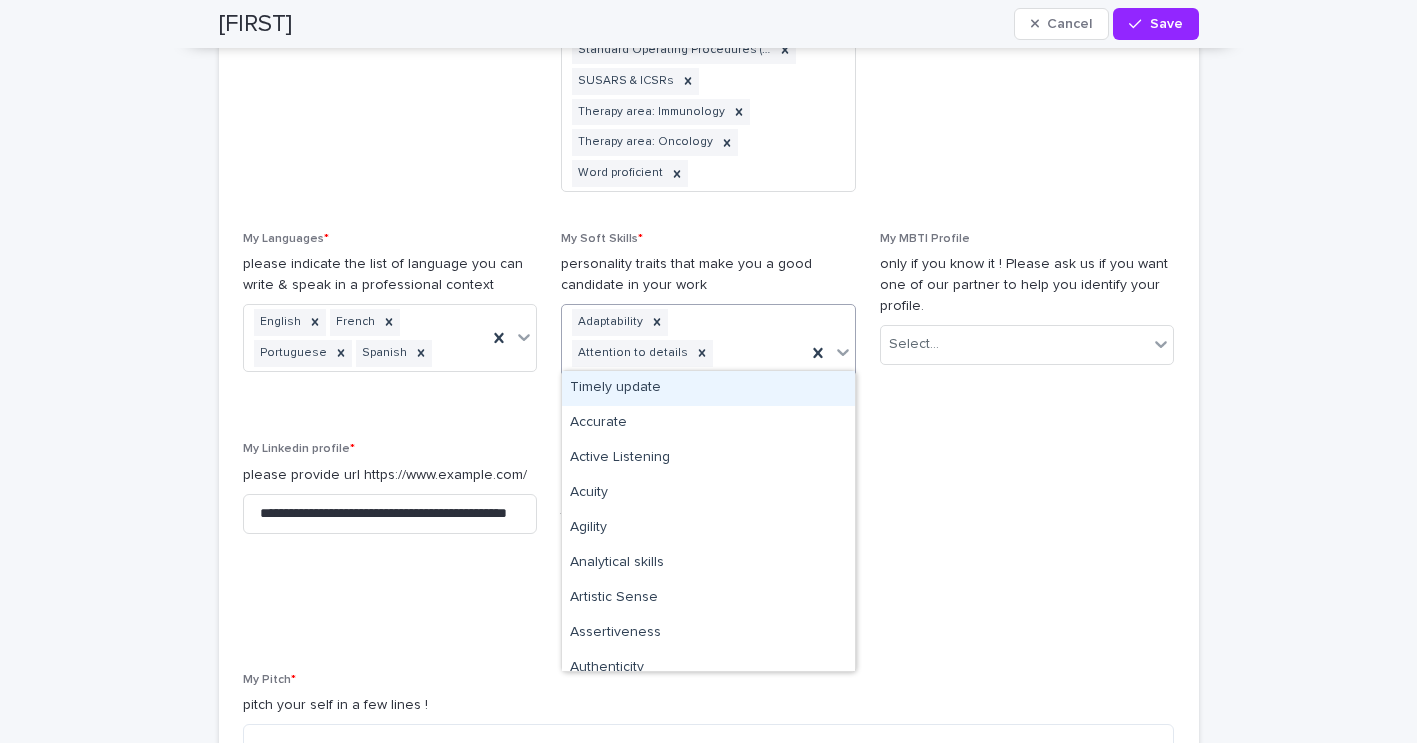 click on "Adaptability Attention to details Coaching & mentoring" at bounding box center (684, 353) 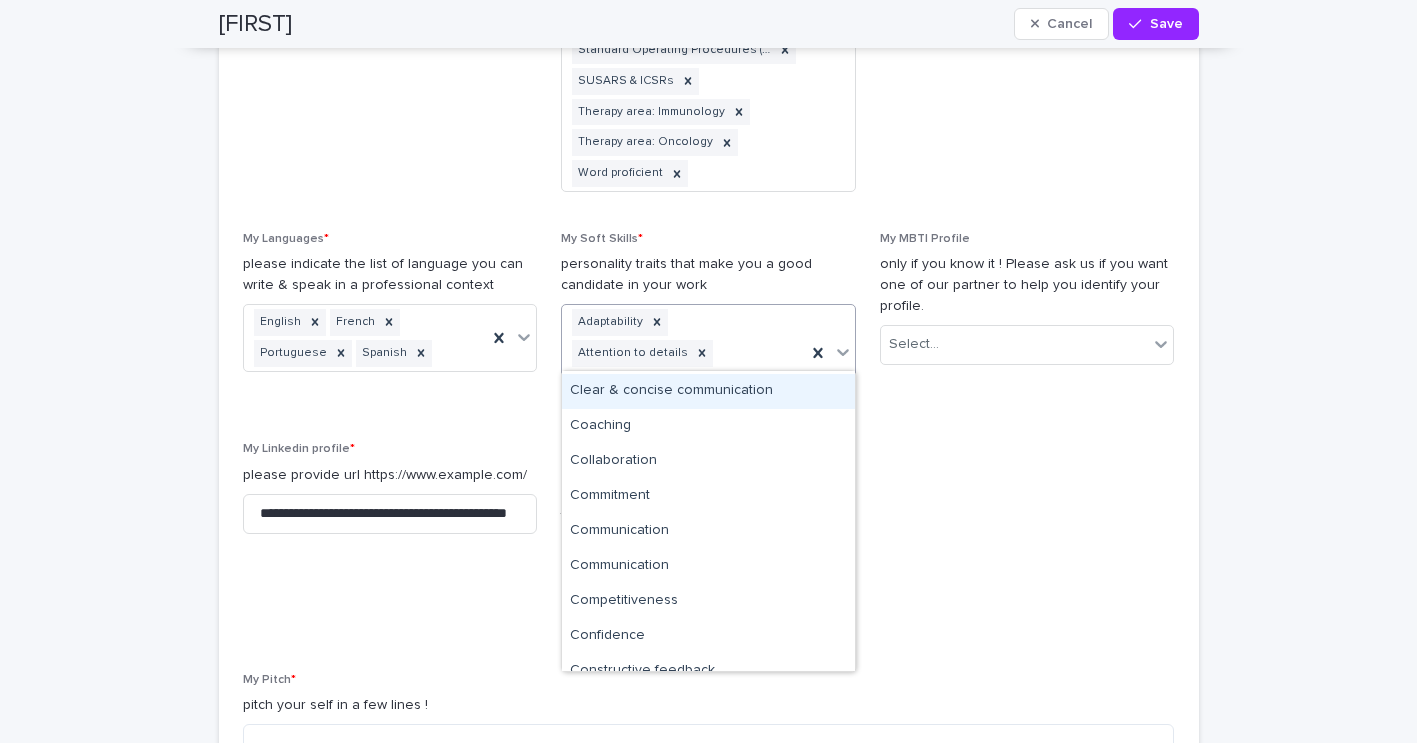 scroll, scrollTop: 555, scrollLeft: 0, axis: vertical 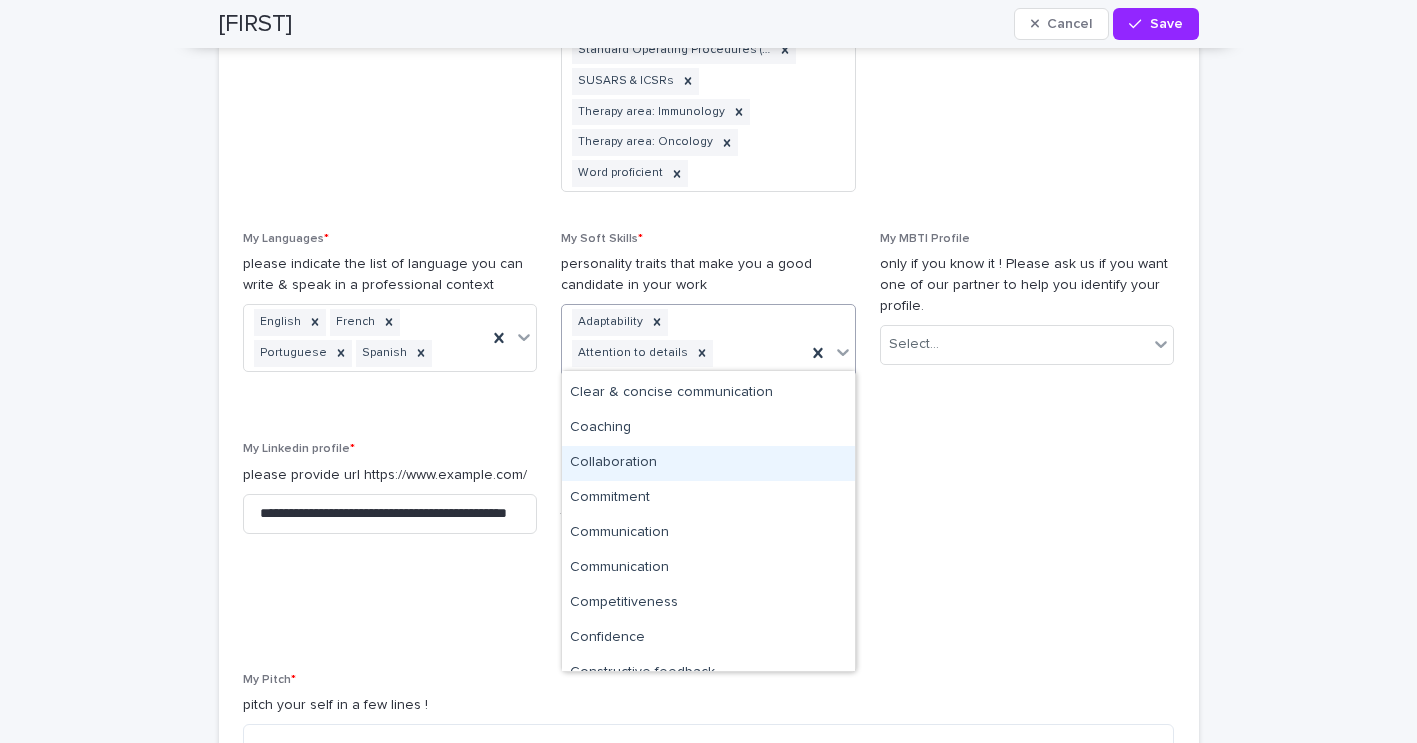 click on "Collaboration" at bounding box center [708, 463] 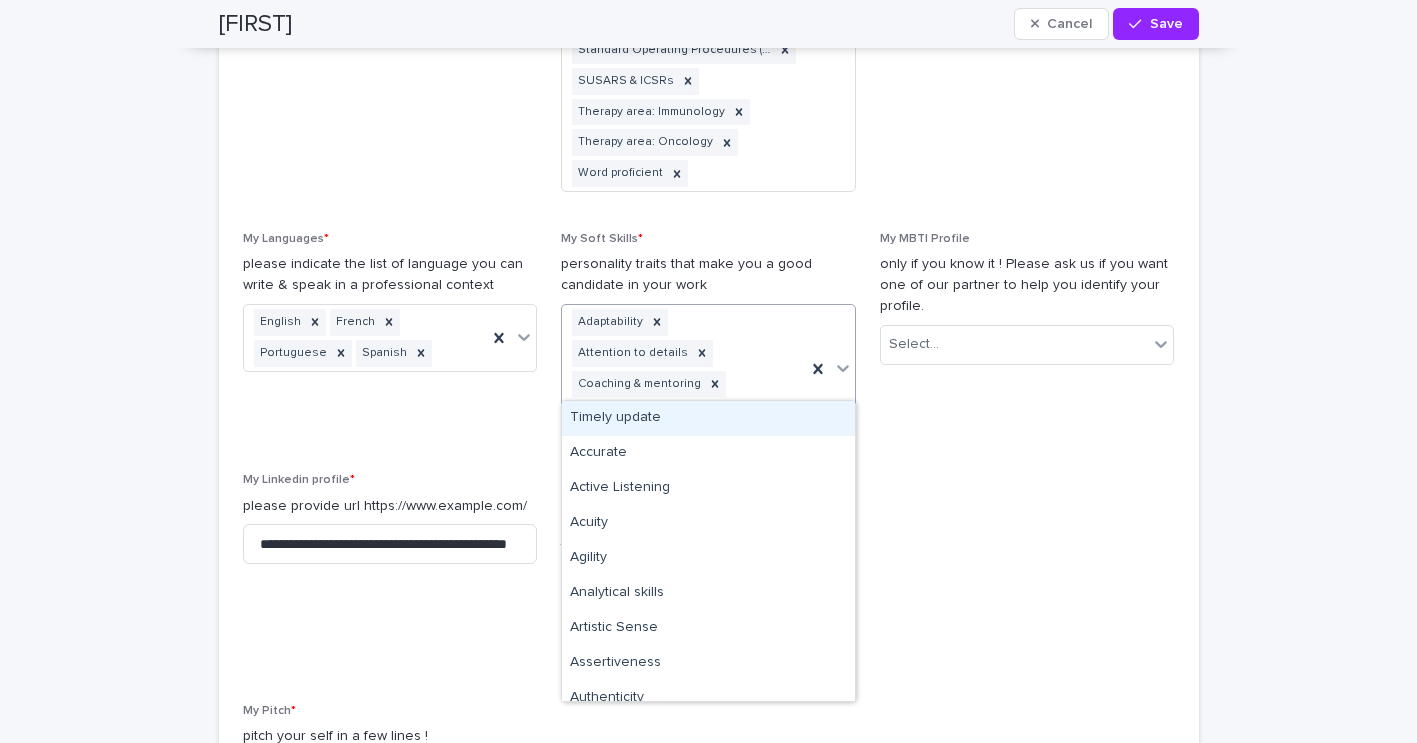 click on "Adaptability Attention to details Coaching & mentoring Collaboration" at bounding box center (684, 368) 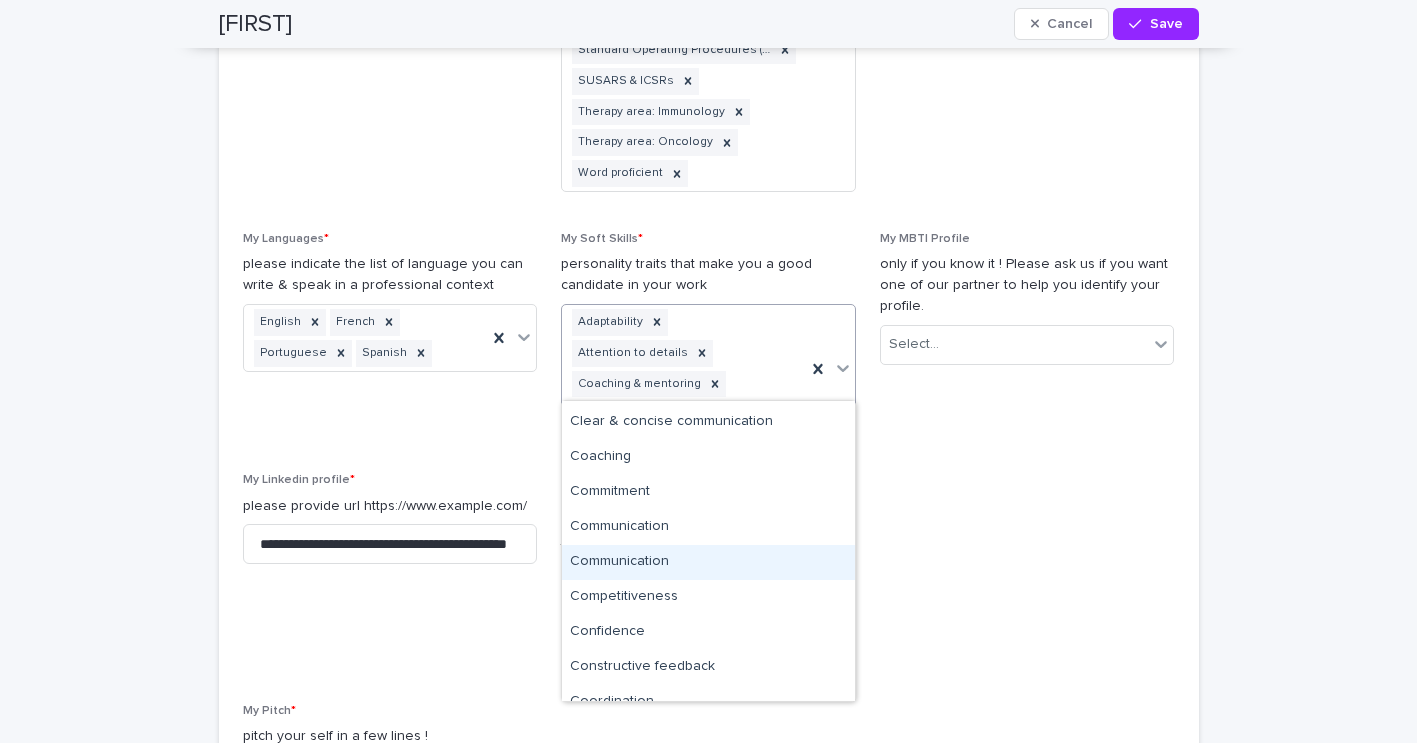 scroll, scrollTop: 548, scrollLeft: 0, axis: vertical 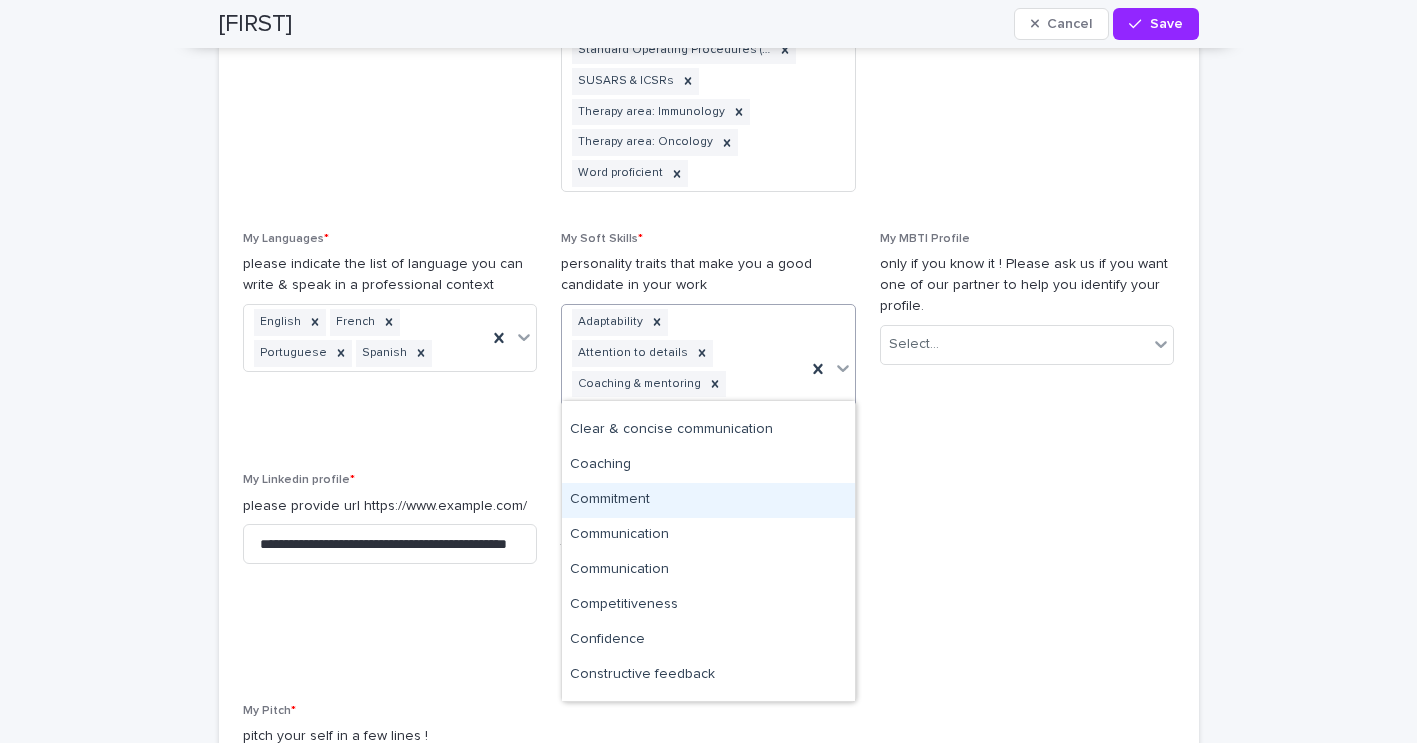 click on "Commitment" at bounding box center (708, 500) 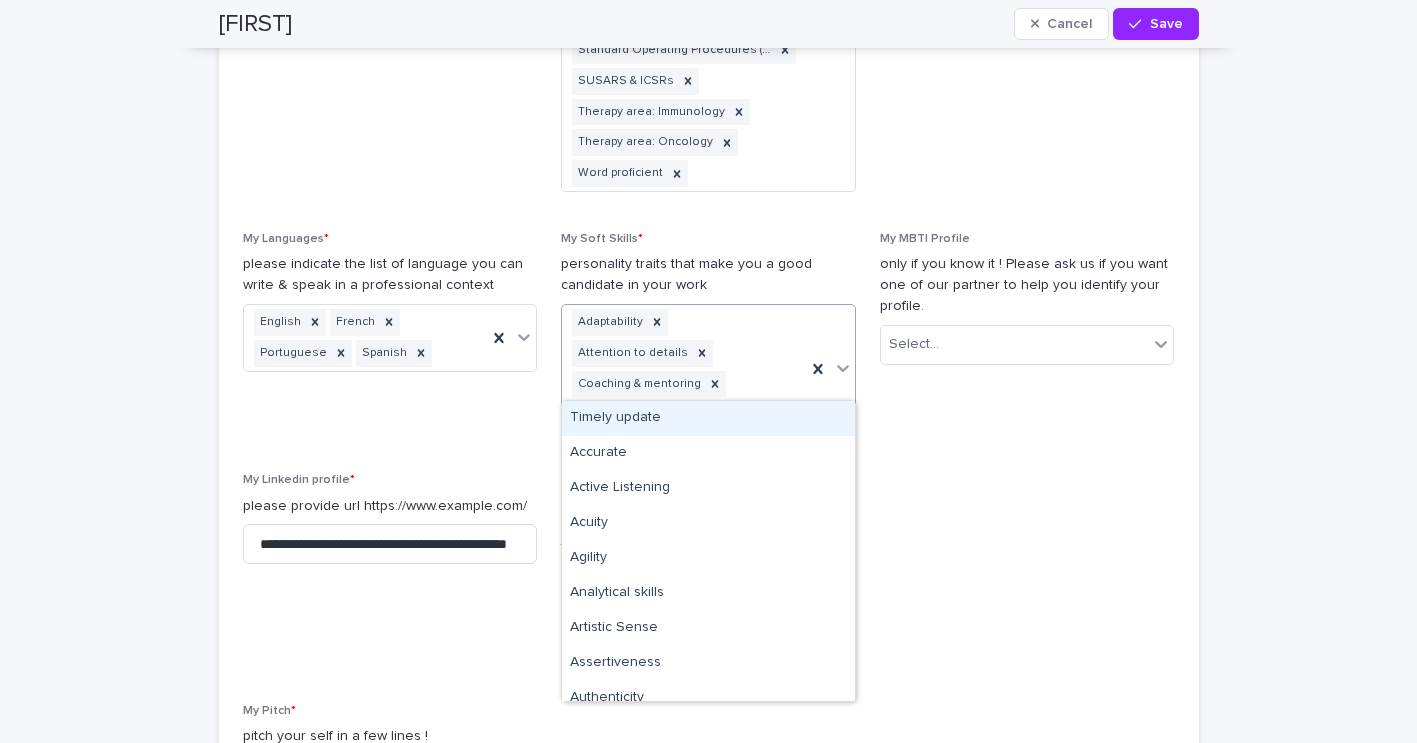 click at bounding box center [830, 368] 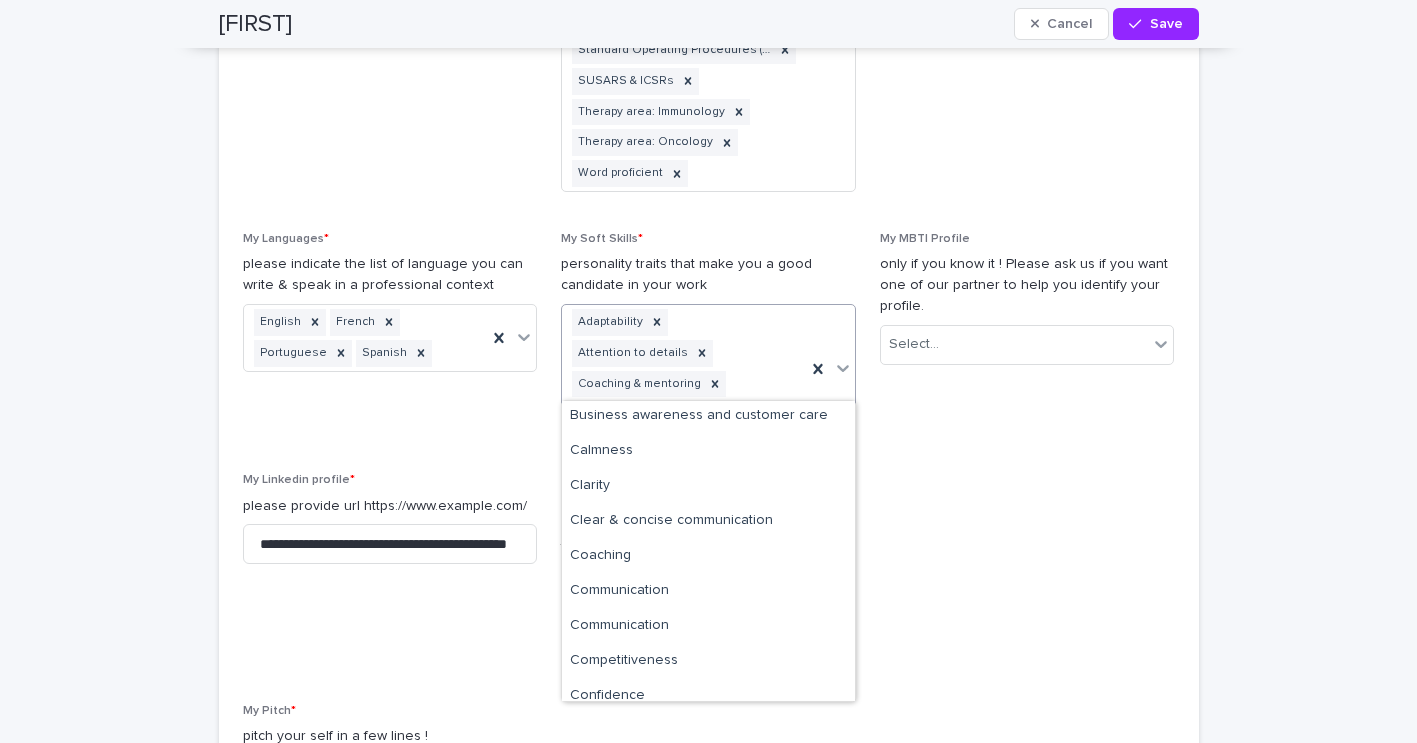 scroll, scrollTop: 453, scrollLeft: 0, axis: vertical 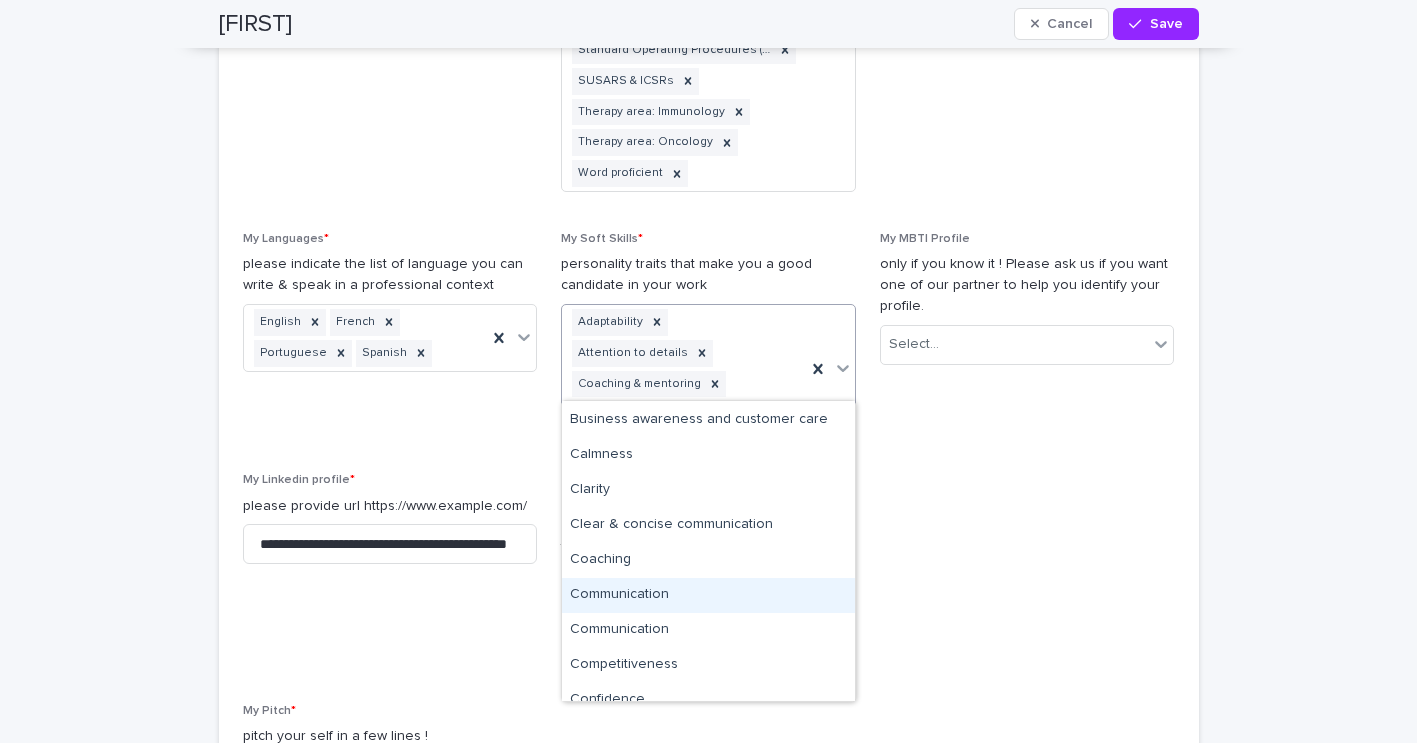 click on "Communication" at bounding box center [708, 595] 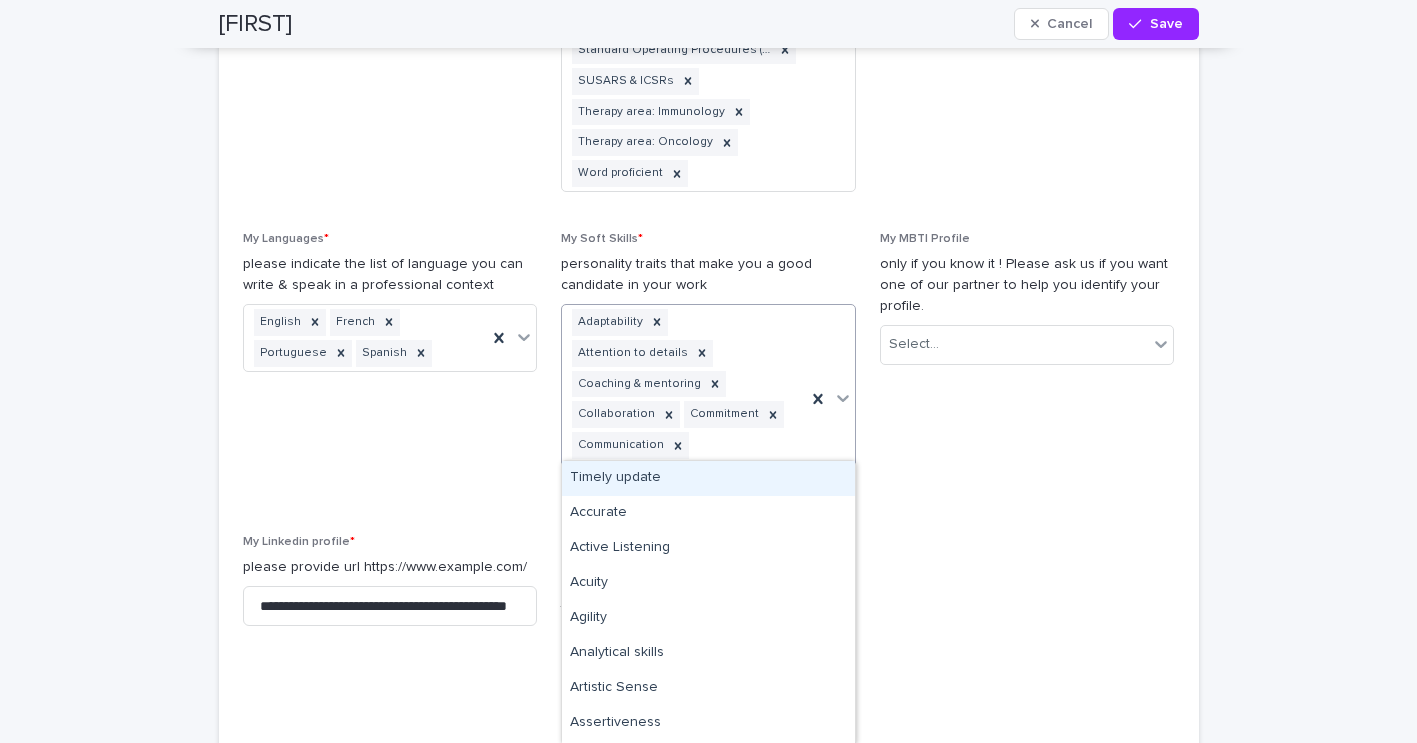 click on "Adaptability Attention to details Coaching & mentoring Collaboration Commitment Communication Communication" at bounding box center [684, 399] 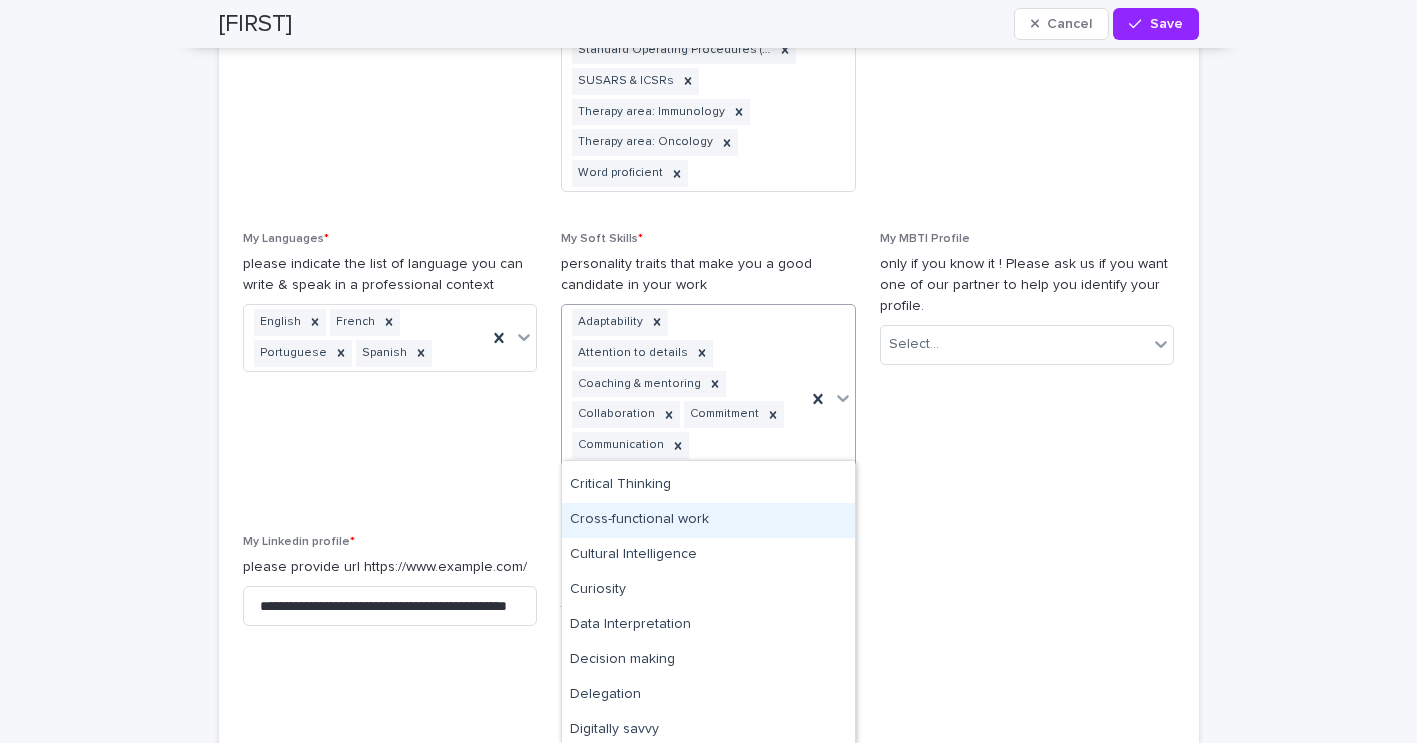 scroll, scrollTop: 870, scrollLeft: 0, axis: vertical 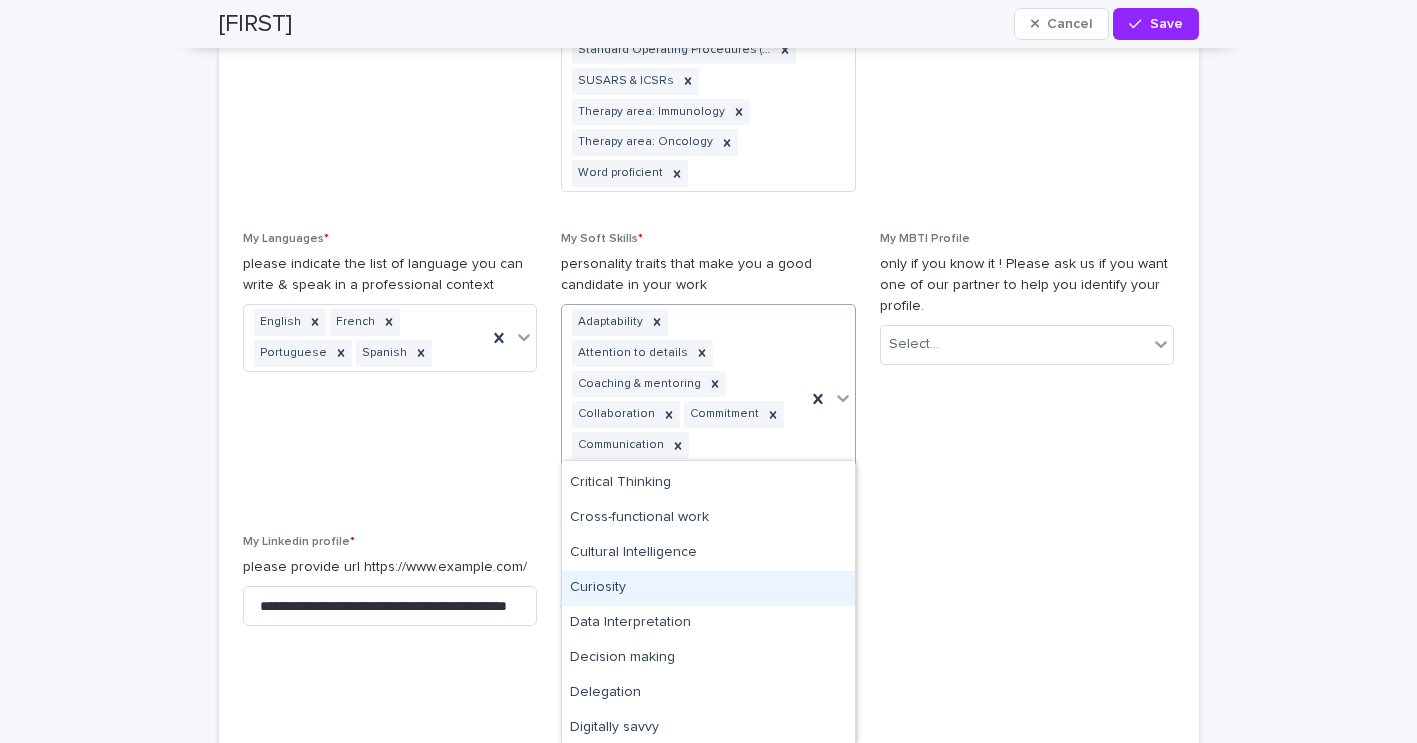 click on "Curiosity" at bounding box center [708, 588] 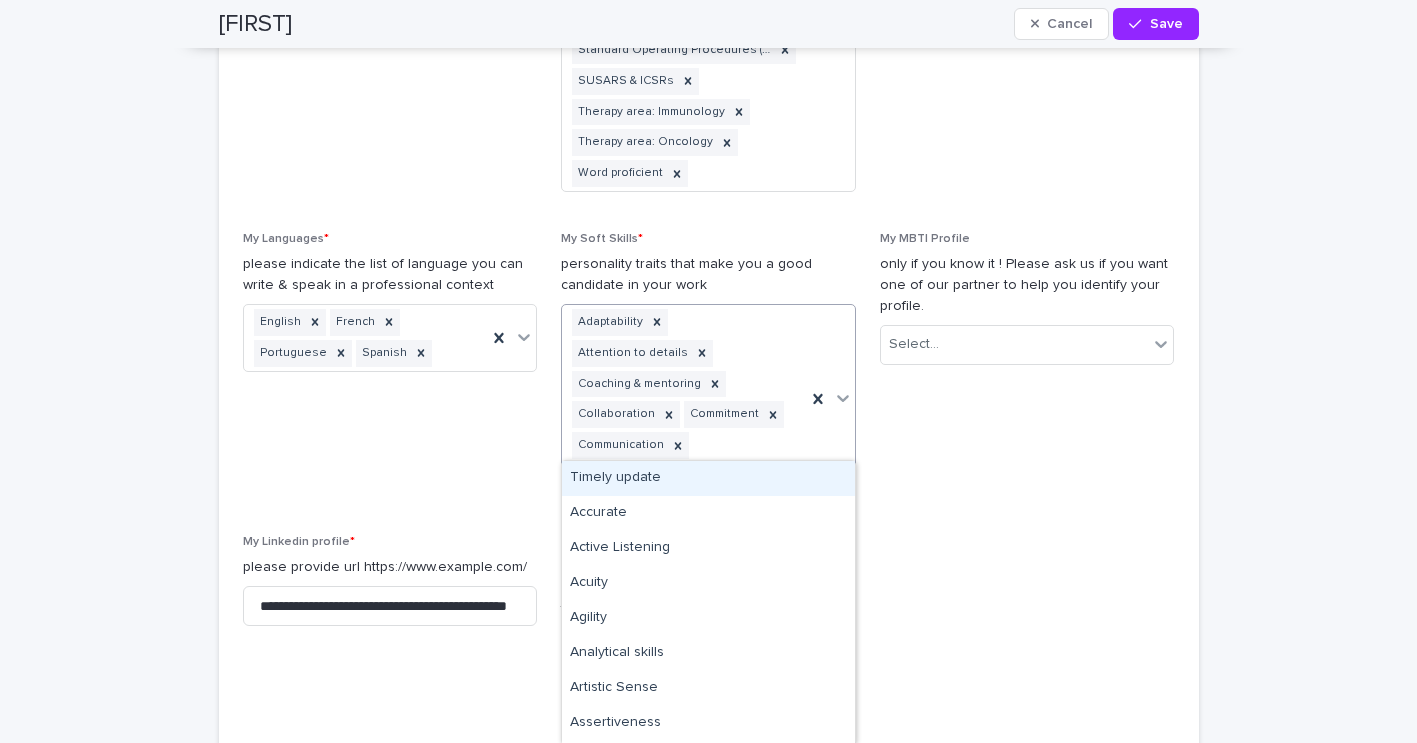 click at bounding box center (830, 399) 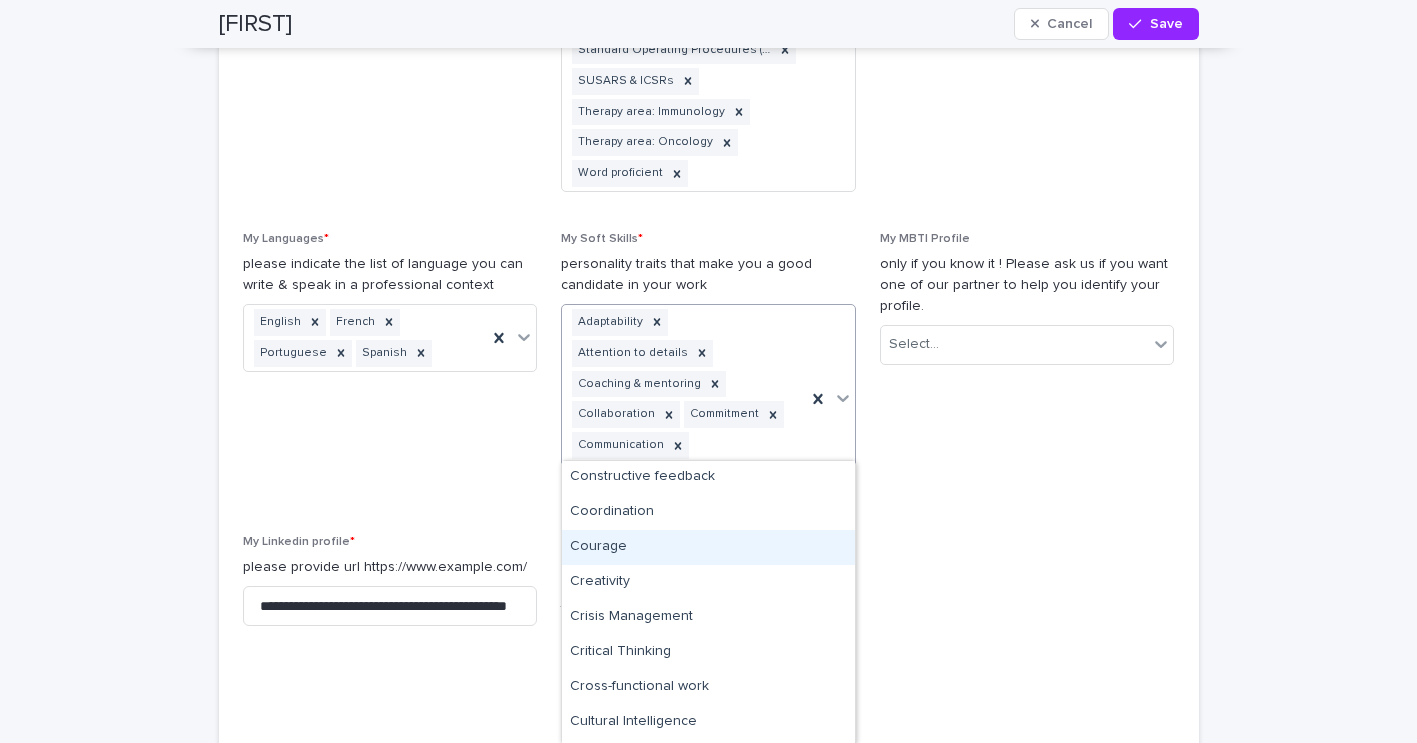 scroll, scrollTop: 699, scrollLeft: 0, axis: vertical 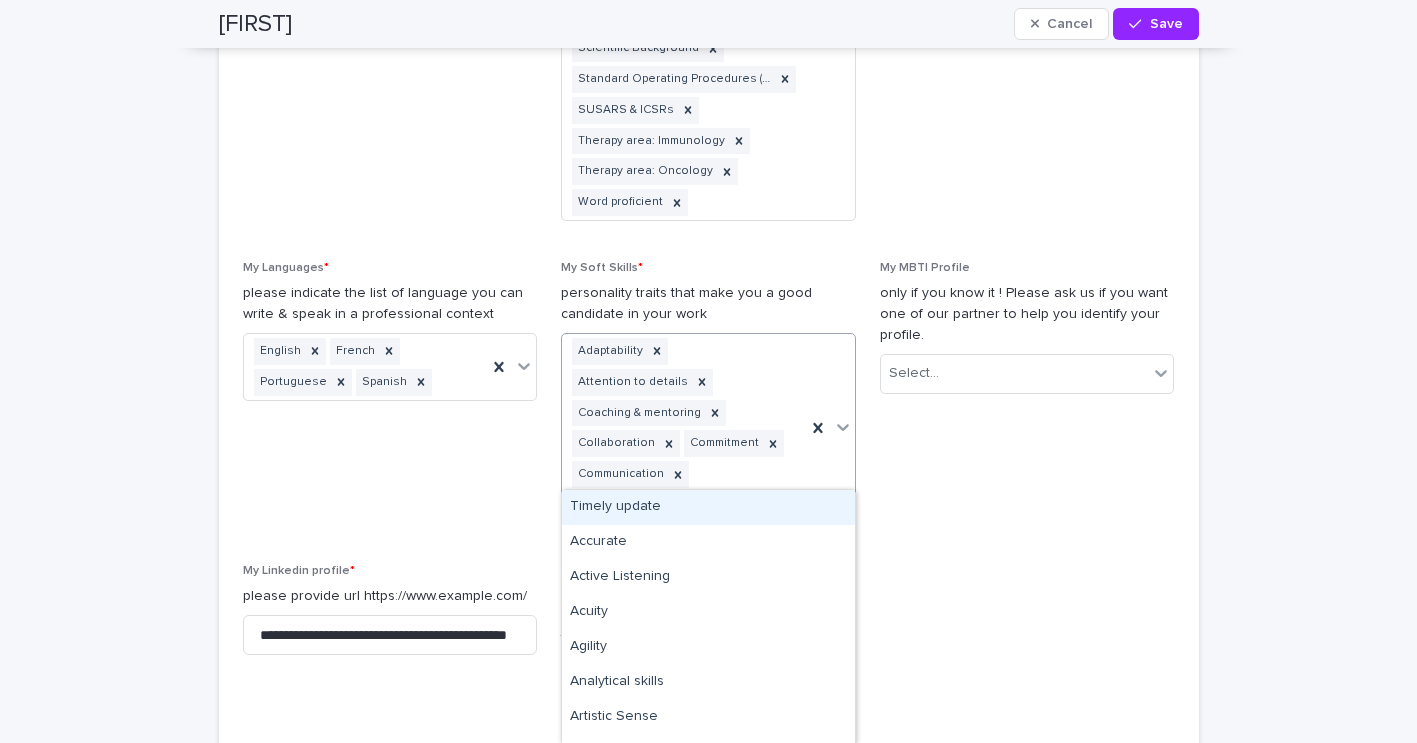 click on "Adaptability Attention to details Coaching mentoring Collaboration Commitment Communication Communication Curiosity" at bounding box center (684, 428) 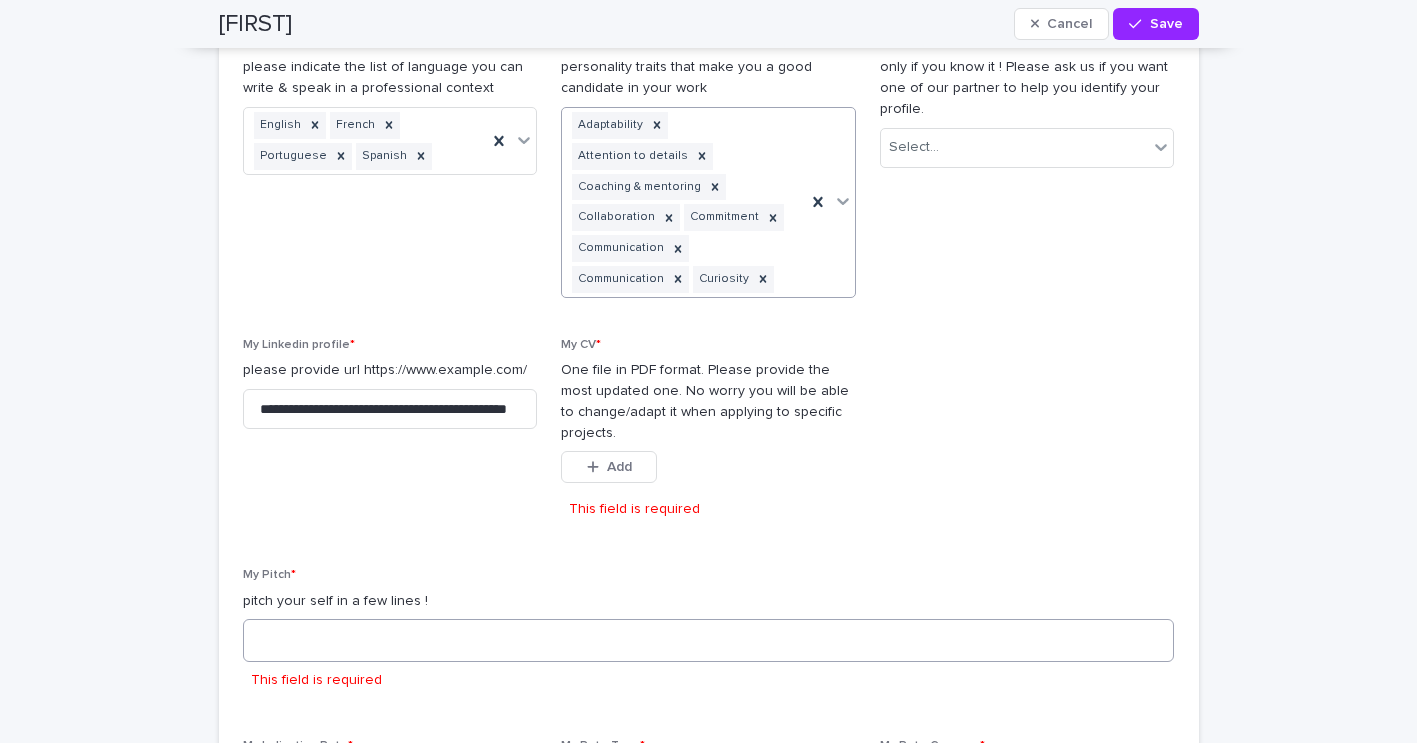 scroll, scrollTop: 2508, scrollLeft: 0, axis: vertical 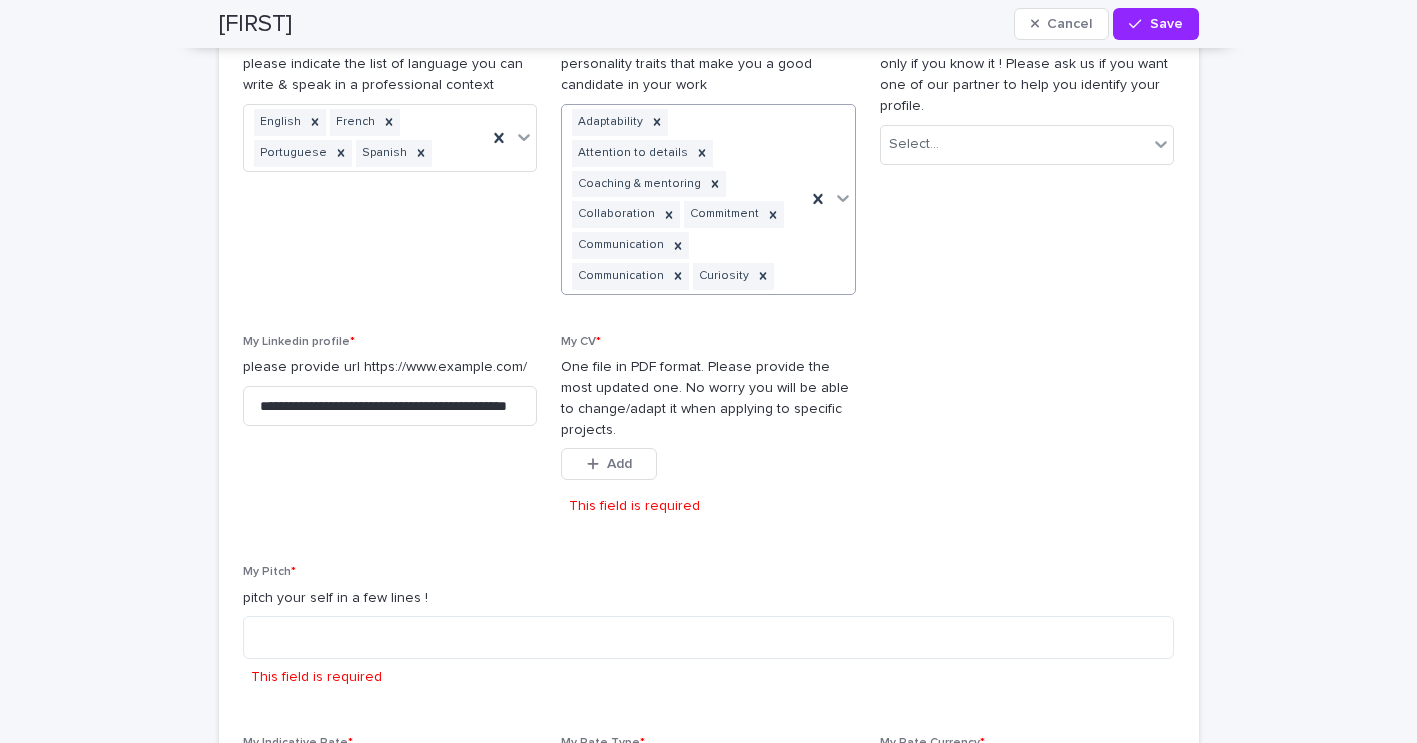 click at bounding box center (830, 199) 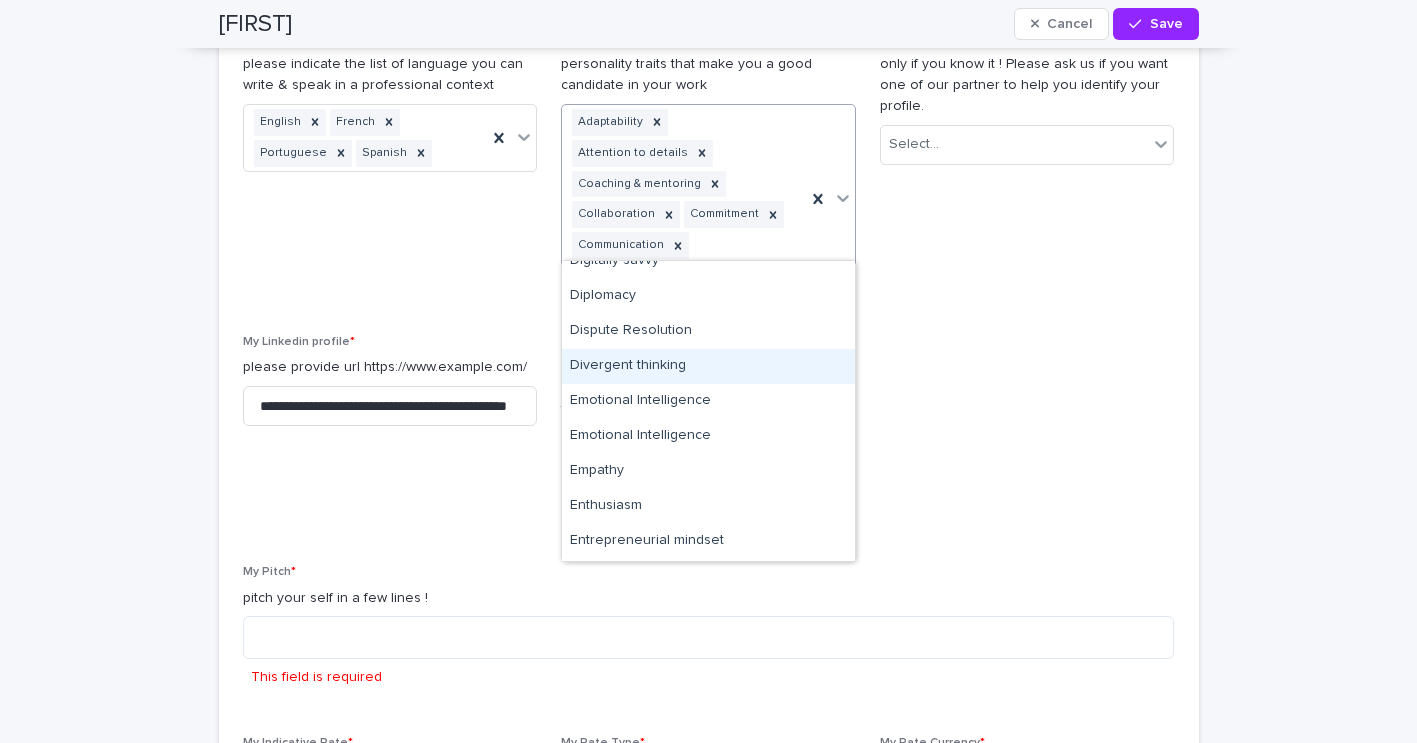 scroll, scrollTop: 1115, scrollLeft: 0, axis: vertical 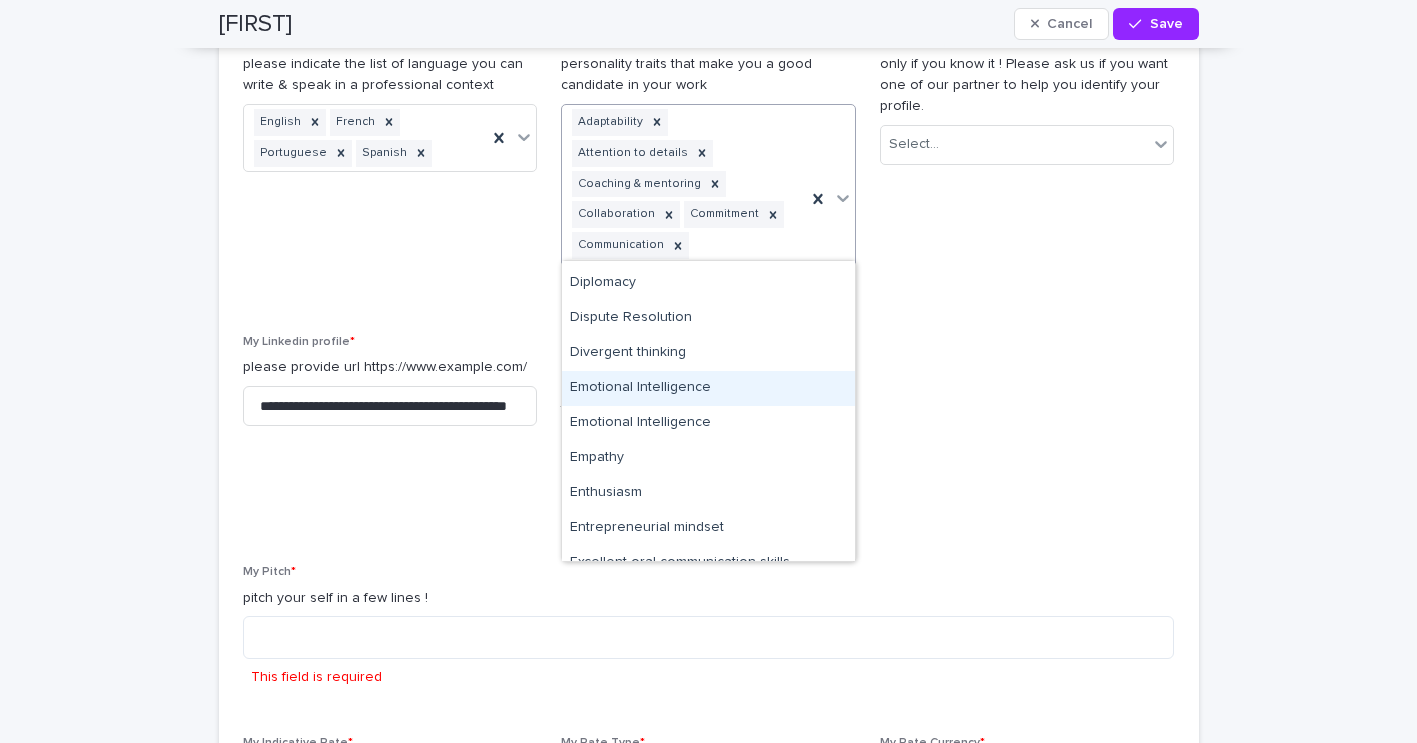 click on "Emotional Intelligence" at bounding box center (708, 388) 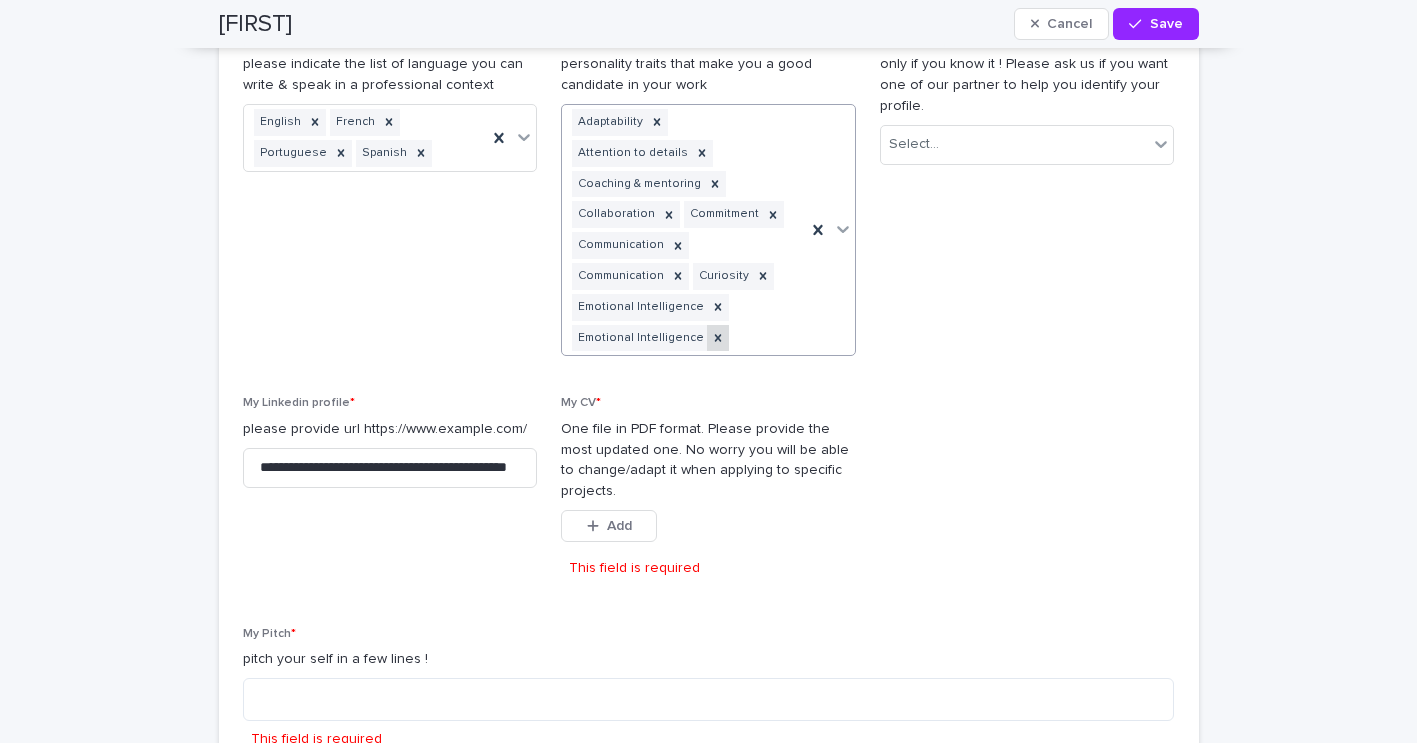 click 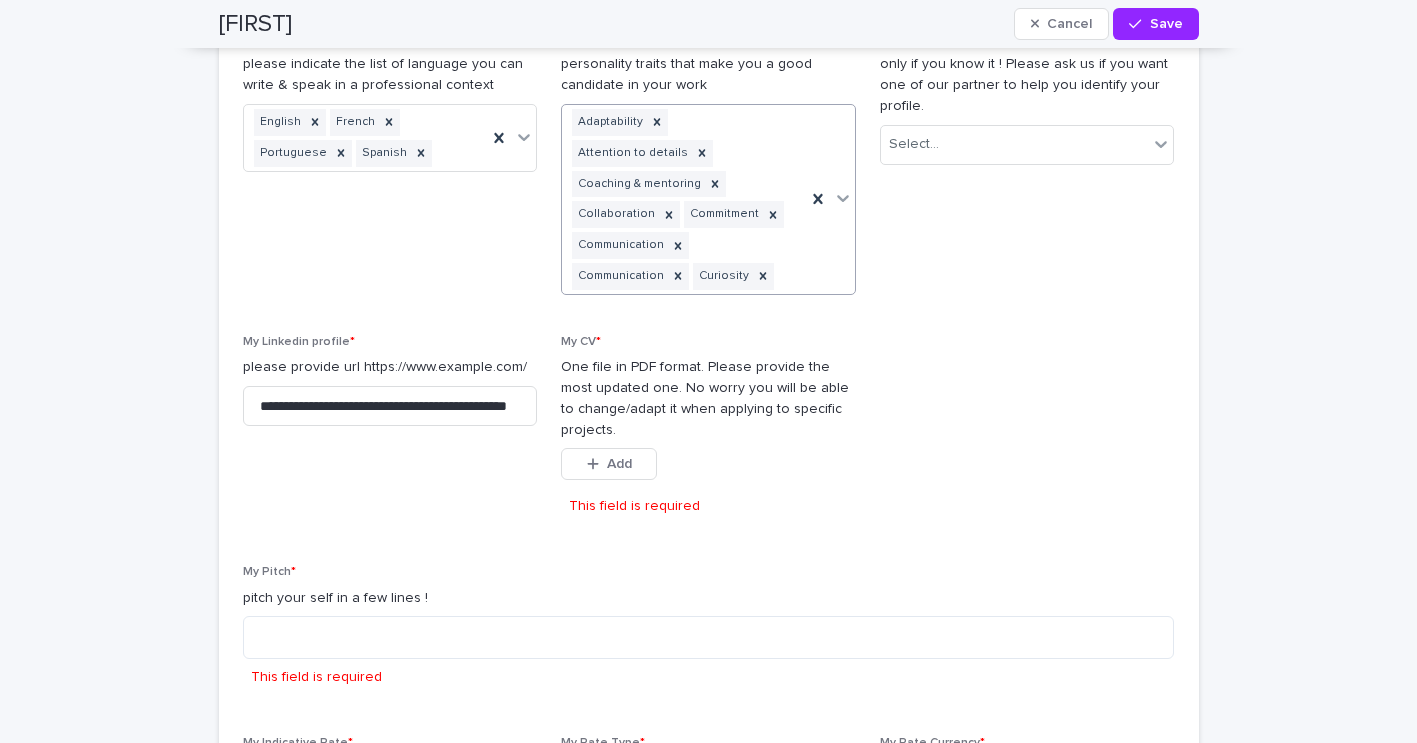 click on "Adaptability Attention to details Coaching mentoring Collaboration Commitment Communication Communication Curiosity" at bounding box center [684, 199] 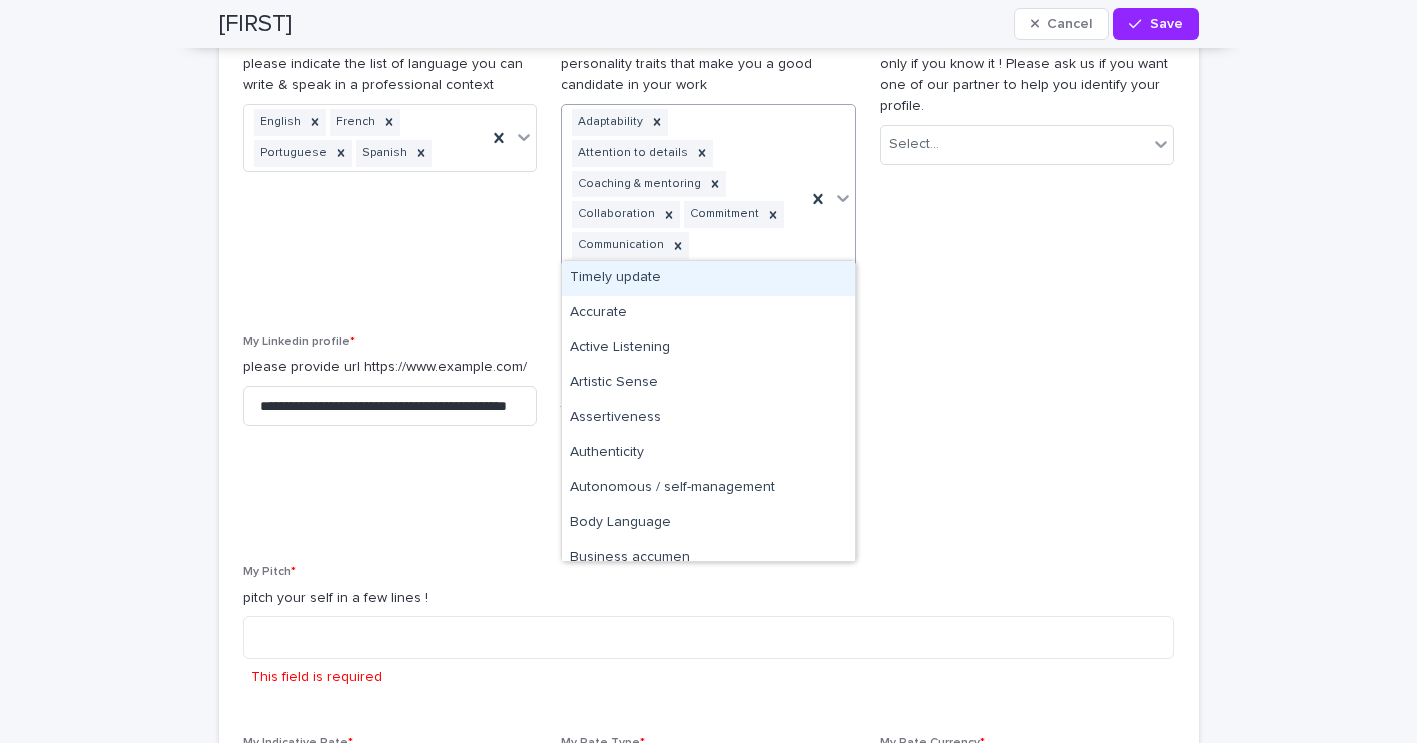 type on "**" 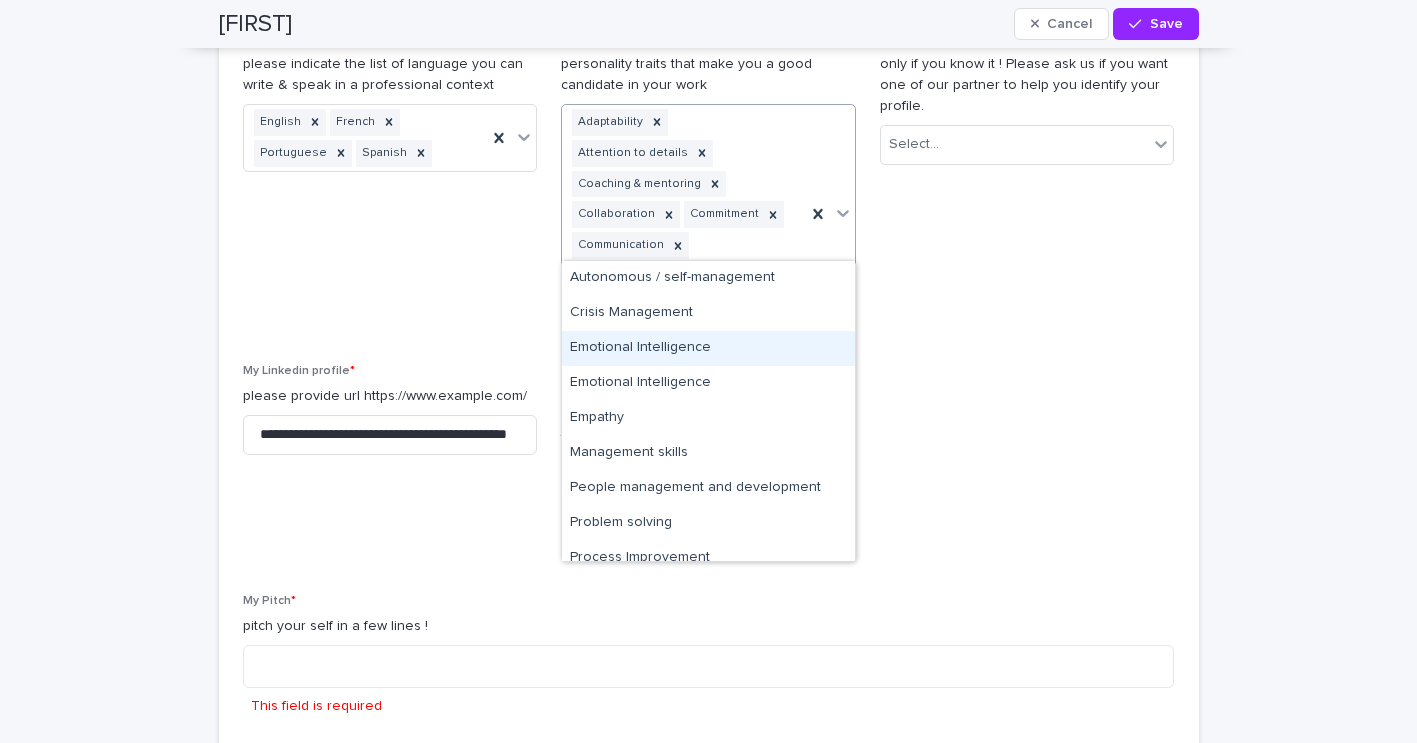 click on "Emotional Intelligence" at bounding box center (708, 348) 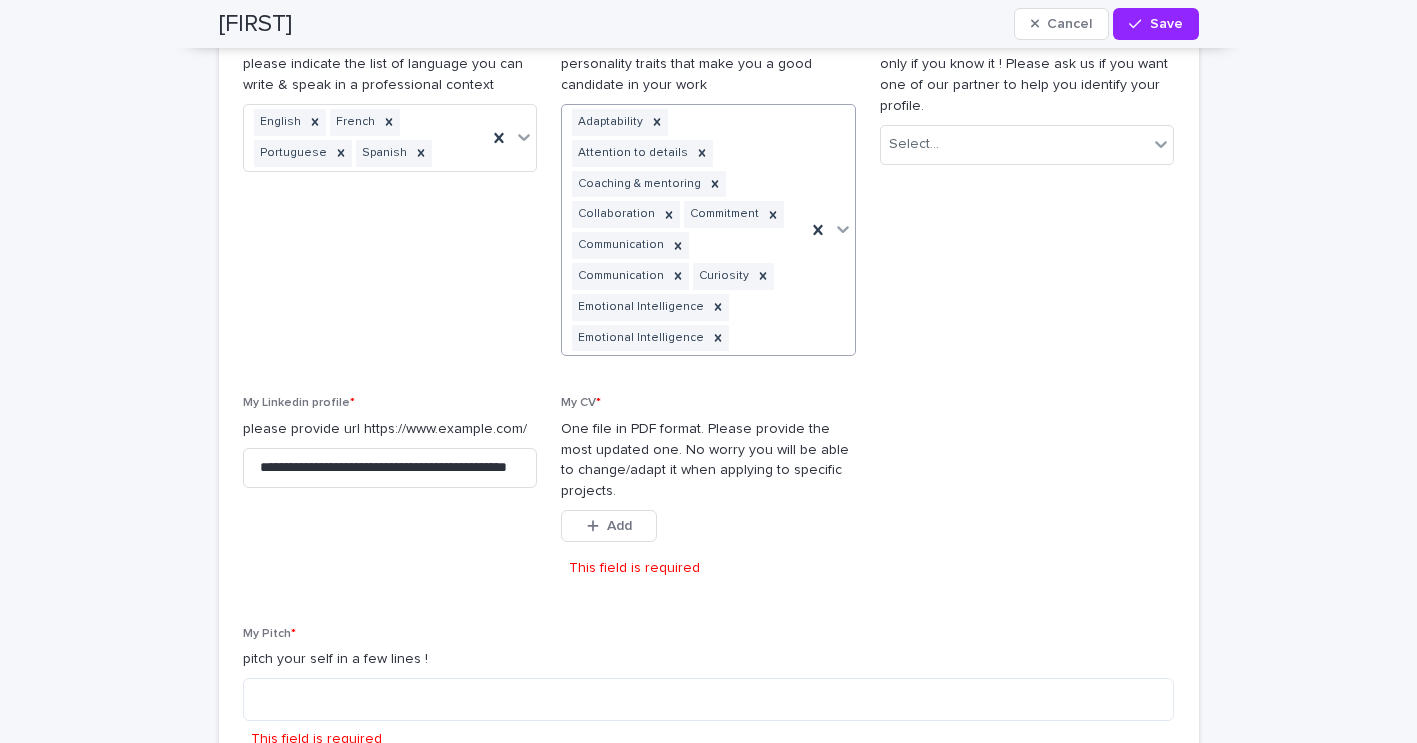 click on "Adaptability Attention to details Coaching & mentoring Collaboration Commitment Communication Communication Curiosity Emotional Intelligence Emotional Intelligence" at bounding box center [684, 230] 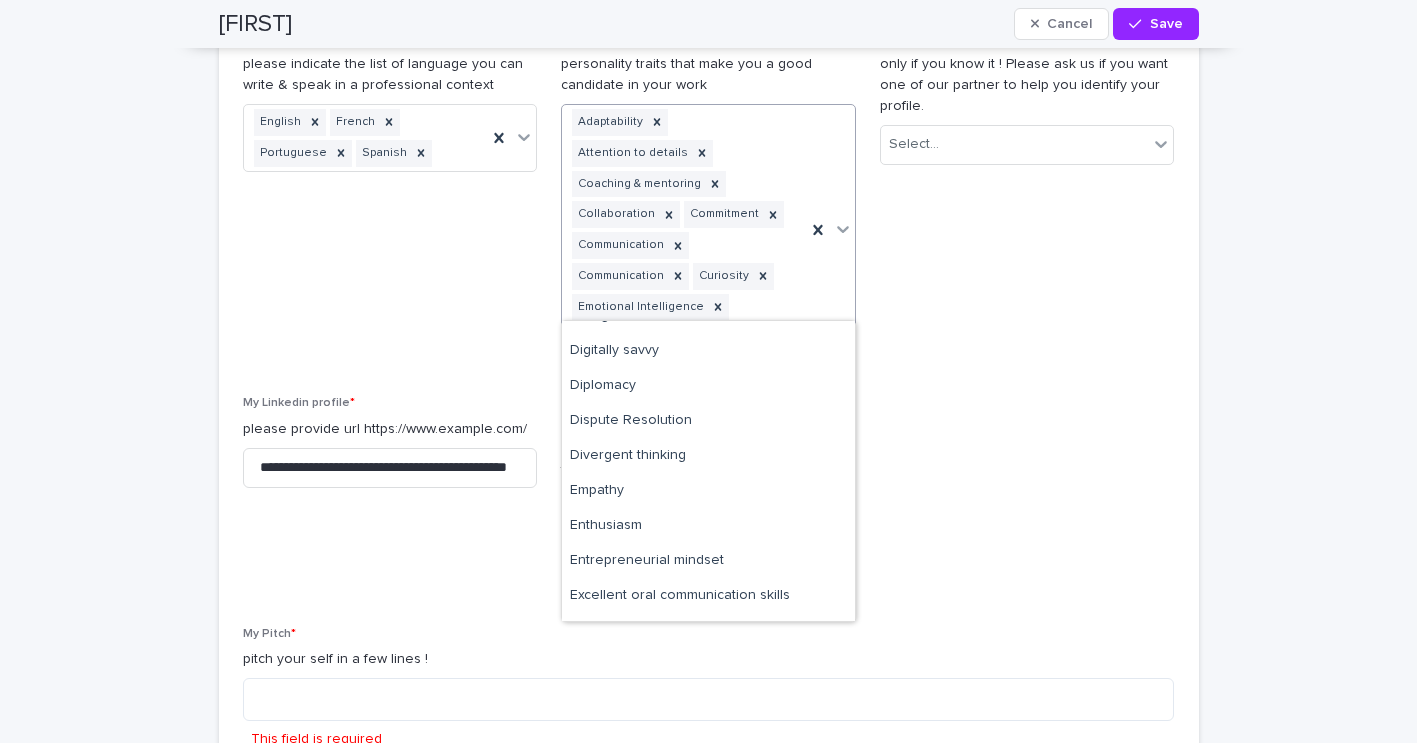 scroll, scrollTop: 1046, scrollLeft: 0, axis: vertical 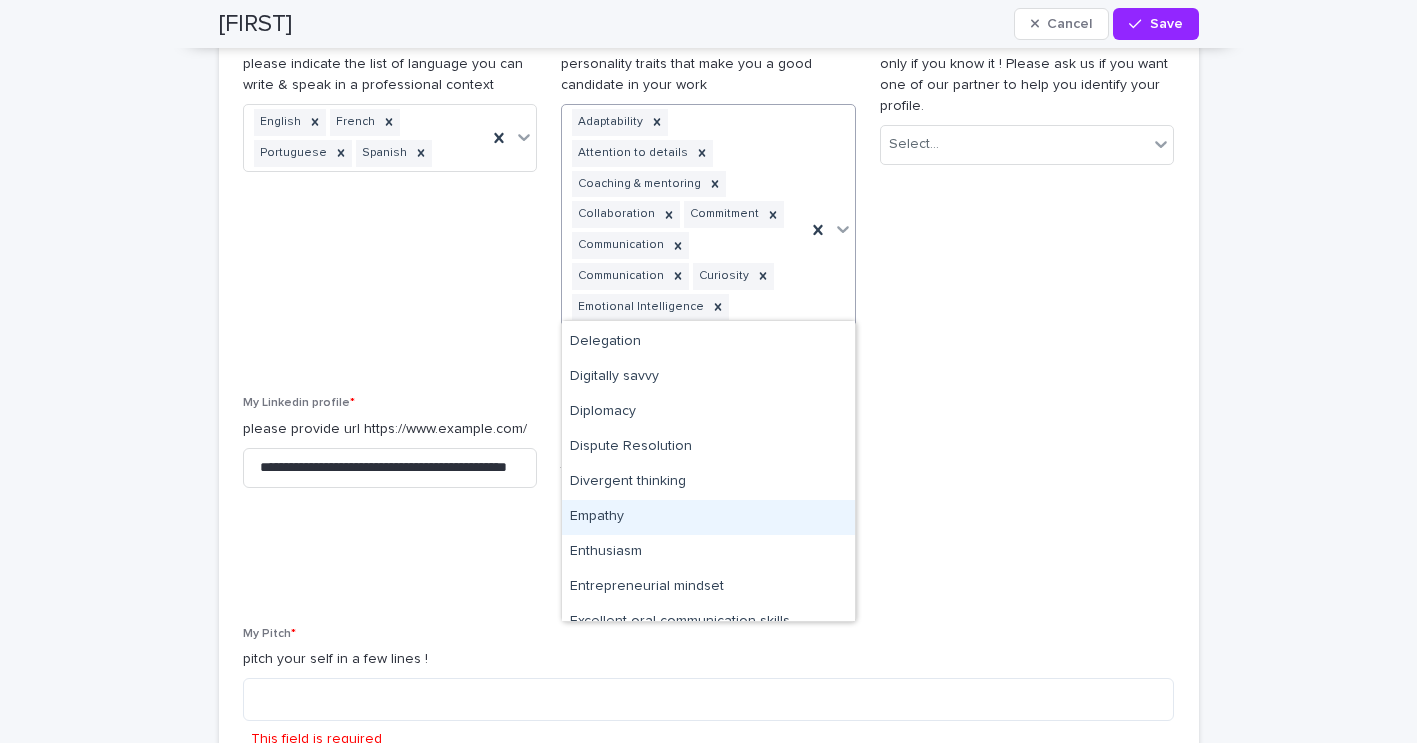 click on "Empathy" at bounding box center (708, 517) 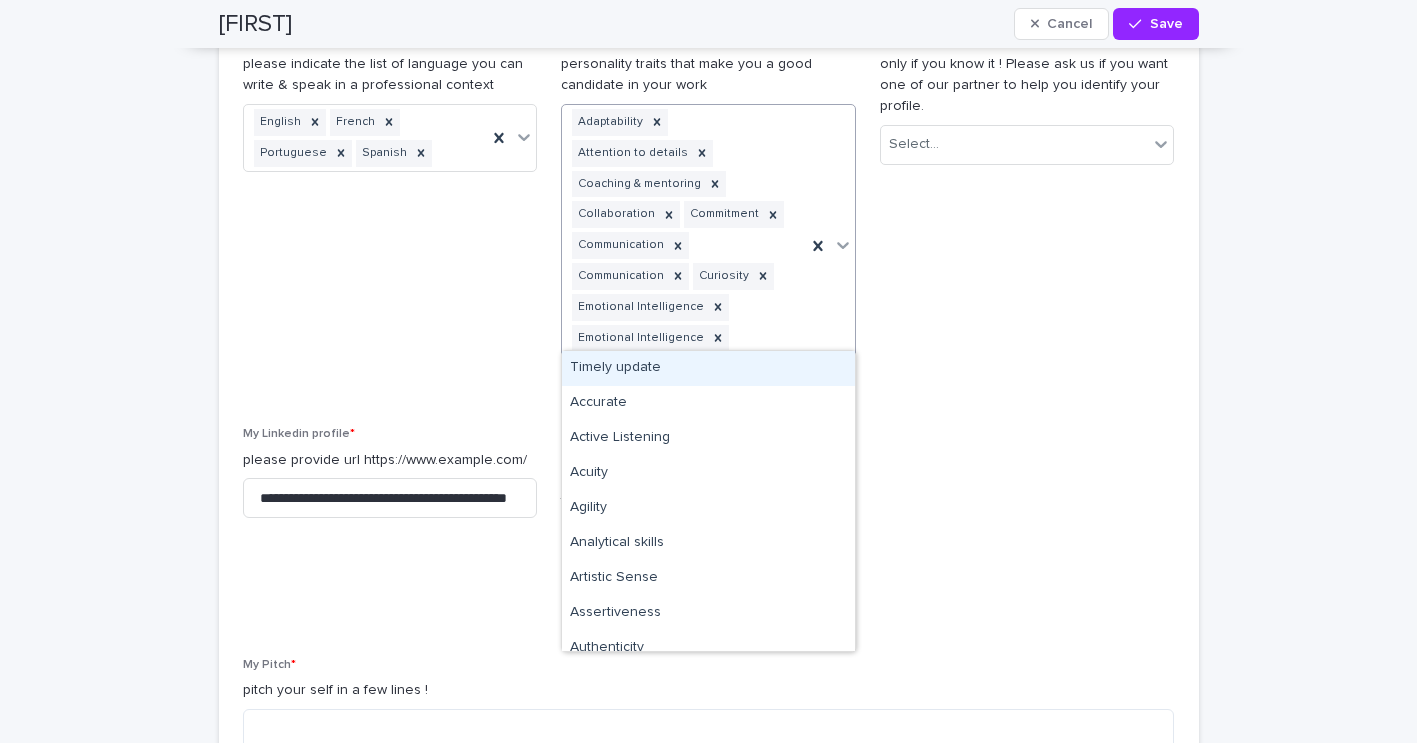 click on "Adaptability Attention to details Coaching & mentoring Collaboration Commitment Communication Communication Curiosity Emotional Intelligence Emotional Intelligence Empathy" at bounding box center [684, 245] 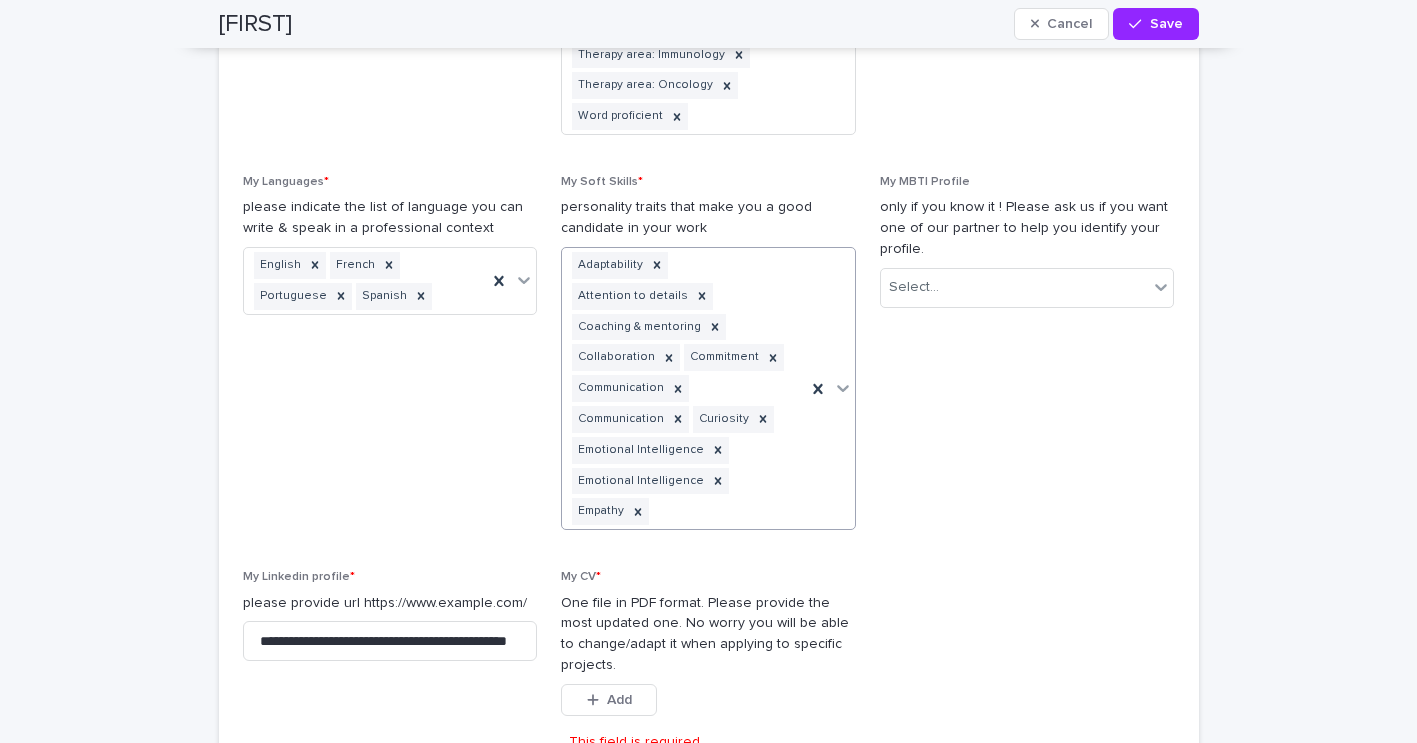 scroll, scrollTop: 2363, scrollLeft: 0, axis: vertical 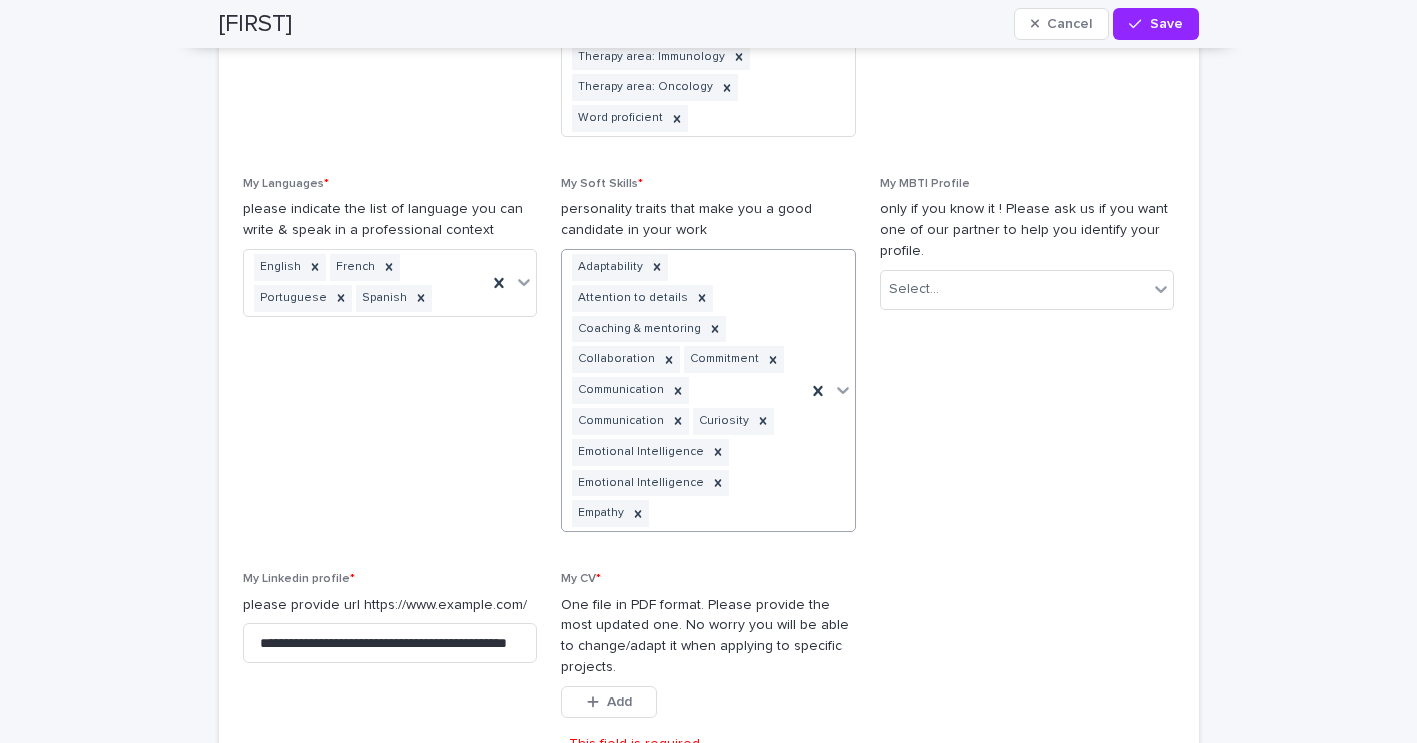 click on "Adaptability Attention to details Coaching & mentoring Collaboration Commitment Communication Communication Curiosity Emotional Intelligence Emotional Intelligence Empathy" at bounding box center (684, 390) 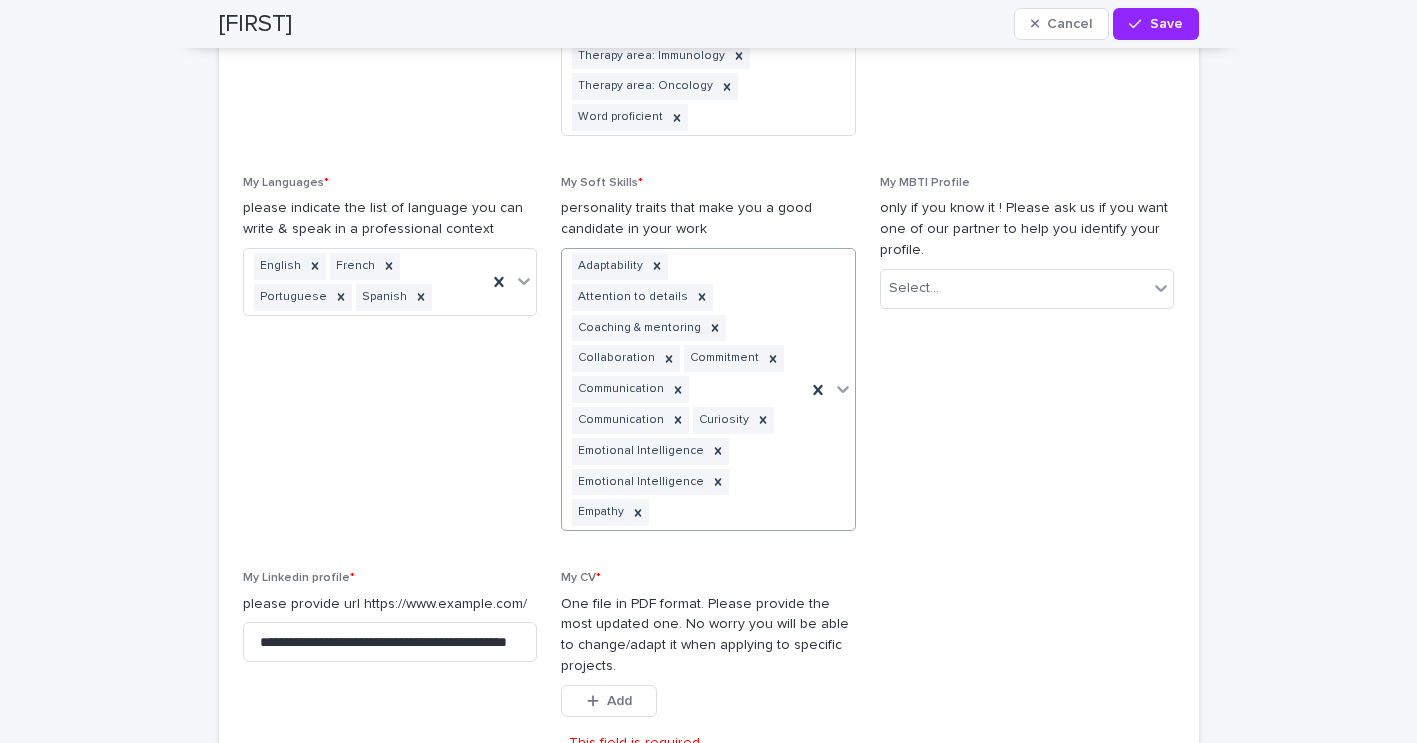 type on "*" 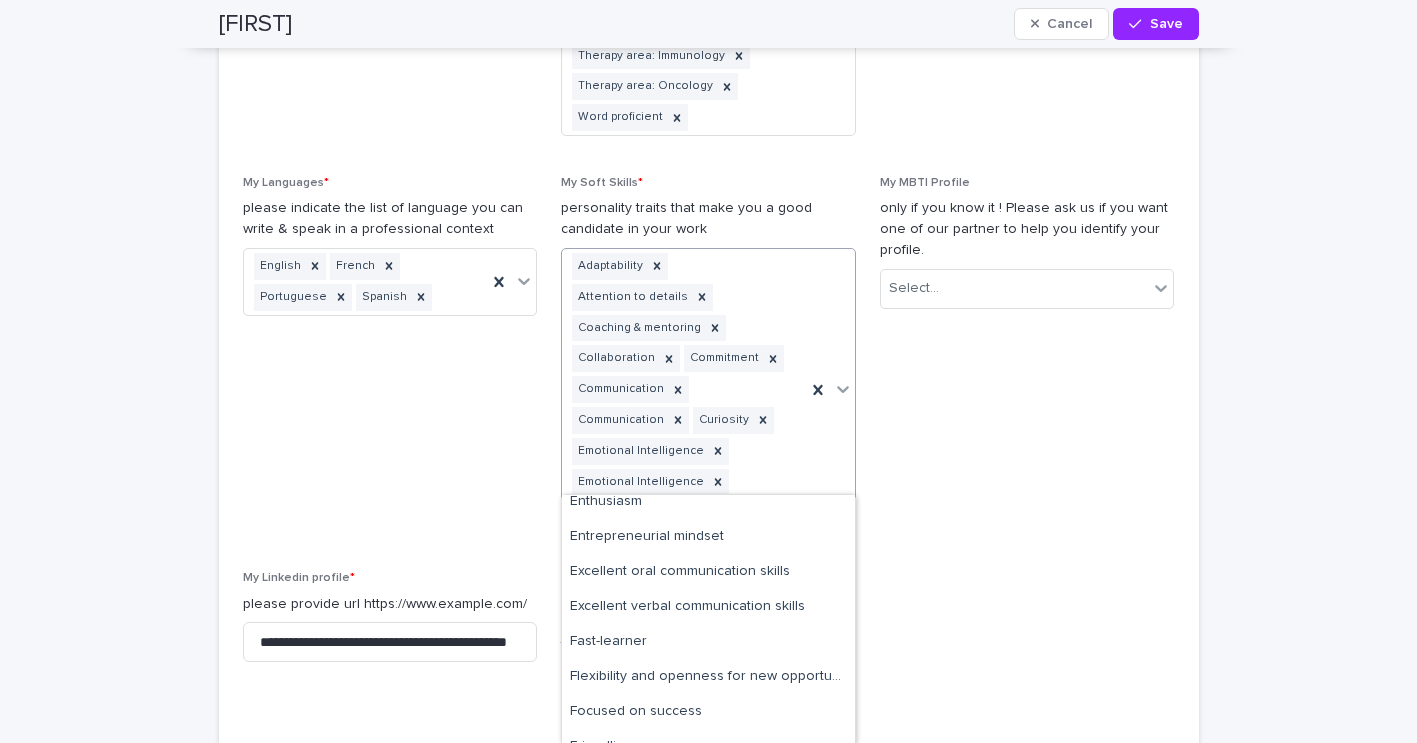 scroll, scrollTop: 846, scrollLeft: 0, axis: vertical 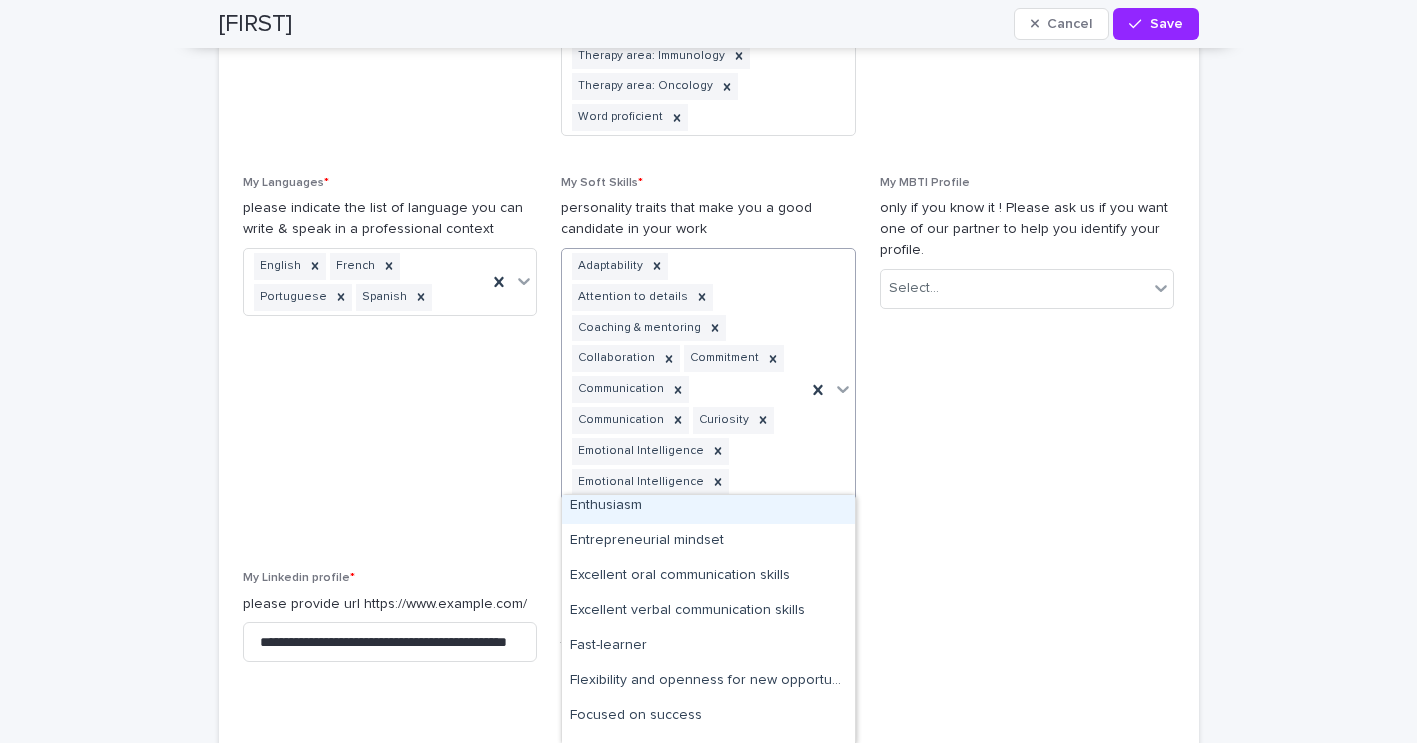 click on "Enthusiasm" at bounding box center (708, 506) 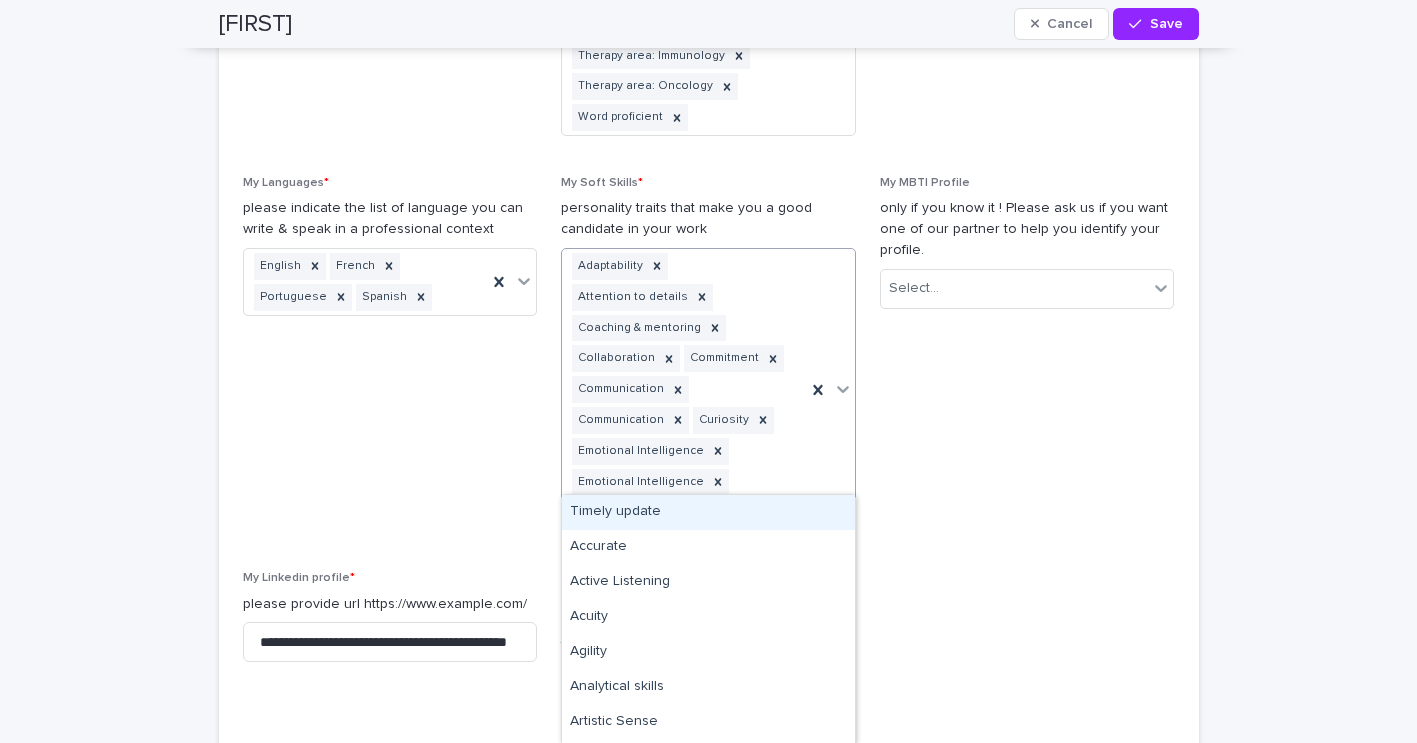click on "Adaptability Attention to details Coaching & mentoring Collaboration Commitment Communication Communication Curiosity Emotional Intelligence Emotional Intelligence Empathy Enthusiasm" at bounding box center [684, 389] 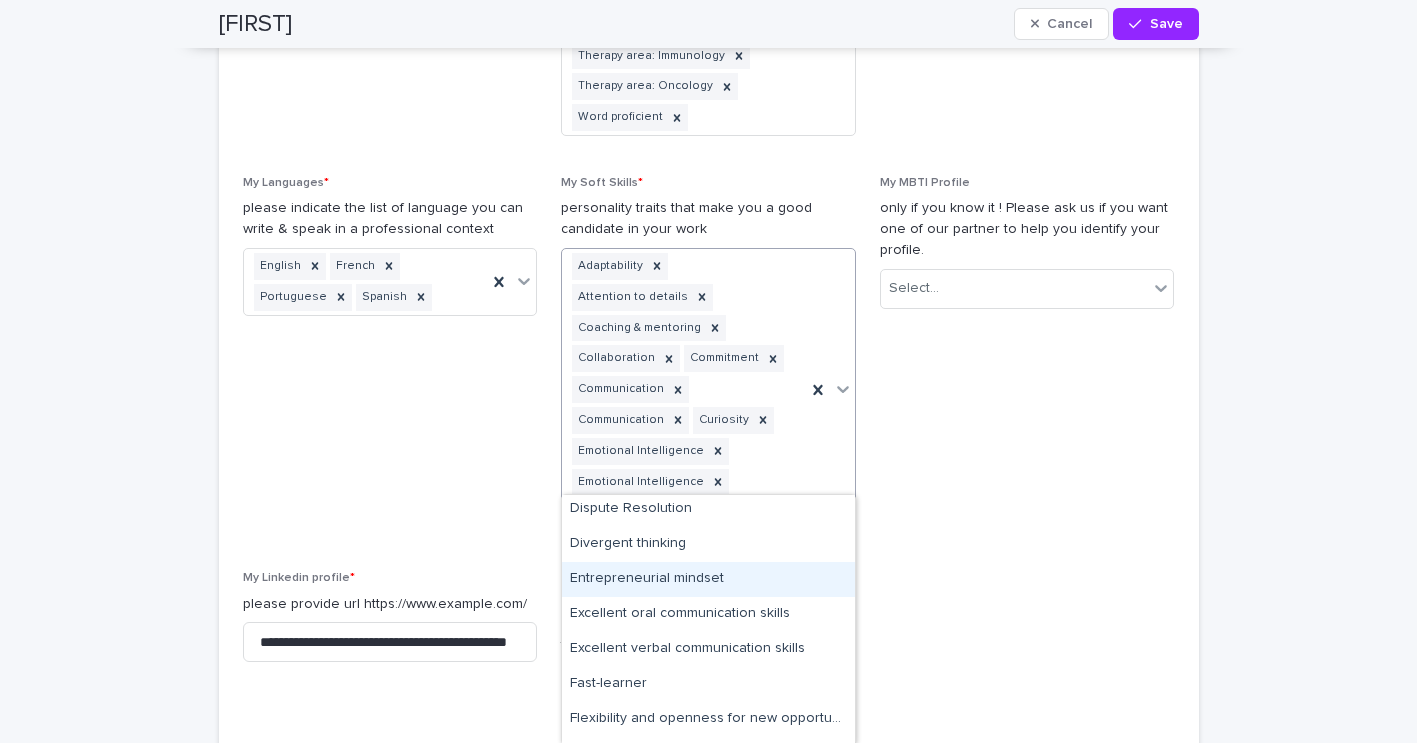 scroll, scrollTop: 1159, scrollLeft: 0, axis: vertical 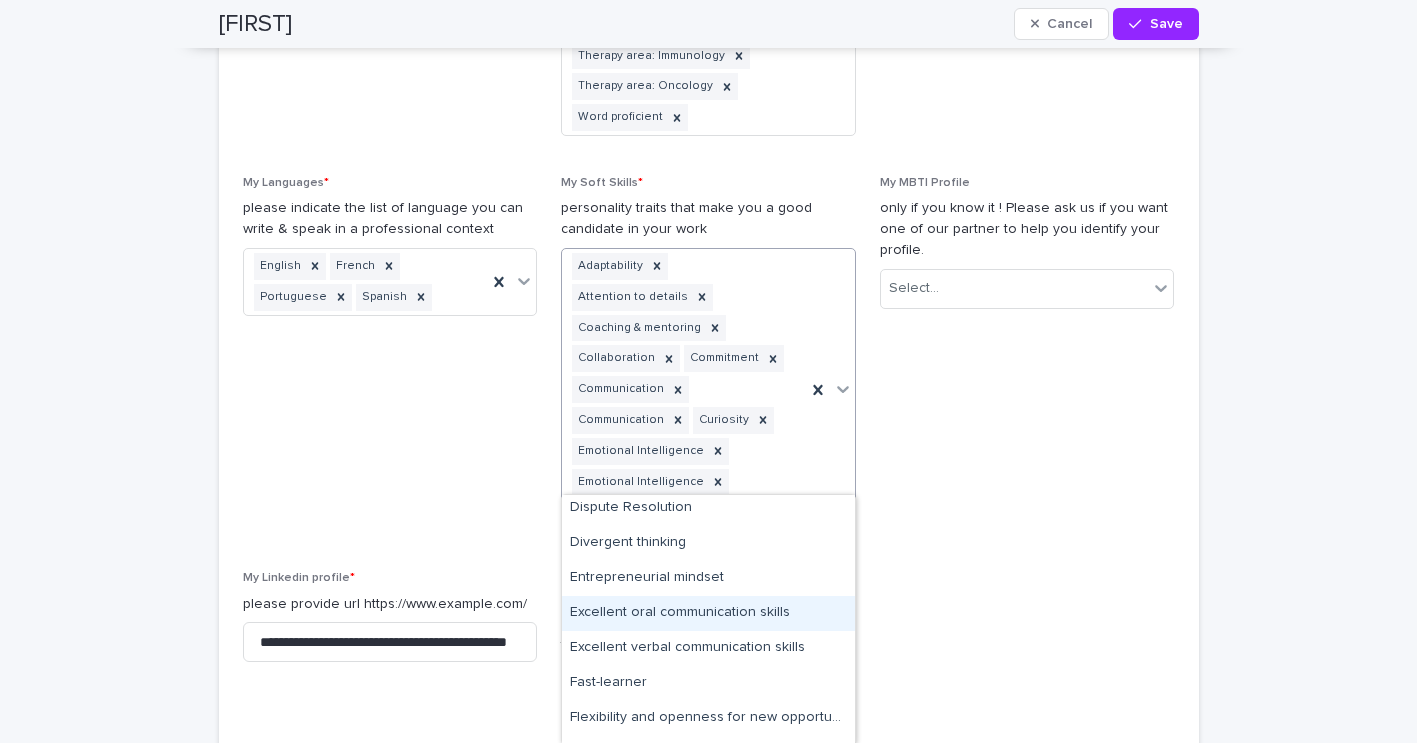 click on "Excellent oral communication skills" at bounding box center [708, 613] 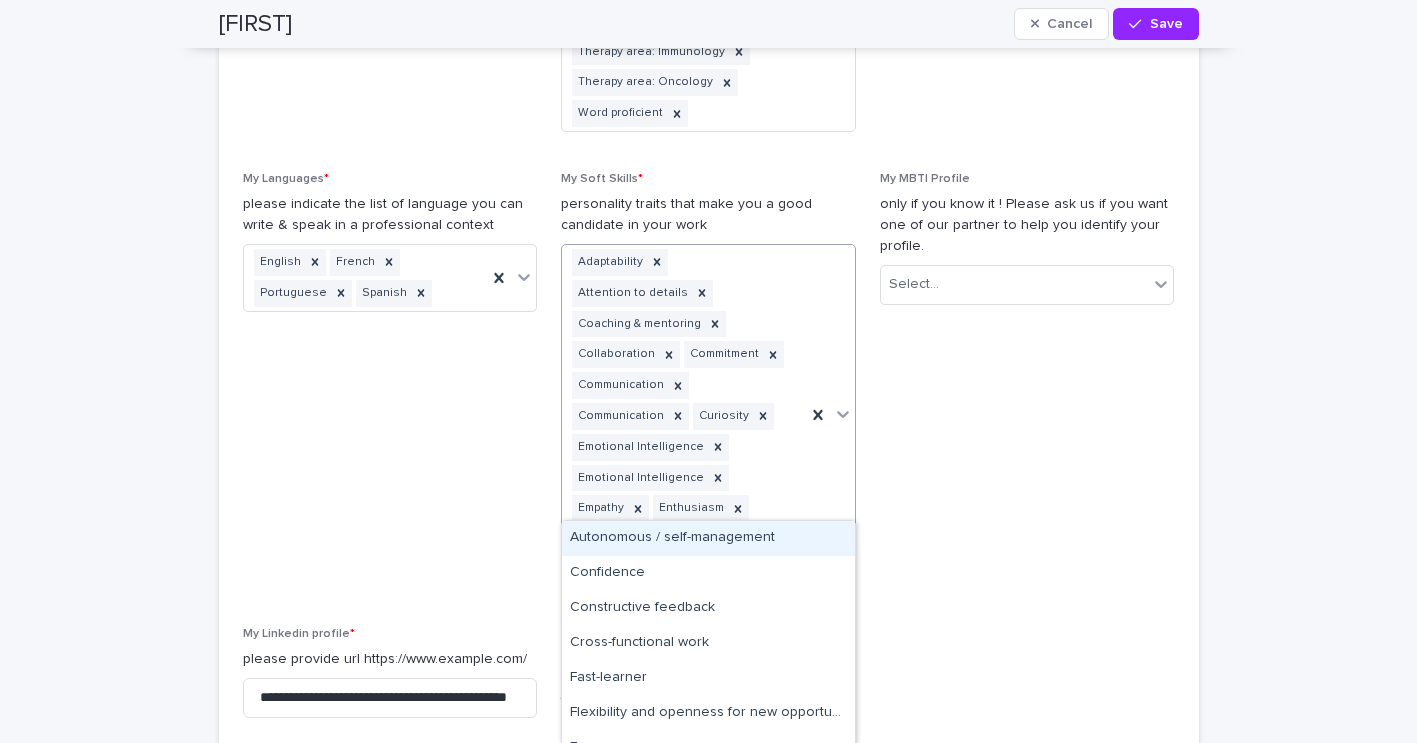 type on "**" 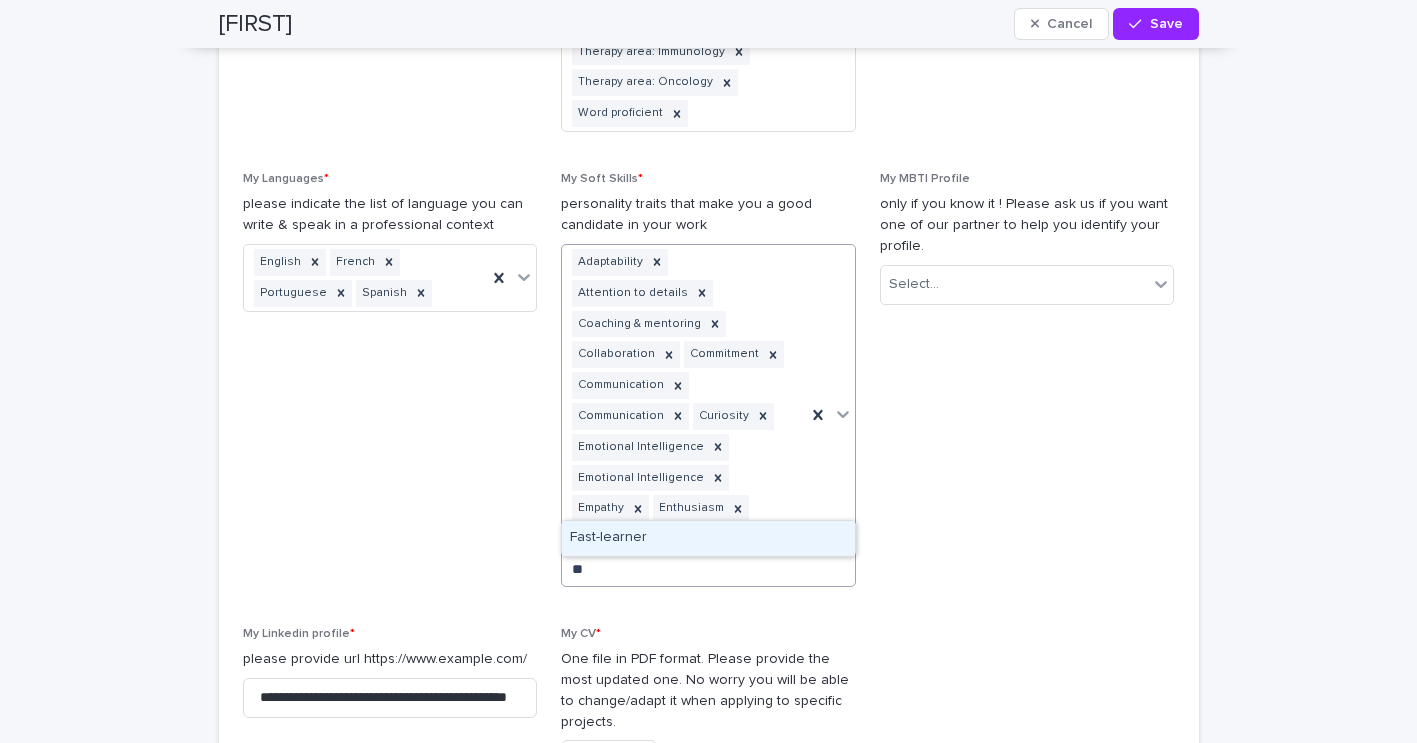 click on "Fast-learner" at bounding box center [708, 538] 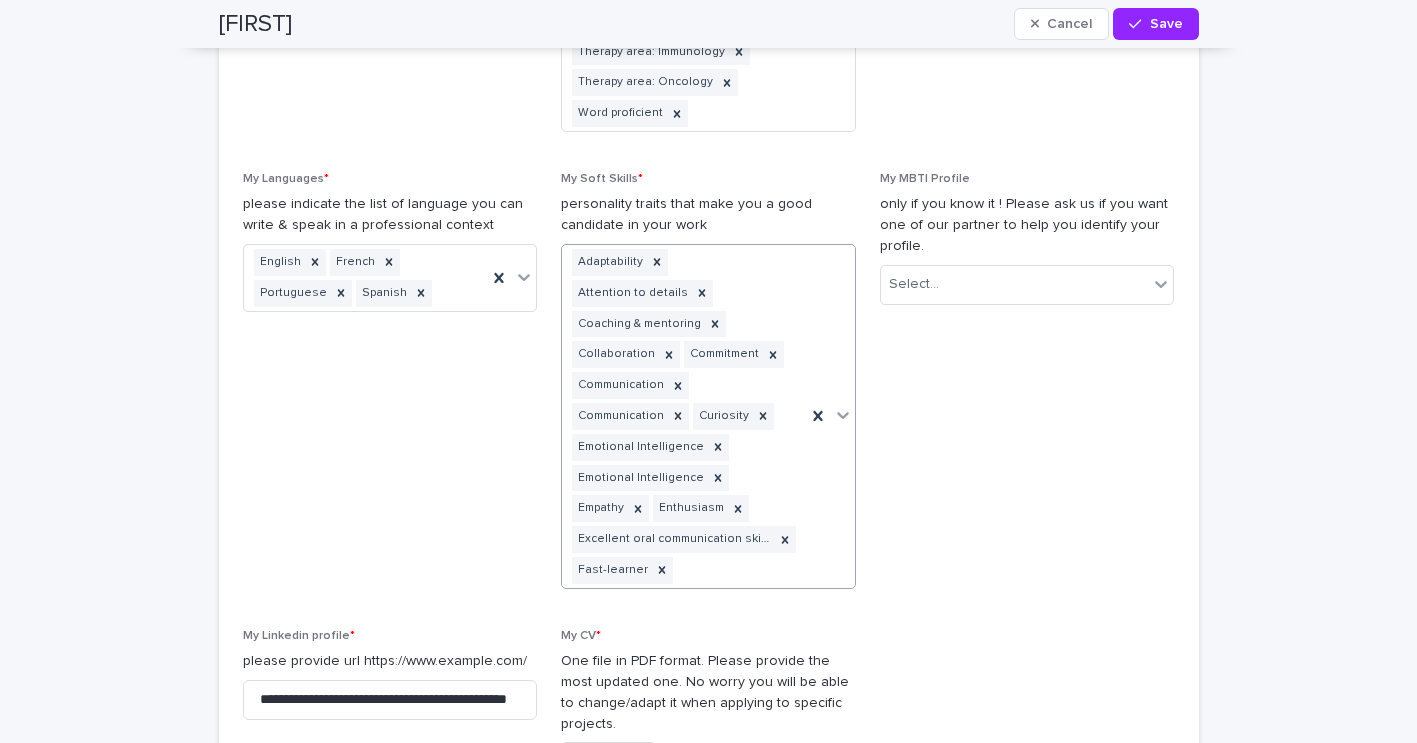 click on "[SKILL] [SKILL] [SKILL] [SKILL] [SKILL] [SKILL] [SKILL] [SKILL] [SKILL] [SKILL]" at bounding box center [684, 416] 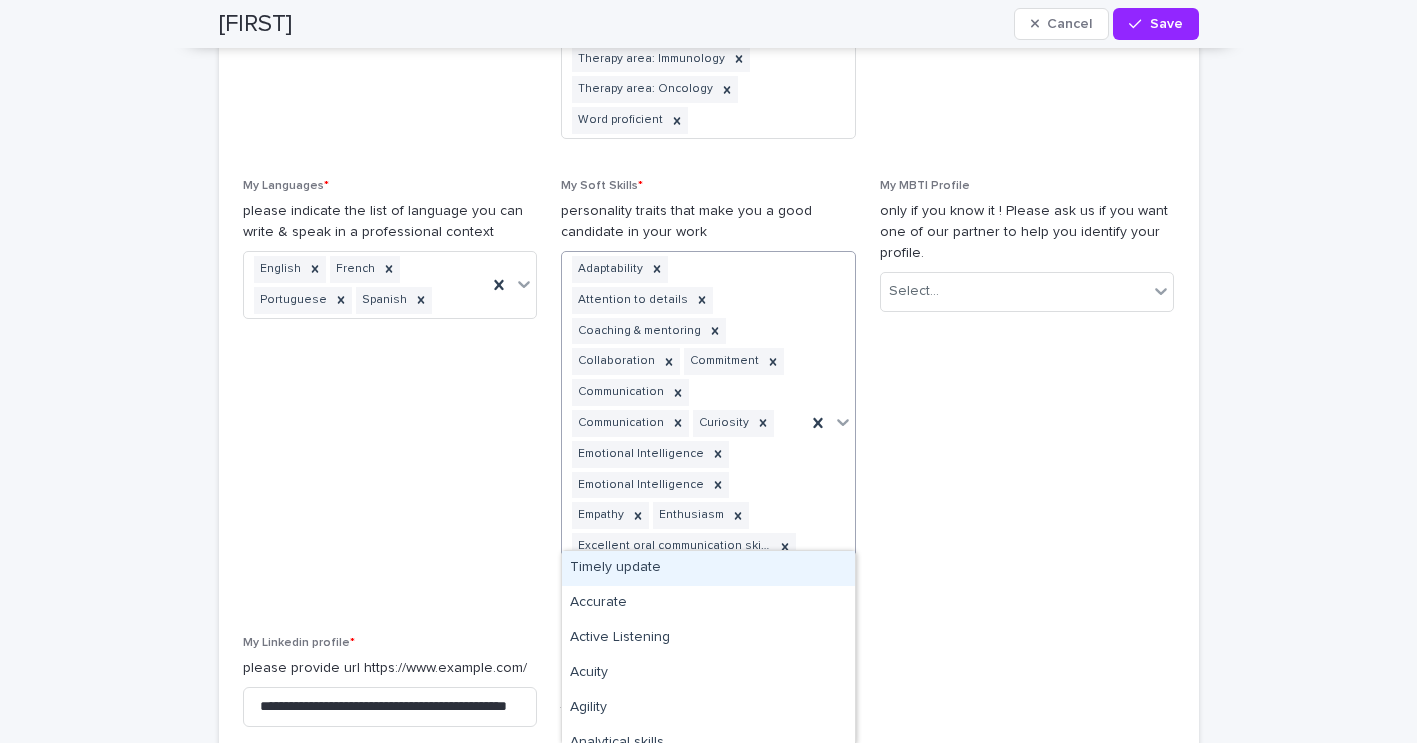 scroll, scrollTop: 2357, scrollLeft: 0, axis: vertical 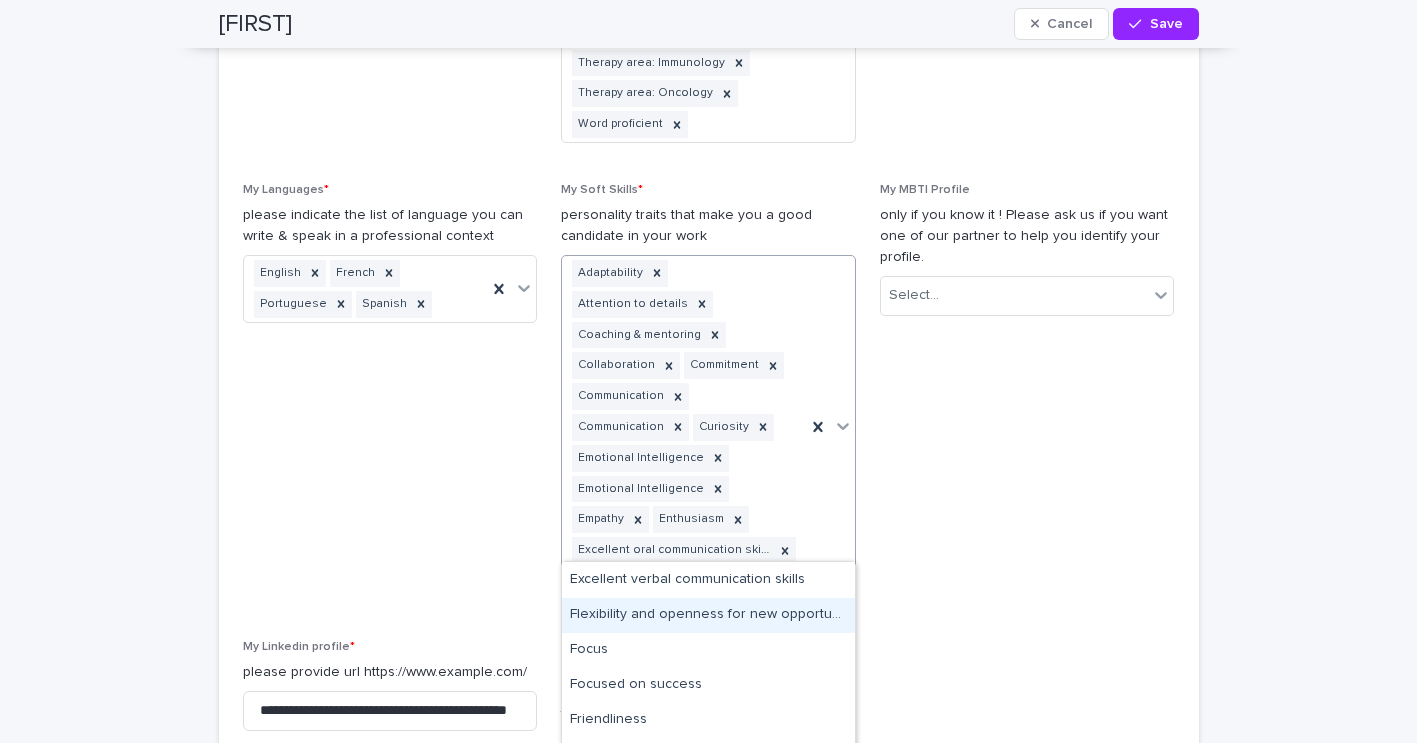 click on "Flexibility and openness for new opportunities" at bounding box center [708, 615] 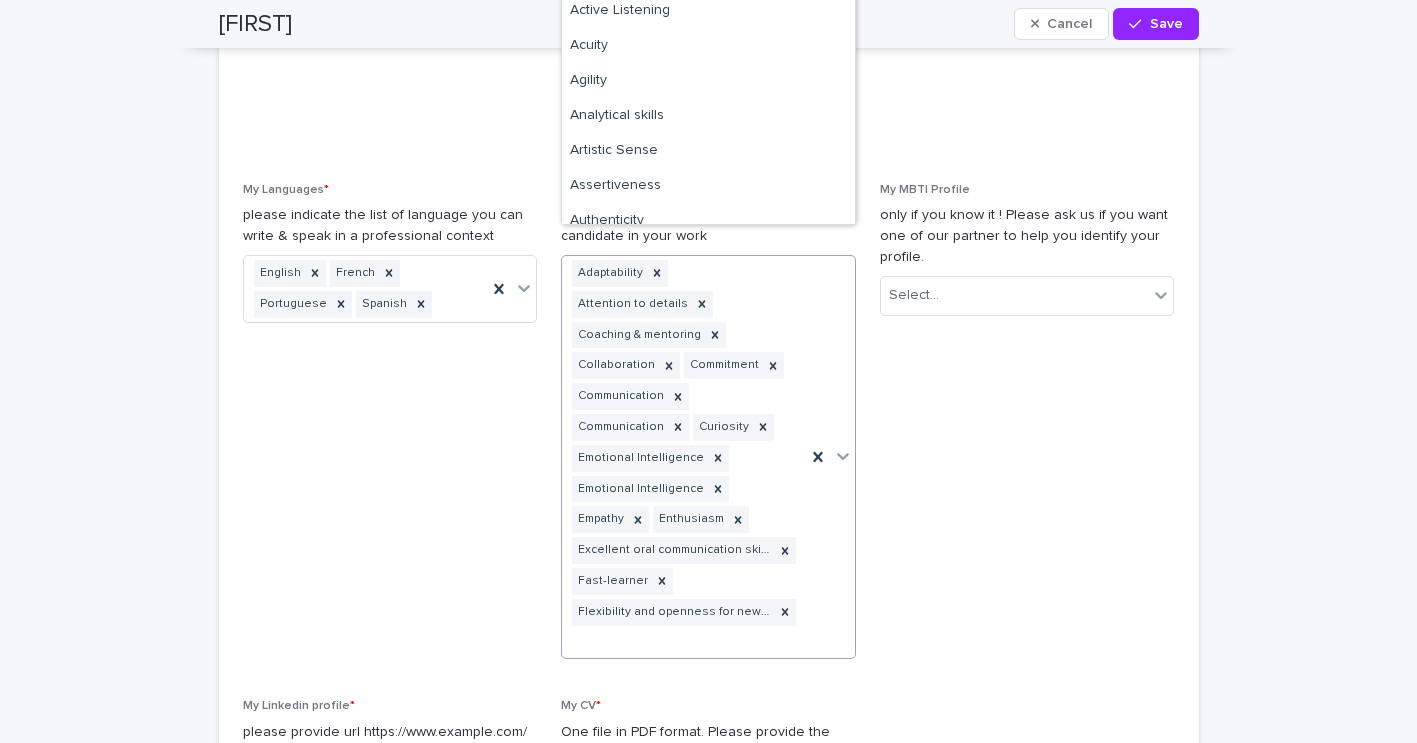 click on "Adaptability Attention to details Coaching & mentoring Collaboration Commitment Communication Communication Curiosity Emotional Intelligence Emotional Intelligence Empathy Enthusiasm Excellent oral communication skills Fast-learner Flexibility and openness for new opportunities" at bounding box center [684, 457] 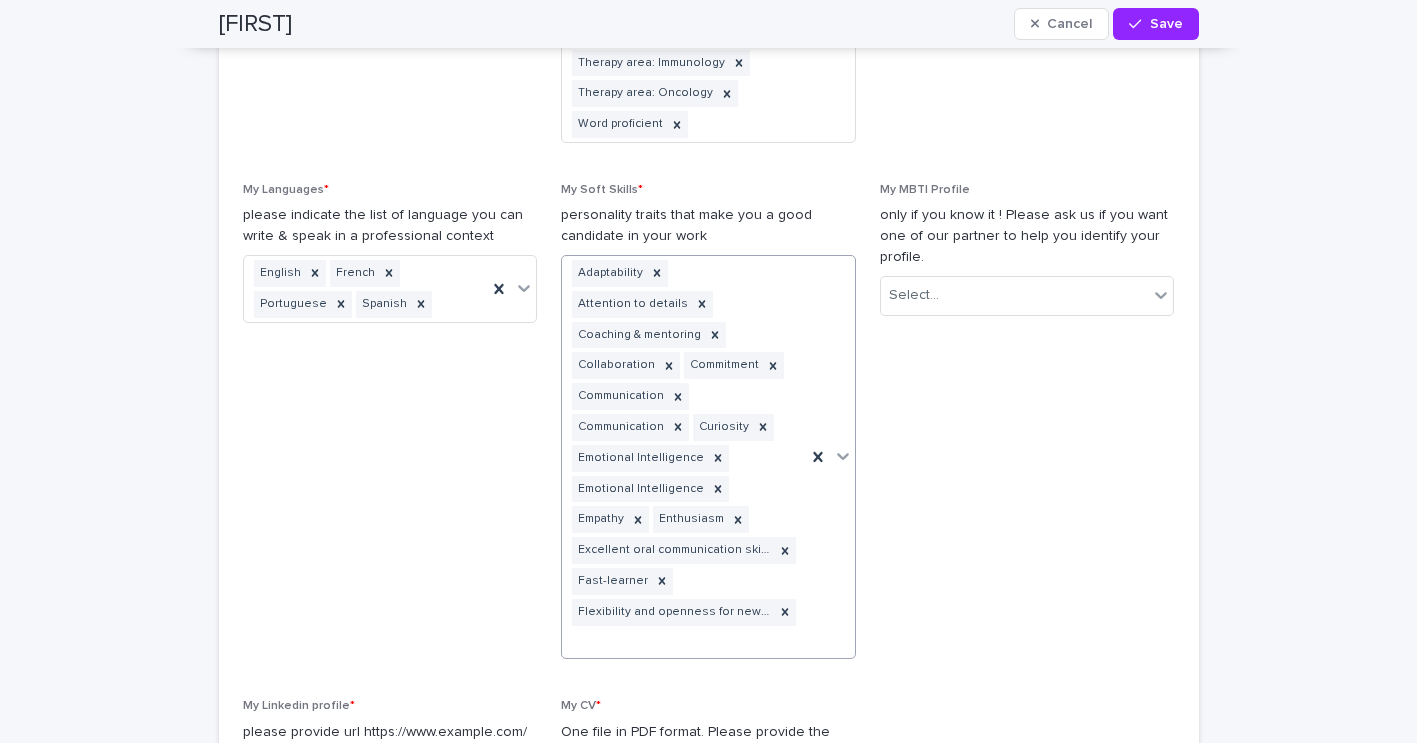 click on "Adaptability Attention to details Coaching & mentoring Collaboration Commitment Communication Communication Curiosity Emotional Intelligence Emotional Intelligence Empathy Enthusiasm Excellent oral communication skills Fast-learner Flexibility and openness for new opportunities" at bounding box center (684, 457) 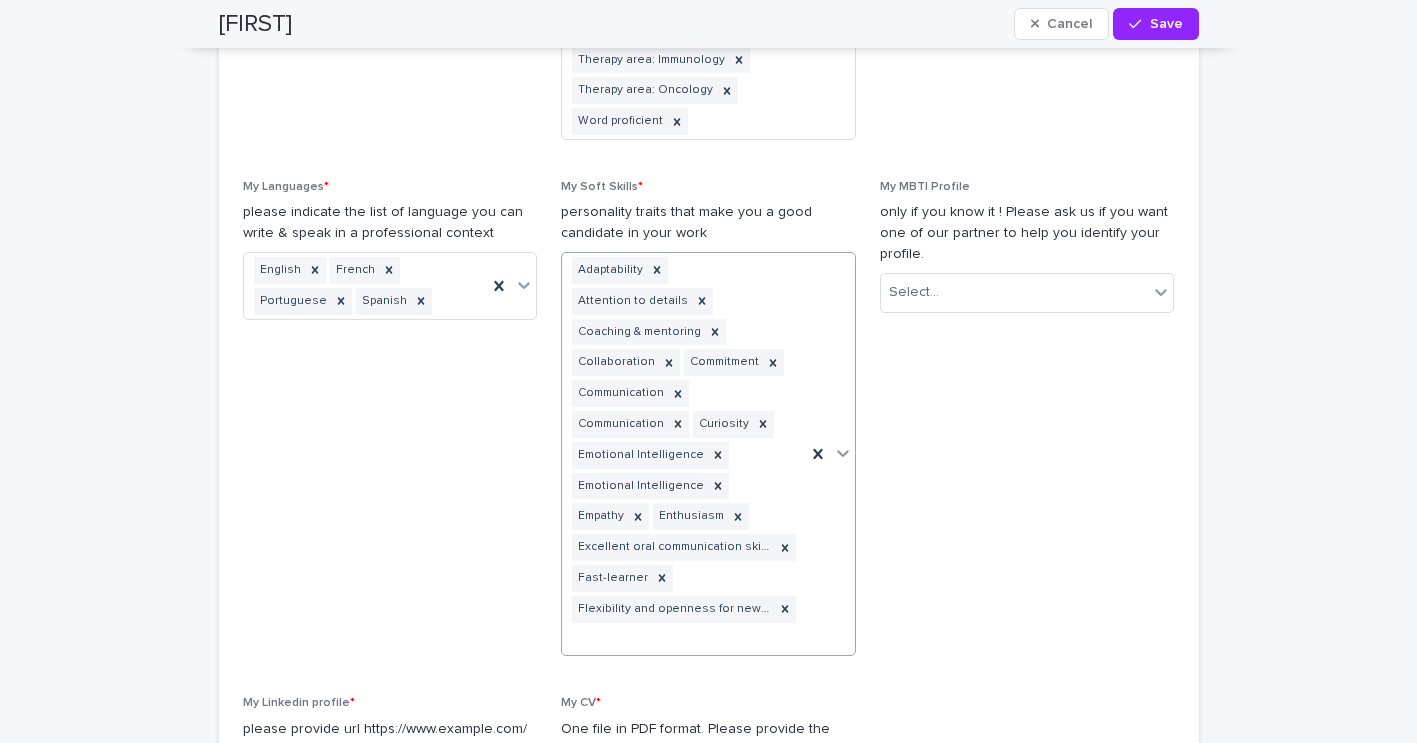 click on "Adaptability Attention to details Coaching & mentoring Collaboration Commitment Communication Communication Curiosity Emotional Intelligence Emotional Intelligence Empathy Enthusiasm Excellent oral communication skills Fast-learner Flexibility and openness for new opportunities" at bounding box center (684, 454) 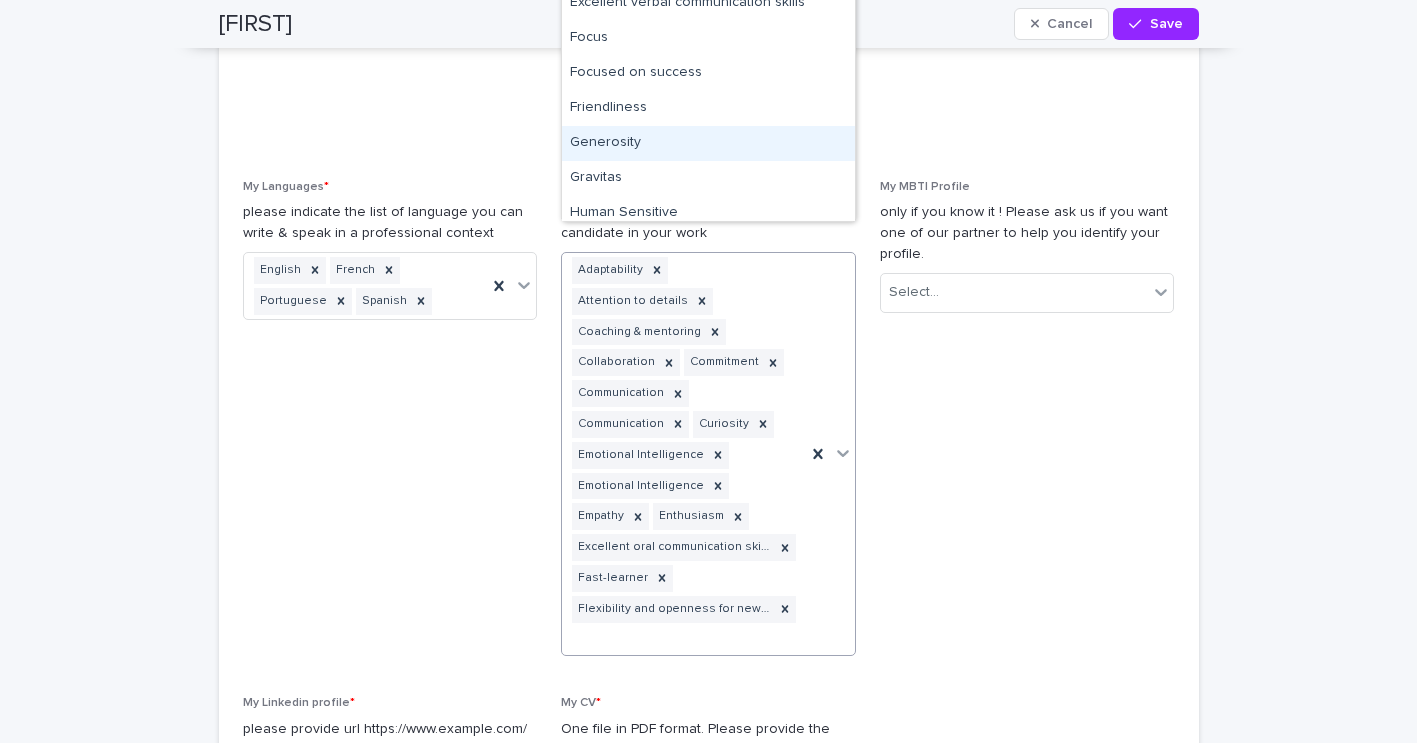 scroll, scrollTop: 1188, scrollLeft: 0, axis: vertical 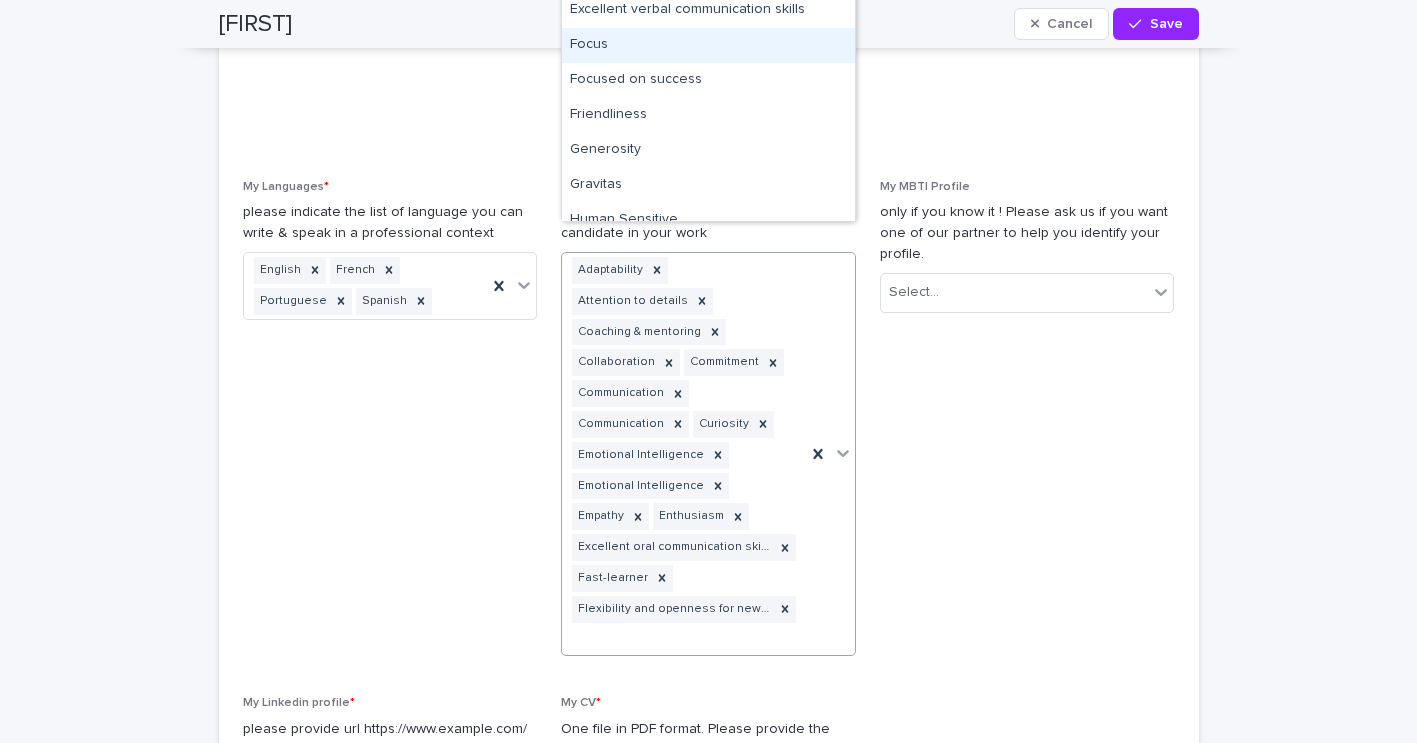 click on "Focus" at bounding box center [708, 45] 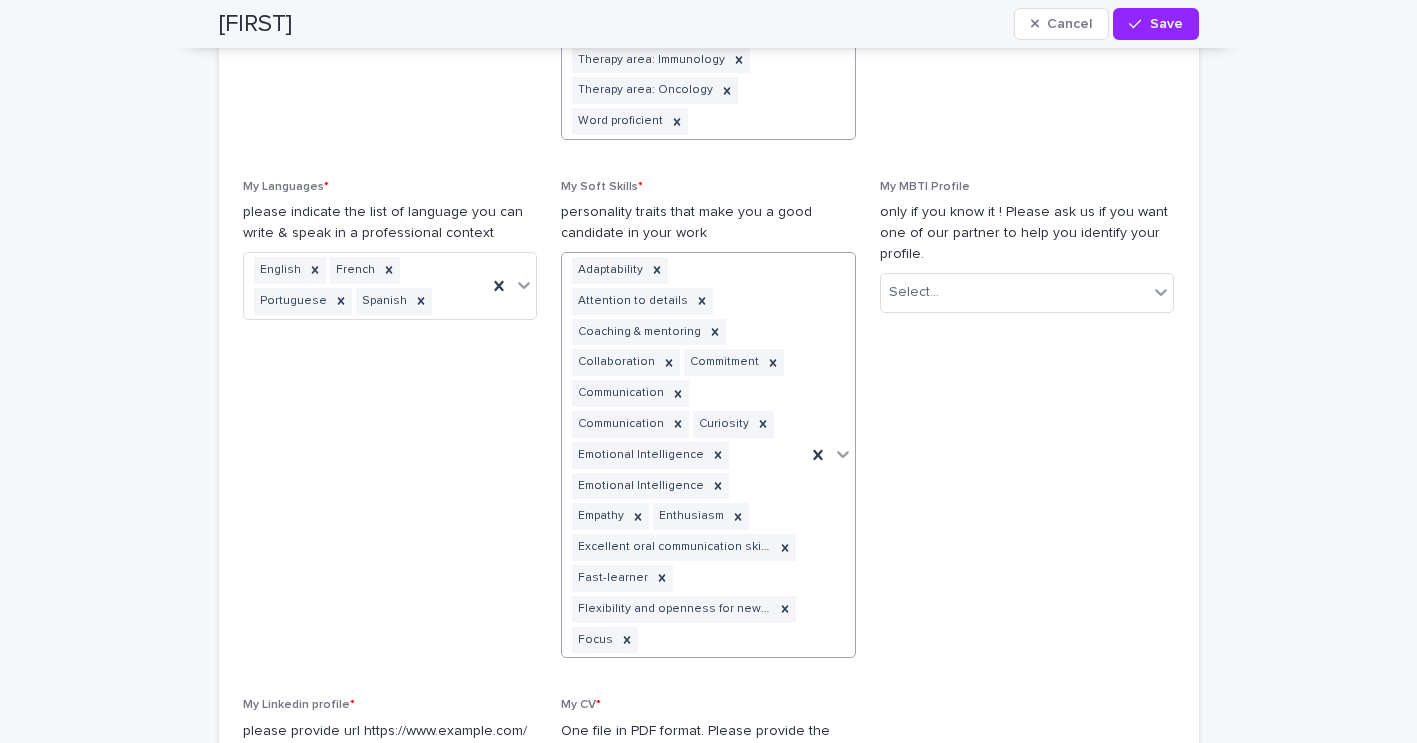 click on "Abstracts Articles Compliance Data Entry Due Diligence Experience [YEARS] Fluency in English Fluency in French Fluency in Spanish Knowledge of EU Market Knowledge of US Market Literature Review Pharmacovigilance software PhD Post-market clinical follow-up Publications SAEs Scientific Background Standard Operating Procedures (SOPs) SUSARS & ICSRs Therapy area: Immunology Therapy area: Oncology Word proficient" at bounding box center (684, -171) 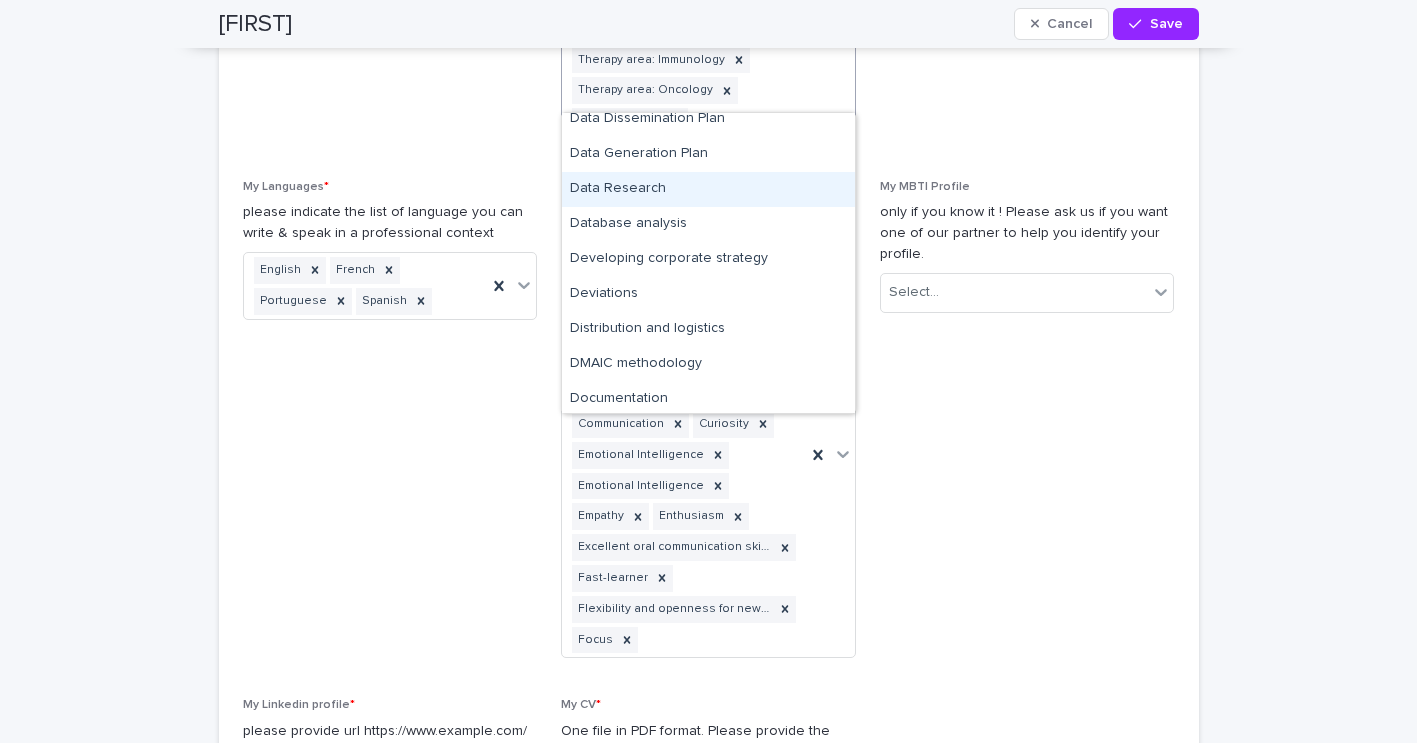 scroll, scrollTop: 2115, scrollLeft: 0, axis: vertical 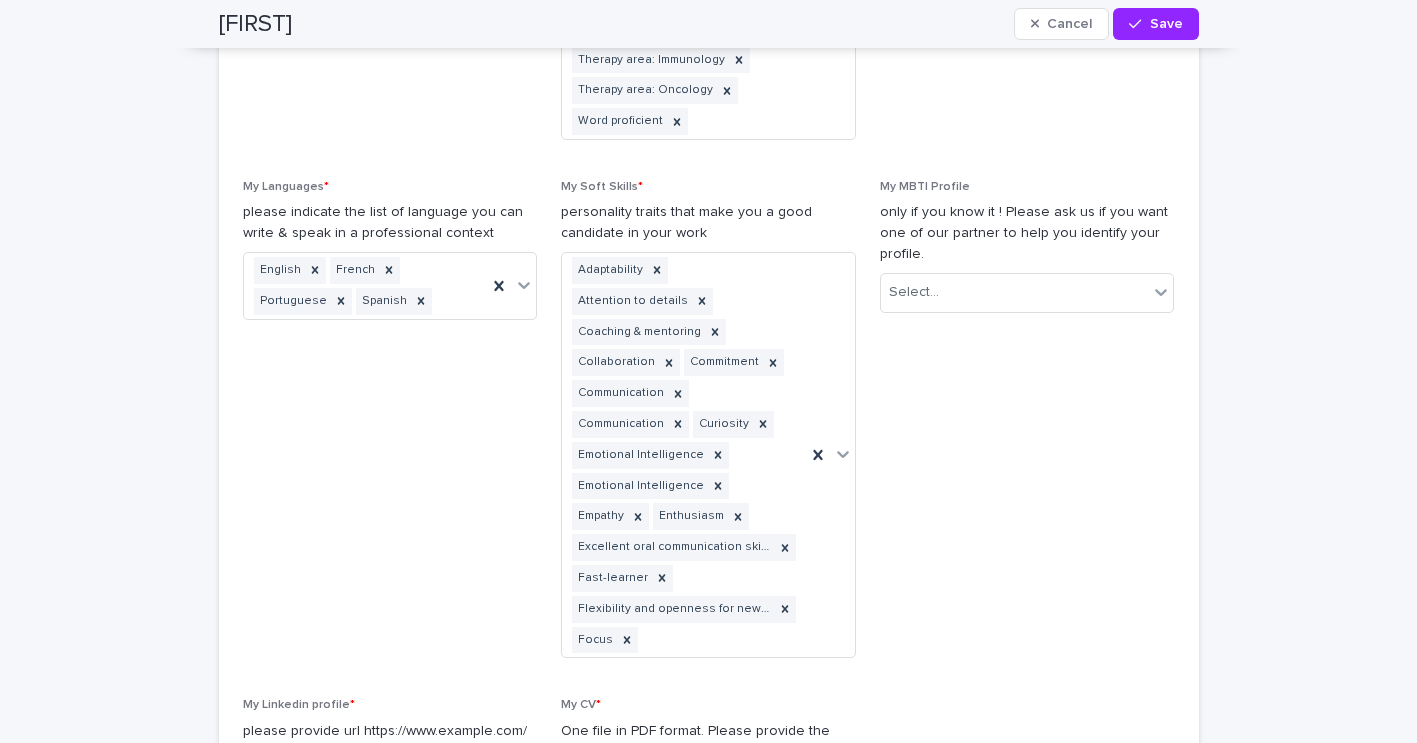 click on "My MBTI Profile only if you know it !
Please ask us if you want one of our partner to help you identify your profile. Select..." at bounding box center [1027, 427] 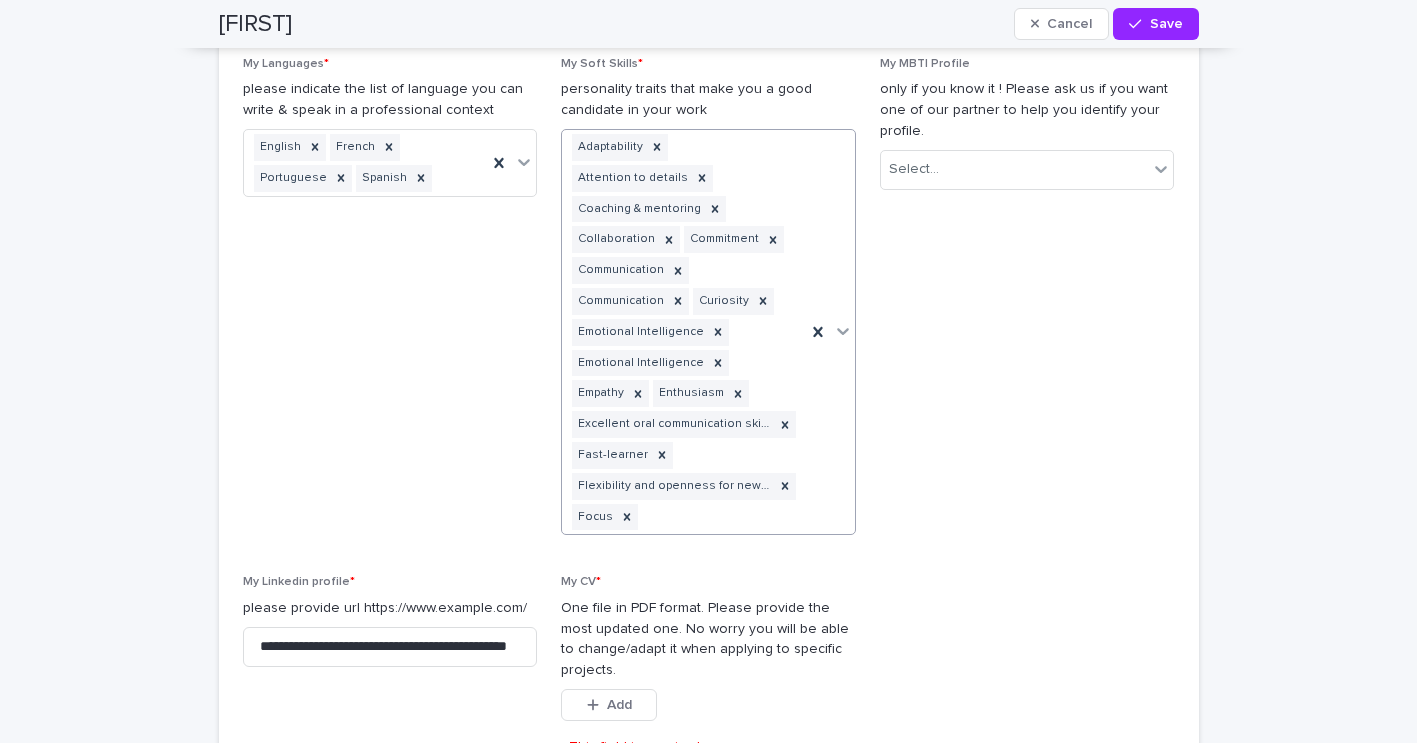 scroll, scrollTop: 2485, scrollLeft: 0, axis: vertical 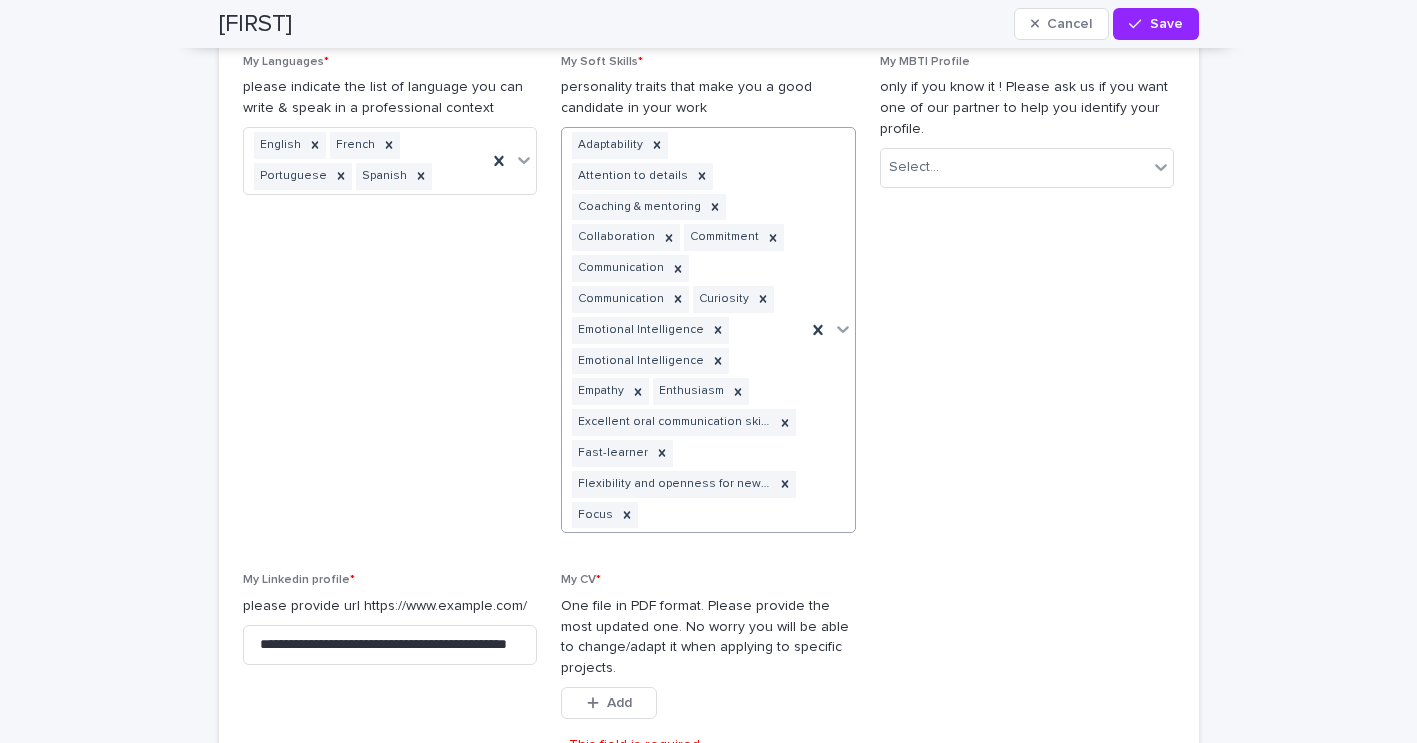 click at bounding box center (830, 330) 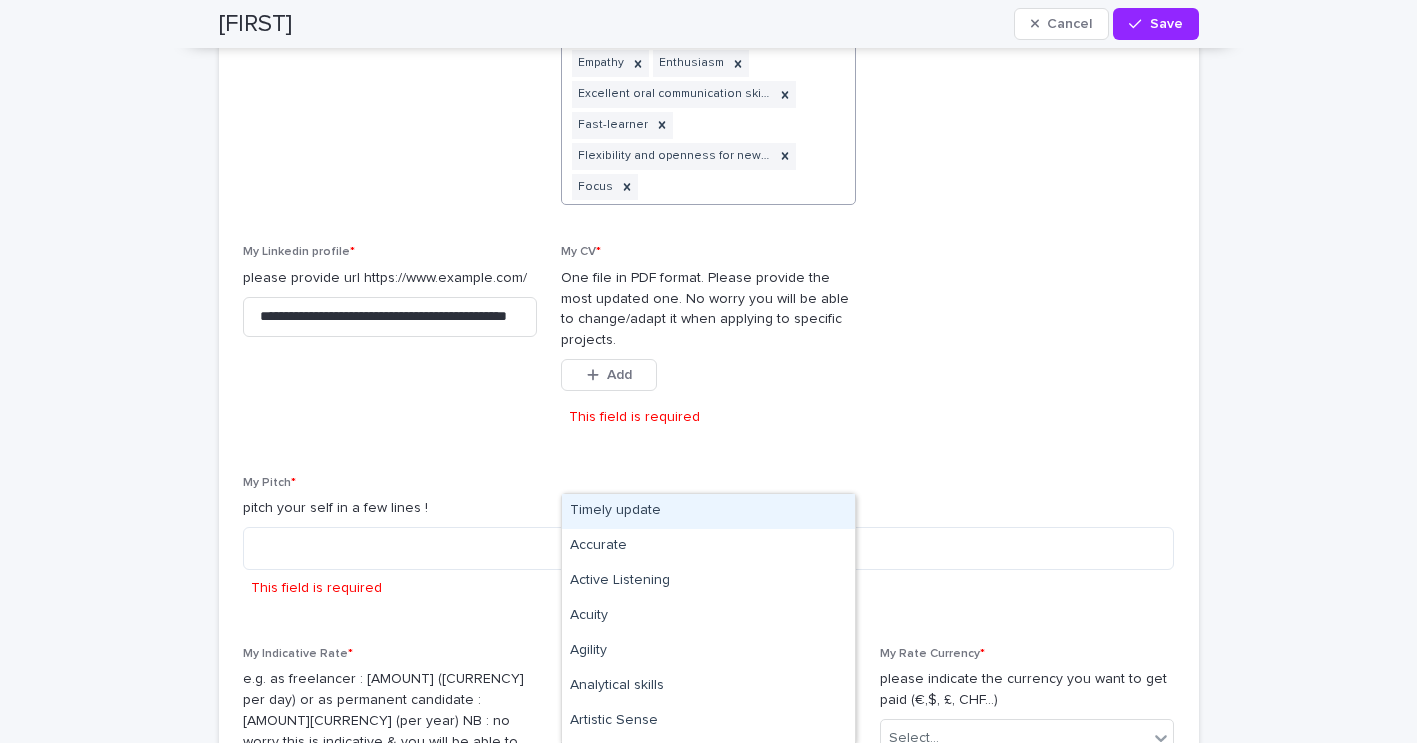 scroll, scrollTop: 2814, scrollLeft: 0, axis: vertical 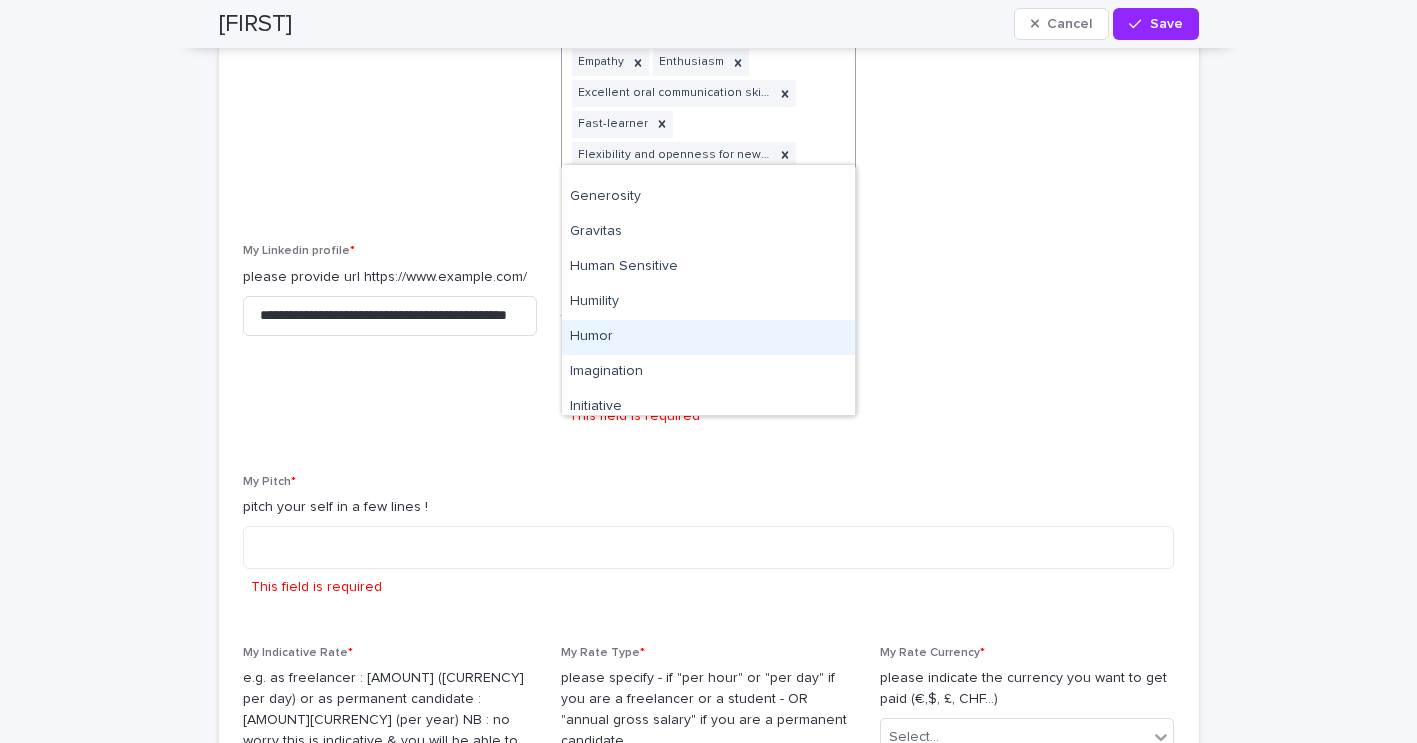 click on "Humor" at bounding box center [708, 337] 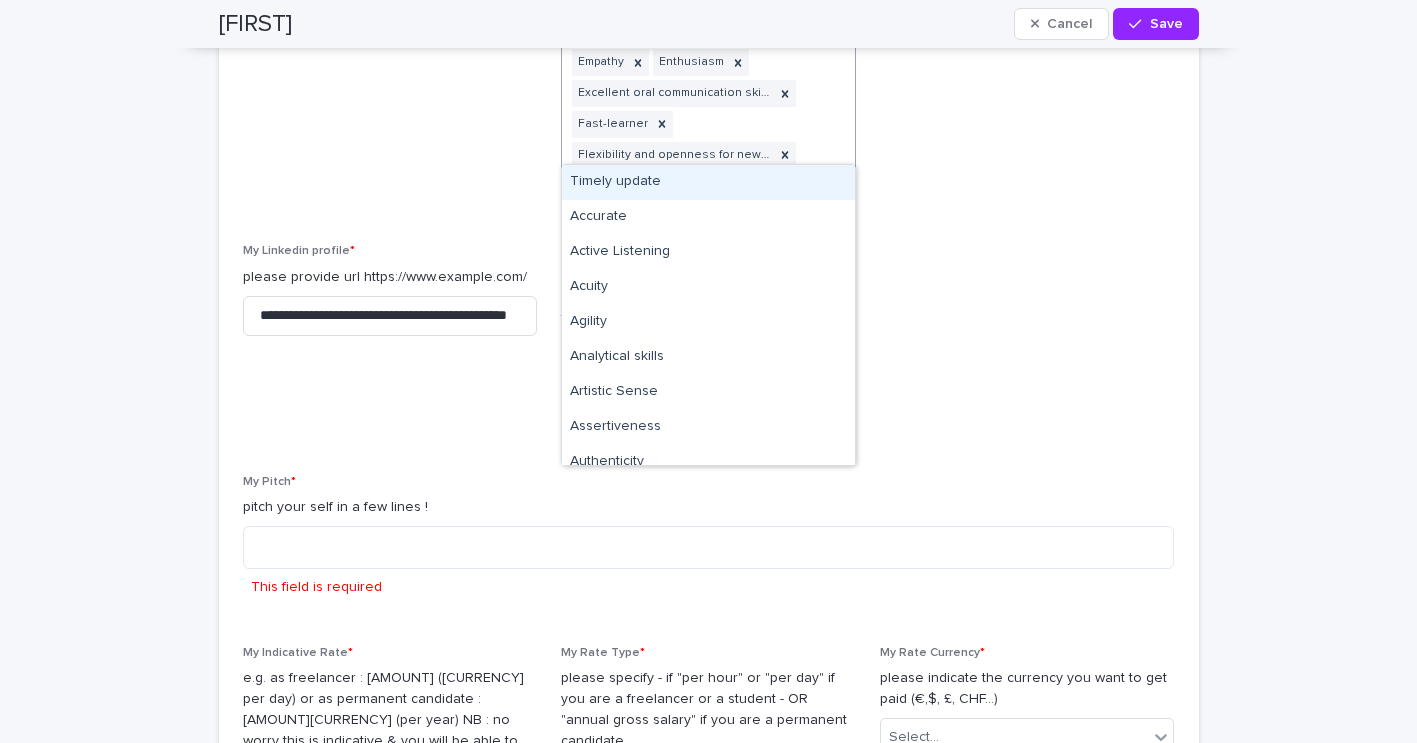 click on "Adaptability Attention to details Coaching & mentoring Collaboration Commitment Communication Communication Curiosity Emotional Intelligence Emotional Intelligence Empathy Enthusiasm Excellent oral communication skills Fast-learner Flexibility and openness for new opportunities Focus Humor" at bounding box center (684, 1) 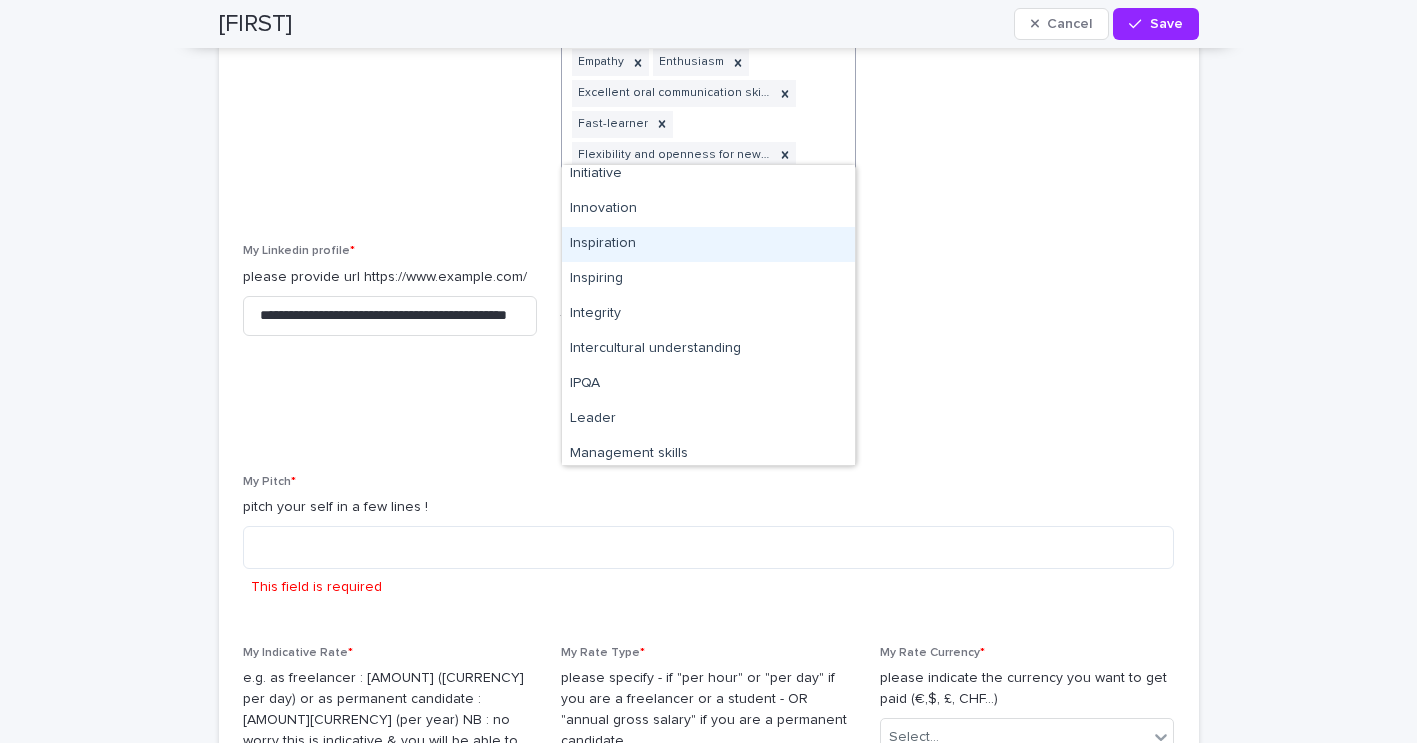 scroll, scrollTop: 1554, scrollLeft: 0, axis: vertical 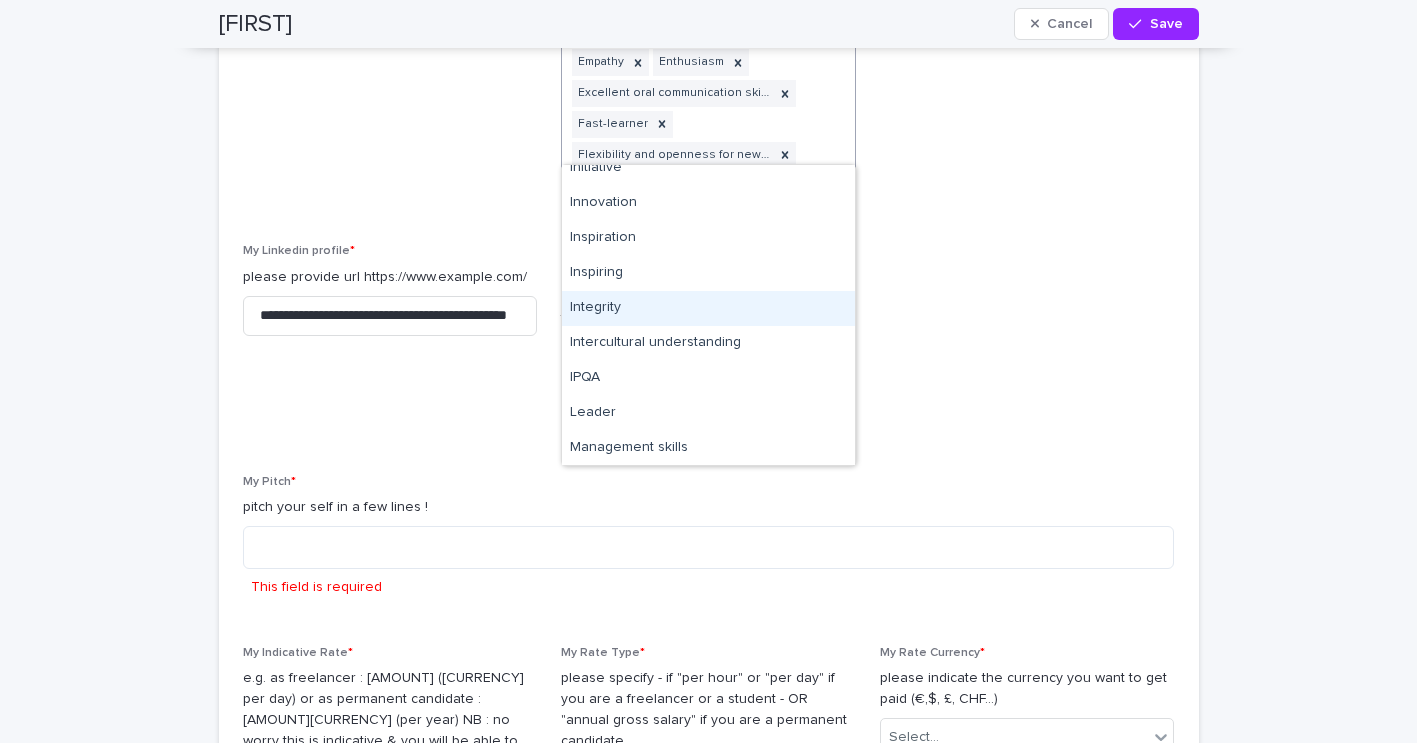 click on "Integrity" at bounding box center (708, 308) 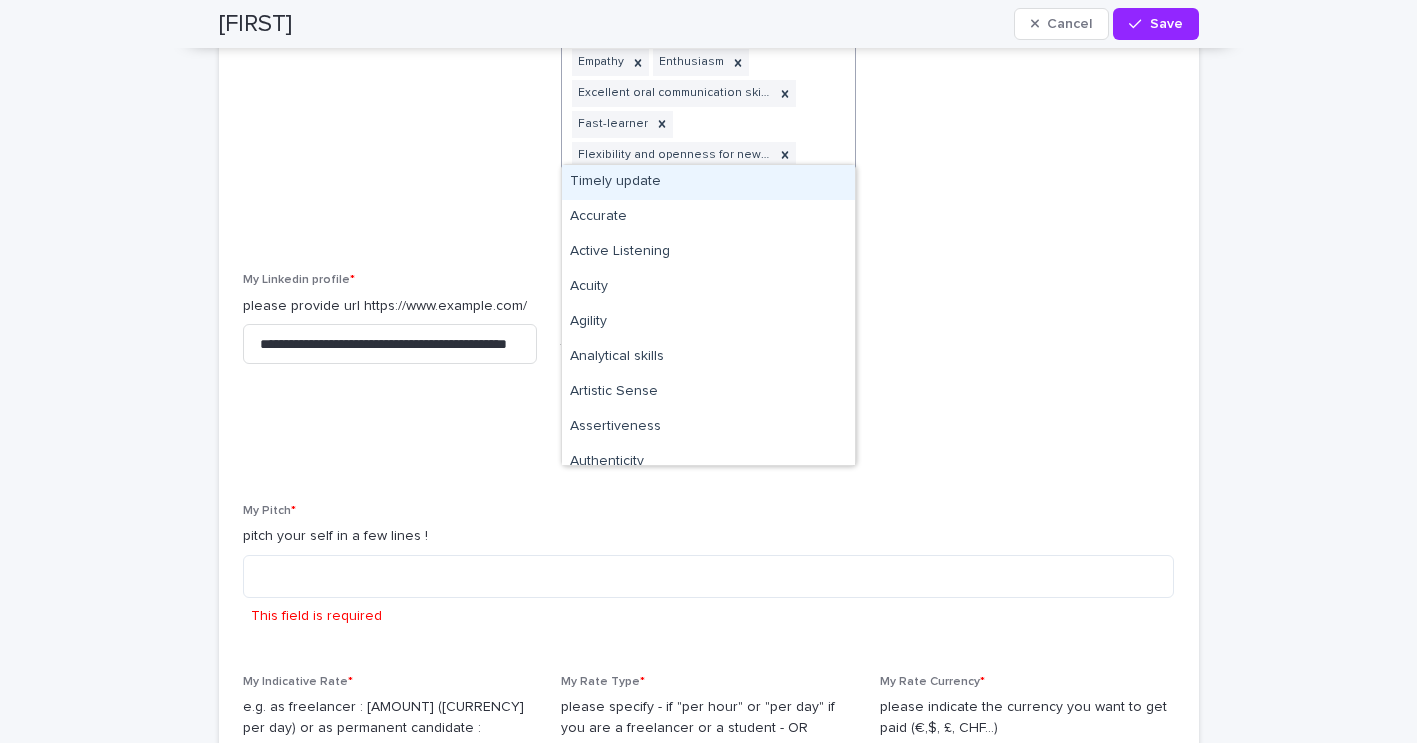 click at bounding box center [830, 15] 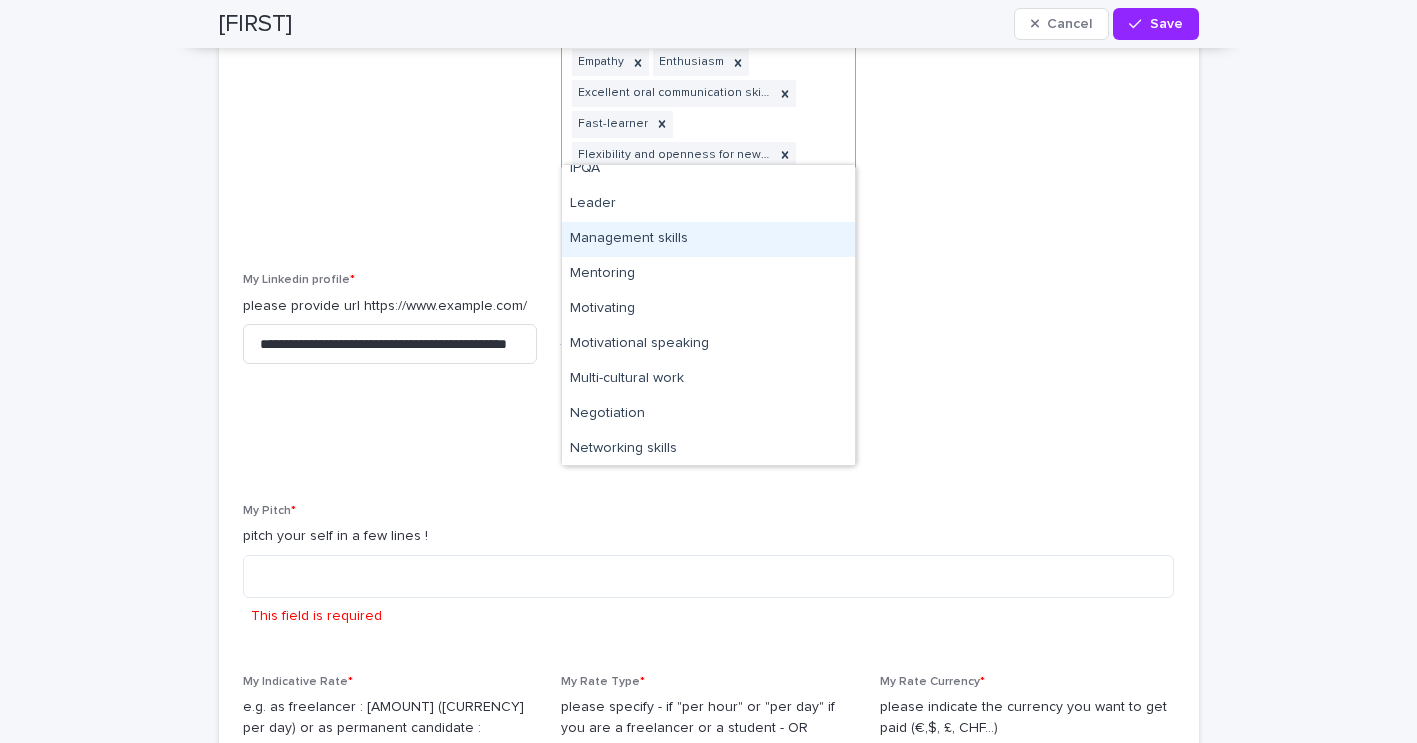 scroll, scrollTop: 1729, scrollLeft: 0, axis: vertical 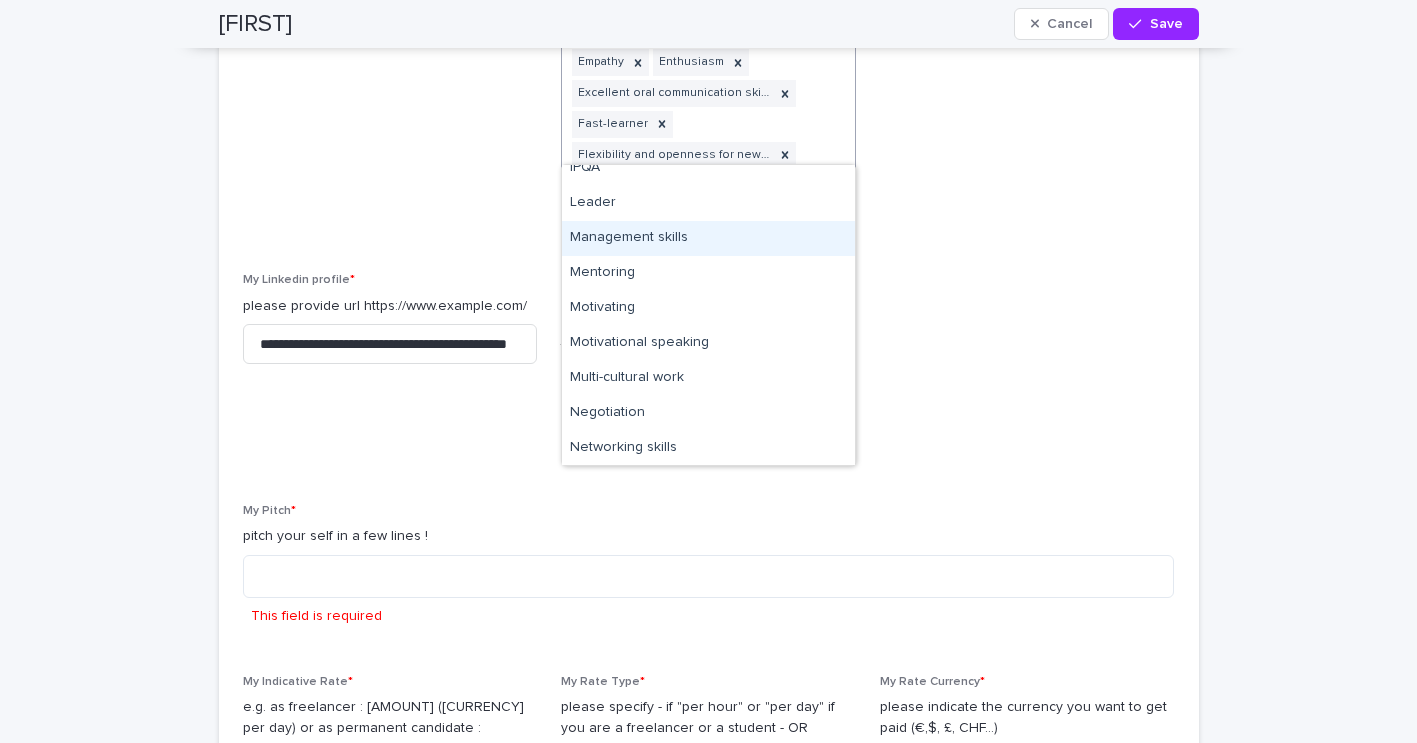 click on "Management skills" at bounding box center (708, 238) 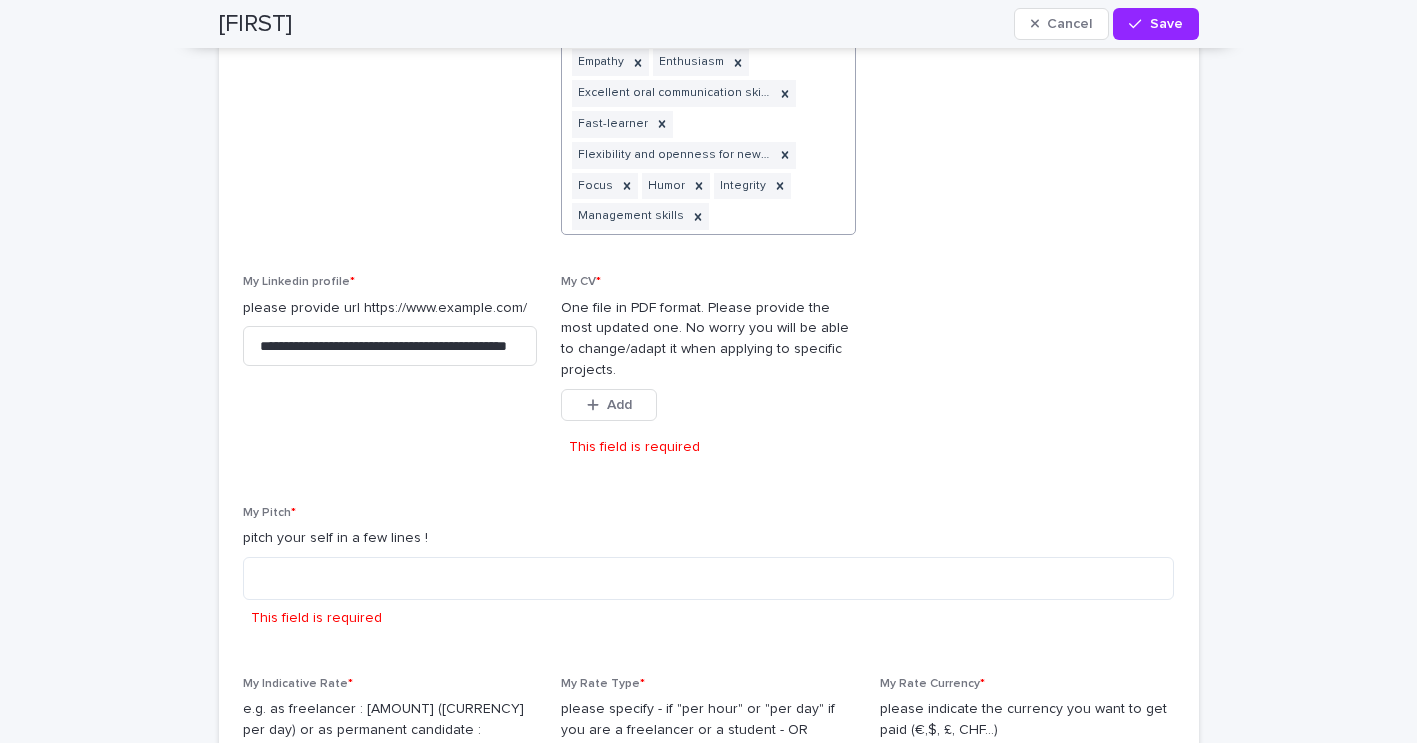 click on "Adaptability Attention to details Coaching & mentoring Collaboration Commitment Communication Communication Curiosity Emotional Intelligence Emotional Intelligence Empathy Enthusiasm Excellent oral communication skills Fast-learner Flexibility and openness for new opportunities Focus Humor Integrity Management skills" at bounding box center (684, 16) 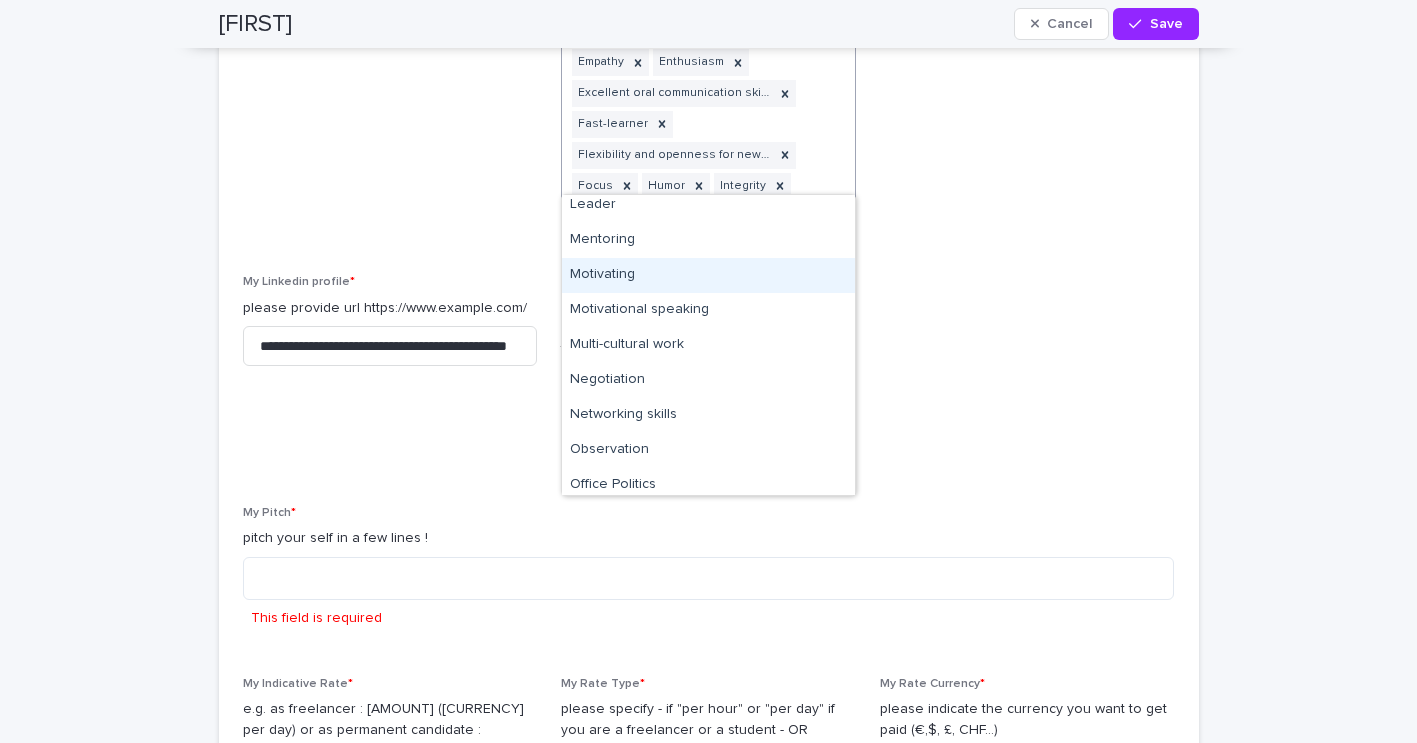 scroll, scrollTop: 1752, scrollLeft: 0, axis: vertical 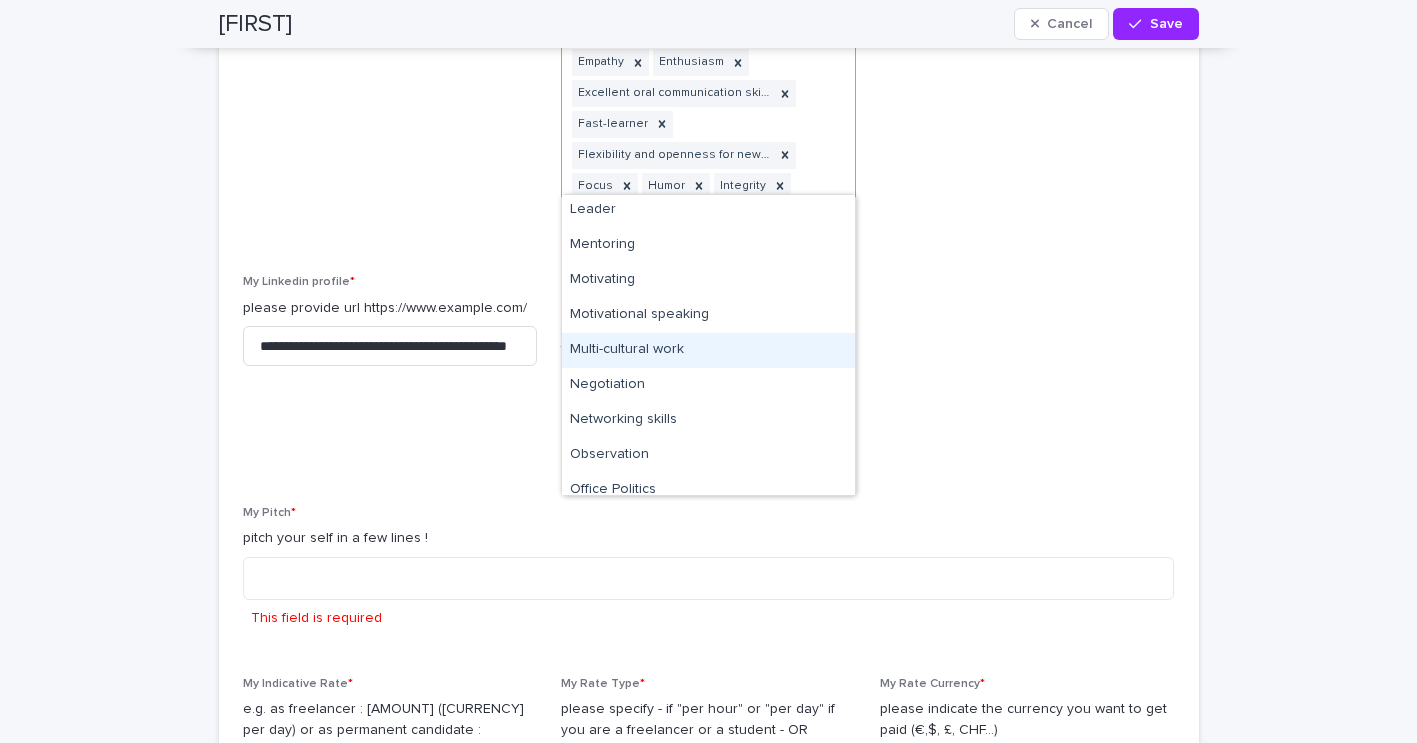 click on "Multi-cultural work" at bounding box center [708, 350] 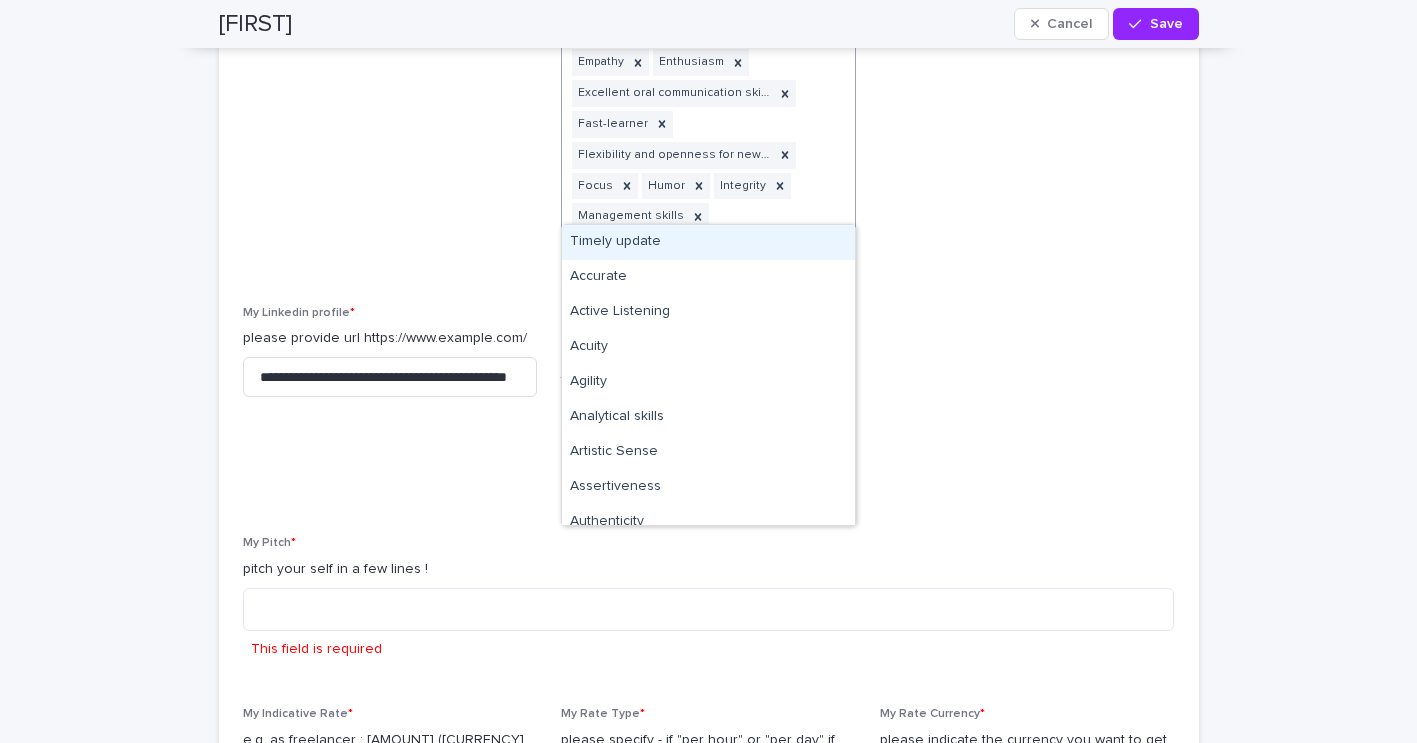click on "Adaptability Attention to details Coaching & mentoring Collaboration Commitment Communication Communication Curiosity Emotional Intelligence Emotional Intelligence Empathy Enthusiasm Excellent oral communication skills Fast-learner Flexibility and openness for new opportunities Focus Humor Integrity Management skills Multi-cultural work" at bounding box center [684, 32] 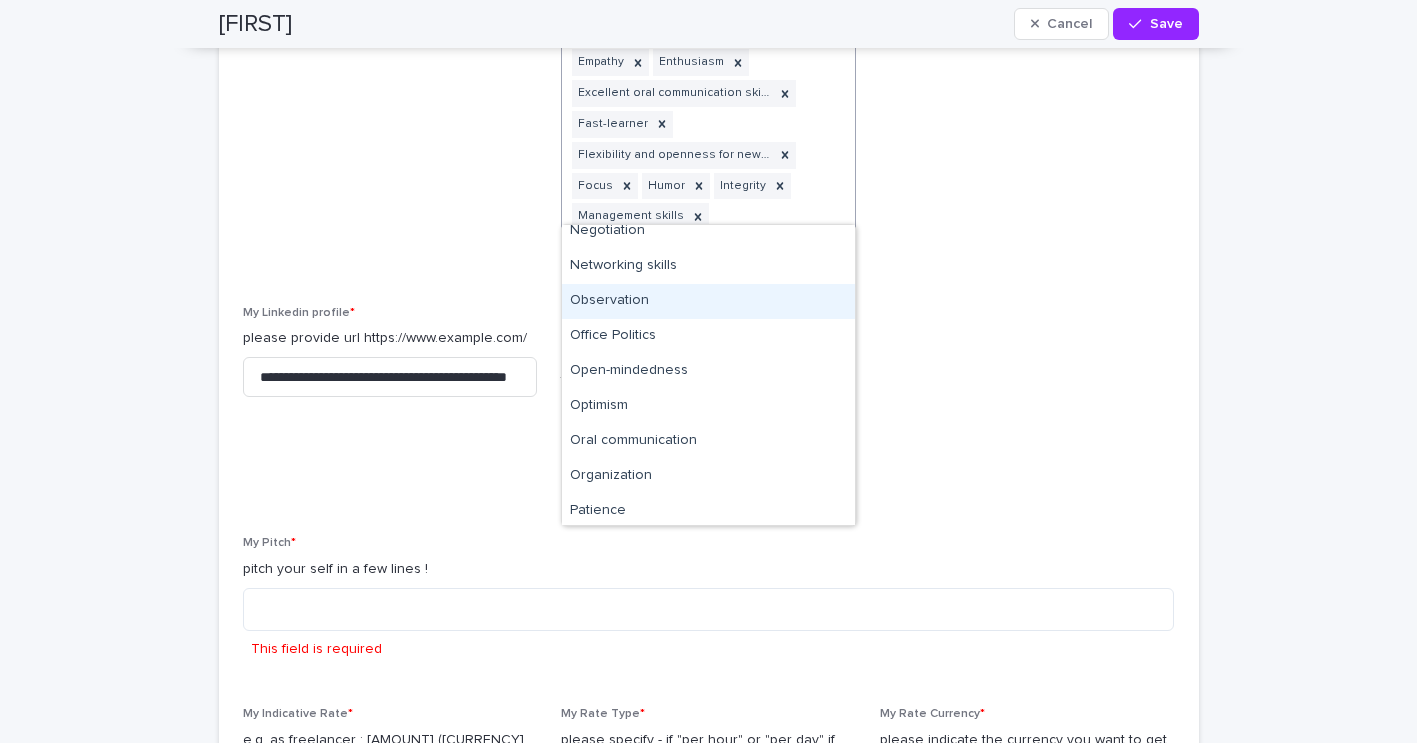 scroll, scrollTop: 1904, scrollLeft: 0, axis: vertical 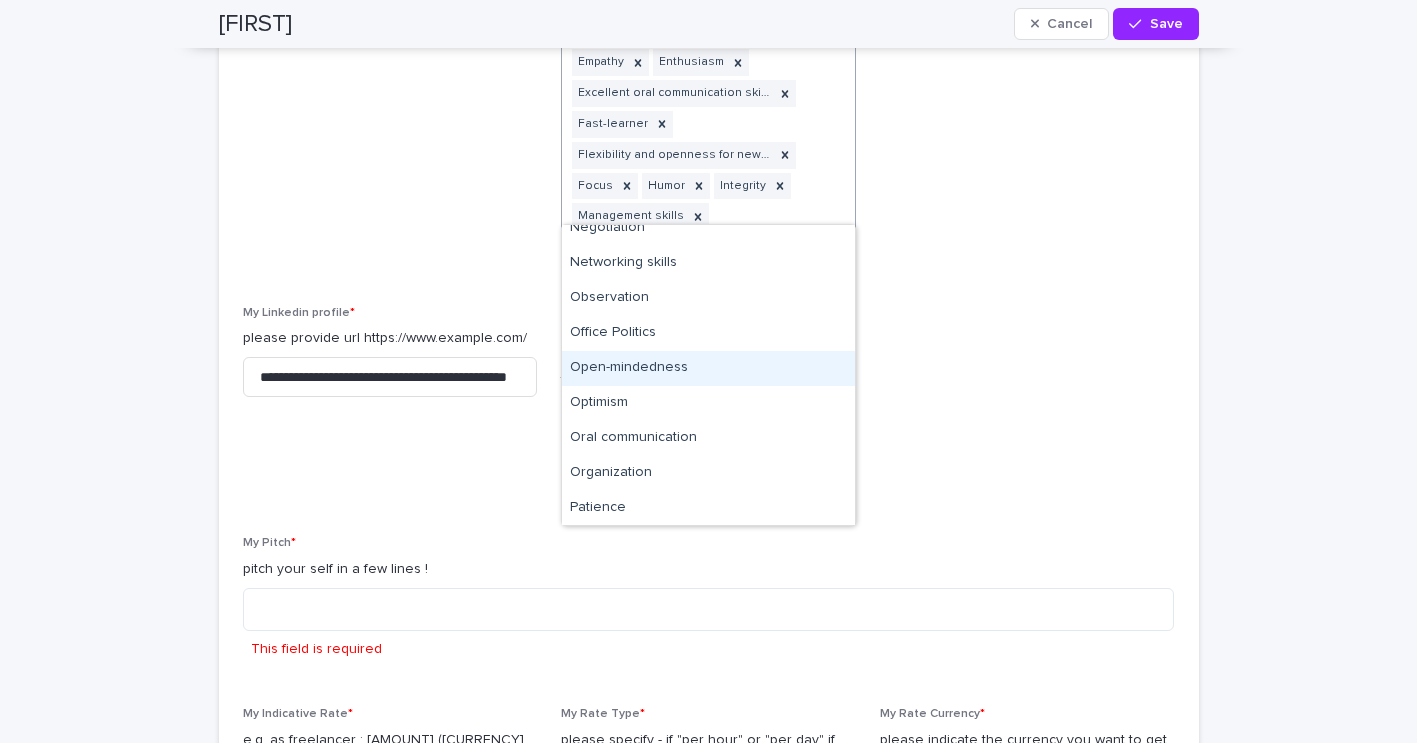 click on "Open-mindedness" at bounding box center [708, 368] 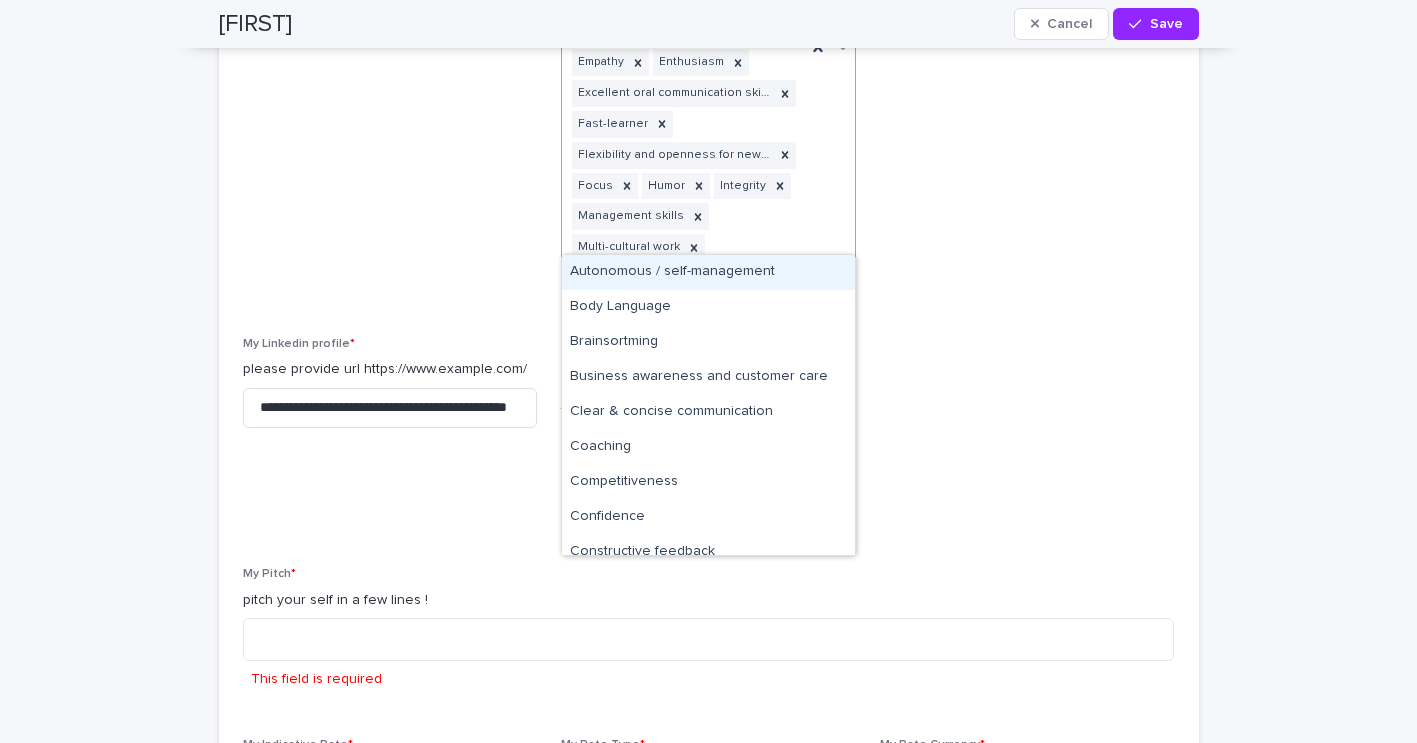 type on "**" 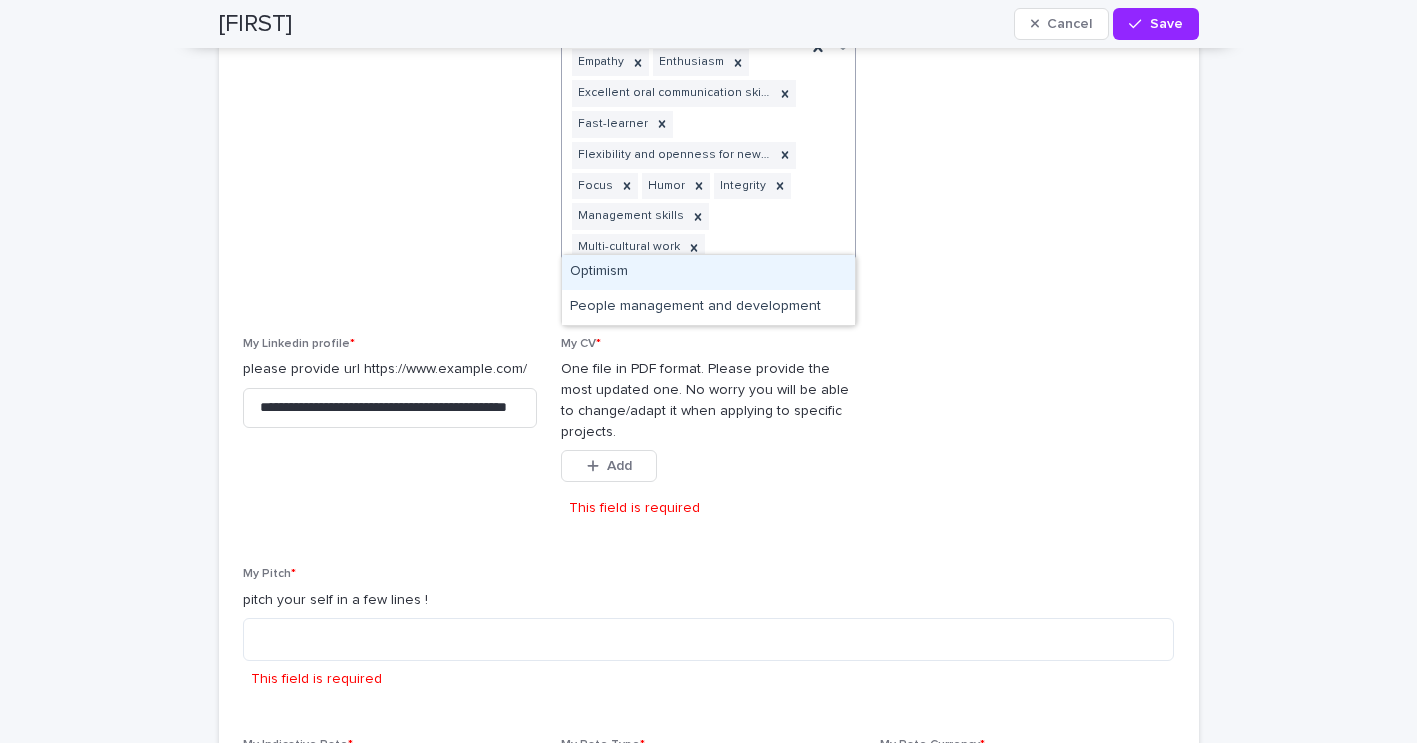 click on "Optimism" at bounding box center (708, 272) 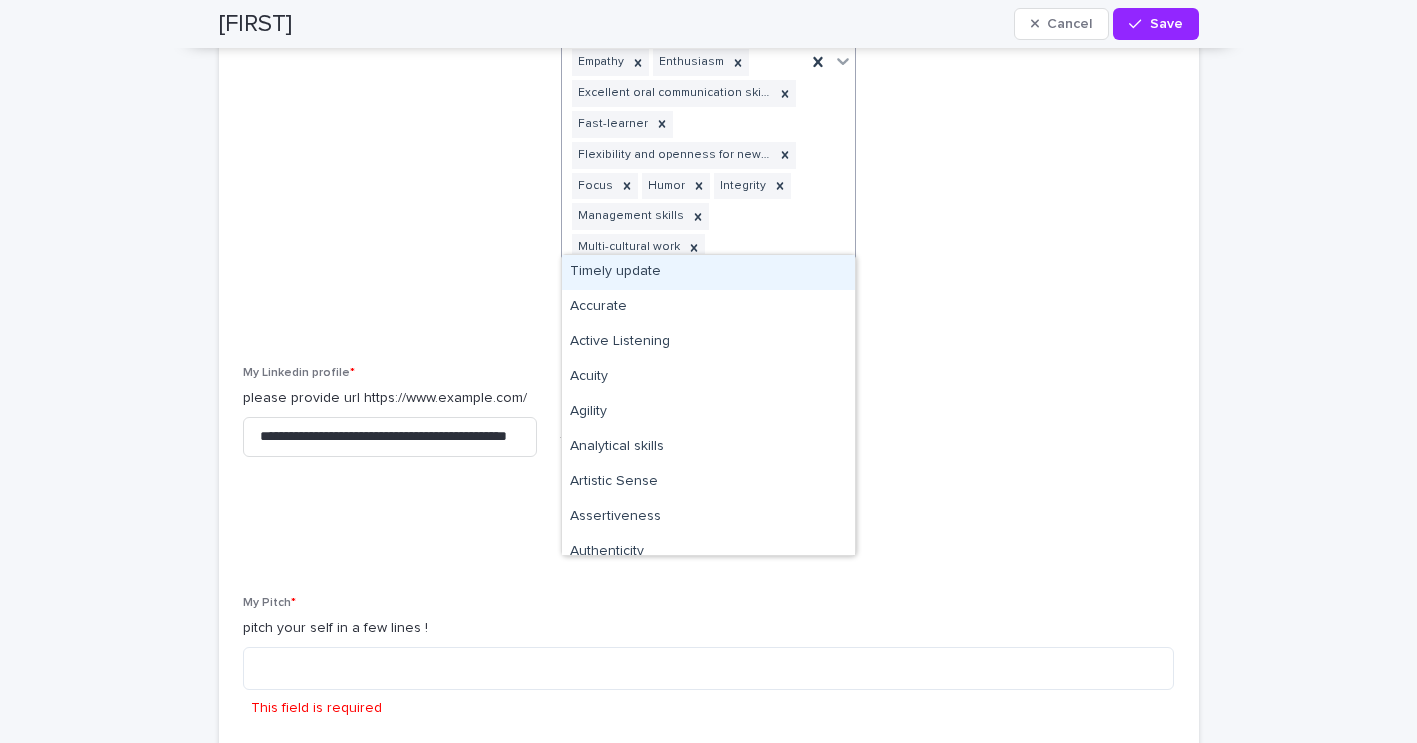 click at bounding box center [830, 62] 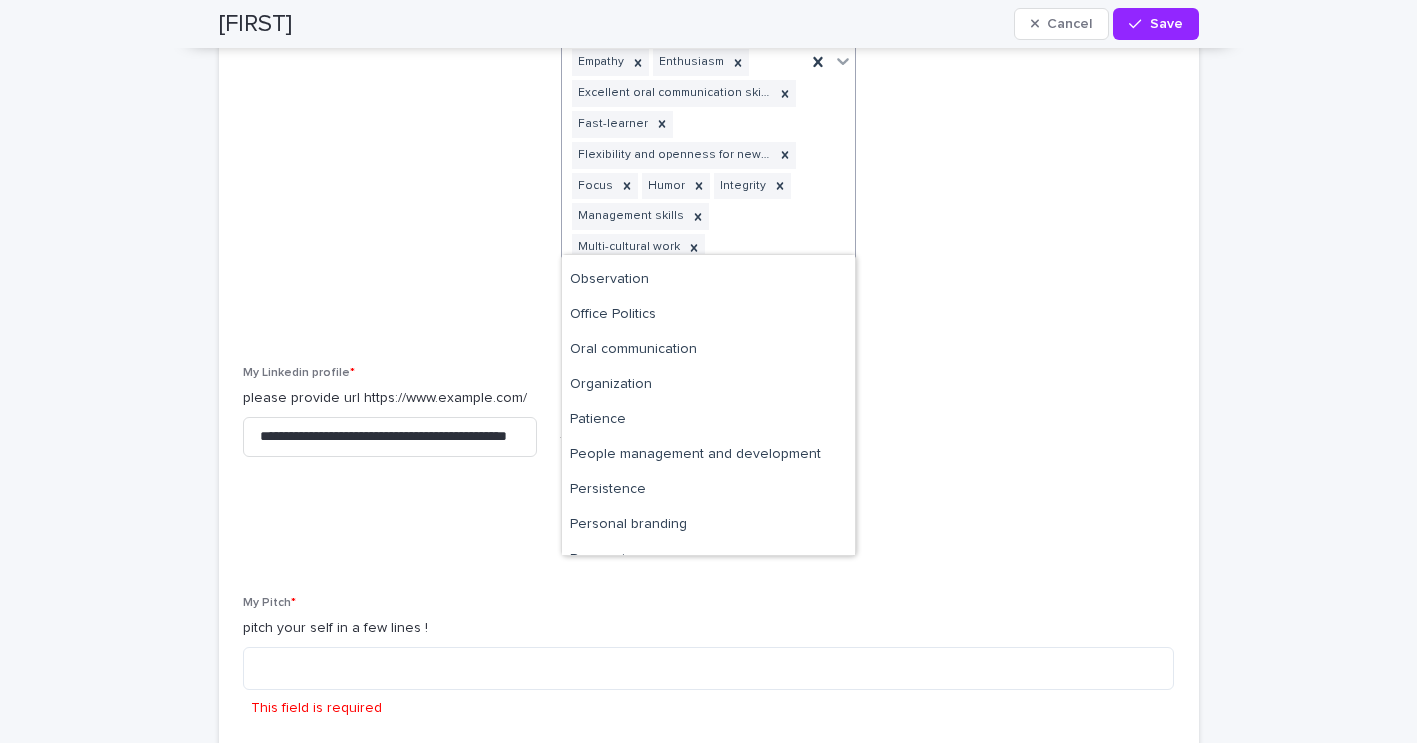 scroll, scrollTop: 1954, scrollLeft: 0, axis: vertical 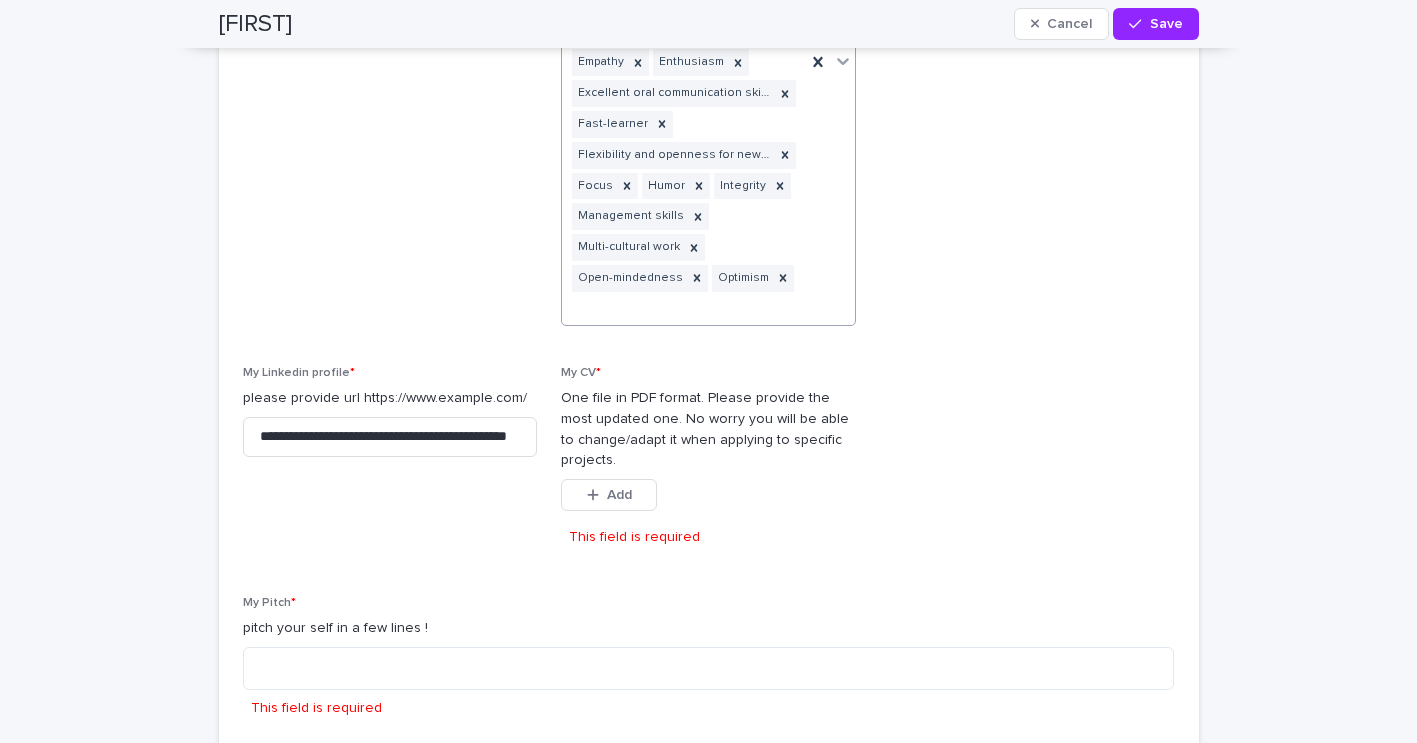 click at bounding box center (830, 62) 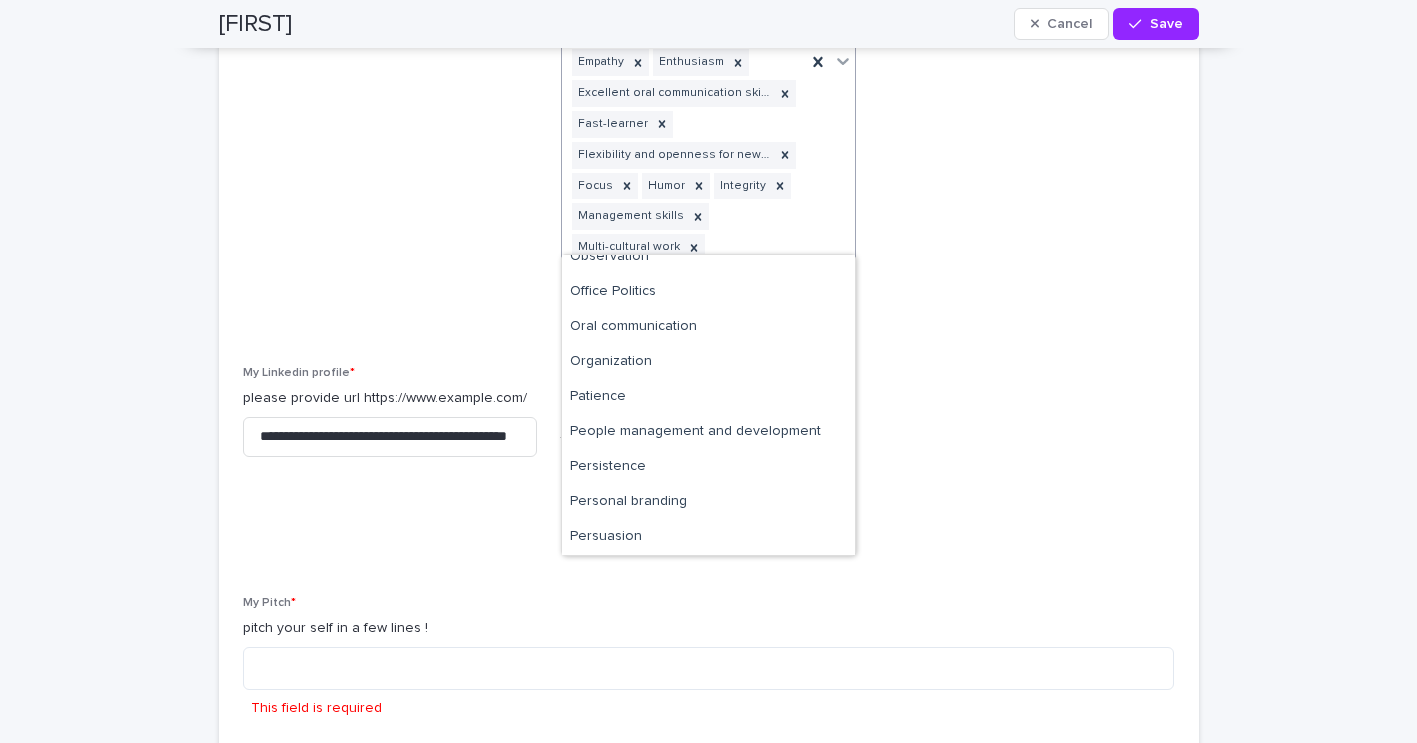 scroll, scrollTop: 1970, scrollLeft: 0, axis: vertical 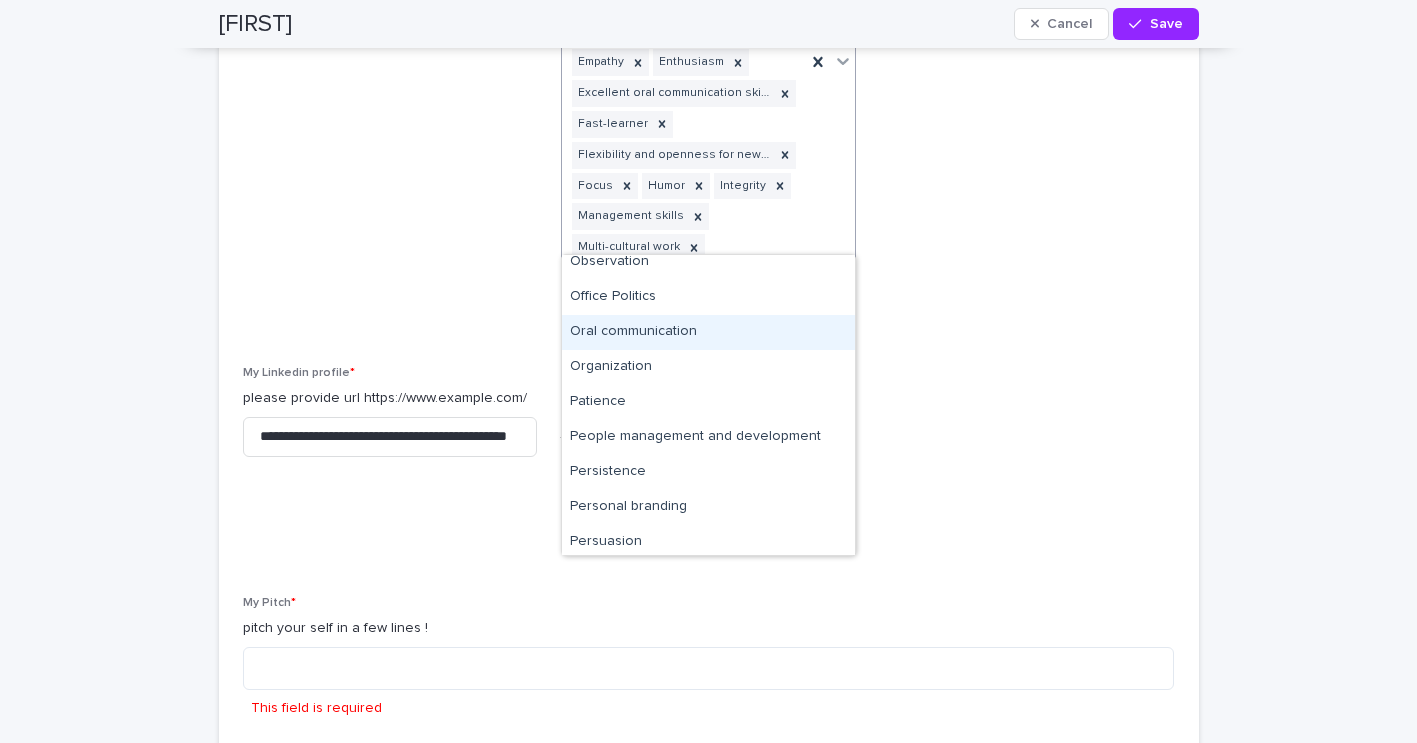 click on "Oral communication" at bounding box center (708, 332) 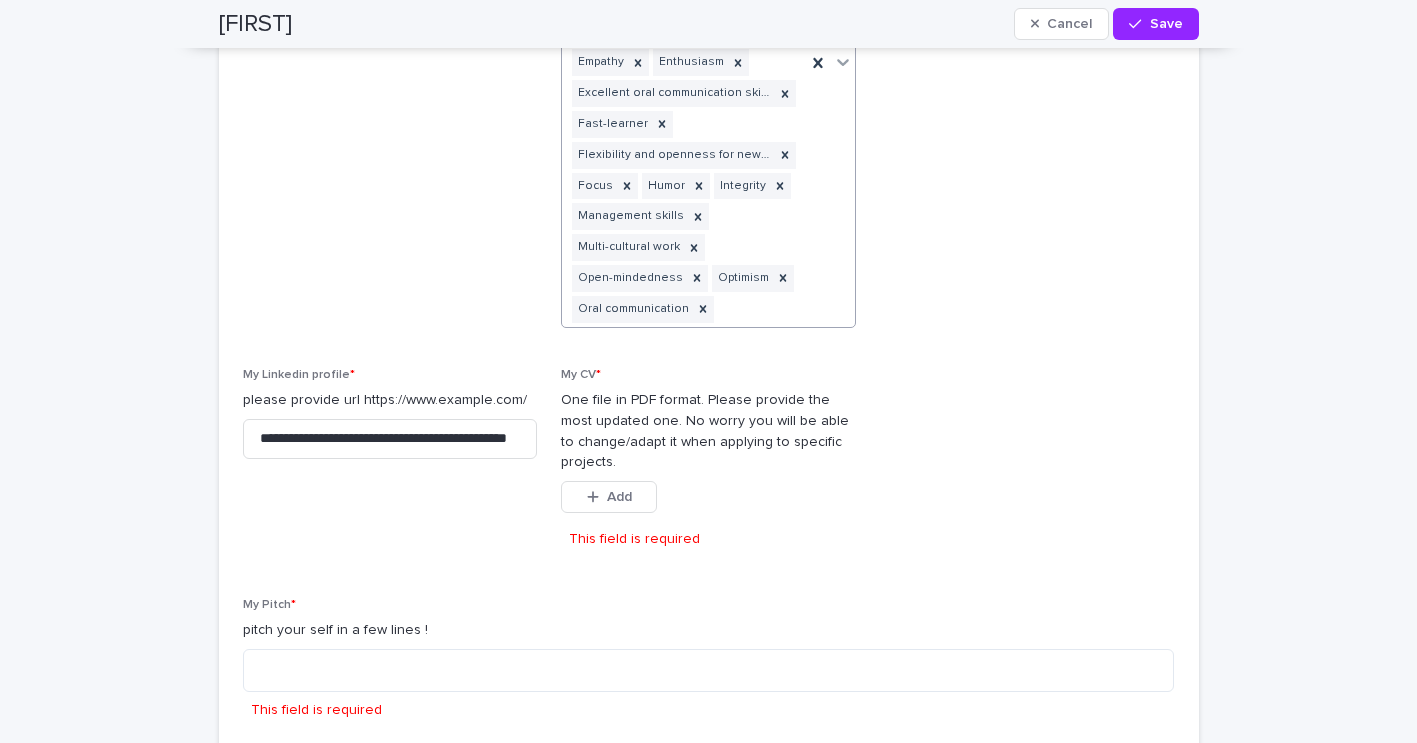scroll, scrollTop: 2808, scrollLeft: 0, axis: vertical 